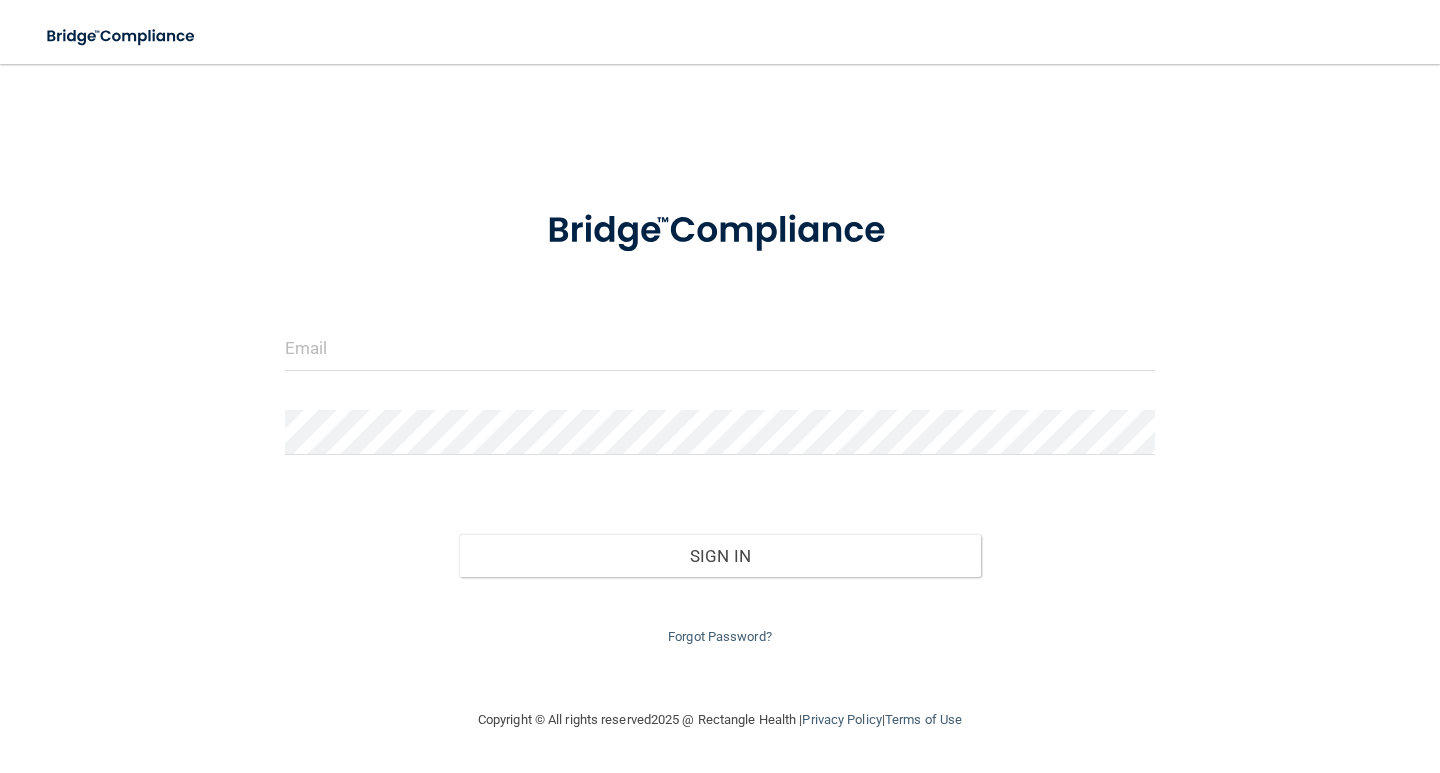 scroll, scrollTop: 0, scrollLeft: 0, axis: both 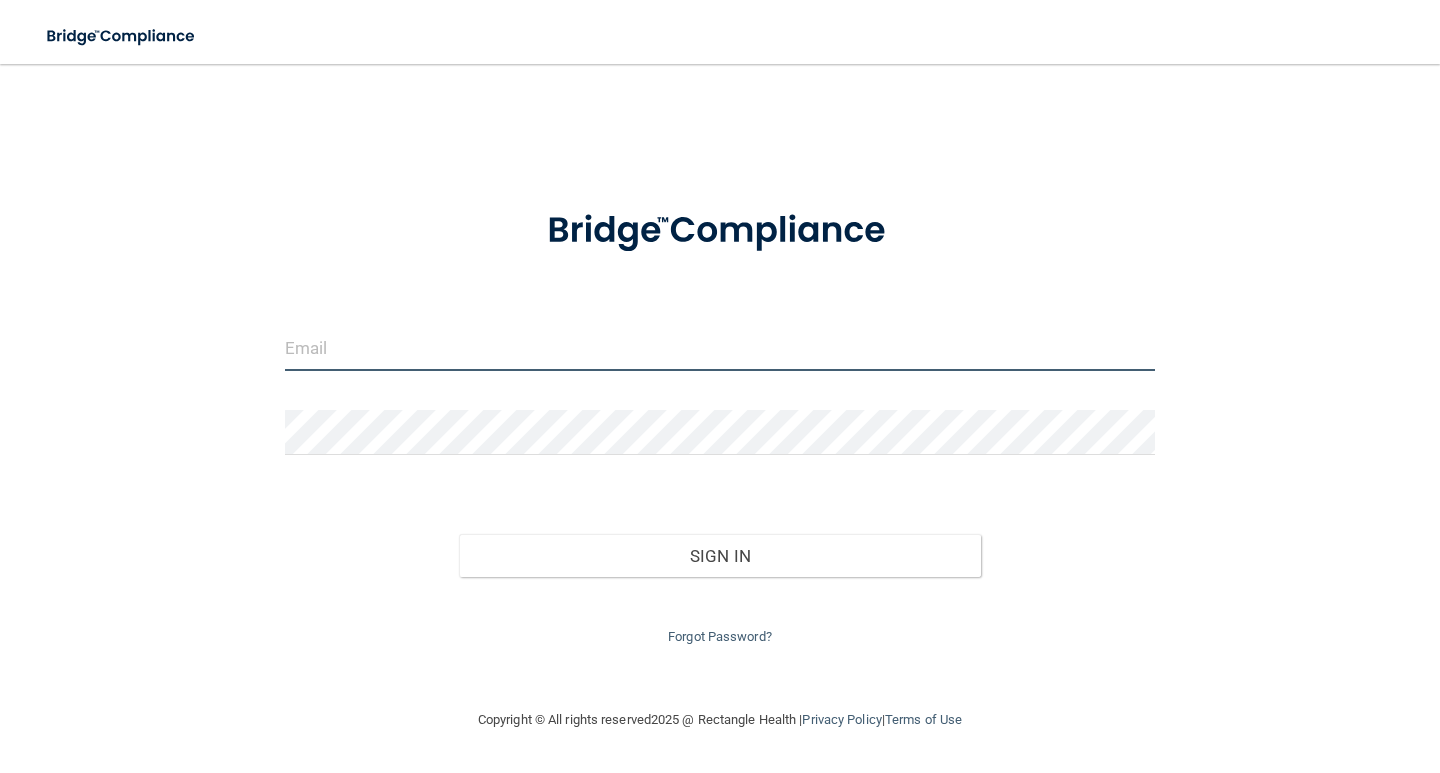 click at bounding box center (720, 348) 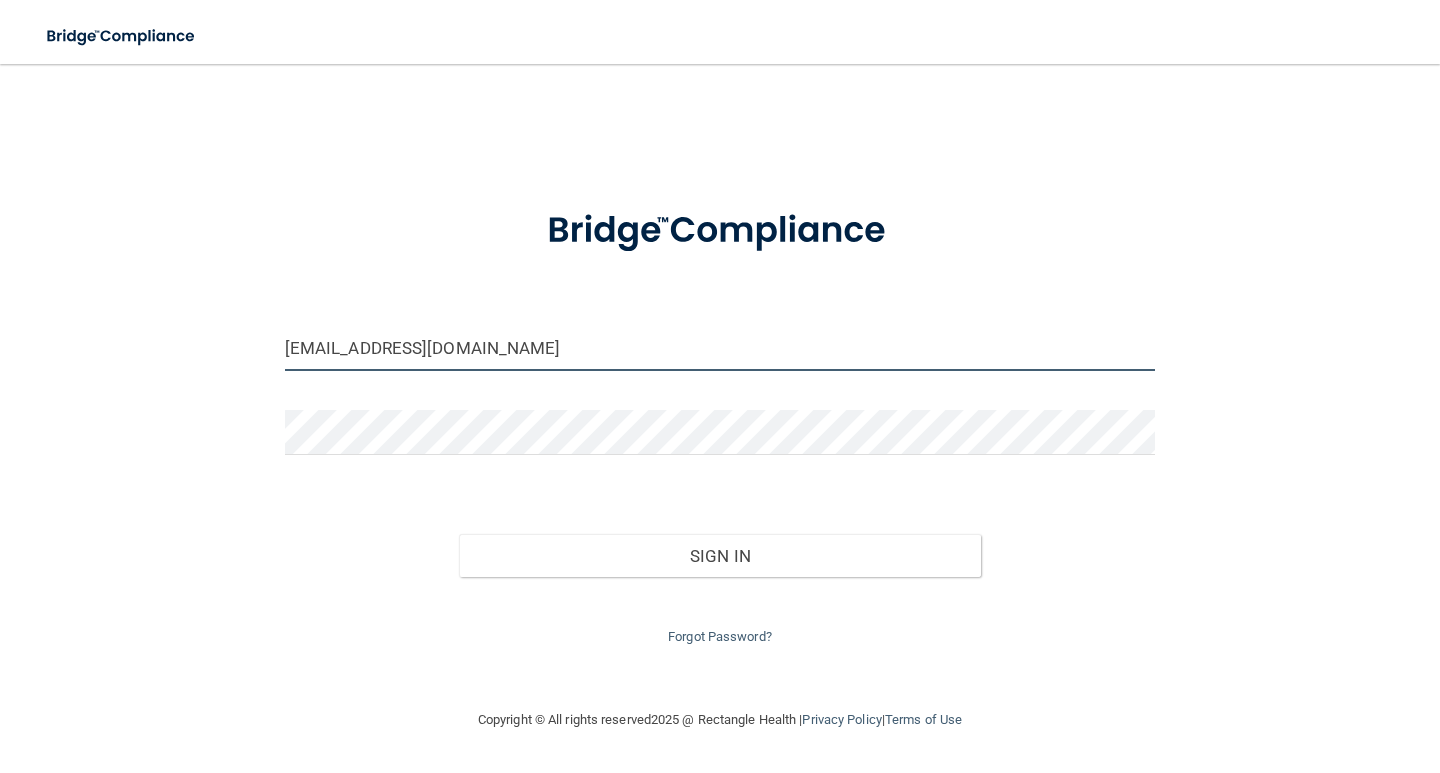 type on "[EMAIL_ADDRESS][DOMAIN_NAME]" 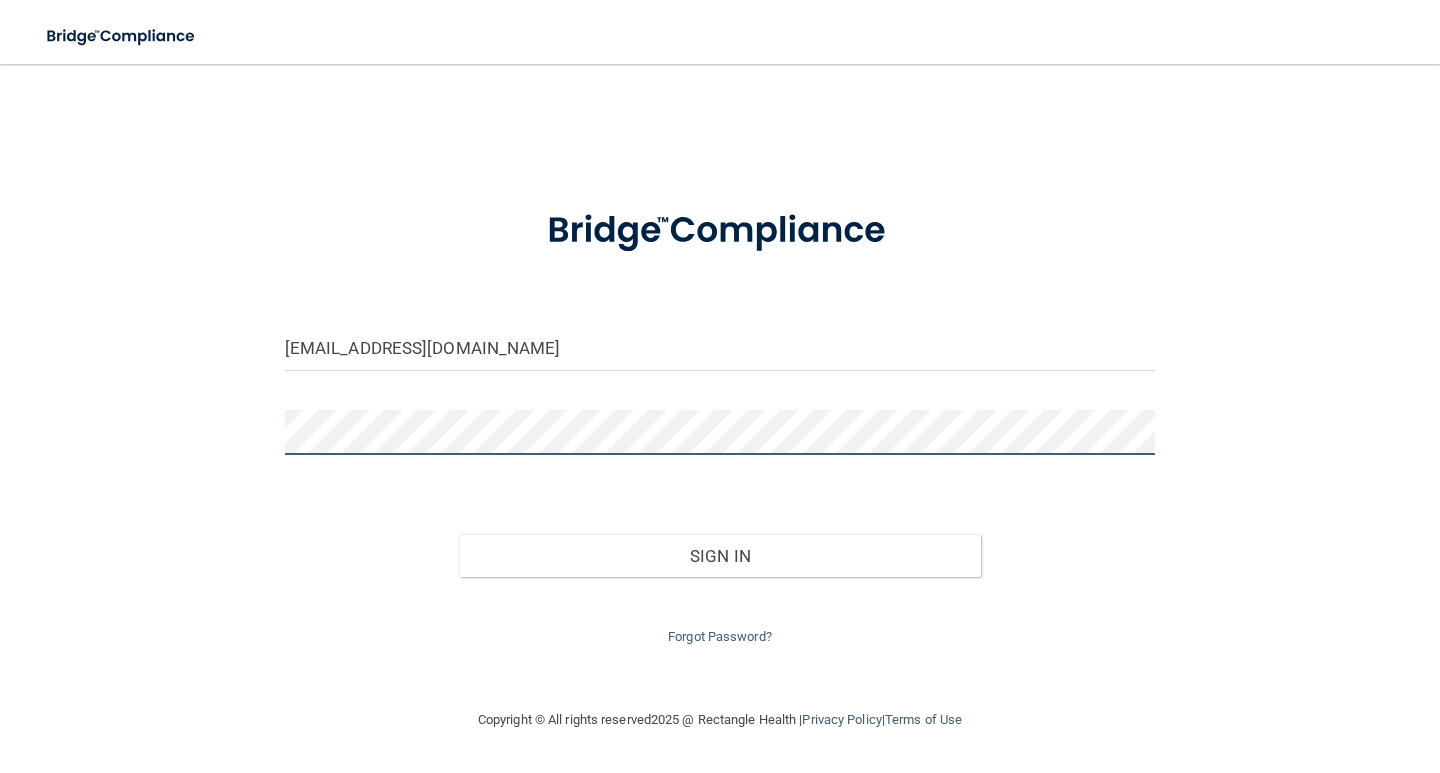 click on "Sign In" at bounding box center [720, 556] 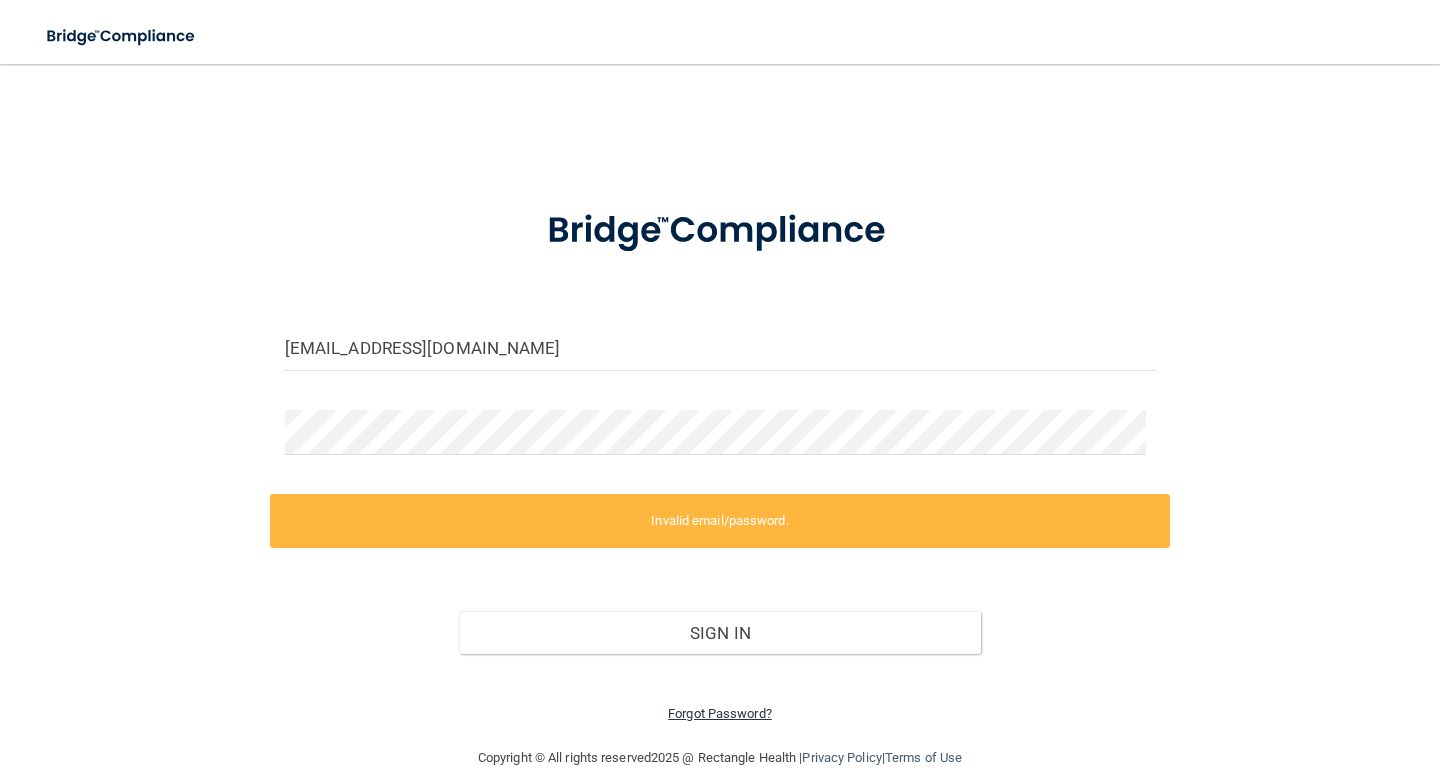 click on "Forgot Password?" at bounding box center (720, 713) 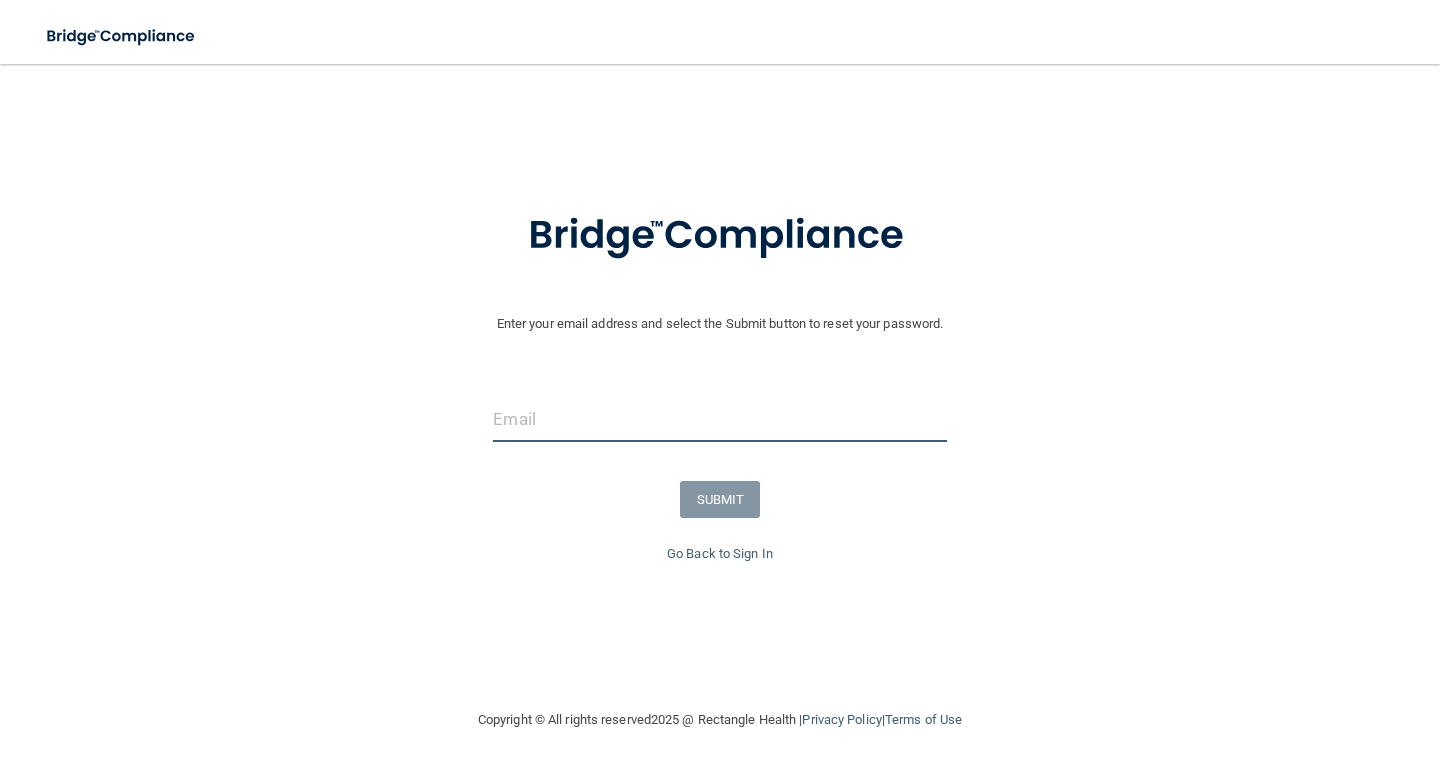 click at bounding box center (719, 419) 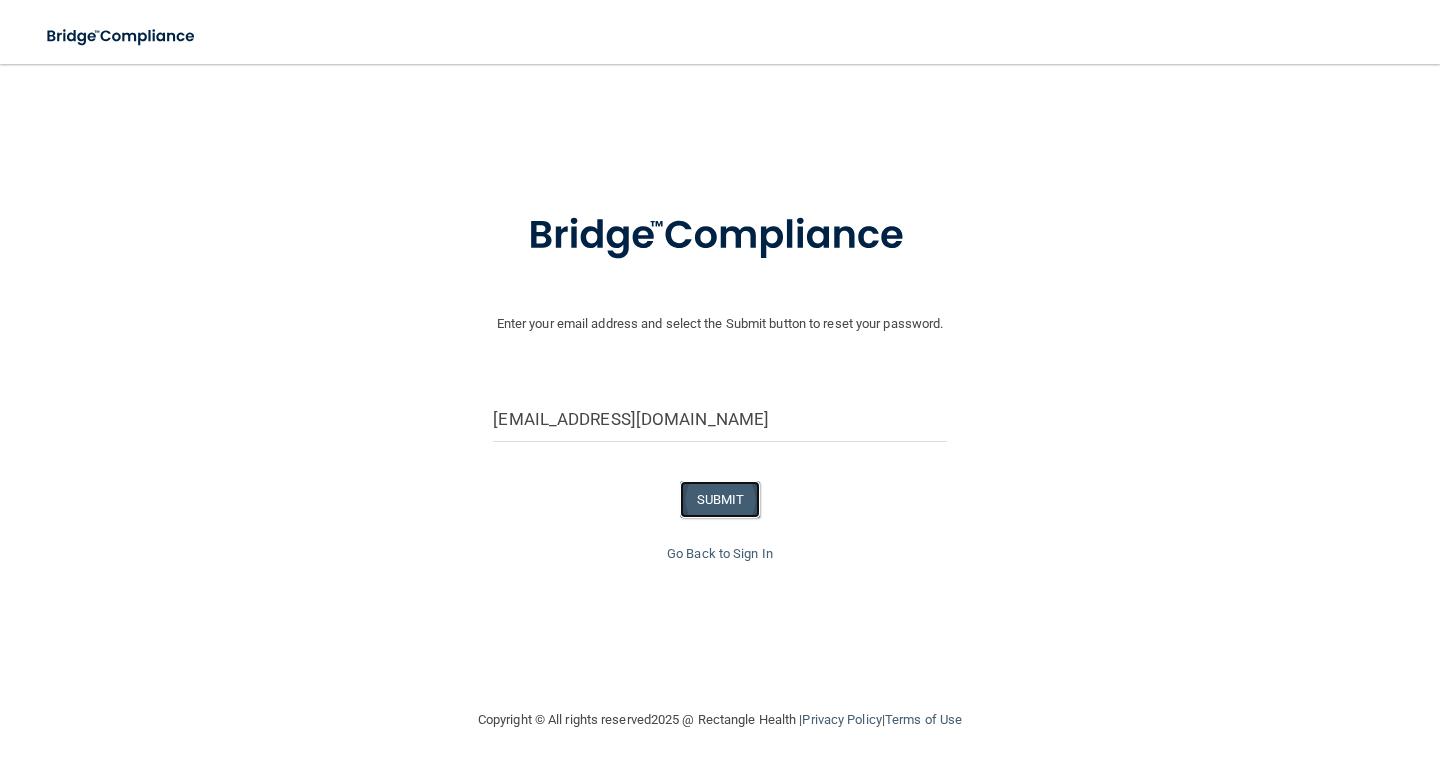 click on "SUBMIT" at bounding box center (720, 499) 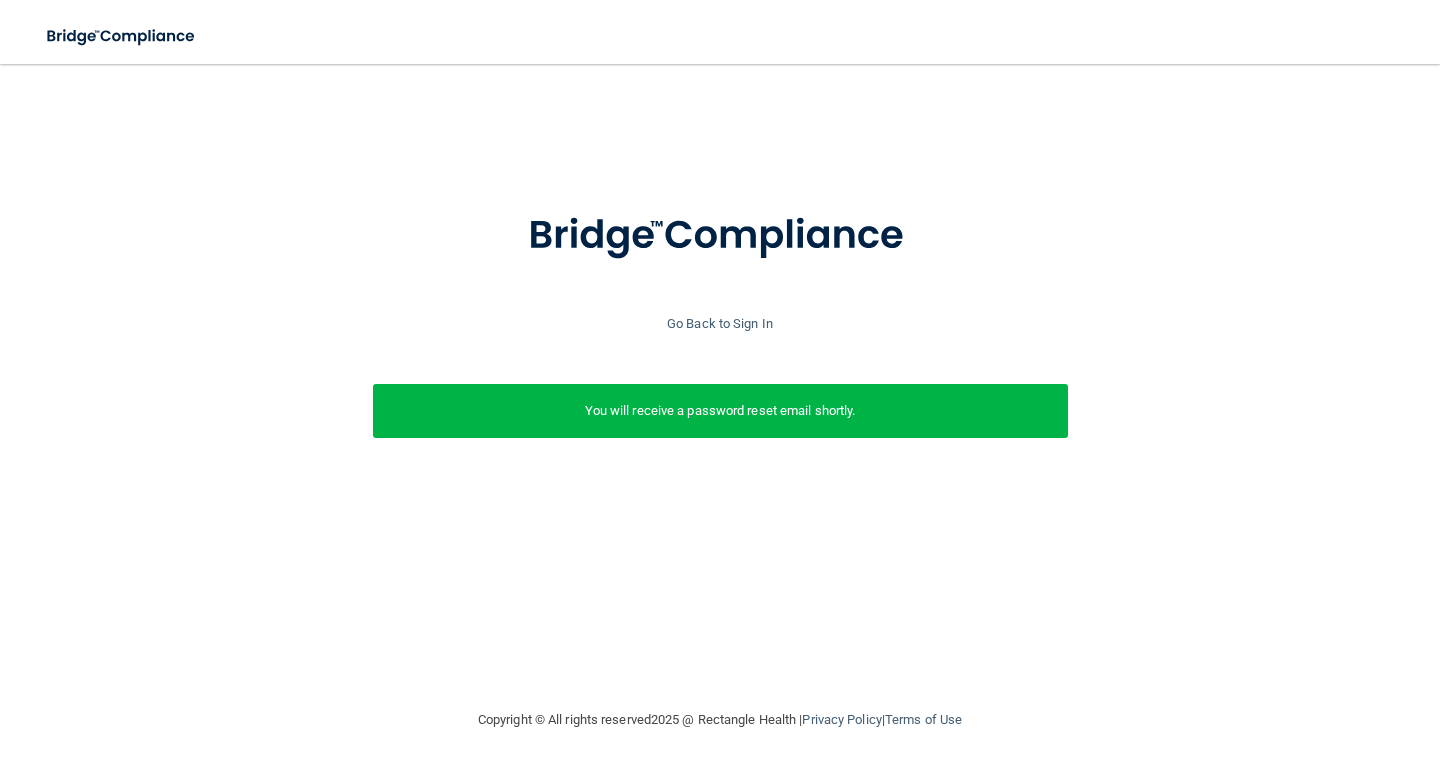 click on "You will receive a password reset email shortly." at bounding box center [720, 411] 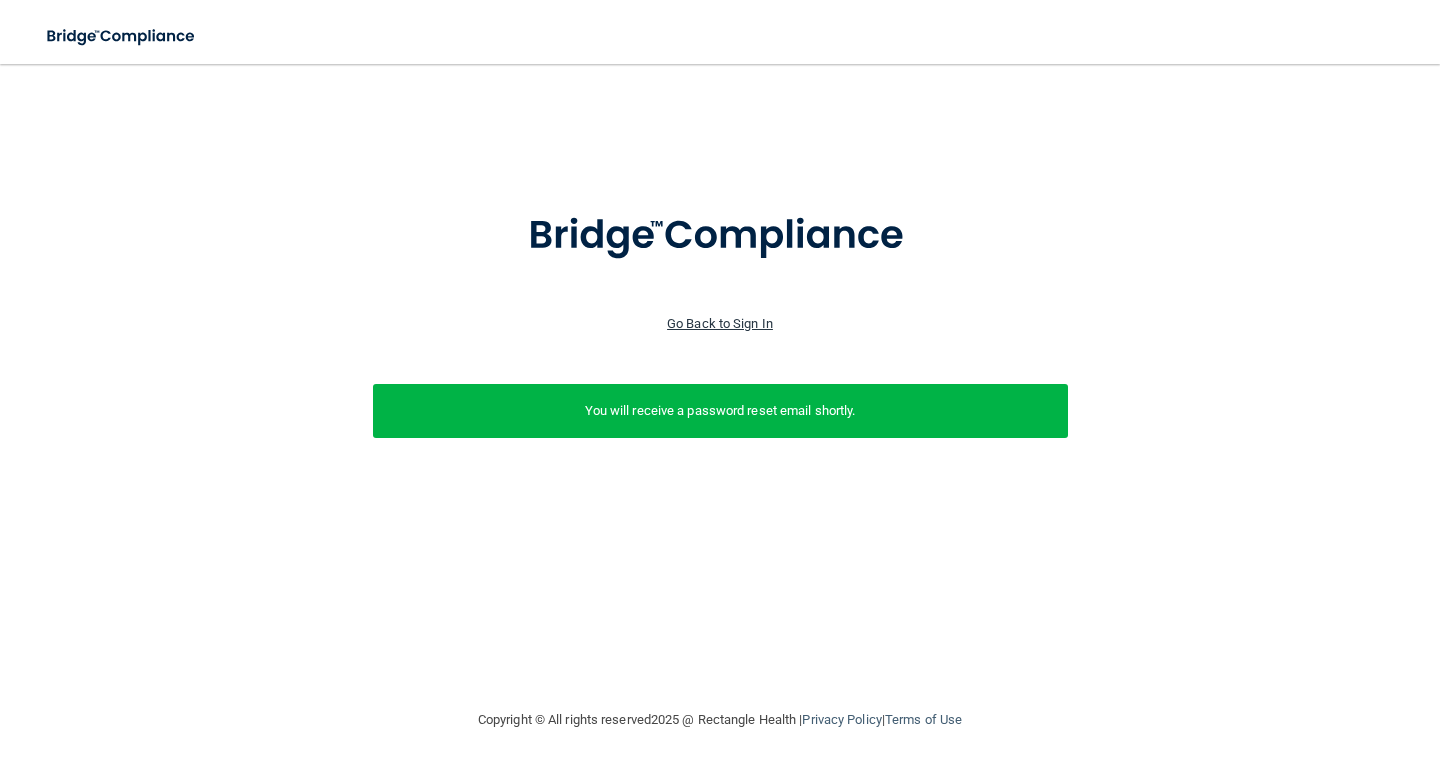 click on "Go Back to Sign In" at bounding box center (720, 323) 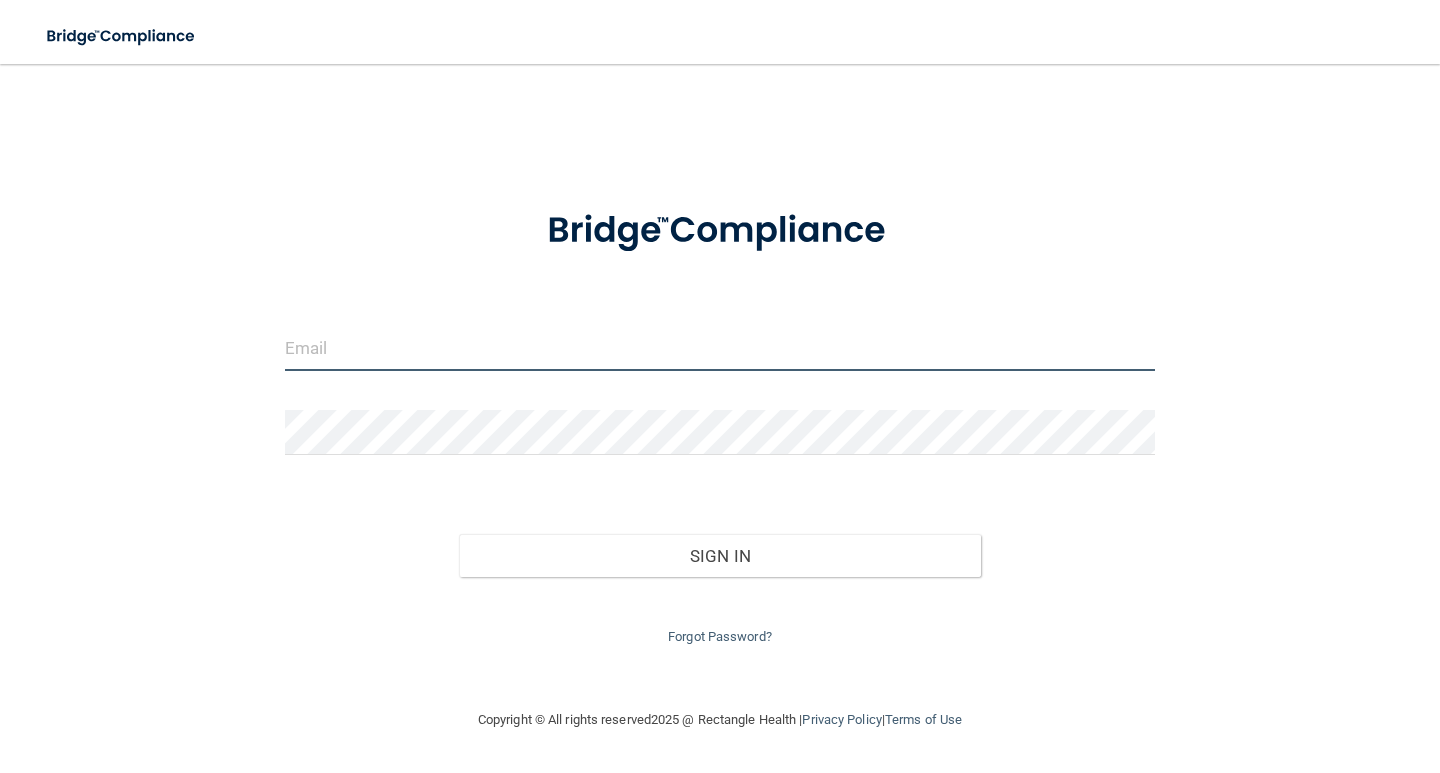 click at bounding box center (720, 348) 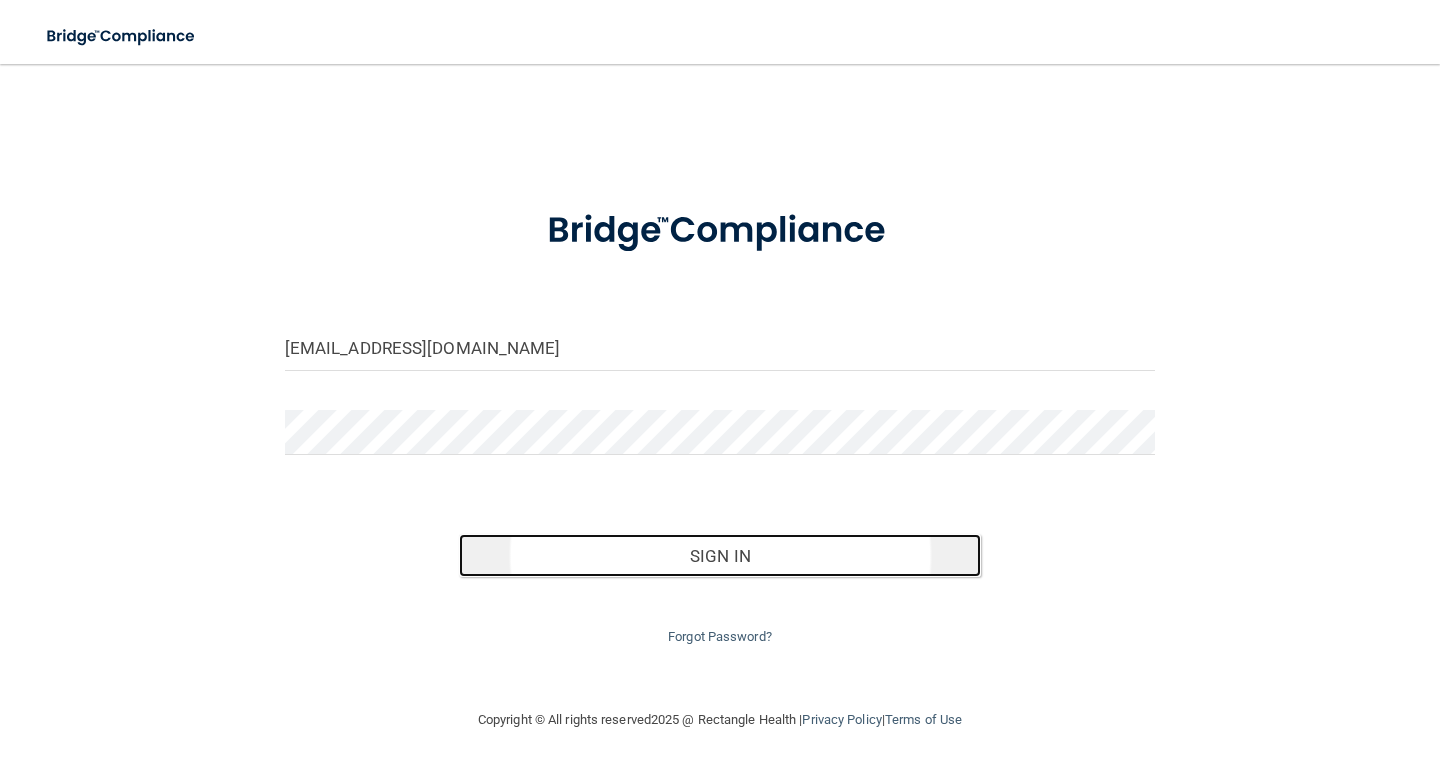 click on "Sign In" at bounding box center (720, 556) 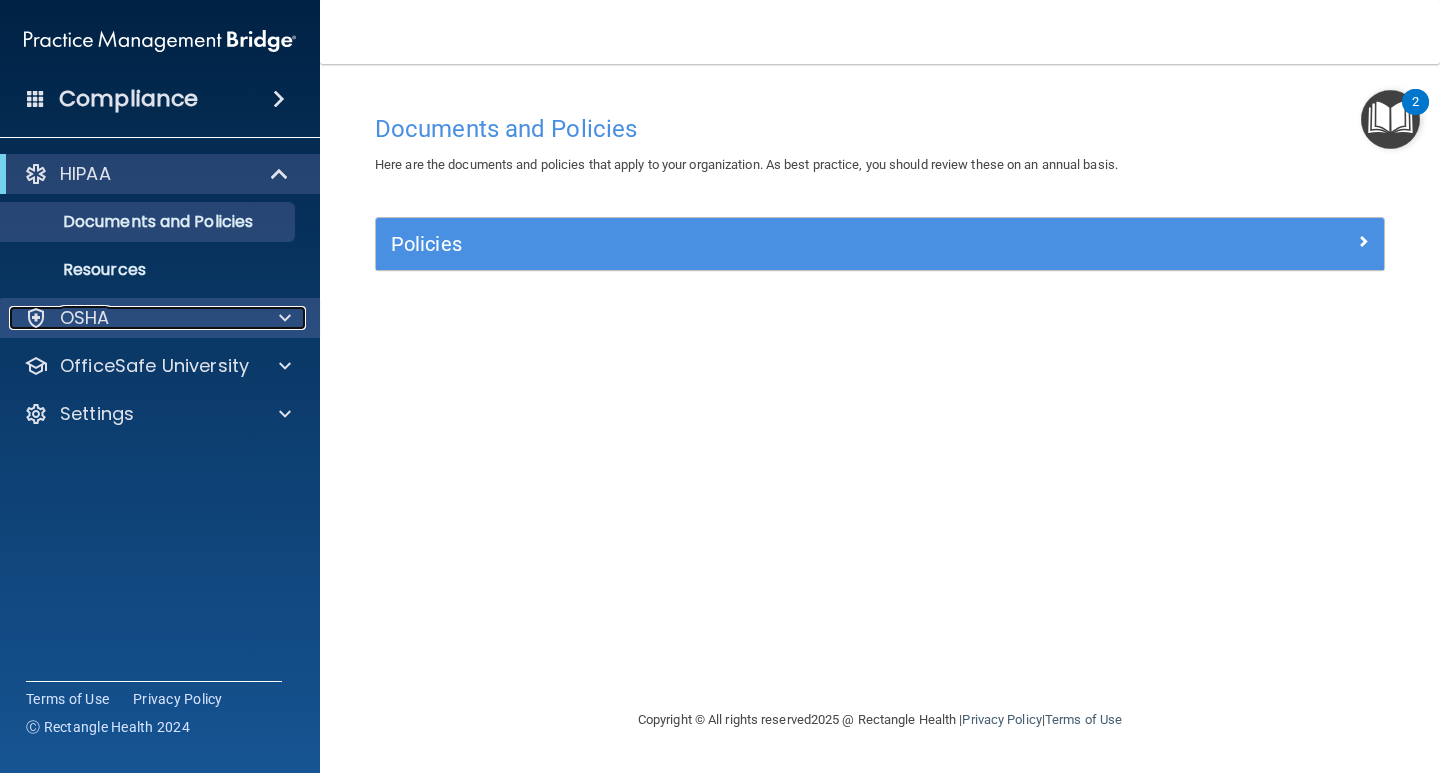 click on "OSHA" at bounding box center [85, 318] 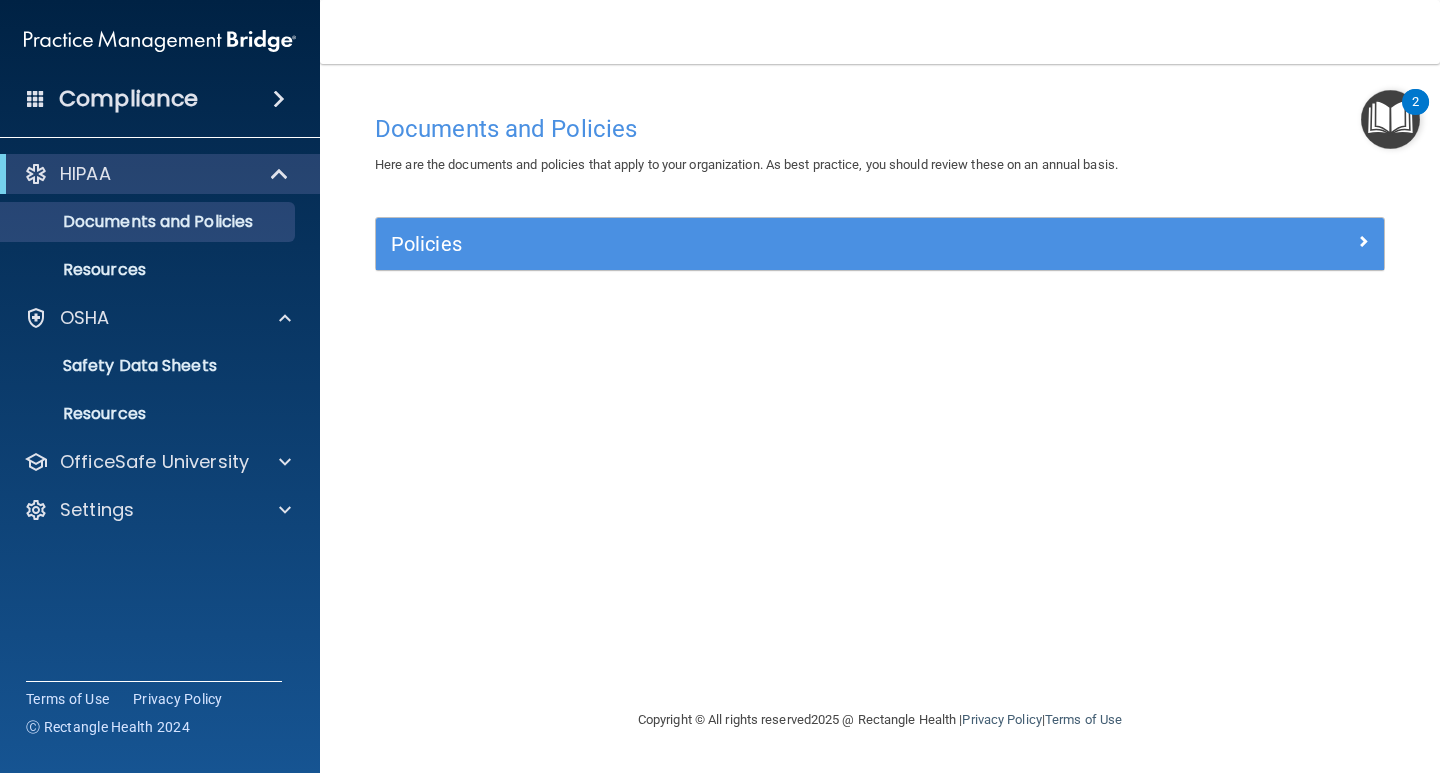 click on "Documents and Policies       Here are the documents and policies that apply to your organization. As best practice, you should review these on an annual basis.             There are no documents selected                Search Documents:                      Search Results            Name  Description        Acceptable Use Policy   Acceptable Use Policy     Policy that defines acceptable and unacceptable use of electronic devices and network resources in conjunction with its established culture of ethical and lawful behavior, openness, trust, and integrity.        Business Associates Policy   Business Associates Policy     Policy that describes the obligations of business associates and the requirements for contracting with business associates.        Complaint Process Policy   Complaint Process Policy     Policy to provide a process for patients and responsible parties to make complaints concerning privacy and security practices.        Document Destruction Policy   Document Destruction Policy" at bounding box center [880, 406] 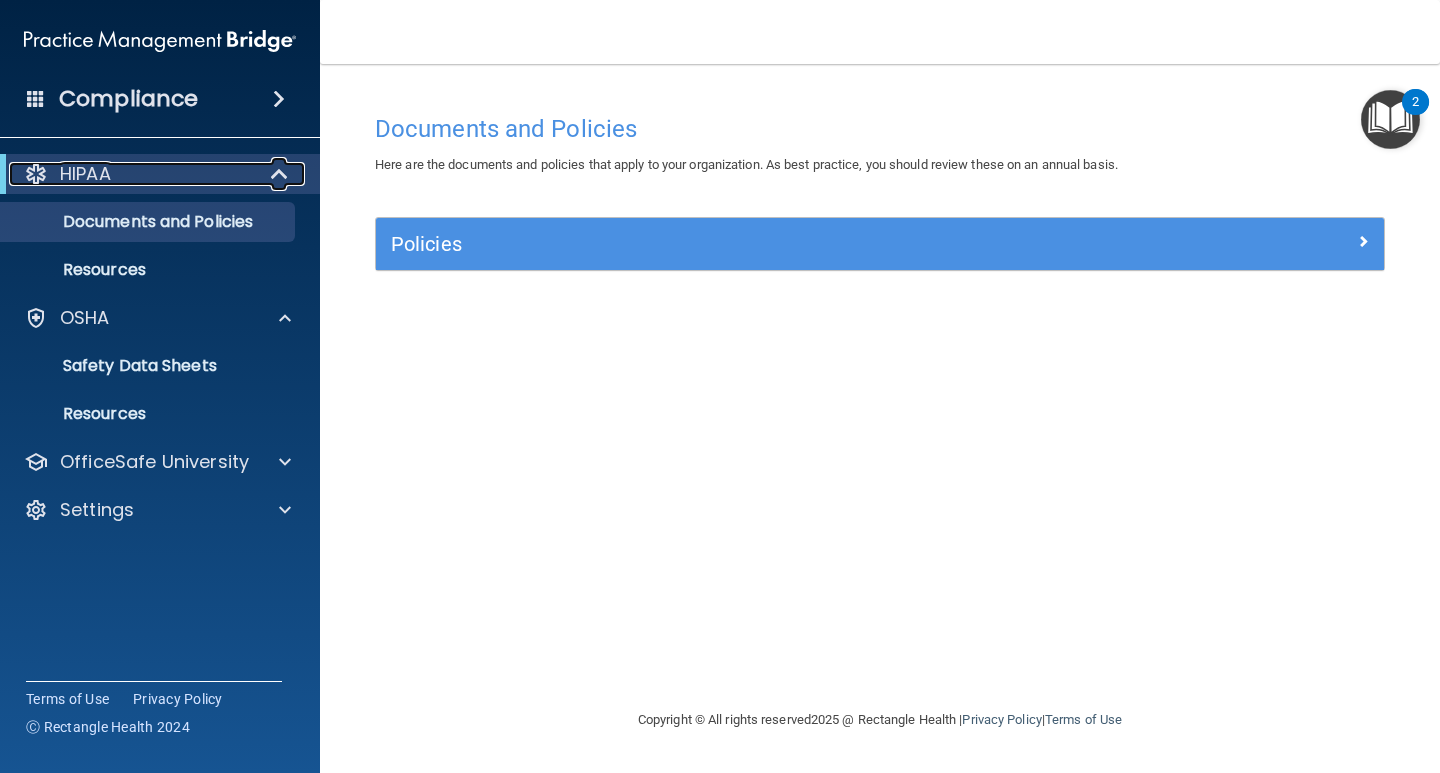 click on "HIPAA" at bounding box center (85, 174) 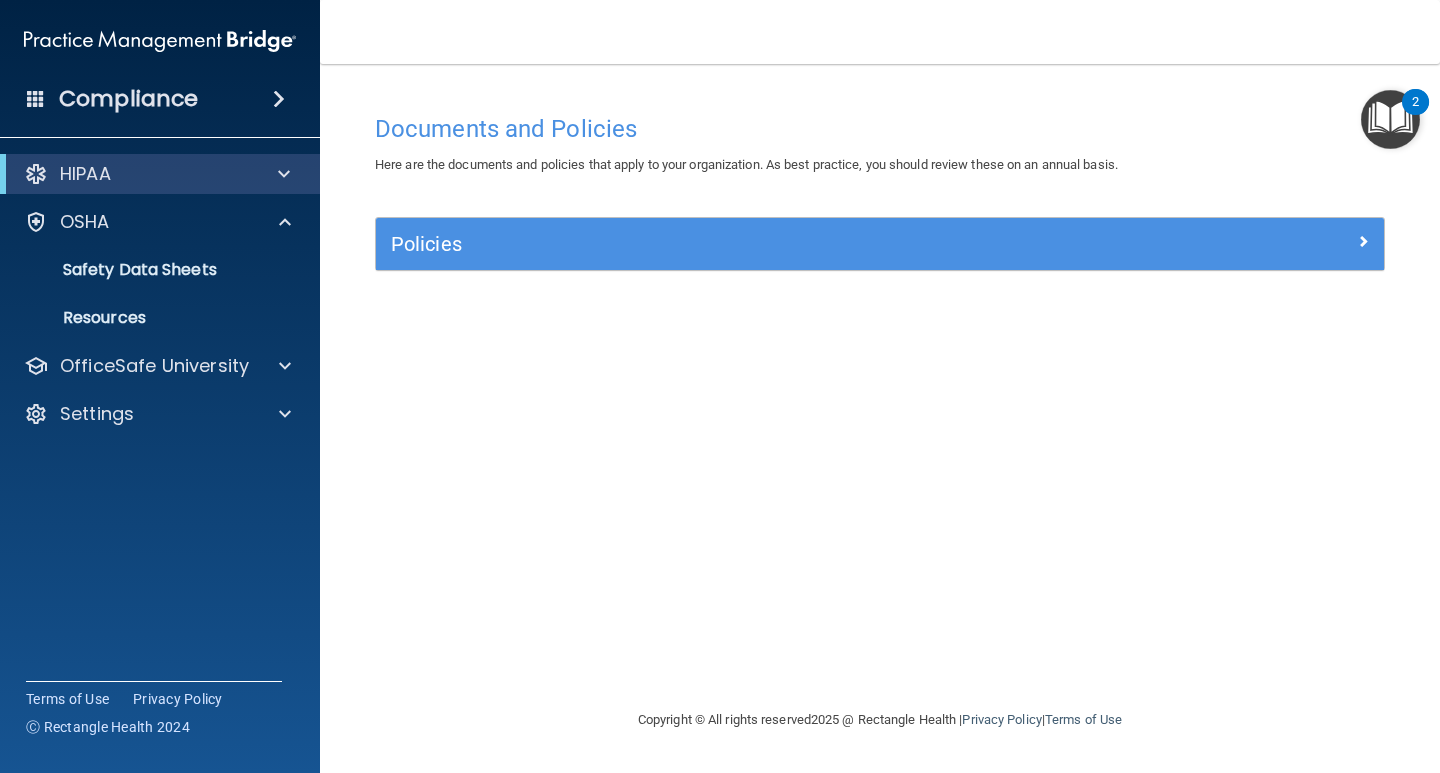click at bounding box center (279, 99) 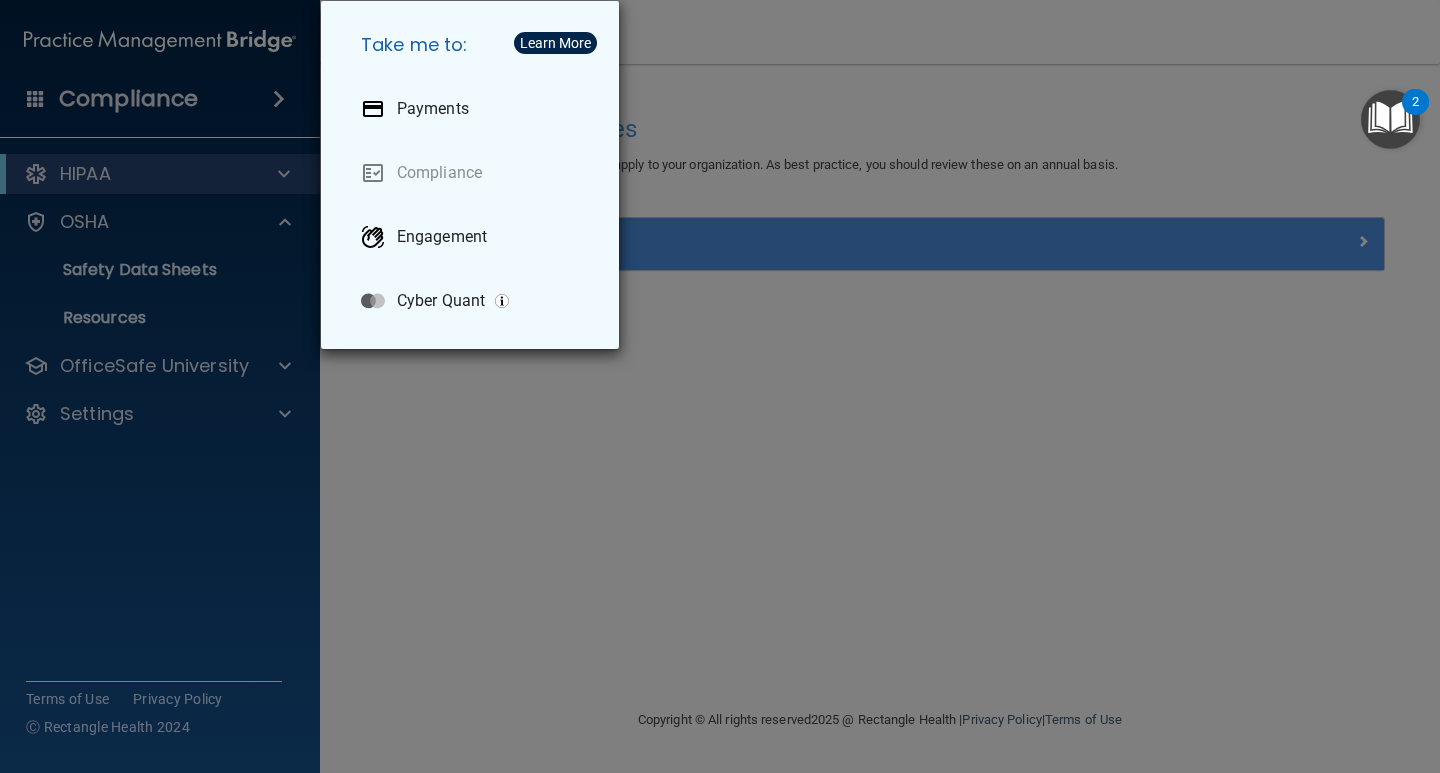 click on "Take me to:             Payments                   Compliance                     Engagement                     Cyber Quant" at bounding box center [720, 386] 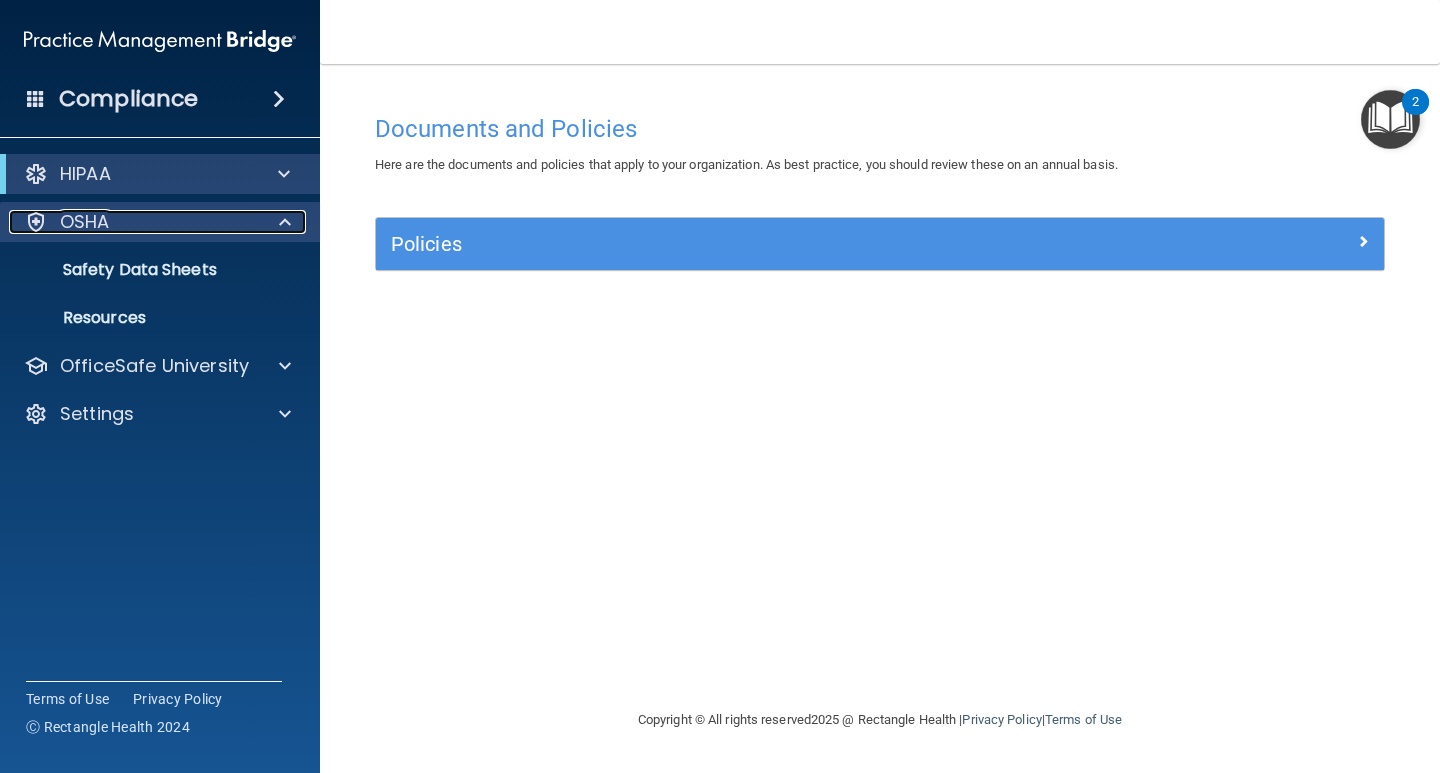 click on "OSHA" at bounding box center (85, 222) 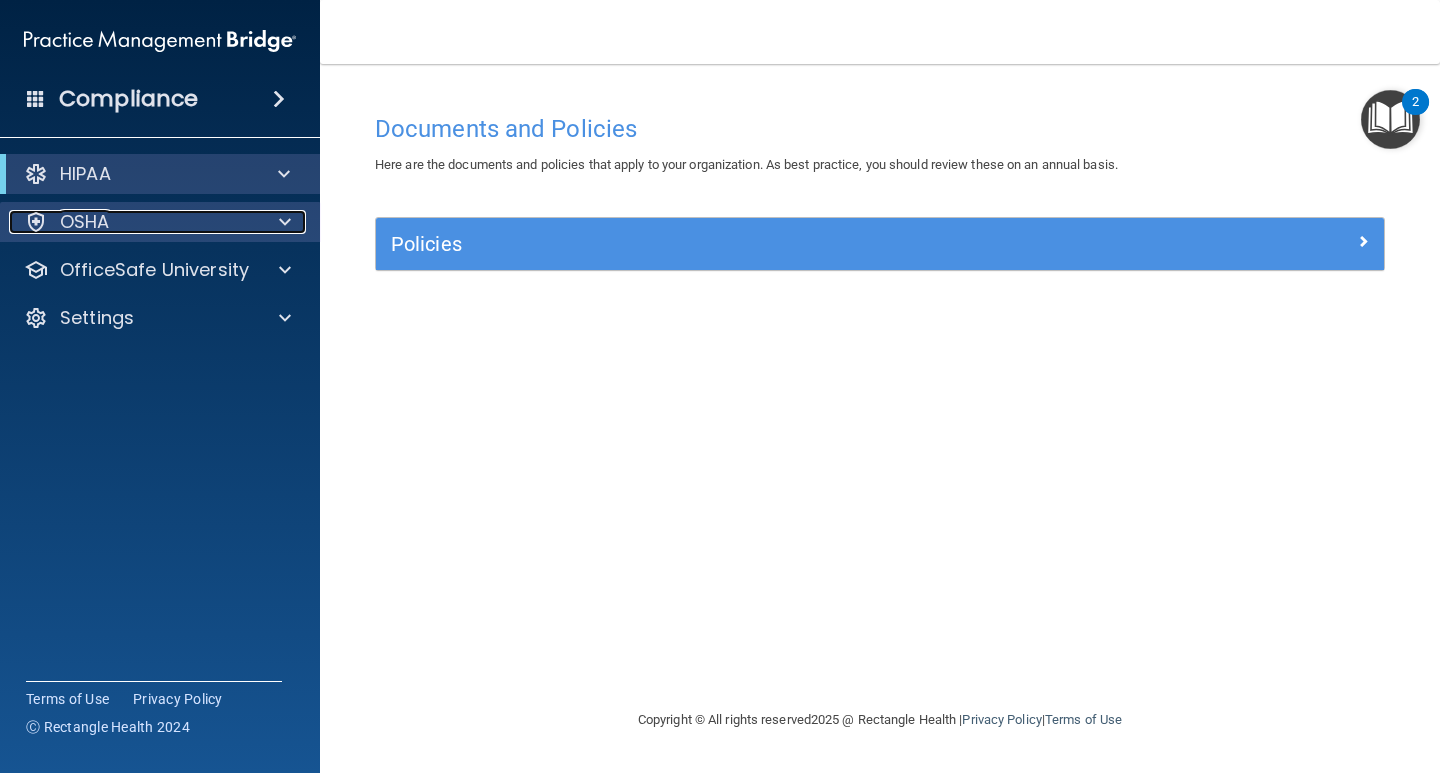 click on "OSHA" at bounding box center (85, 222) 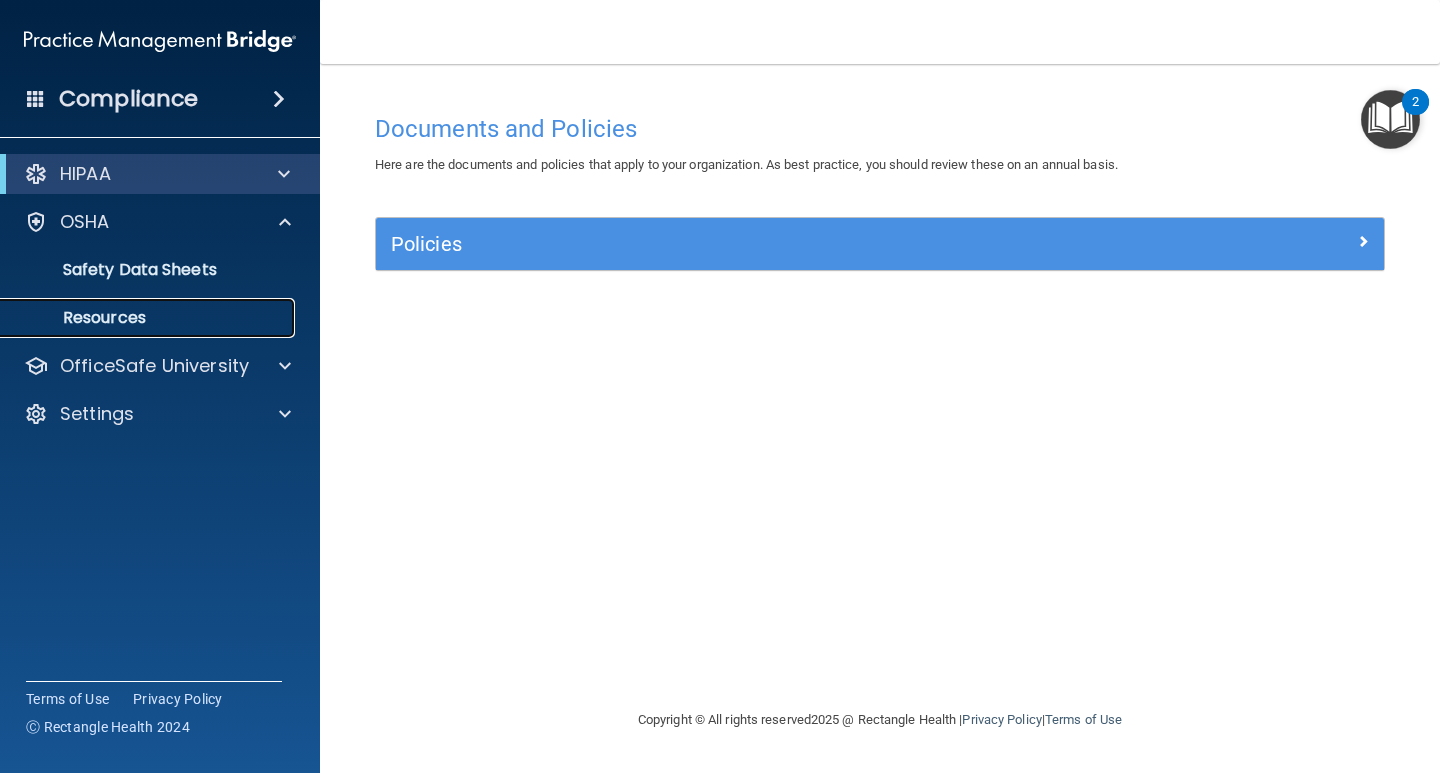 click on "Resources" at bounding box center [149, 318] 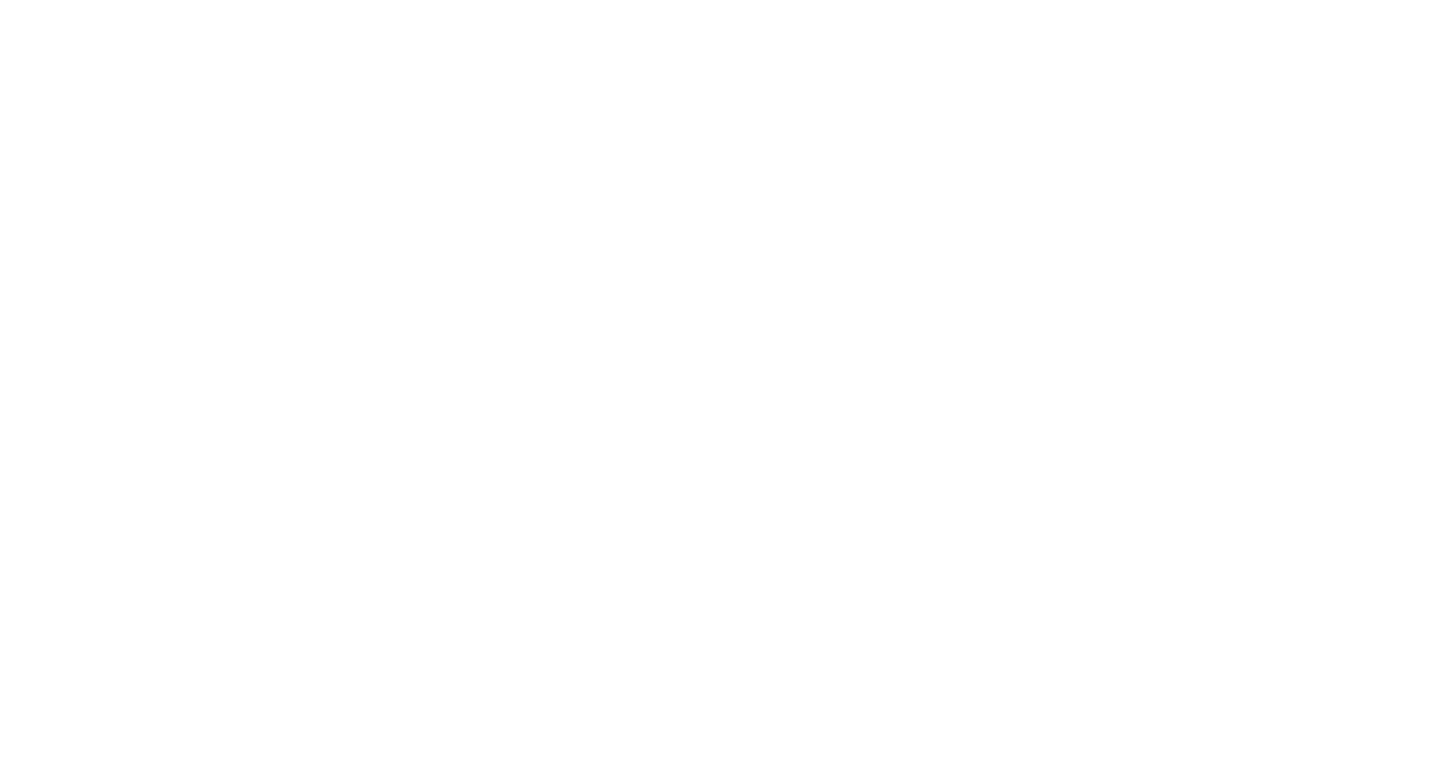 scroll, scrollTop: 0, scrollLeft: 0, axis: both 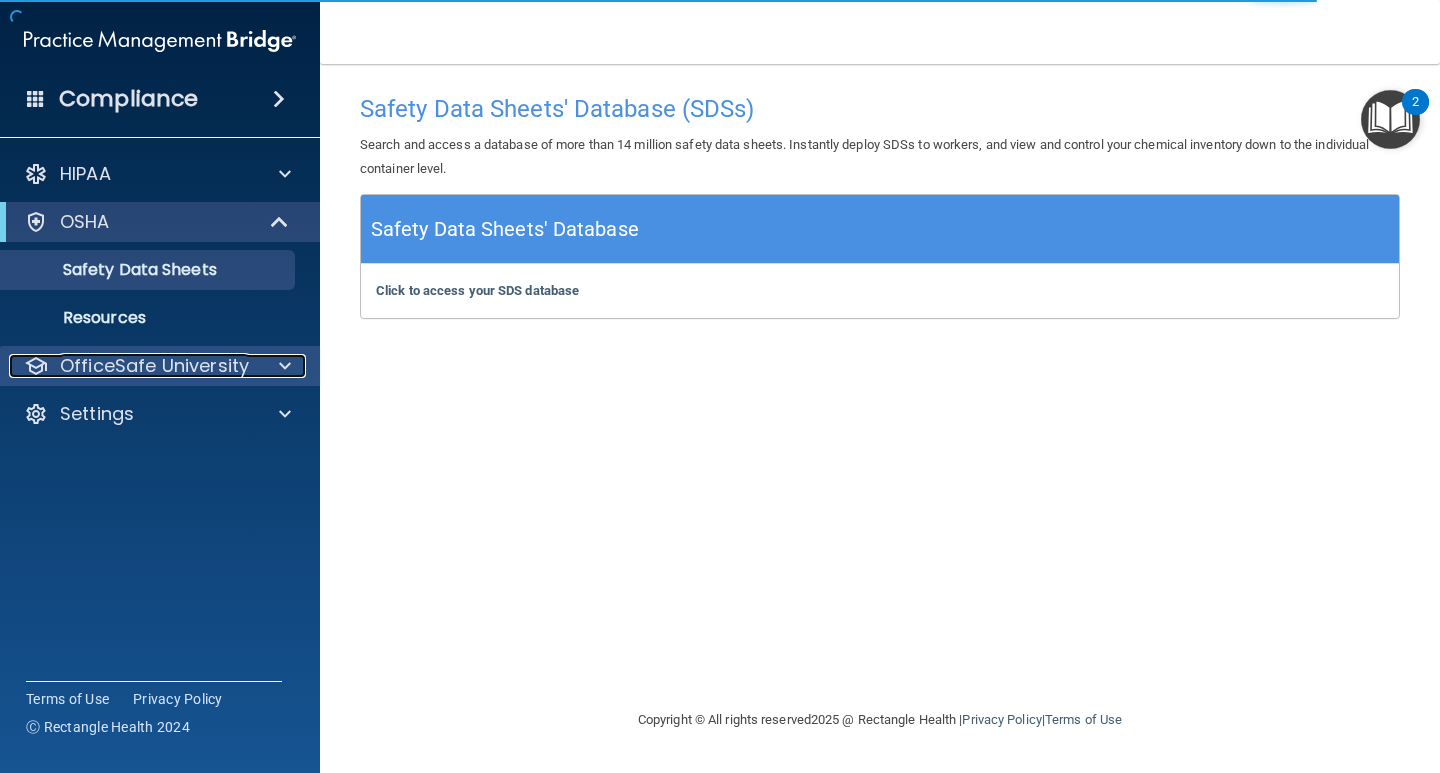 click on "OfficeSafe University" at bounding box center (154, 366) 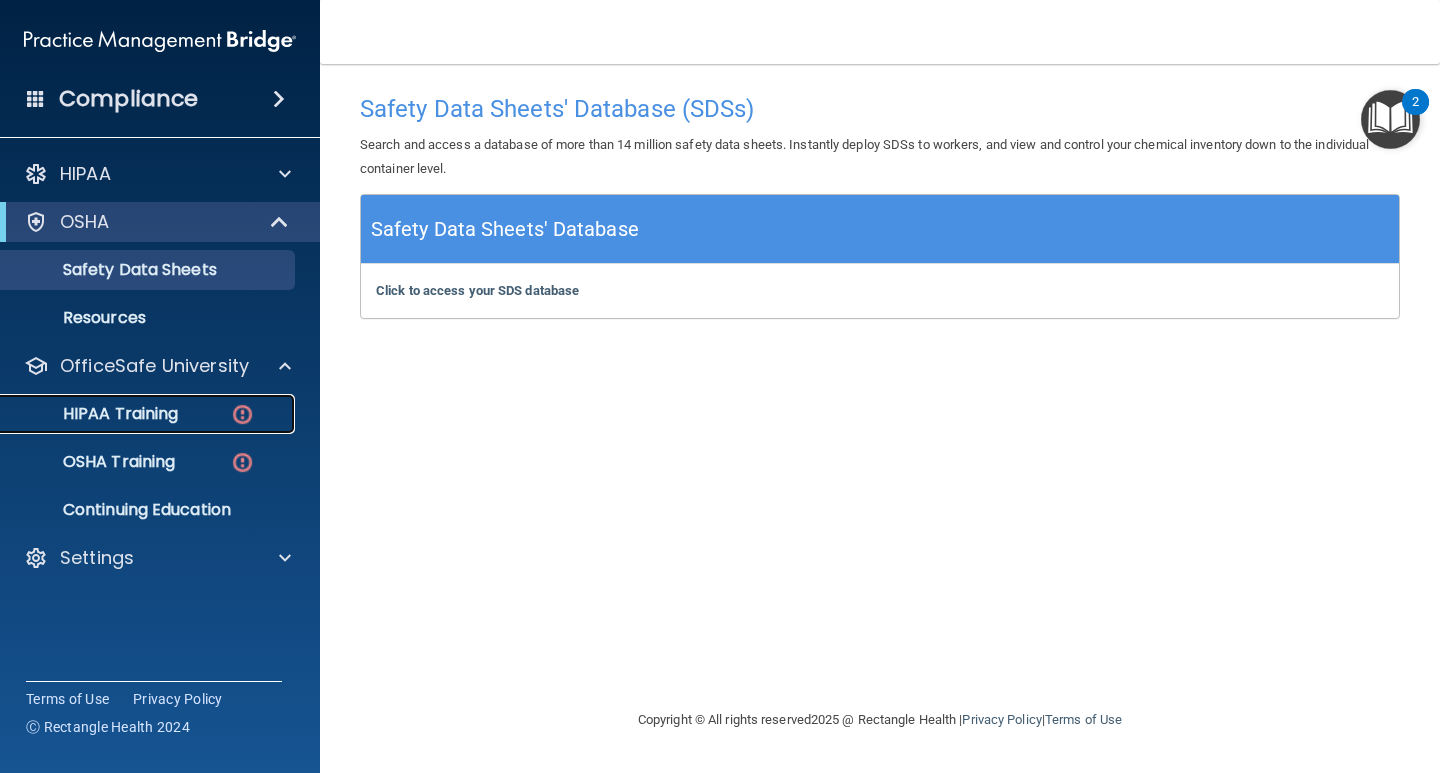click on "HIPAA Training" at bounding box center (95, 414) 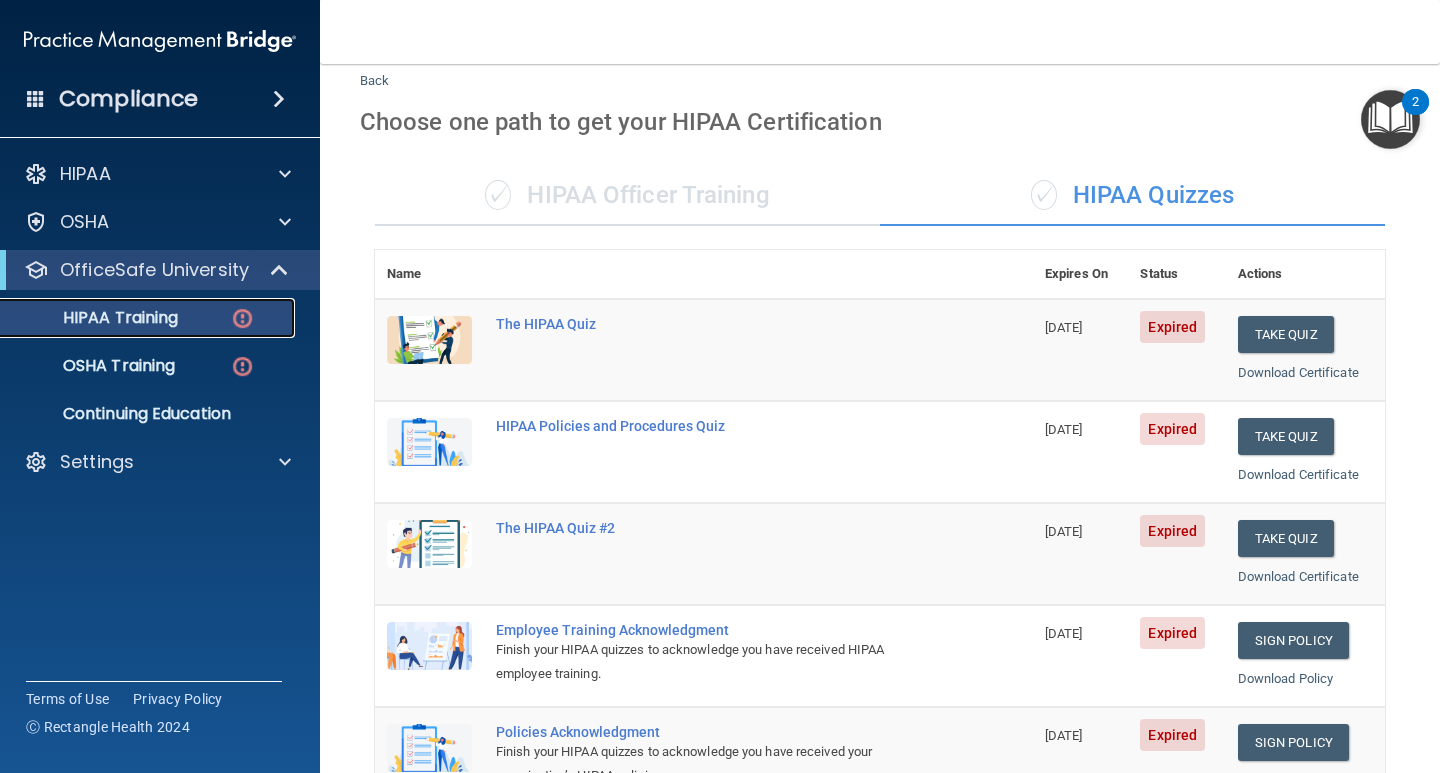 scroll, scrollTop: 33, scrollLeft: 0, axis: vertical 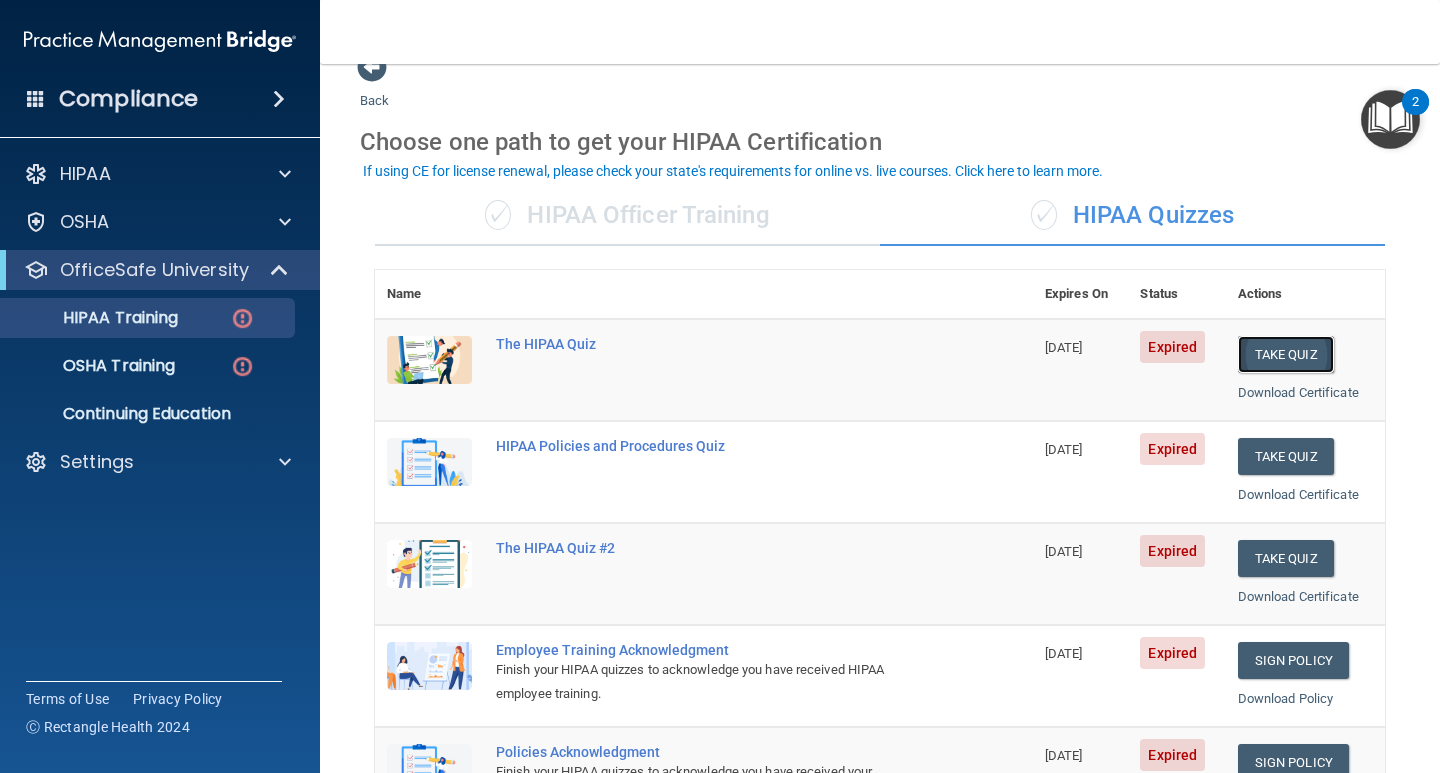 click on "Take Quiz" at bounding box center (1286, 354) 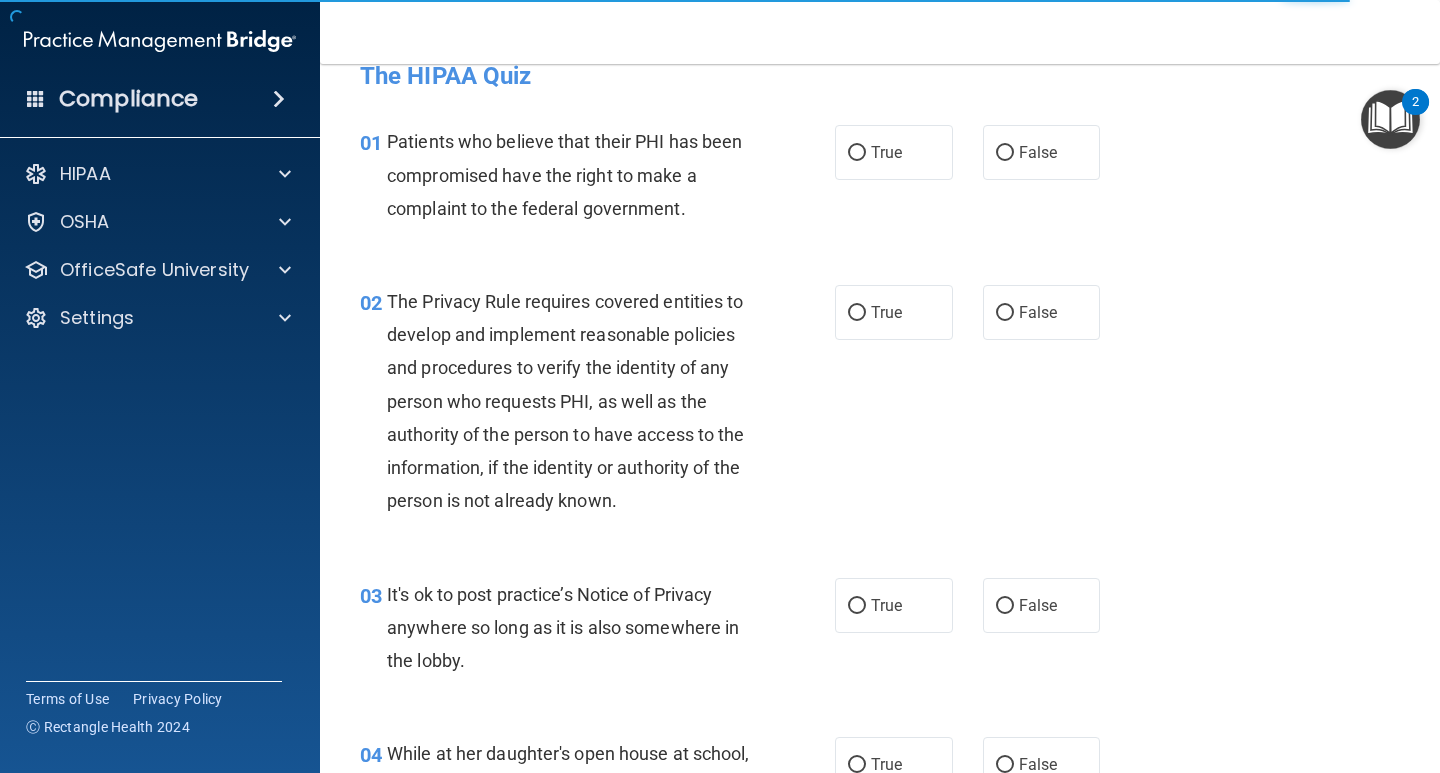 scroll, scrollTop: 0, scrollLeft: 0, axis: both 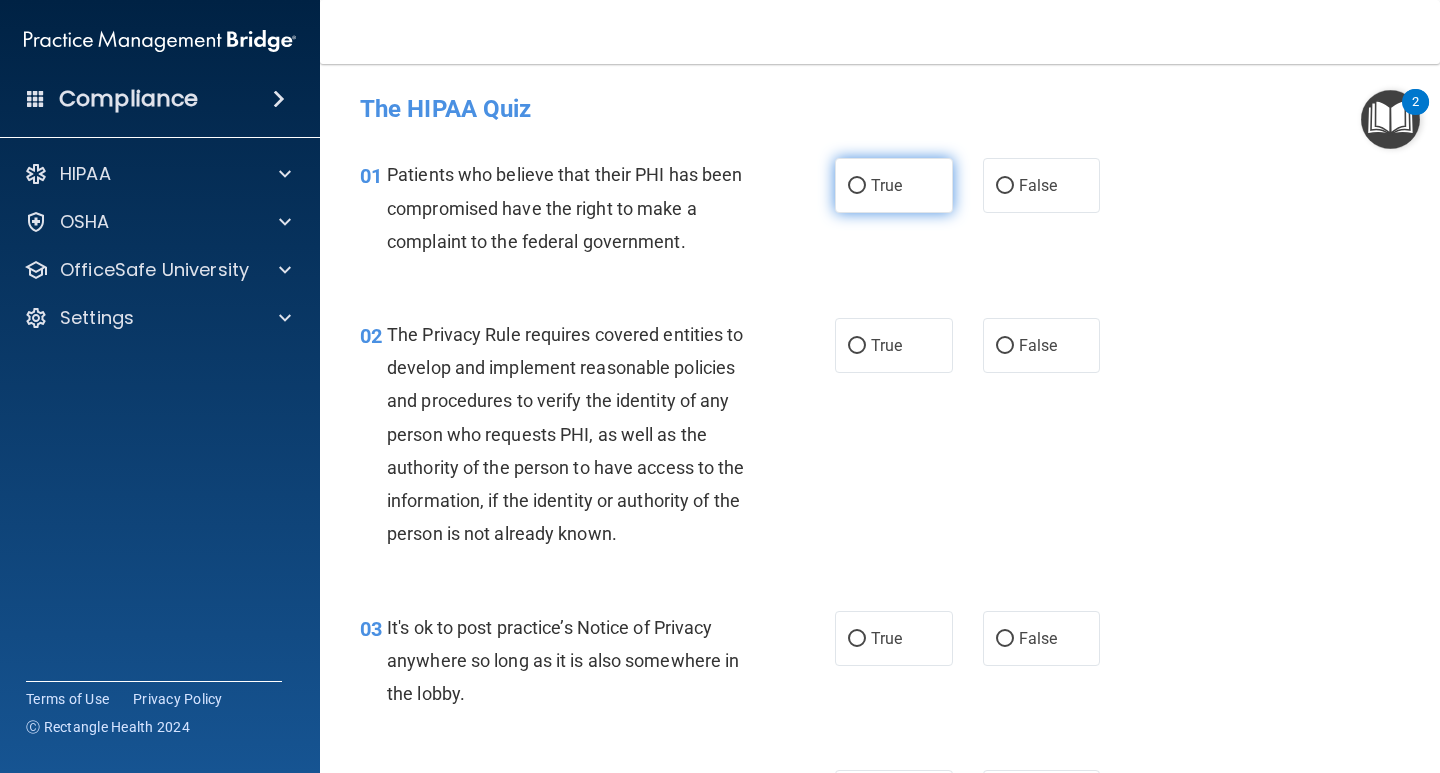 click on "True" at bounding box center (857, 186) 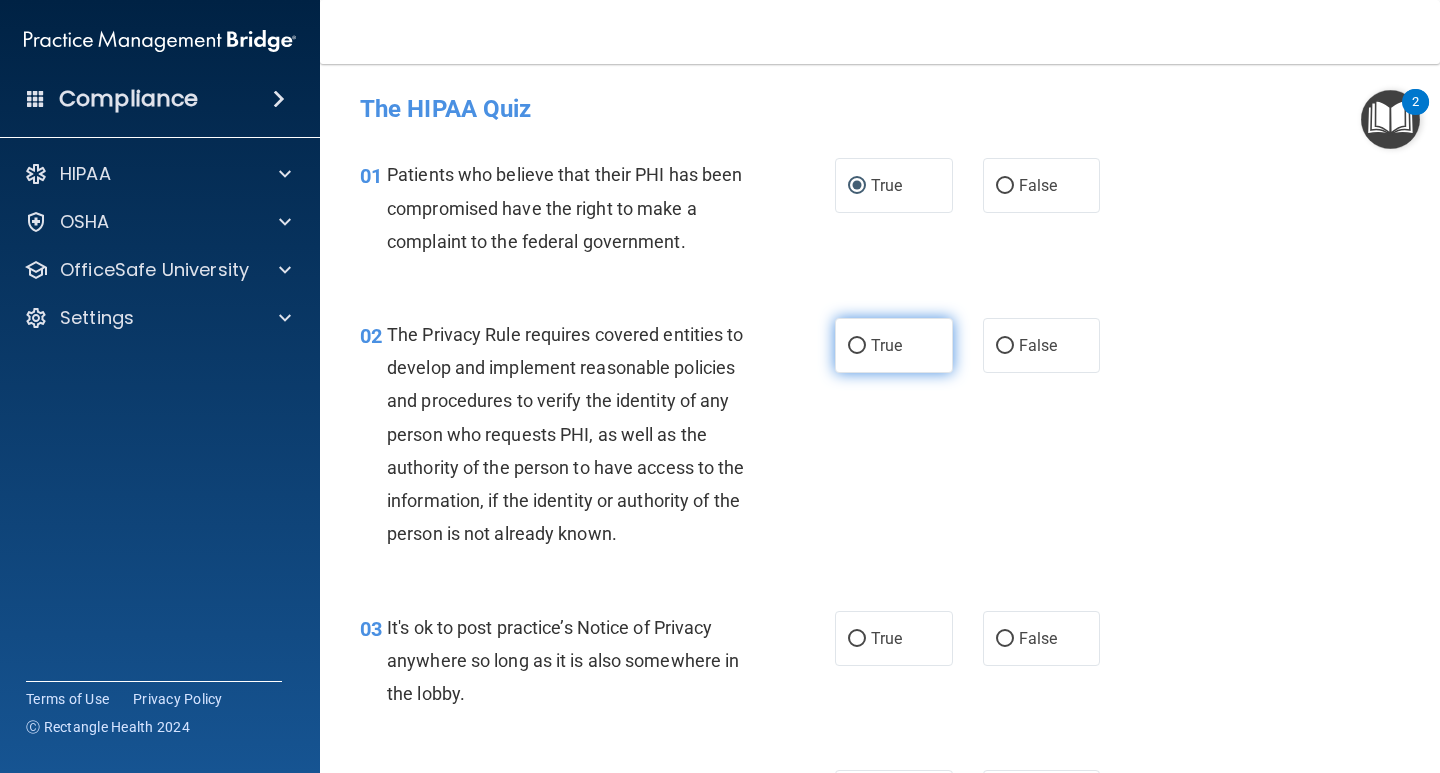 click on "True" at bounding box center (857, 346) 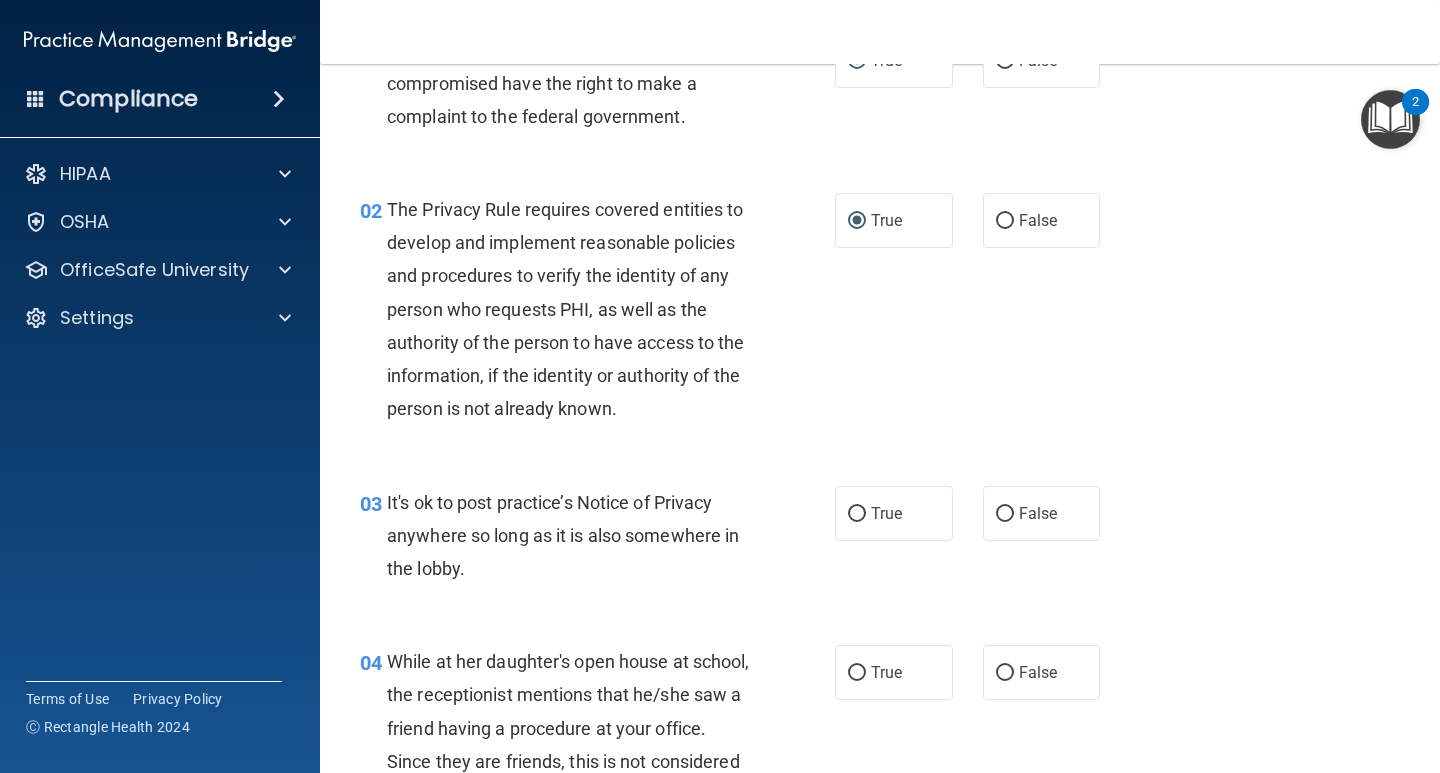 scroll, scrollTop: 200, scrollLeft: 0, axis: vertical 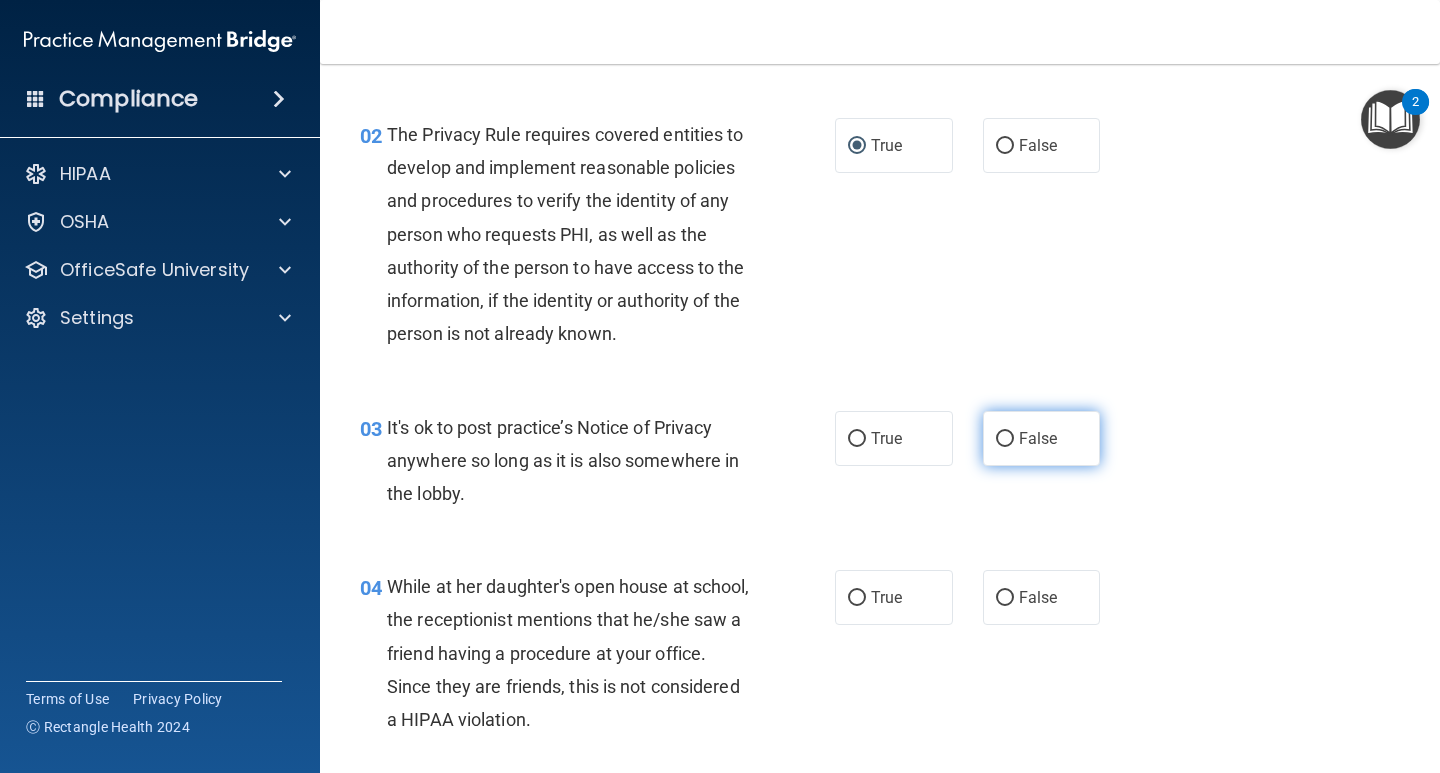 click on "False" at bounding box center [1005, 439] 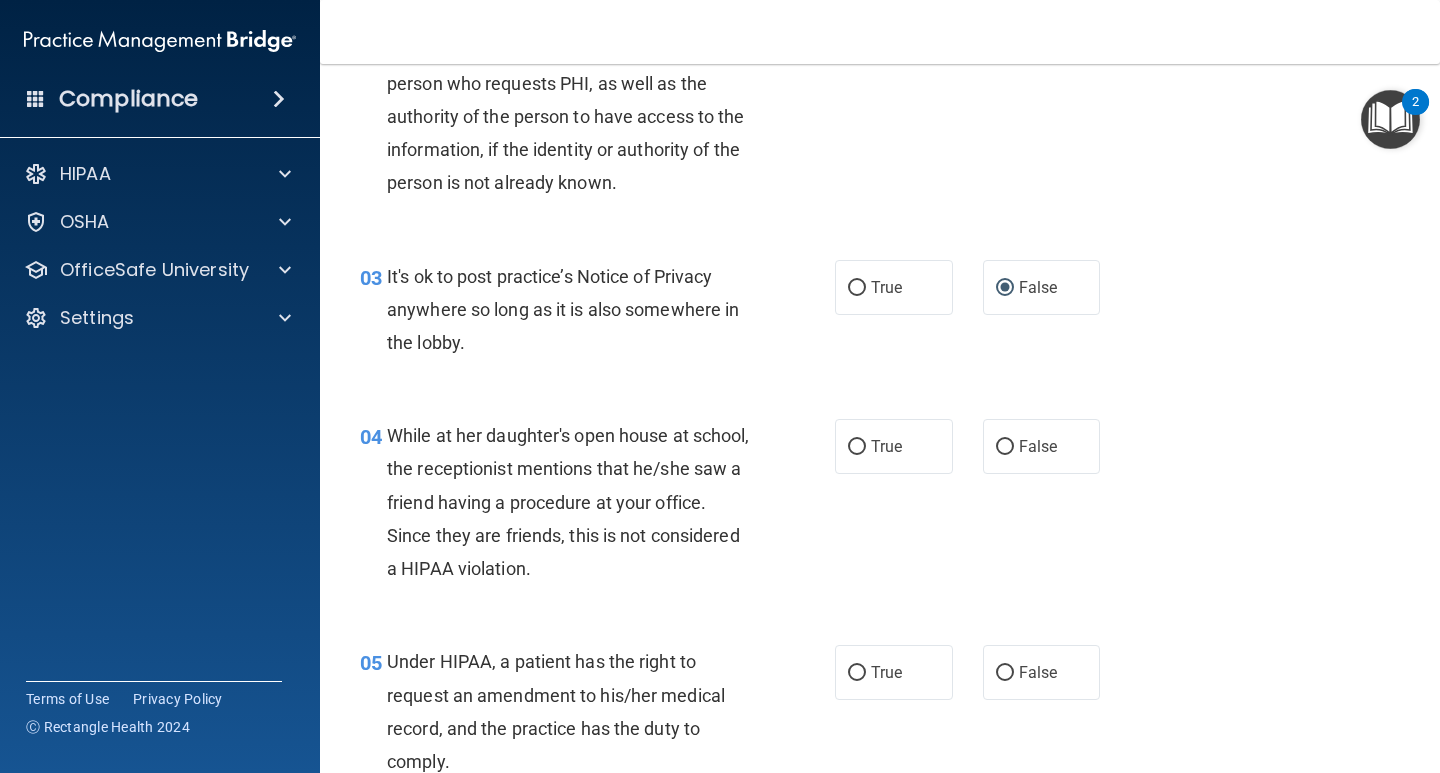 scroll, scrollTop: 400, scrollLeft: 0, axis: vertical 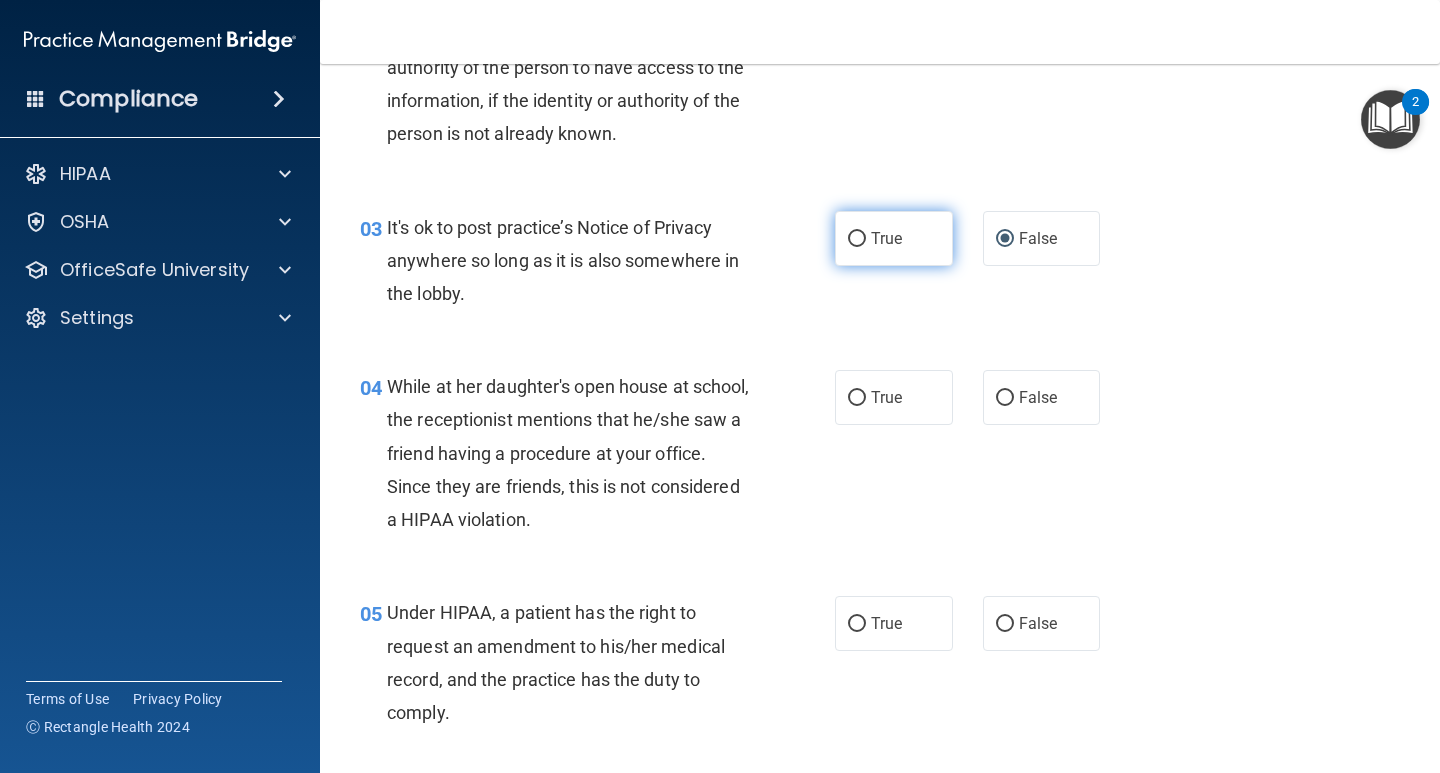 click on "True" at bounding box center [857, 239] 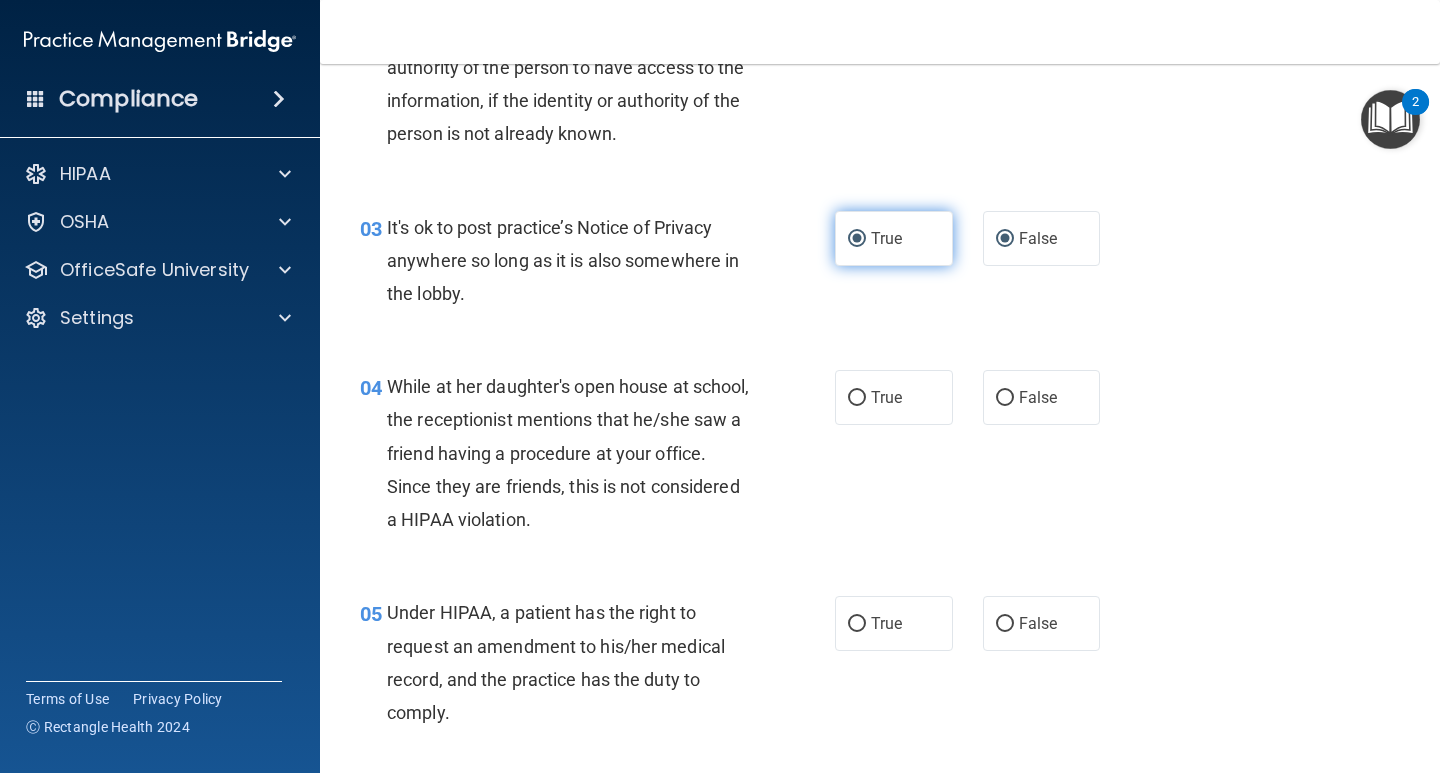 radio on "false" 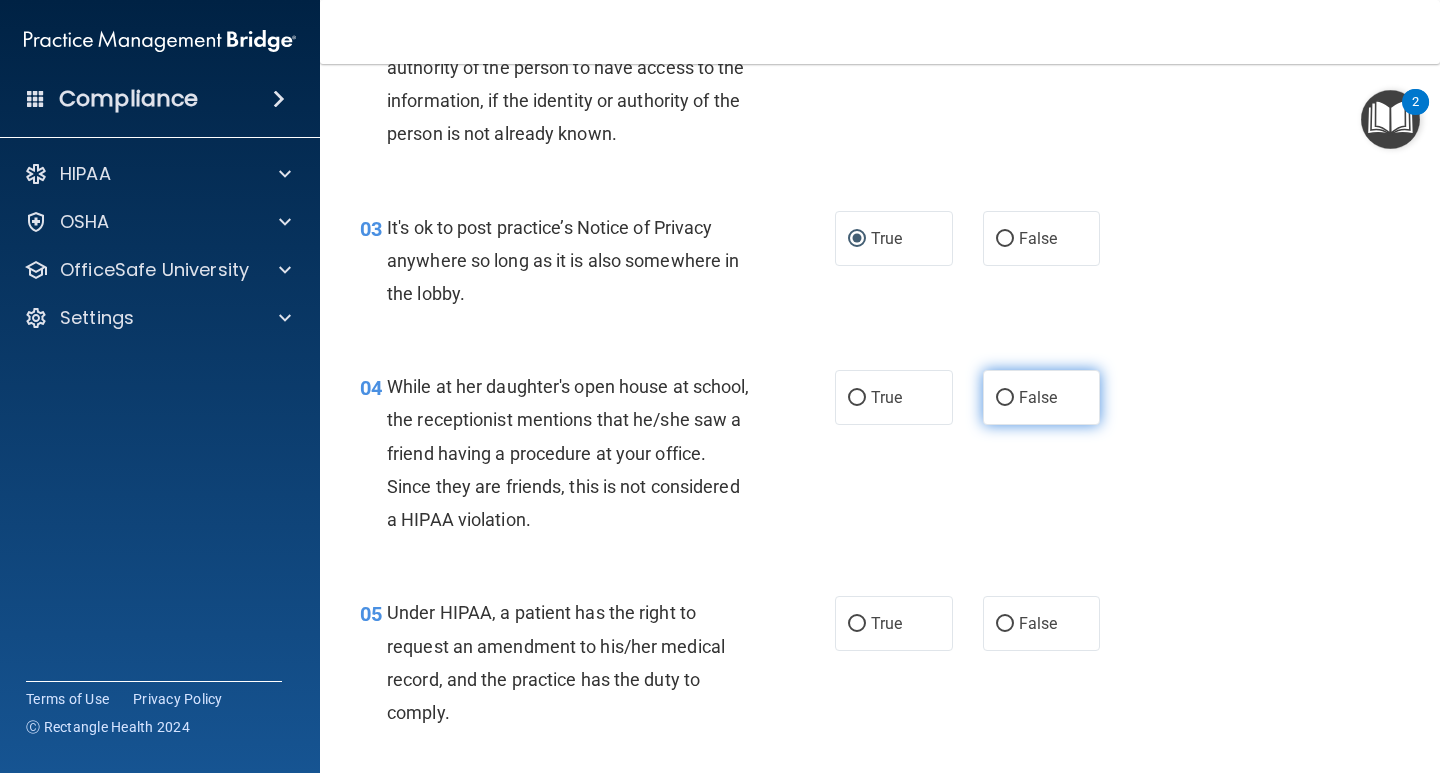 click on "False" at bounding box center [1005, 398] 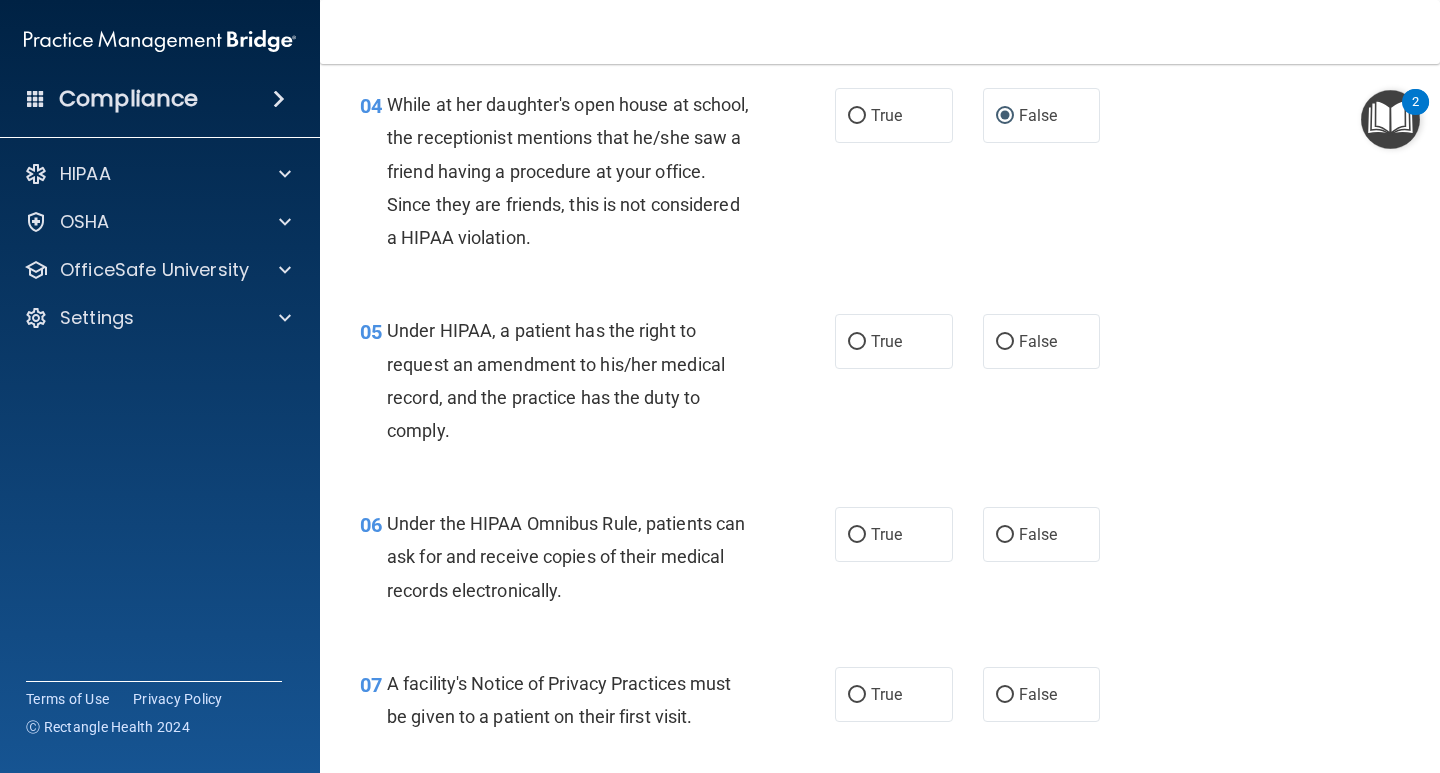 scroll, scrollTop: 700, scrollLeft: 0, axis: vertical 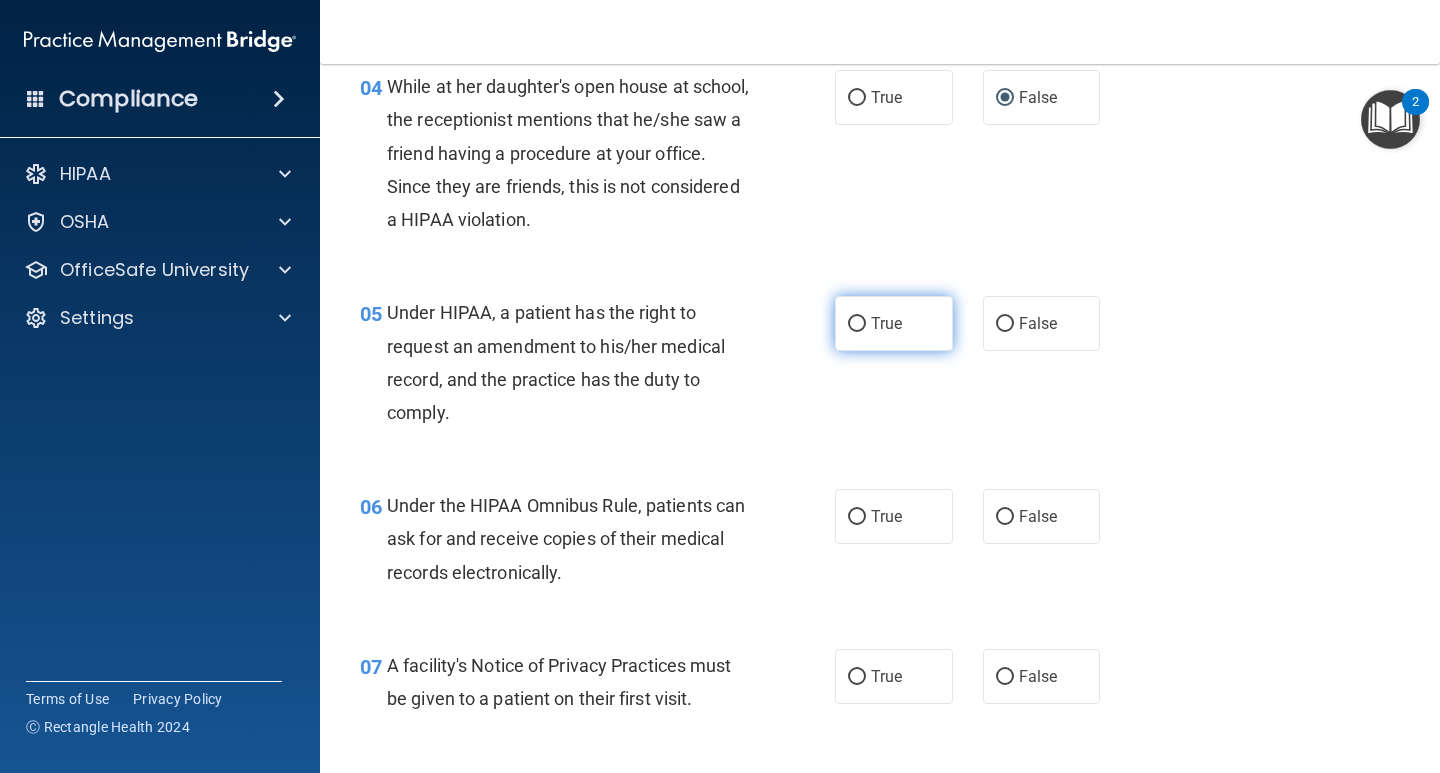 click on "True" at bounding box center [857, 324] 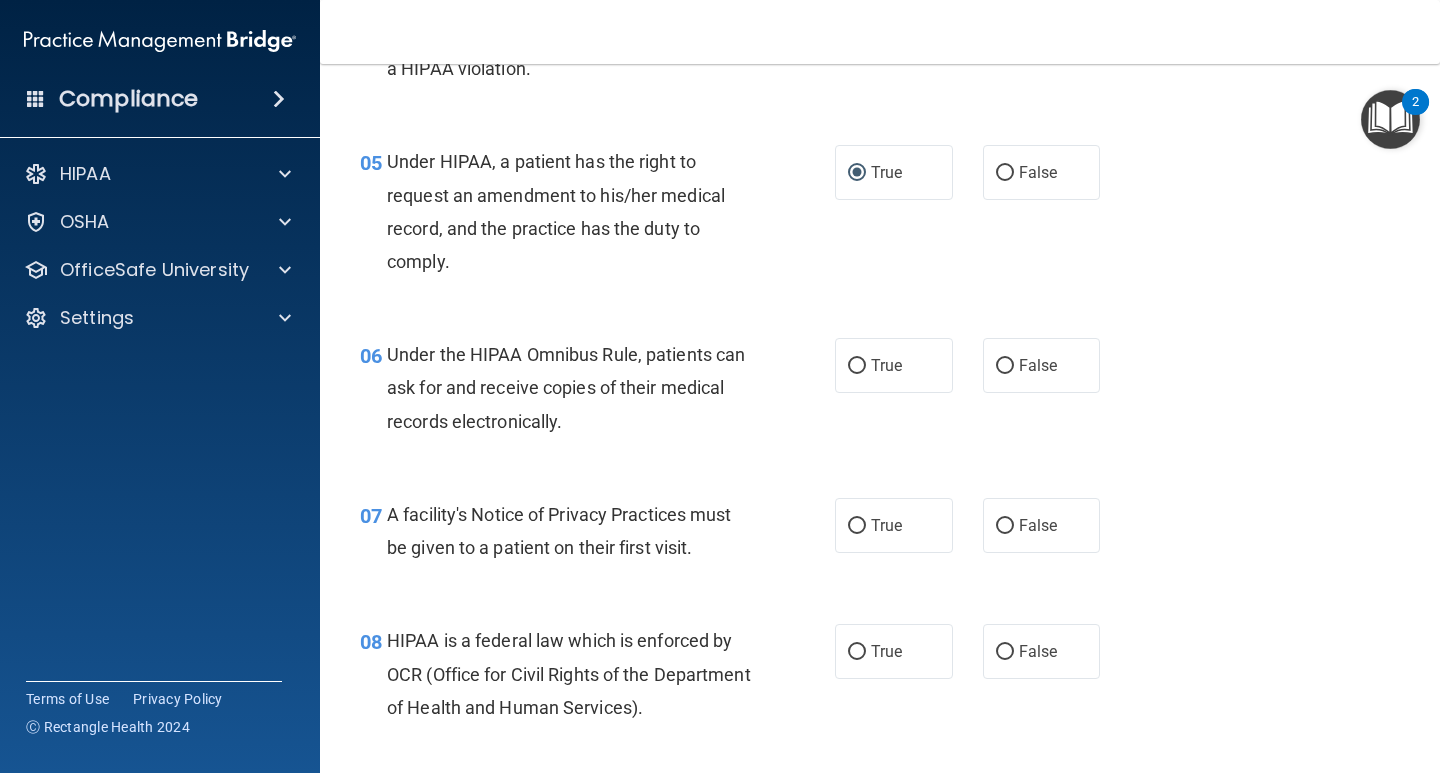scroll, scrollTop: 900, scrollLeft: 0, axis: vertical 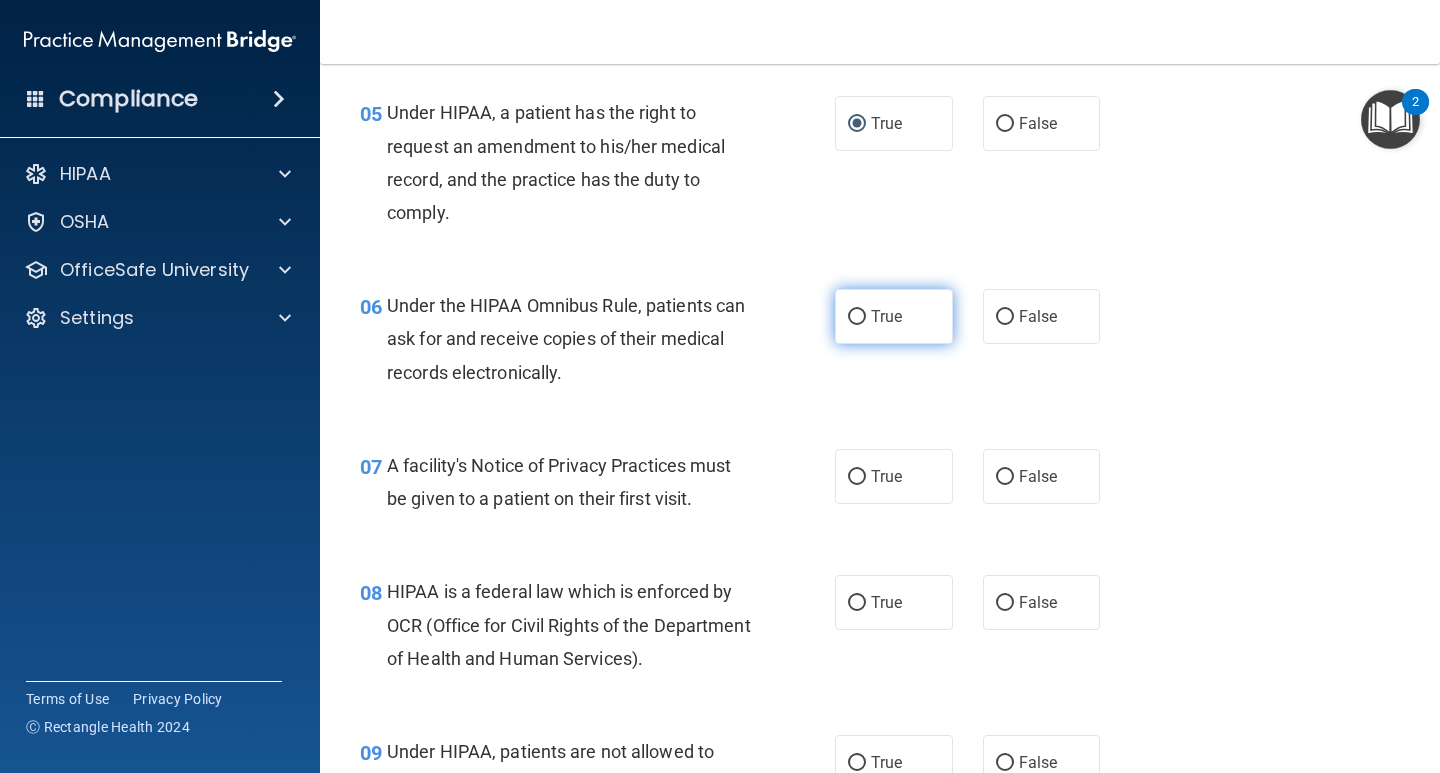 click on "True" at bounding box center [857, 317] 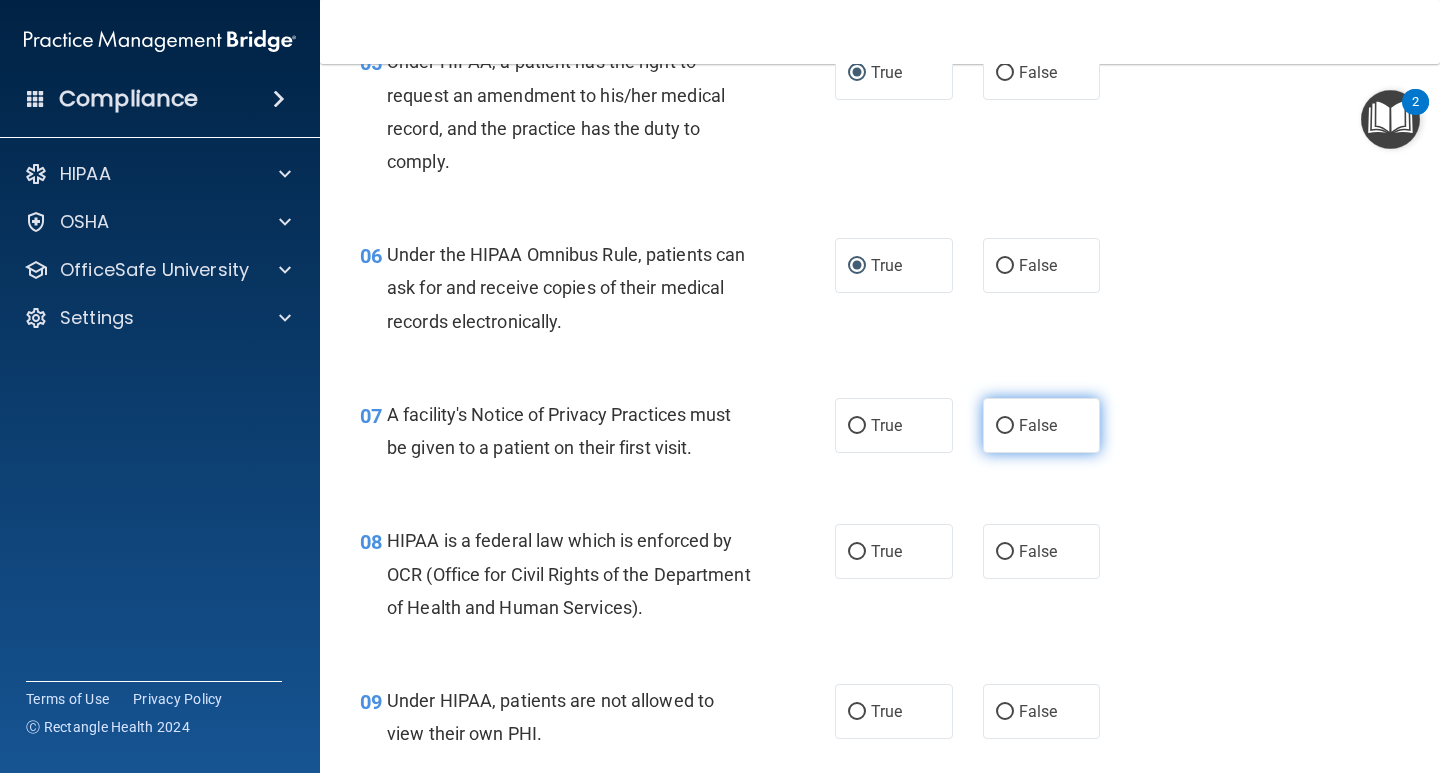 scroll, scrollTop: 1000, scrollLeft: 0, axis: vertical 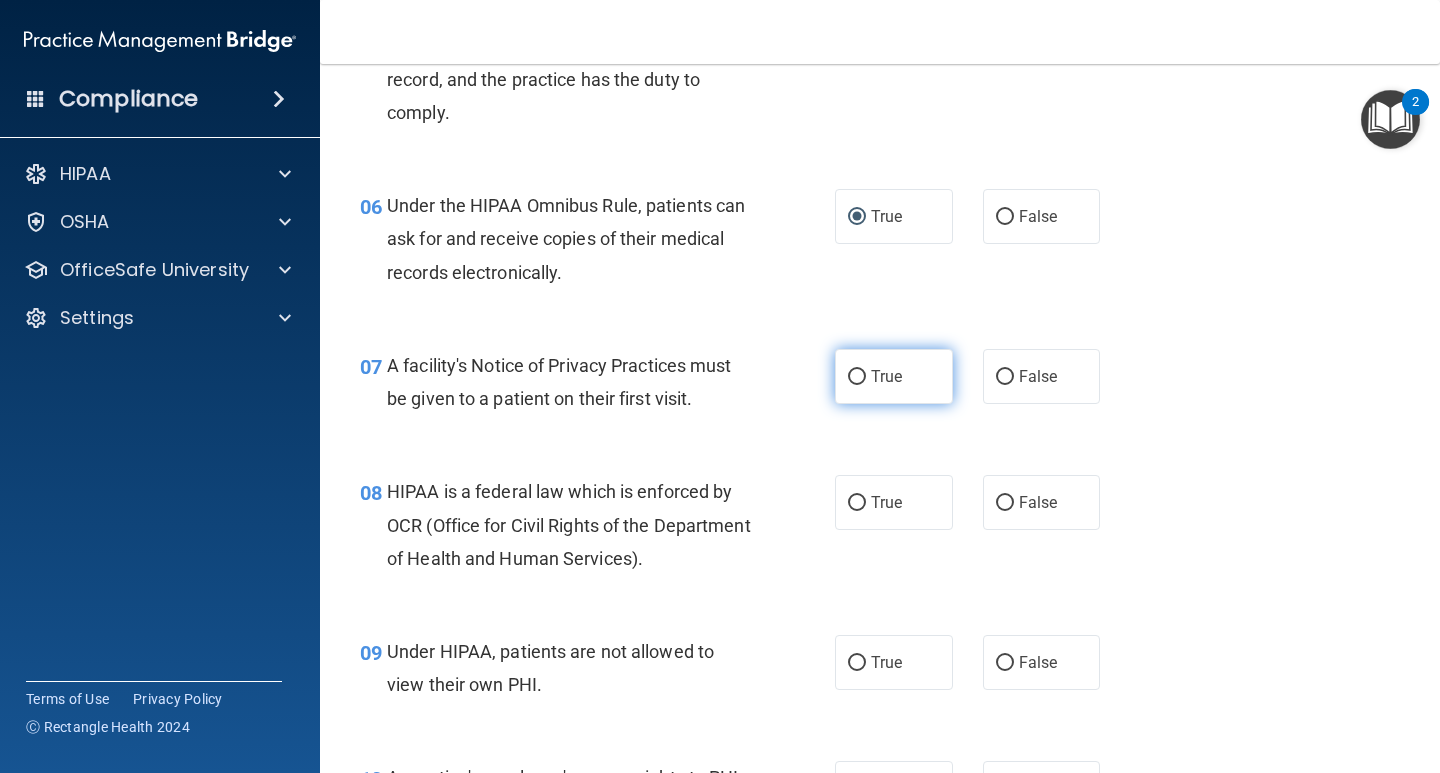 click on "True" at bounding box center (857, 377) 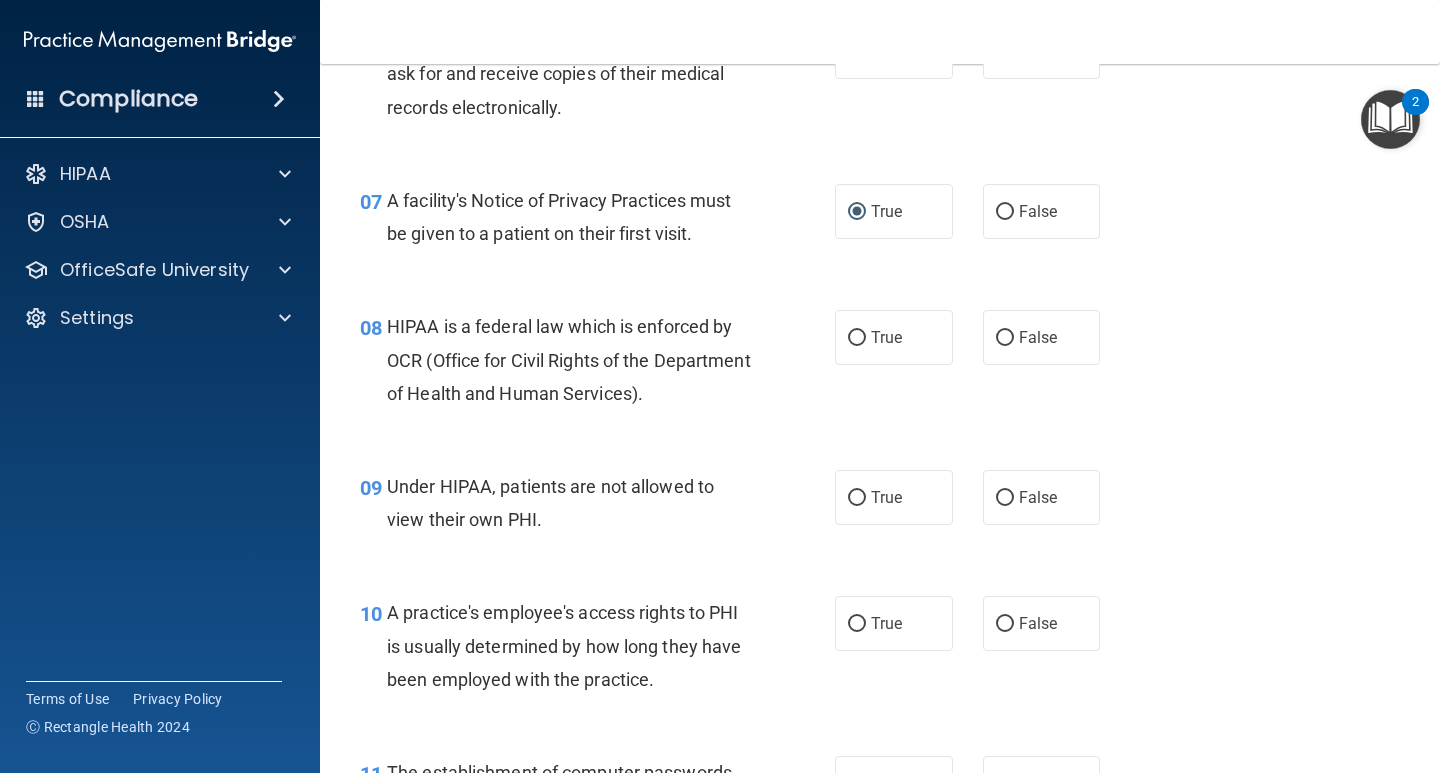 scroll, scrollTop: 1200, scrollLeft: 0, axis: vertical 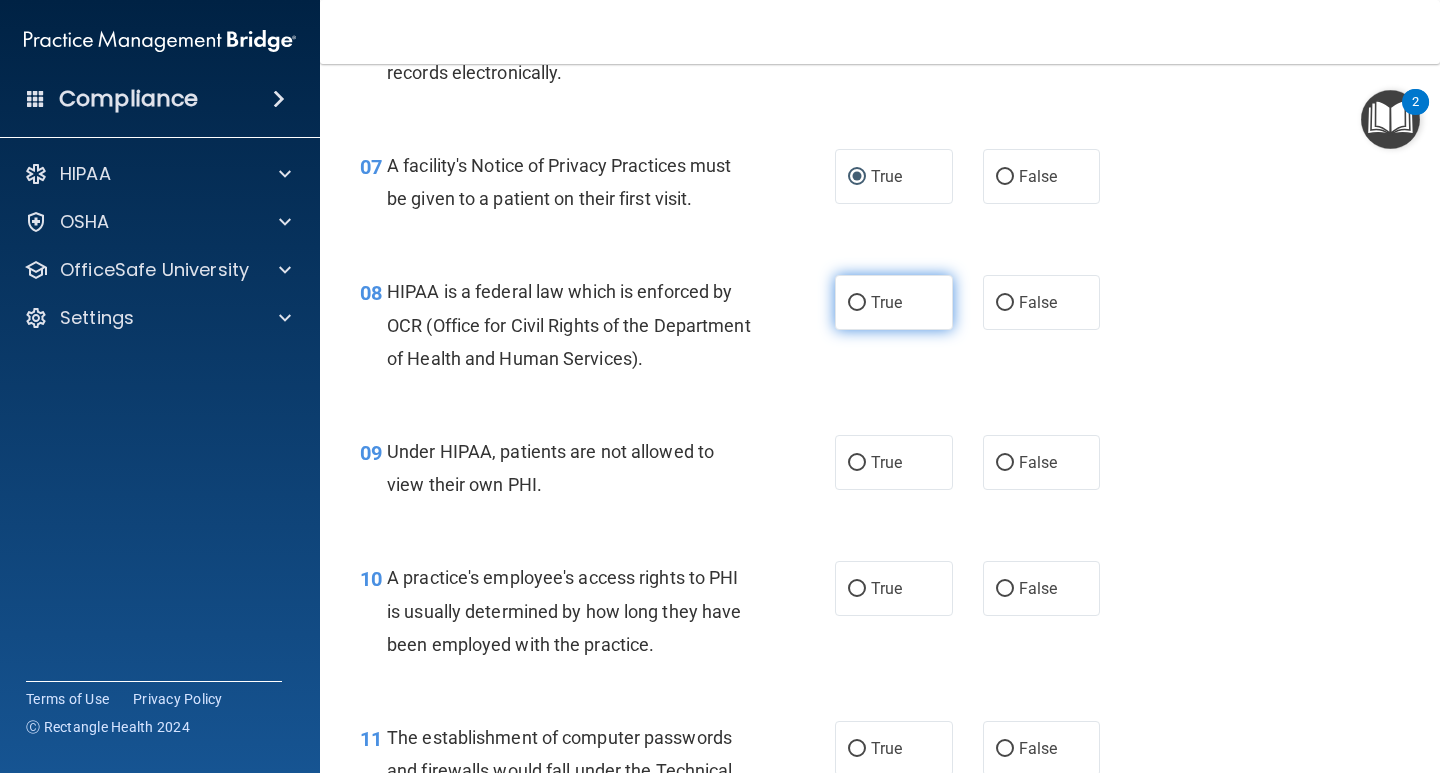 click on "True" at bounding box center (857, 303) 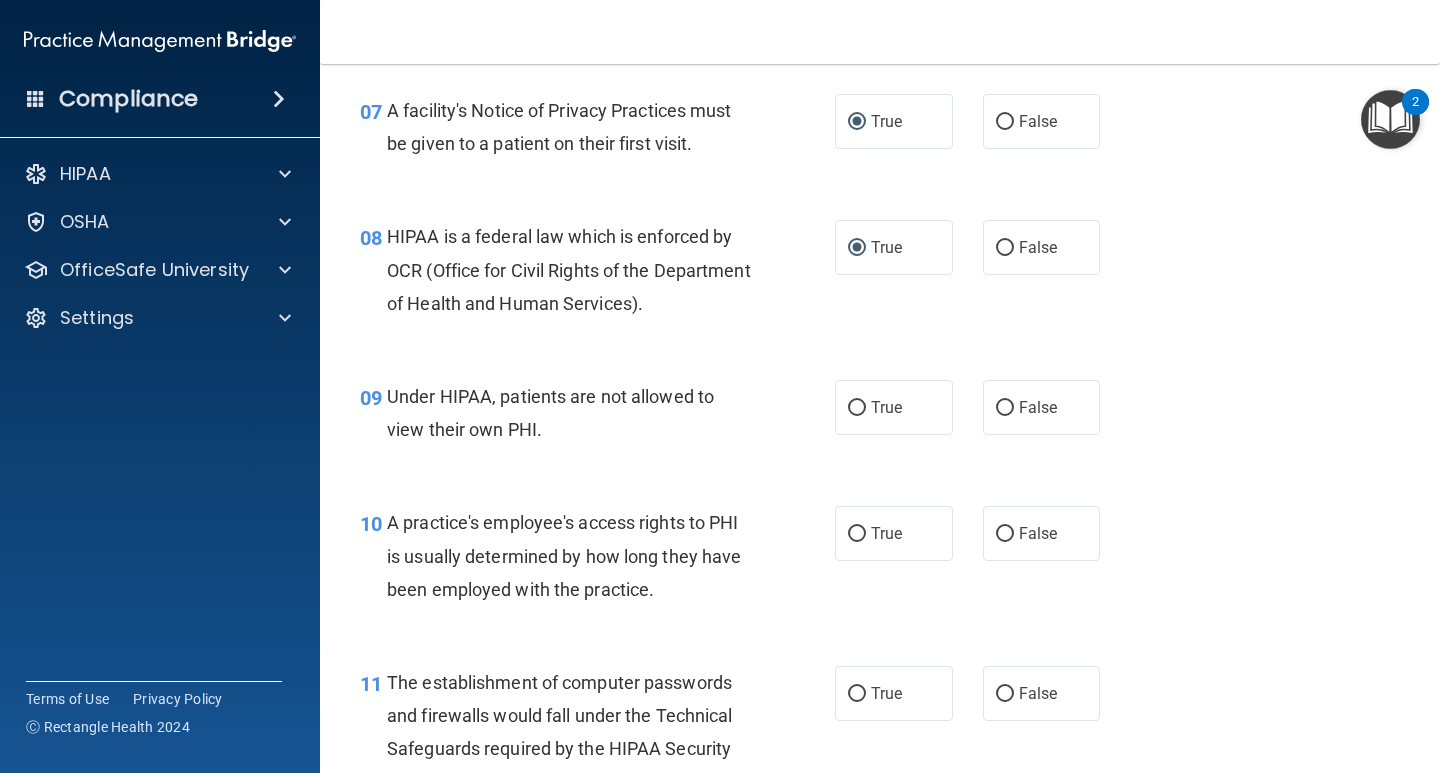 scroll, scrollTop: 1300, scrollLeft: 0, axis: vertical 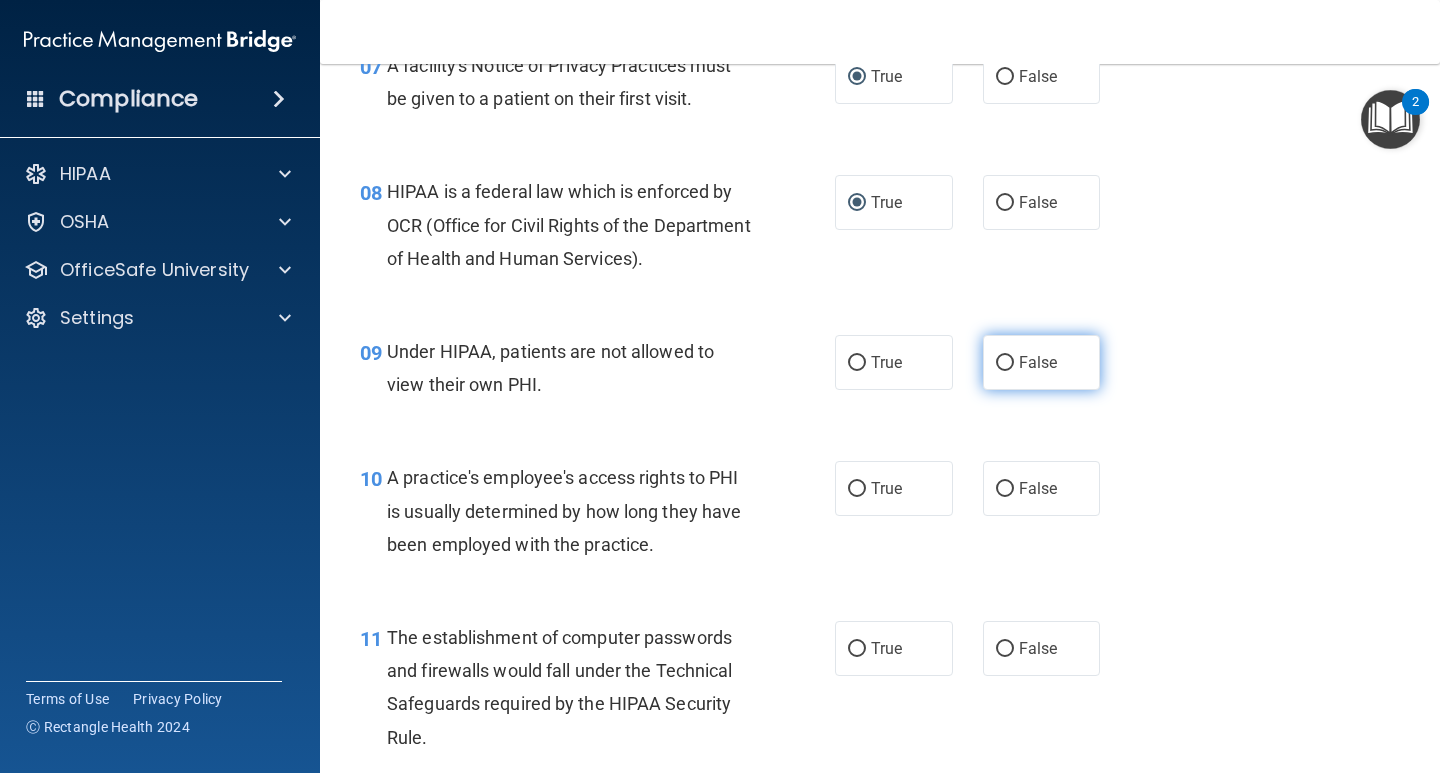 click on "False" at bounding box center [1005, 363] 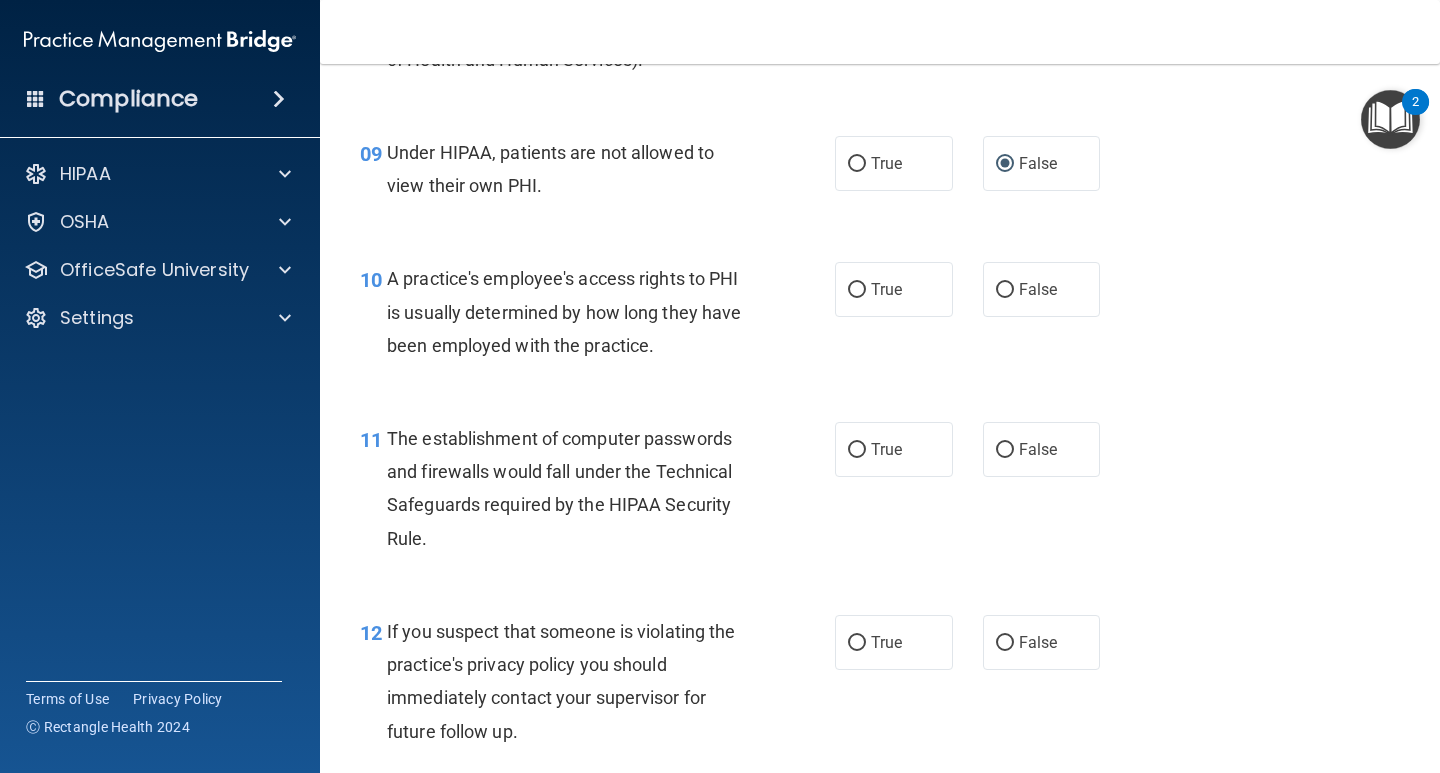 scroll, scrollTop: 1500, scrollLeft: 0, axis: vertical 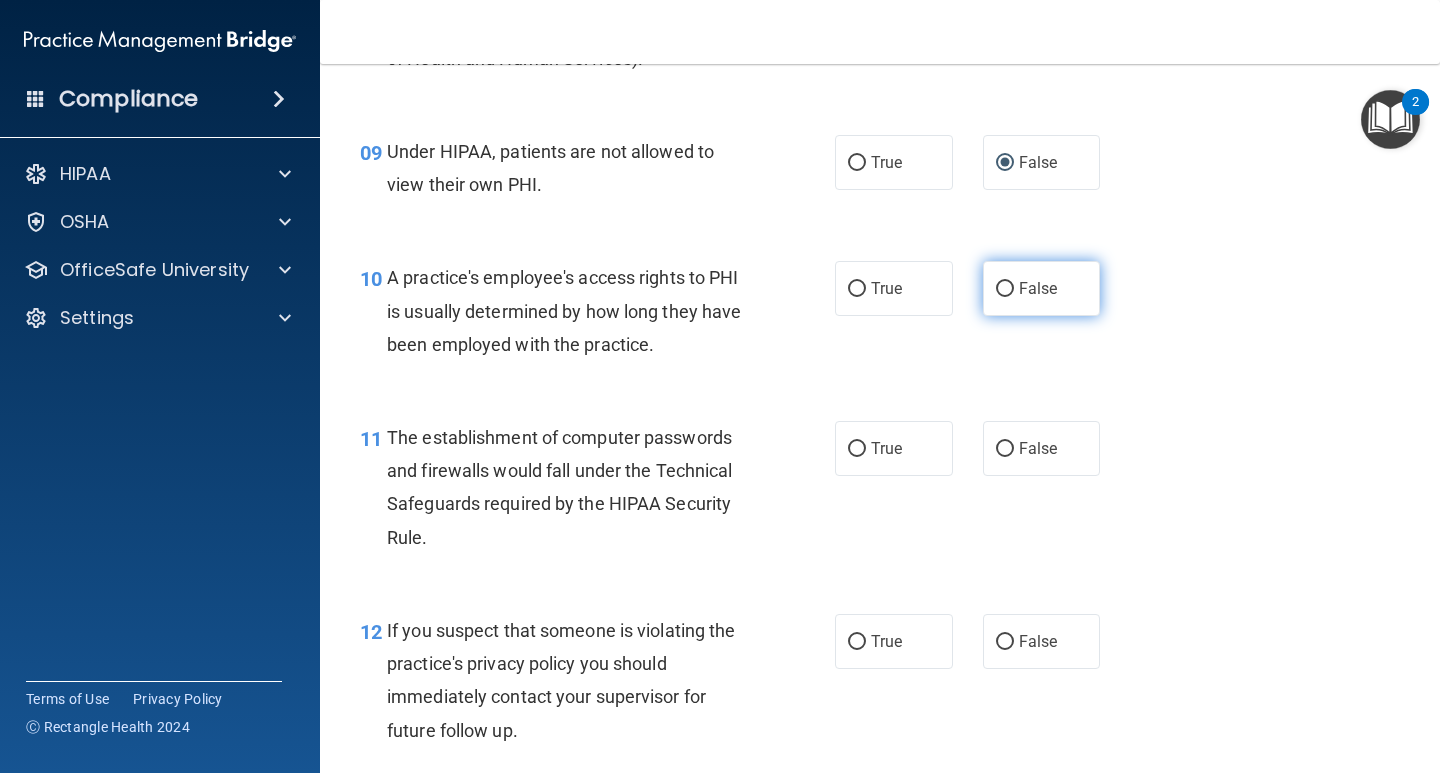 click on "False" at bounding box center (1005, 289) 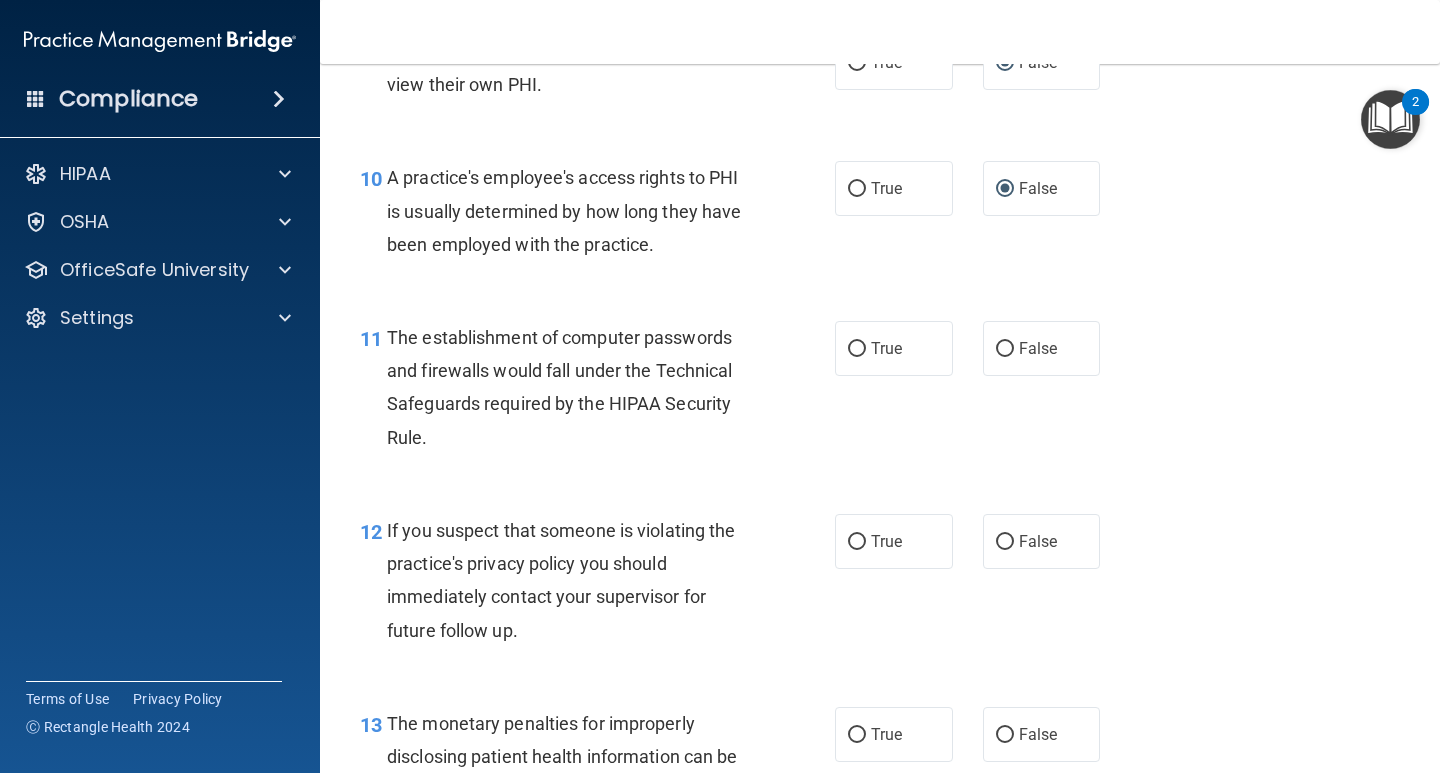 scroll, scrollTop: 1700, scrollLeft: 0, axis: vertical 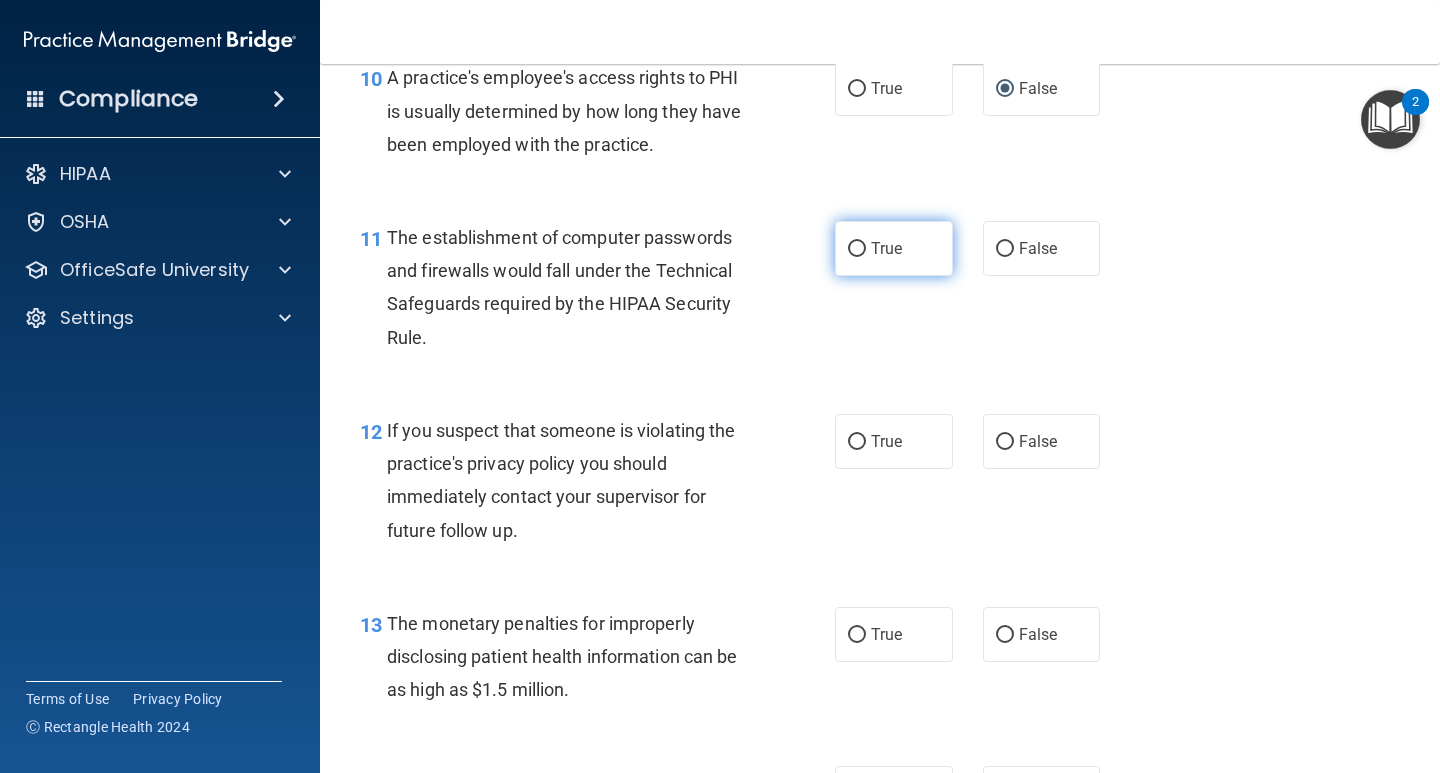 click on "True" at bounding box center (857, 249) 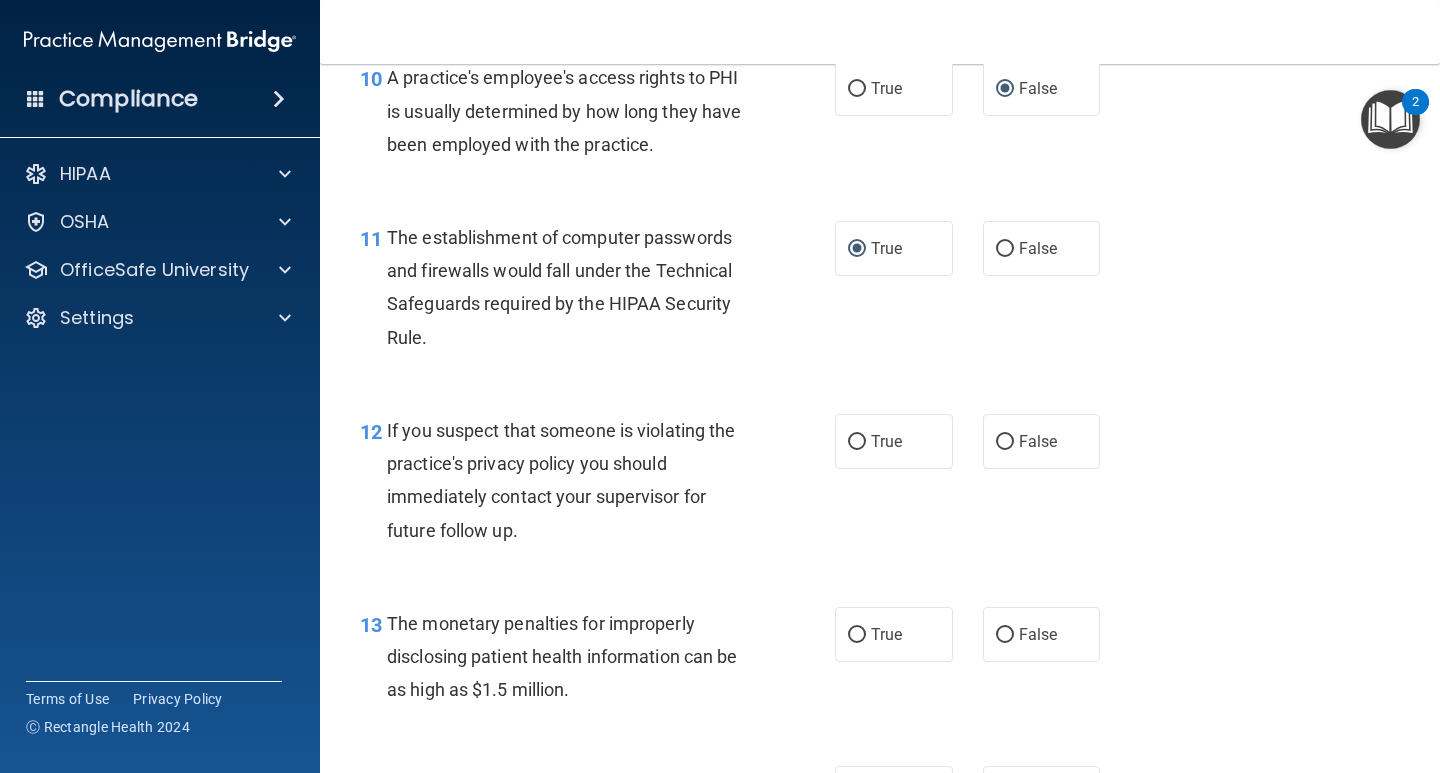 scroll, scrollTop: 1800, scrollLeft: 0, axis: vertical 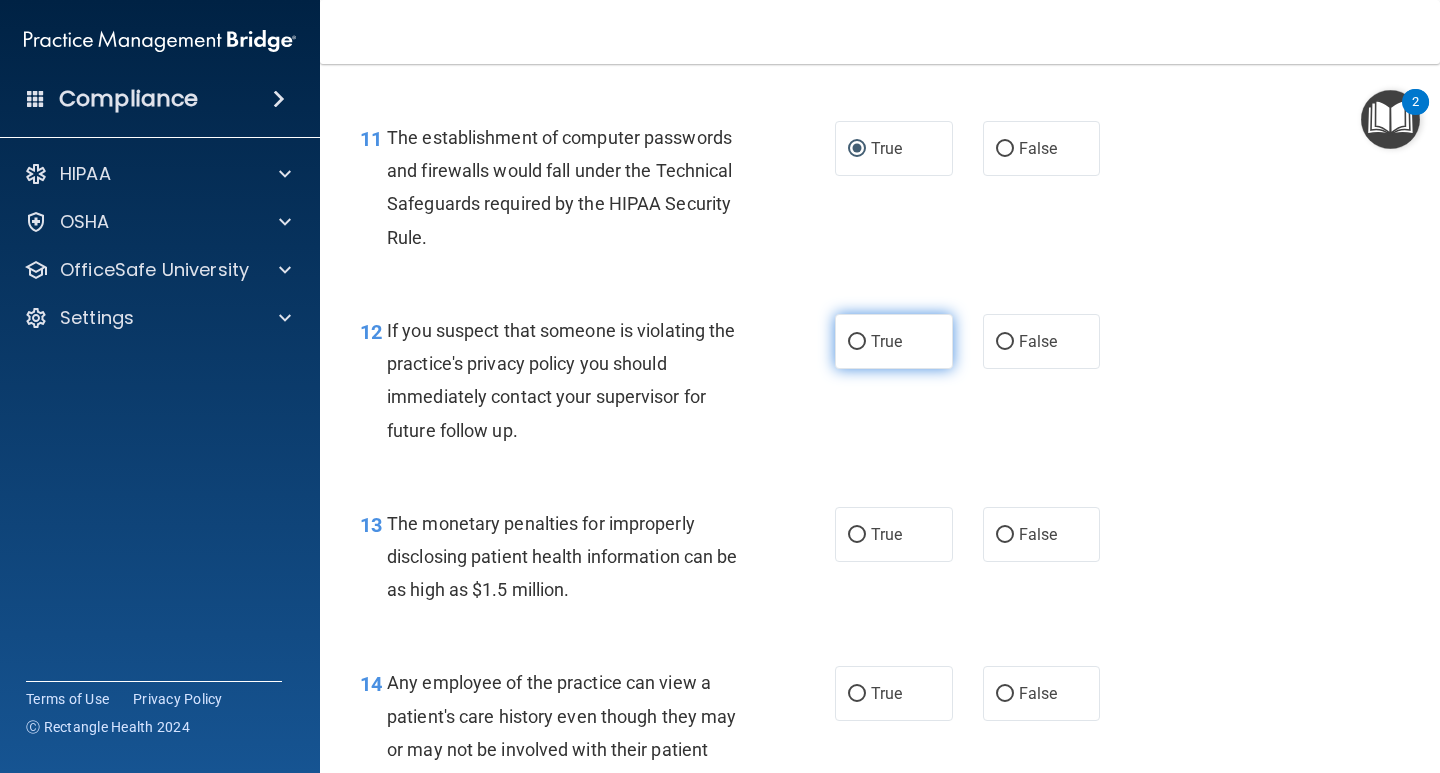 click on "True" at bounding box center [857, 342] 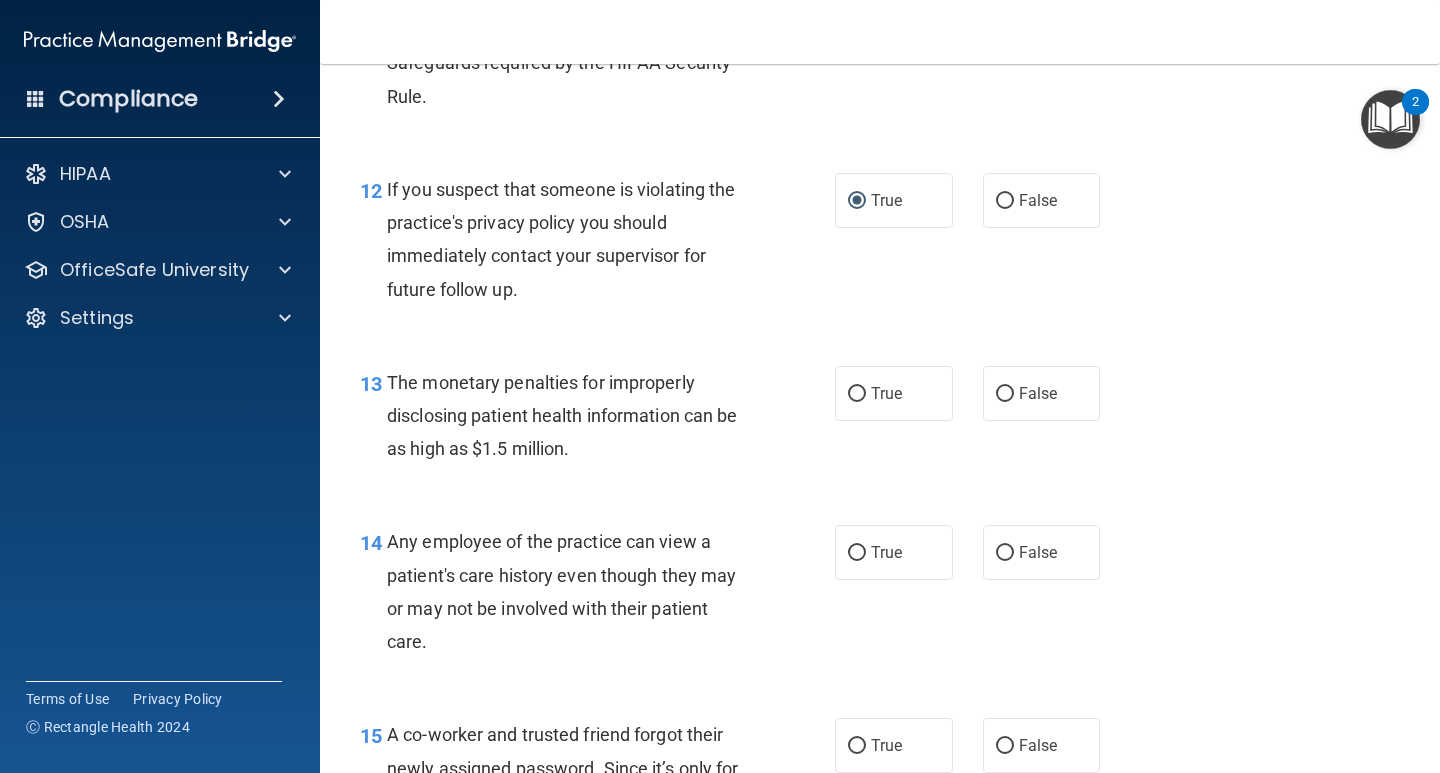 scroll, scrollTop: 2000, scrollLeft: 0, axis: vertical 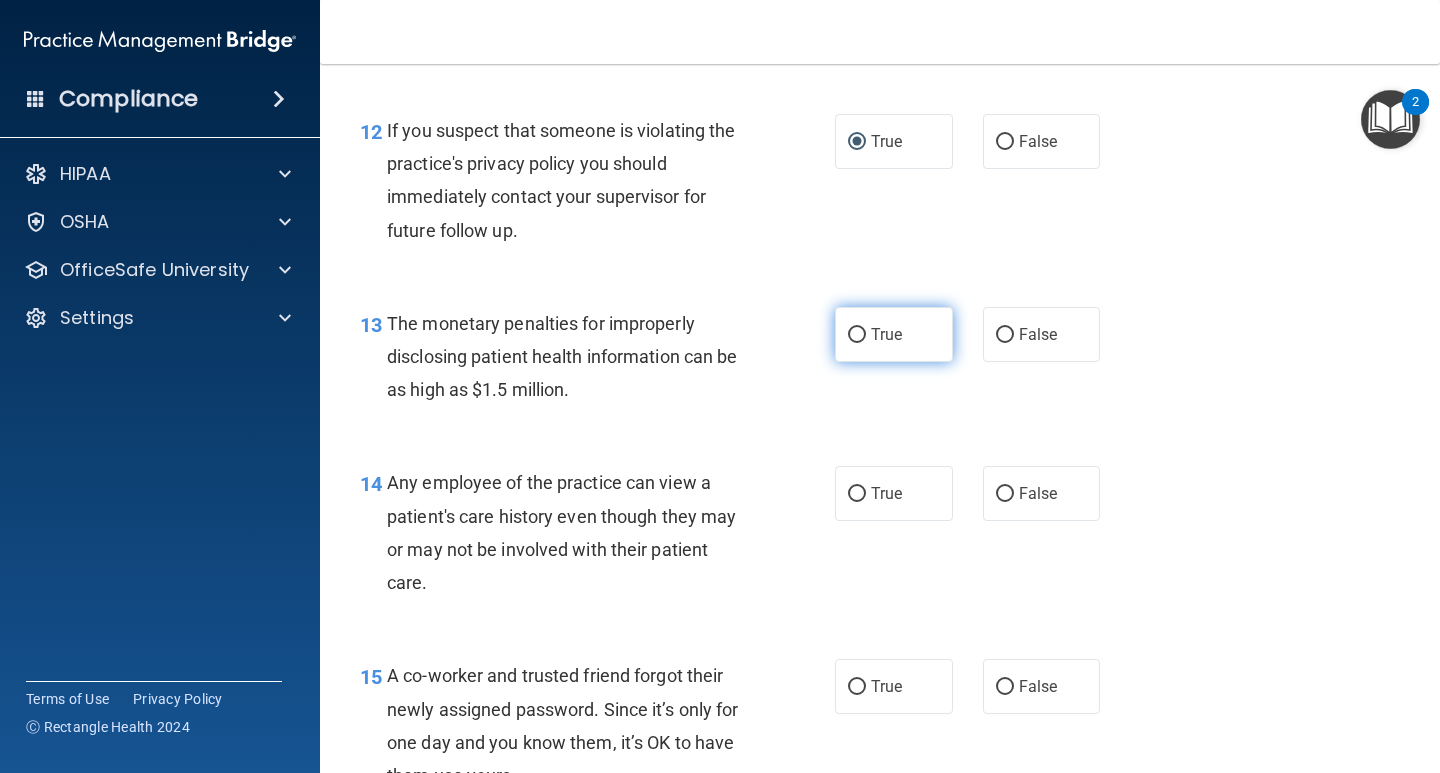click on "True" at bounding box center (857, 335) 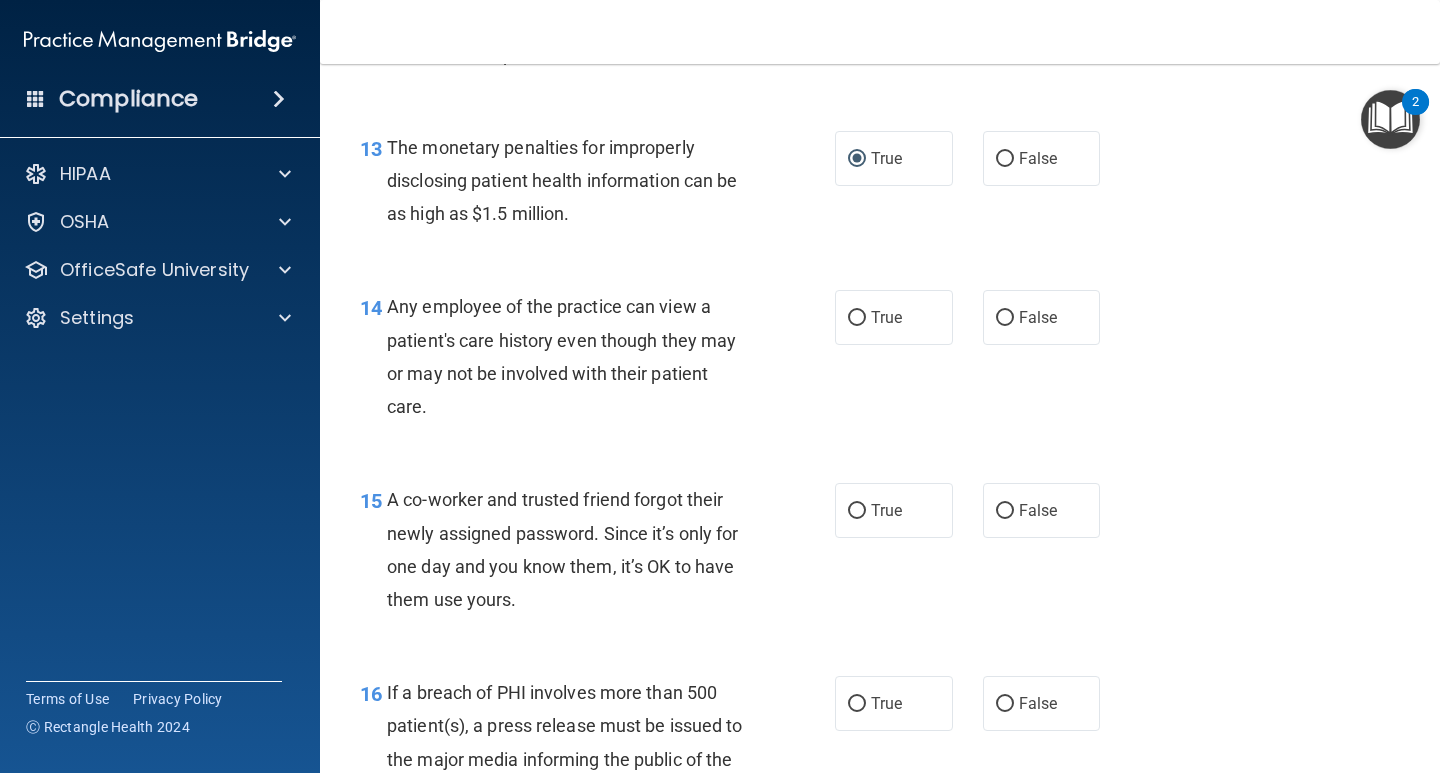 scroll, scrollTop: 2200, scrollLeft: 0, axis: vertical 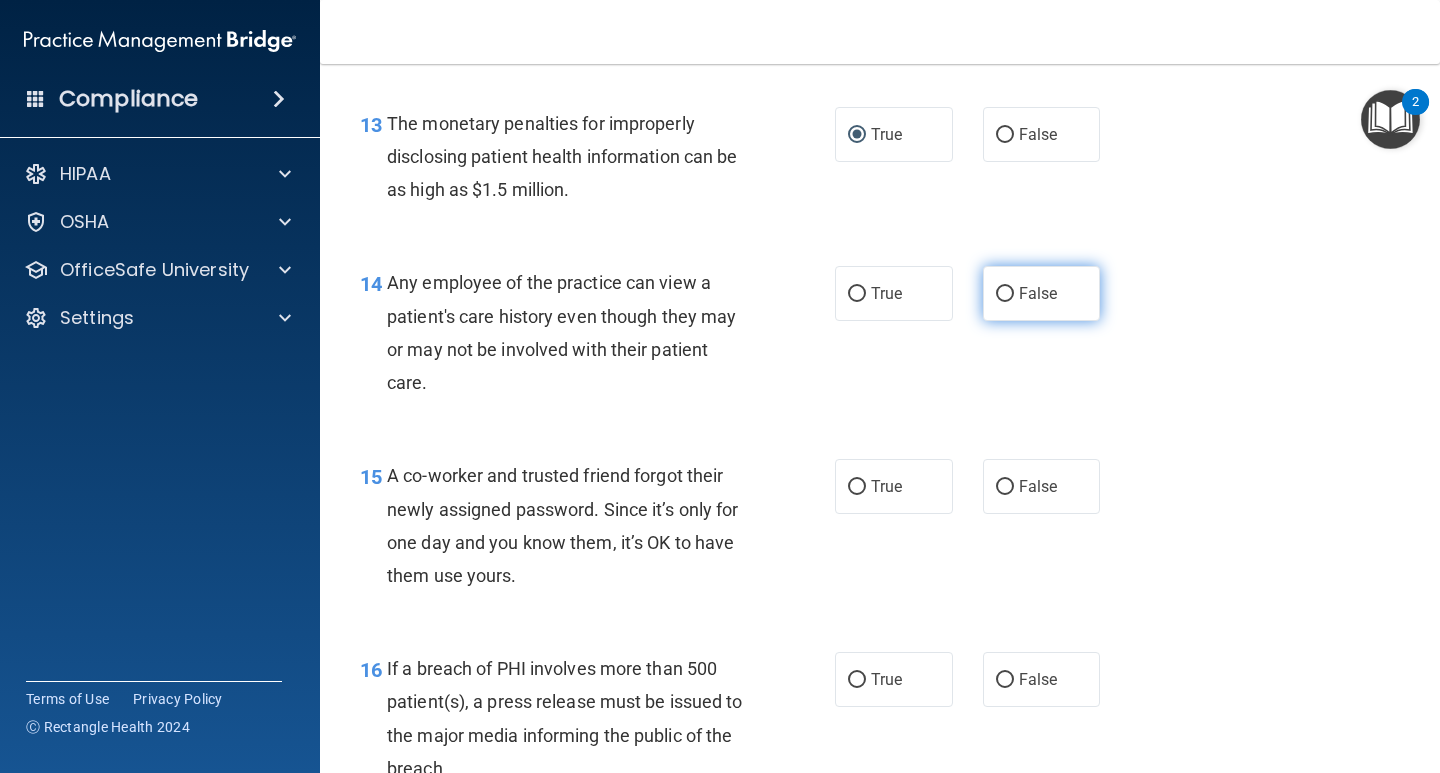 click on "False" at bounding box center [1005, 294] 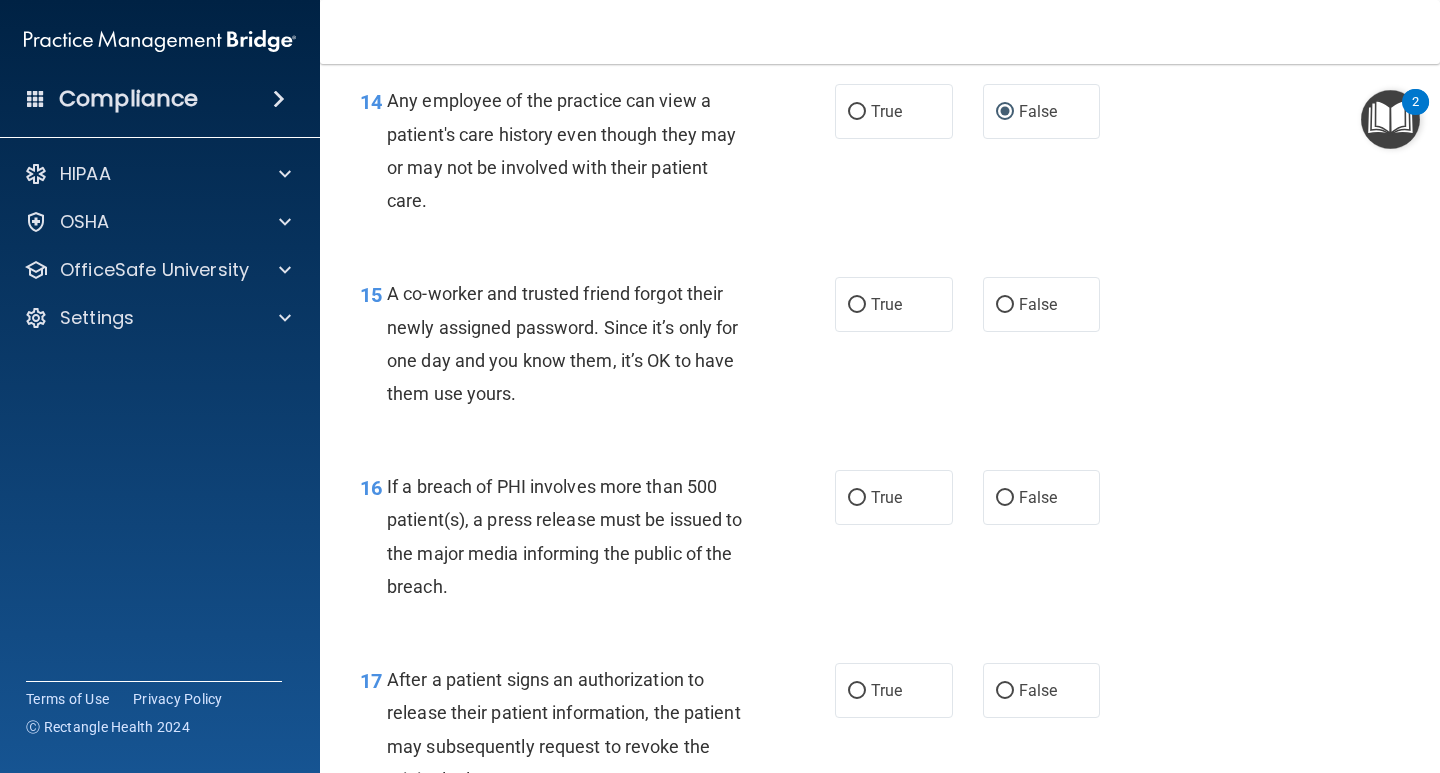 scroll, scrollTop: 2400, scrollLeft: 0, axis: vertical 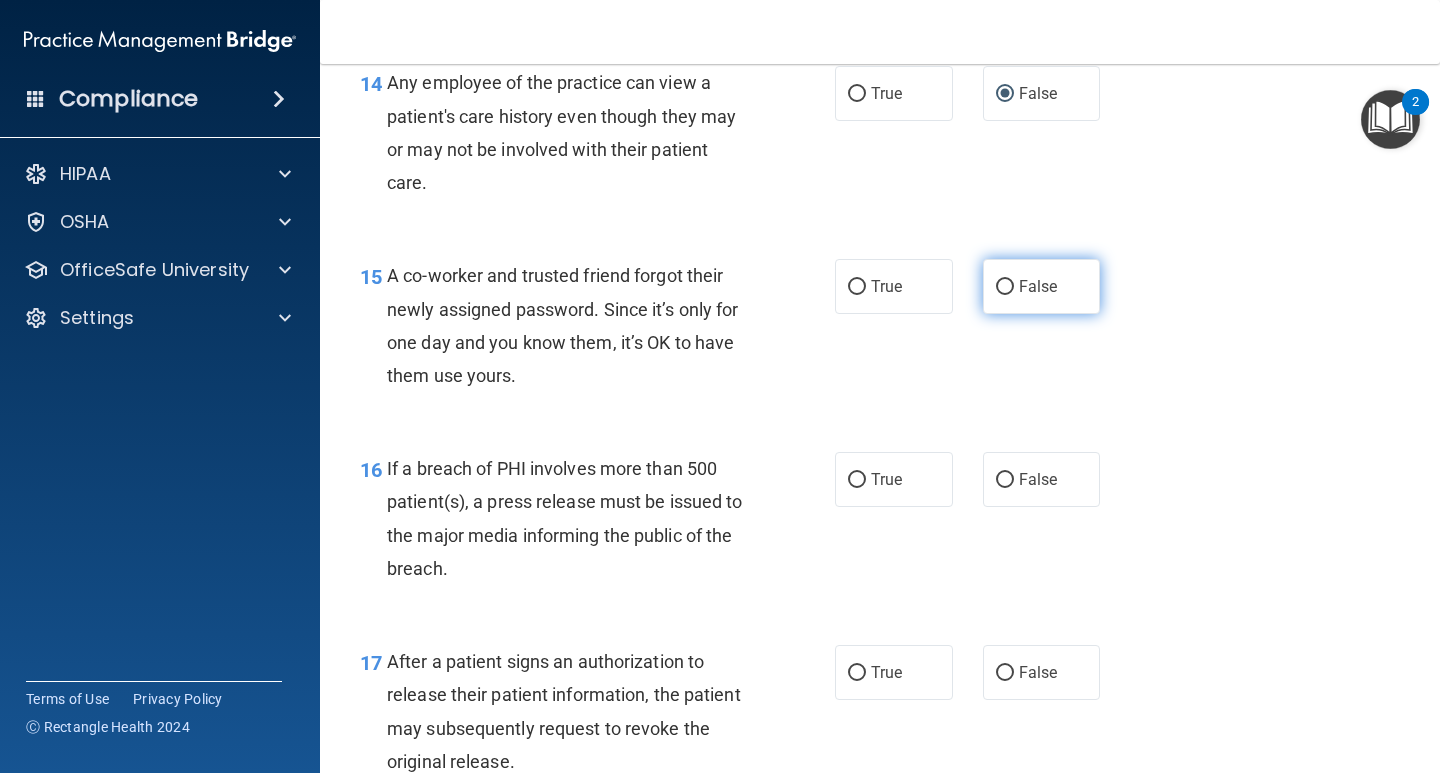 click on "False" at bounding box center [1005, 287] 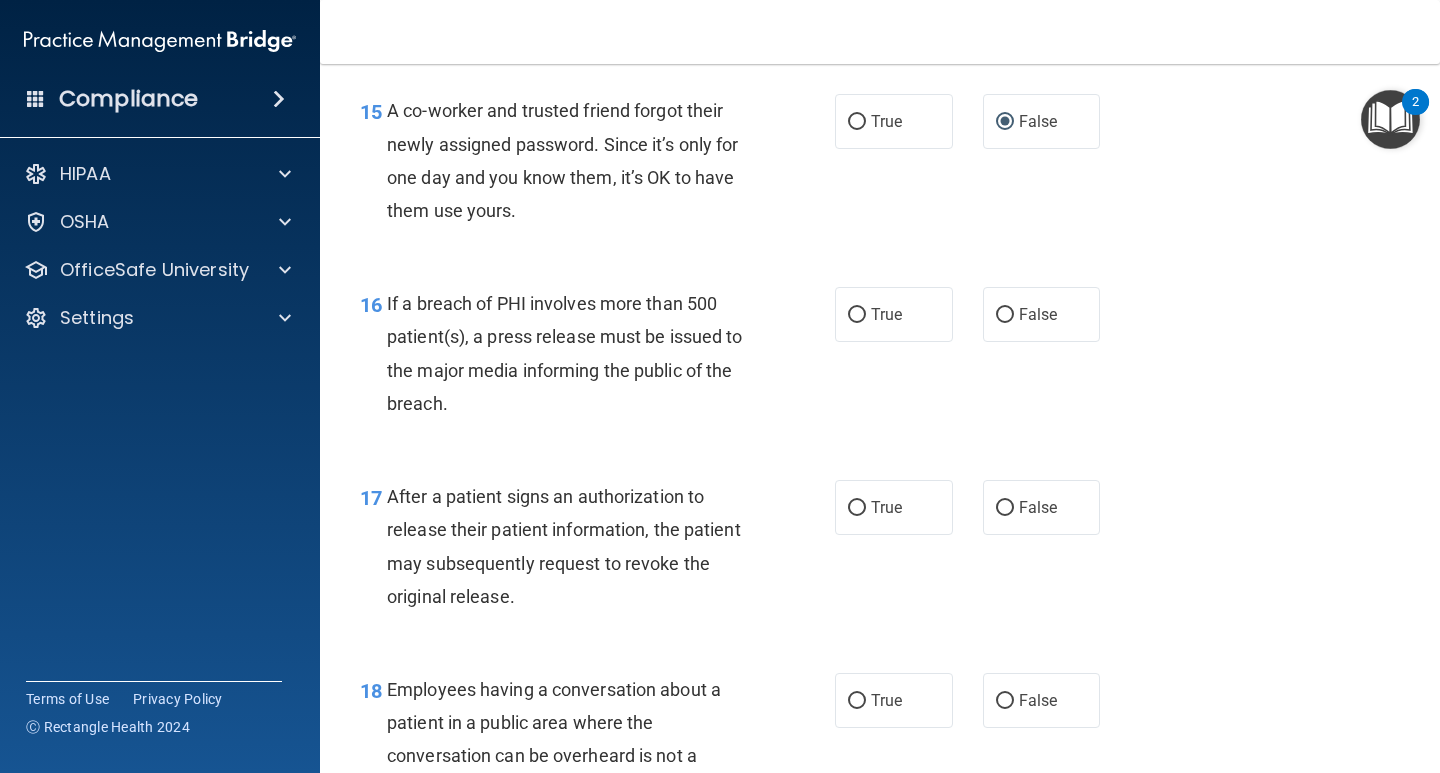 scroll, scrollTop: 2600, scrollLeft: 0, axis: vertical 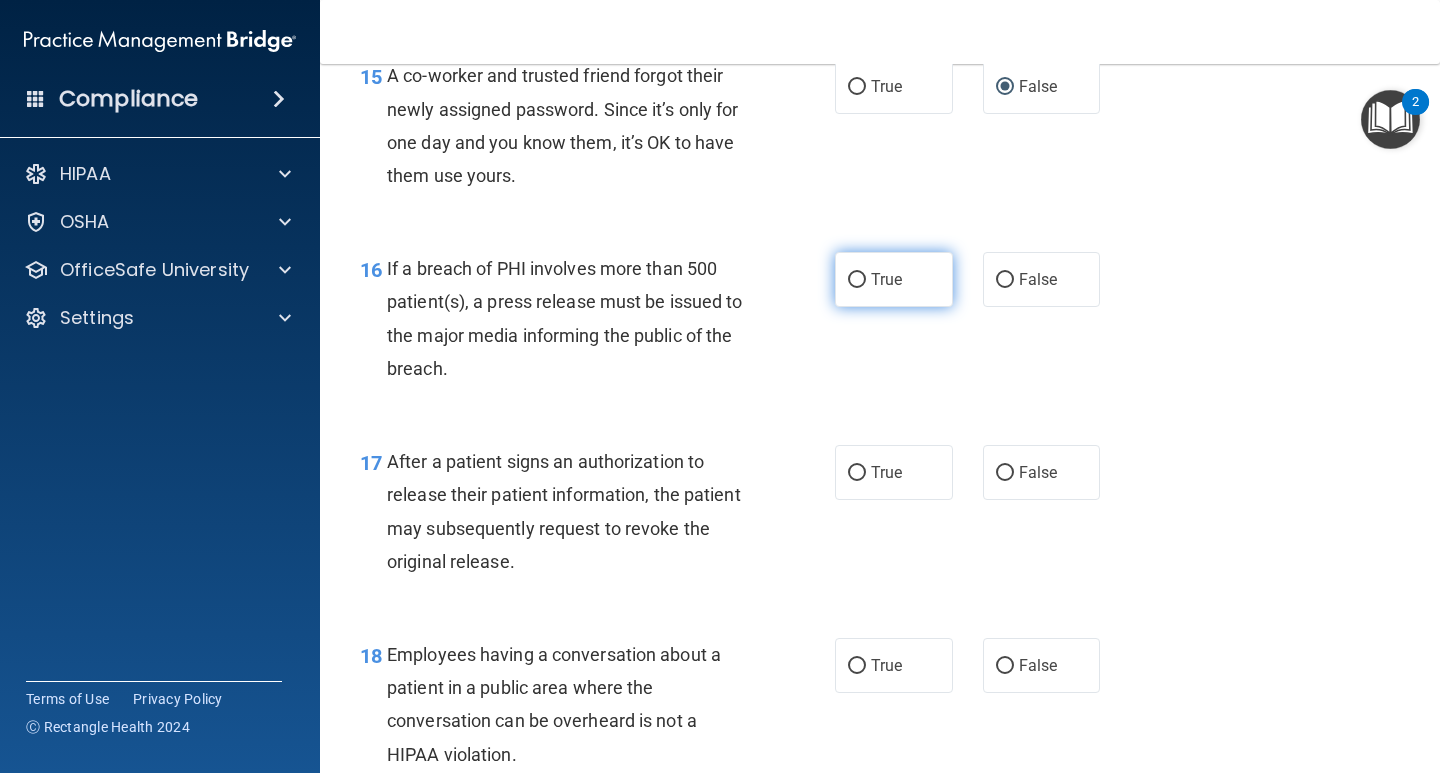 click on "True" at bounding box center (857, 280) 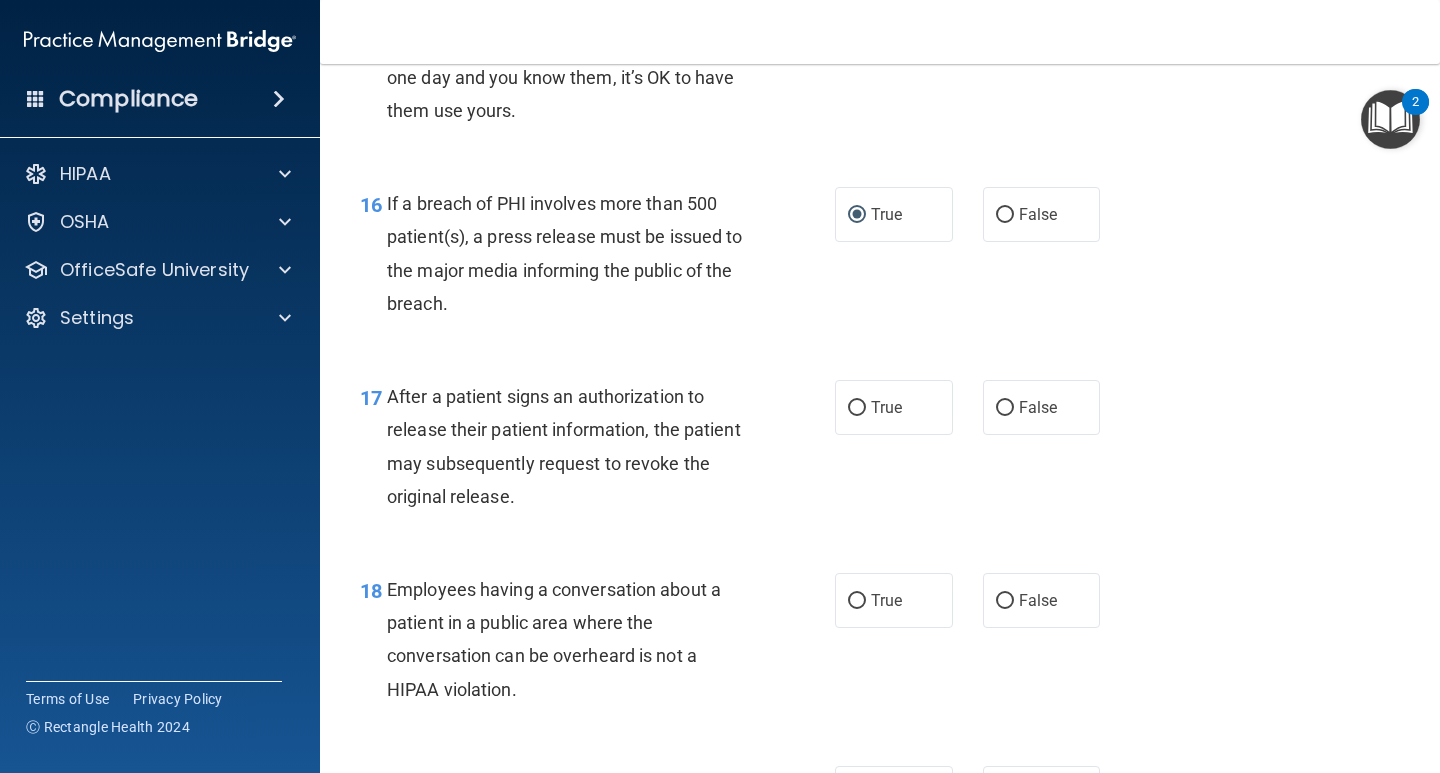 scroll, scrollTop: 2700, scrollLeft: 0, axis: vertical 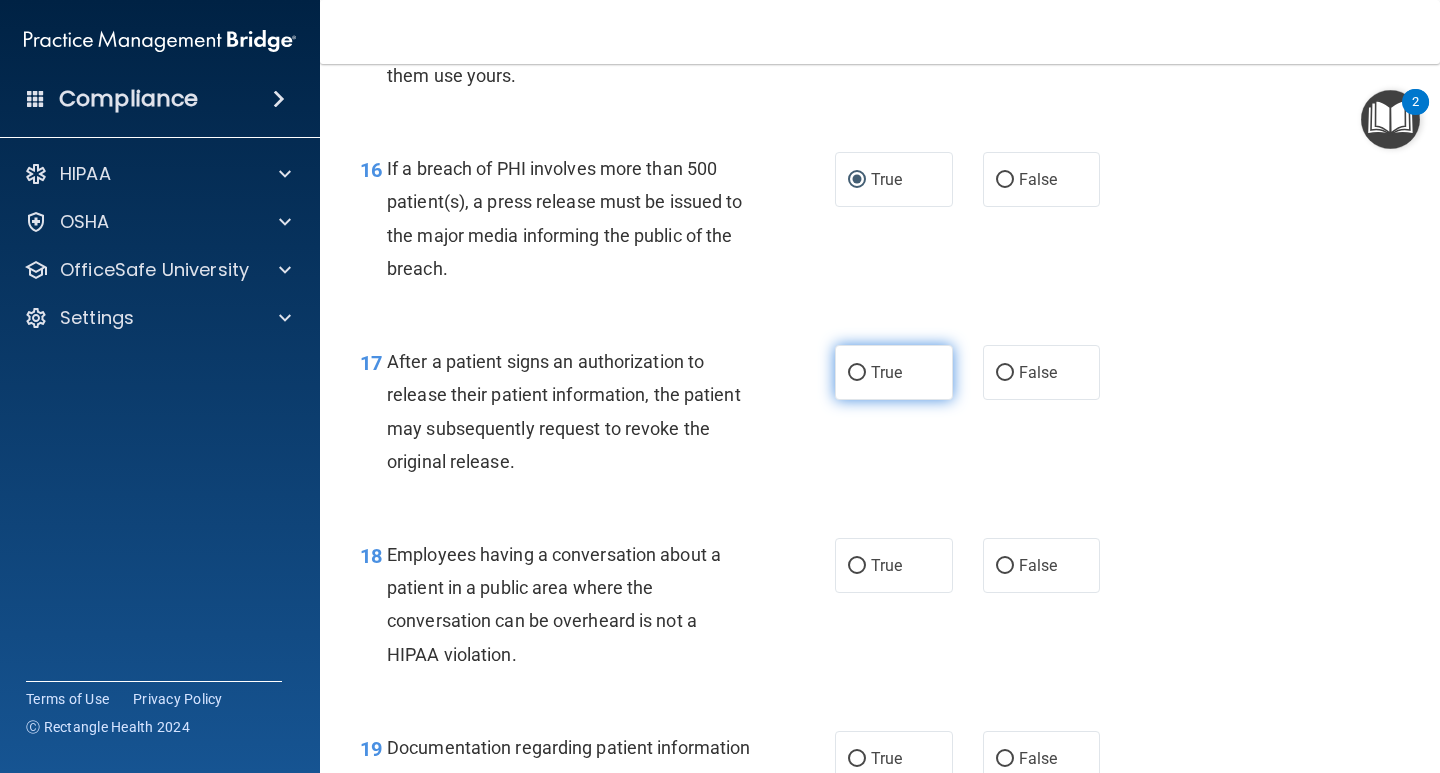 click on "True" at bounding box center [857, 373] 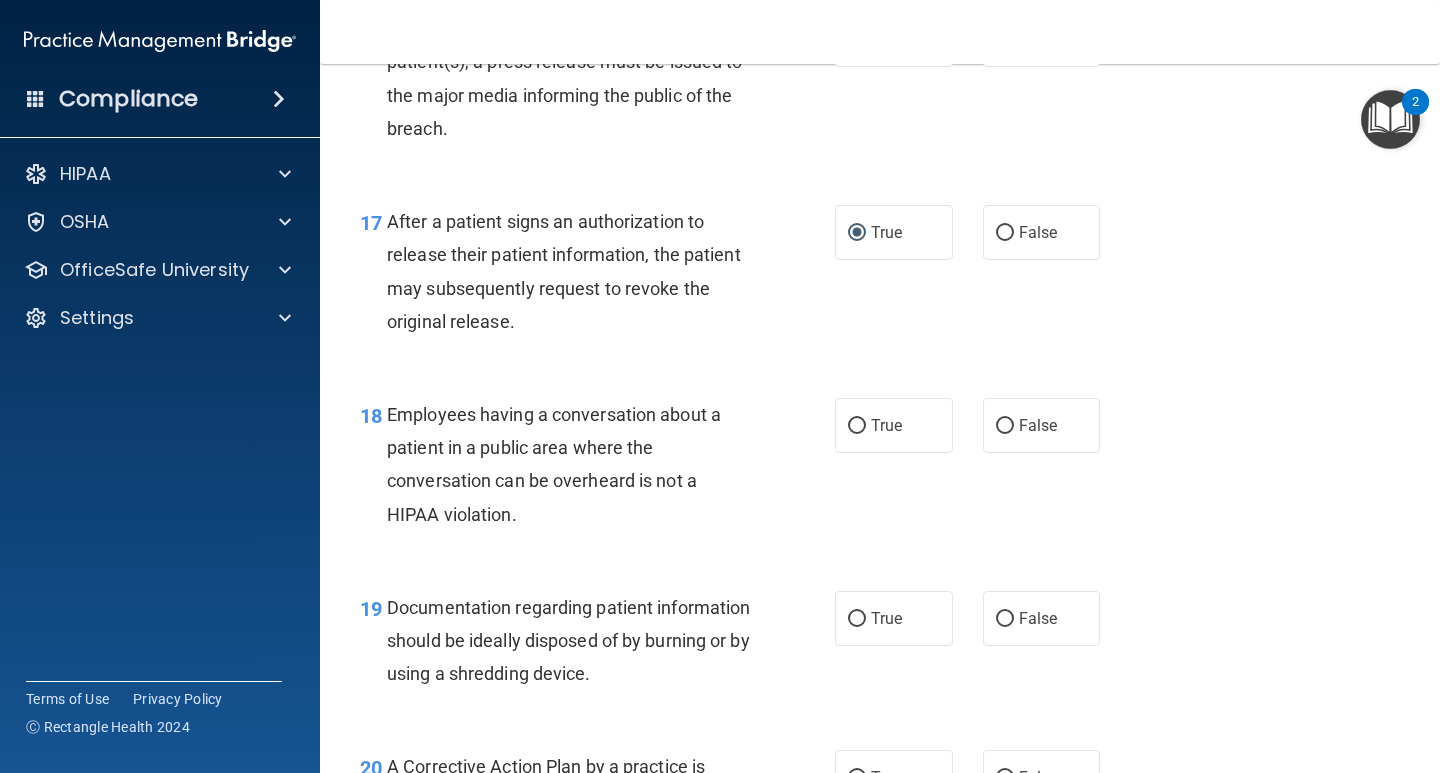 scroll, scrollTop: 2900, scrollLeft: 0, axis: vertical 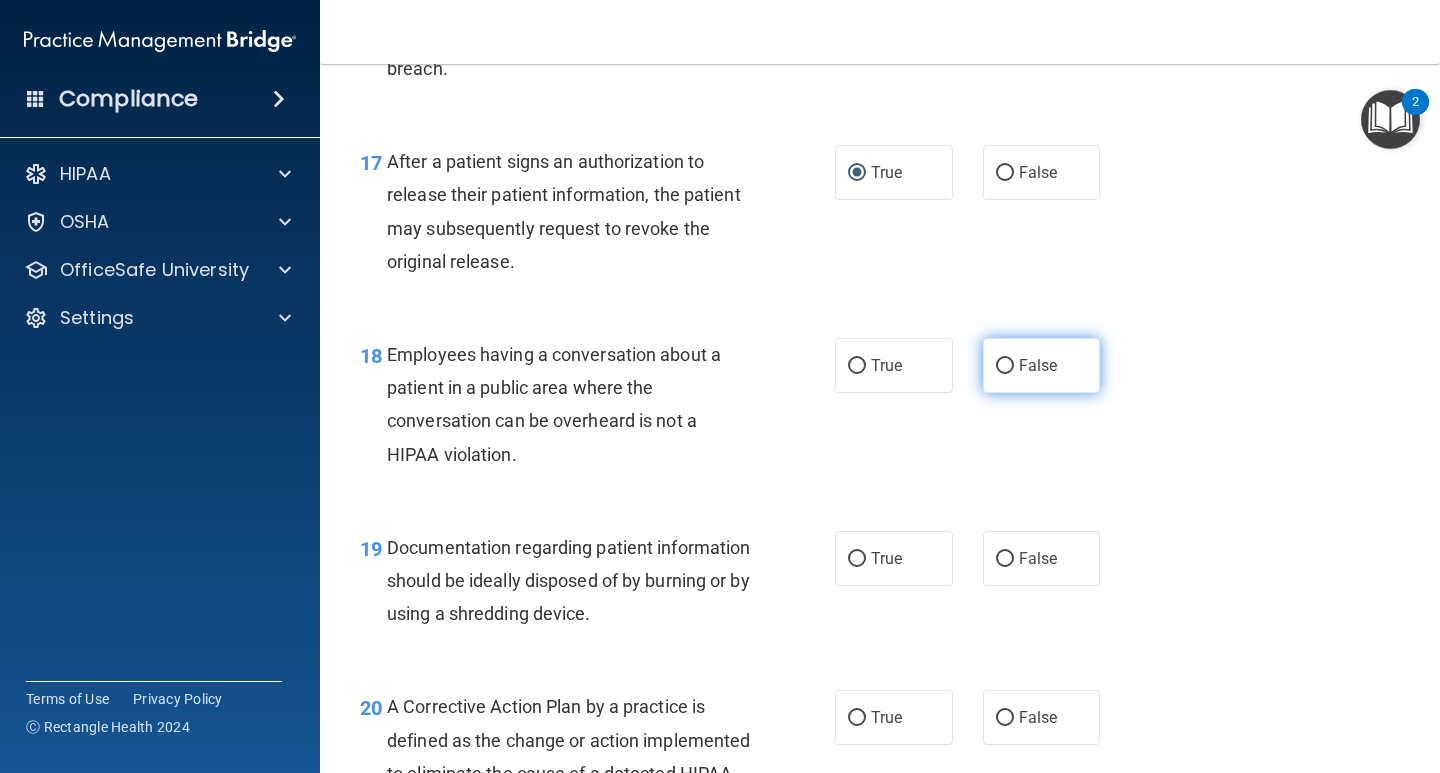 click on "False" at bounding box center [1005, 366] 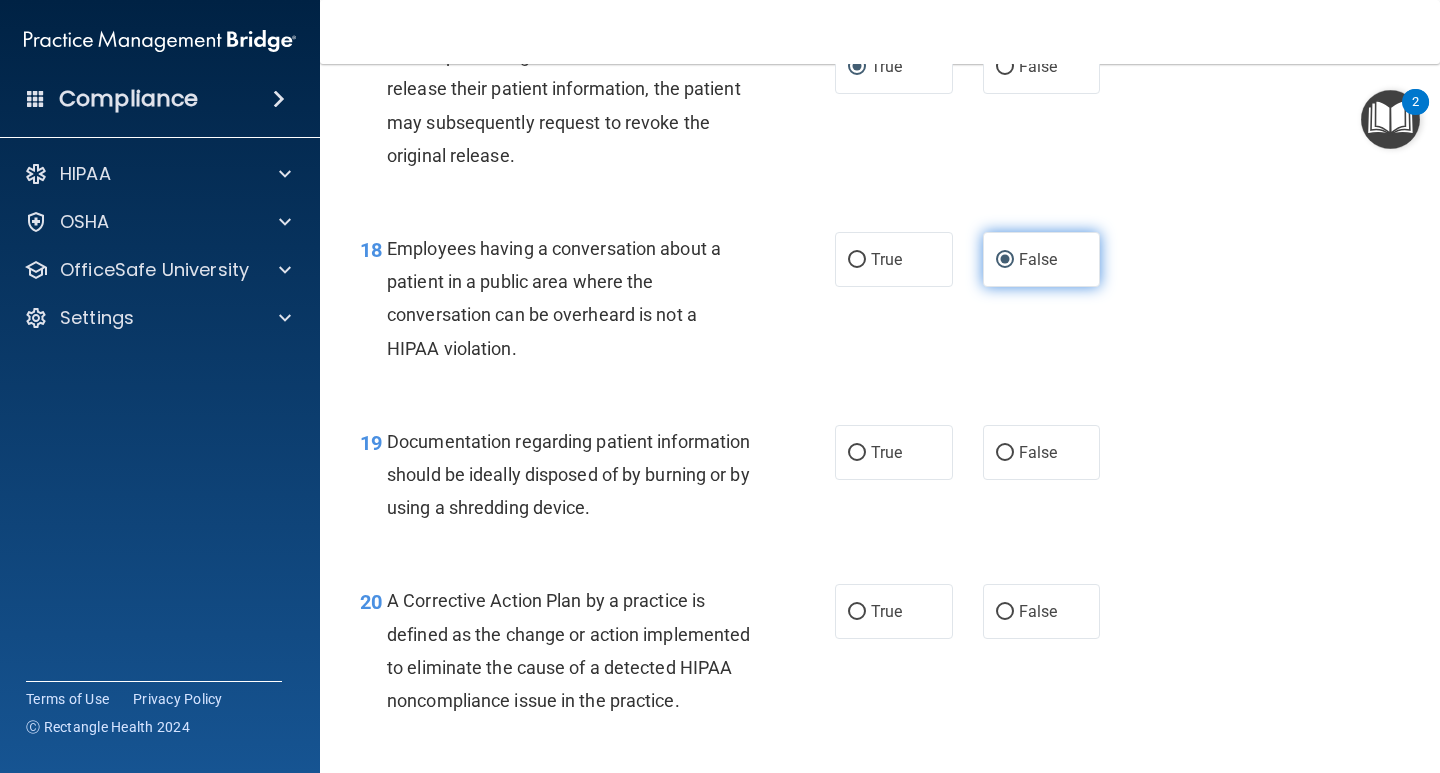 scroll, scrollTop: 3100, scrollLeft: 0, axis: vertical 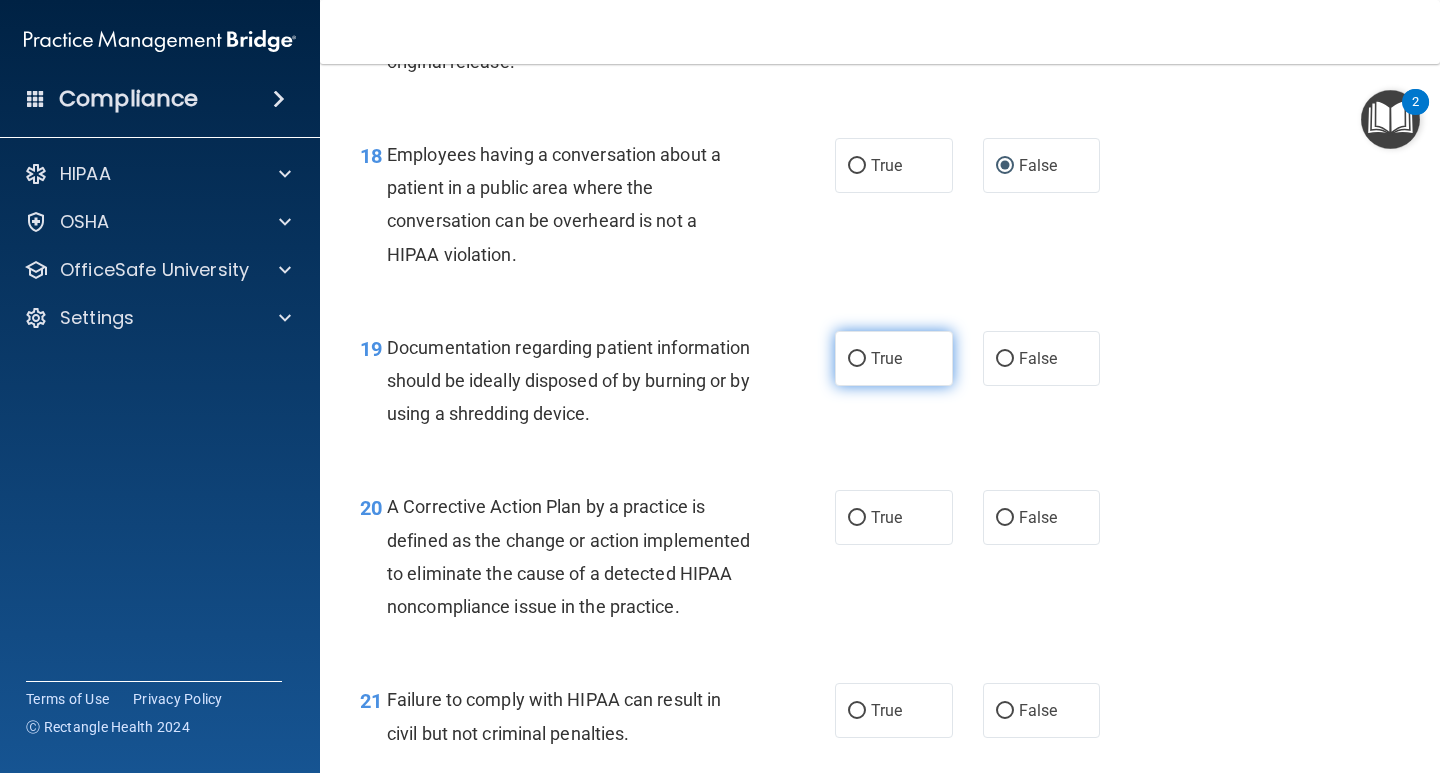 click on "True" at bounding box center (857, 359) 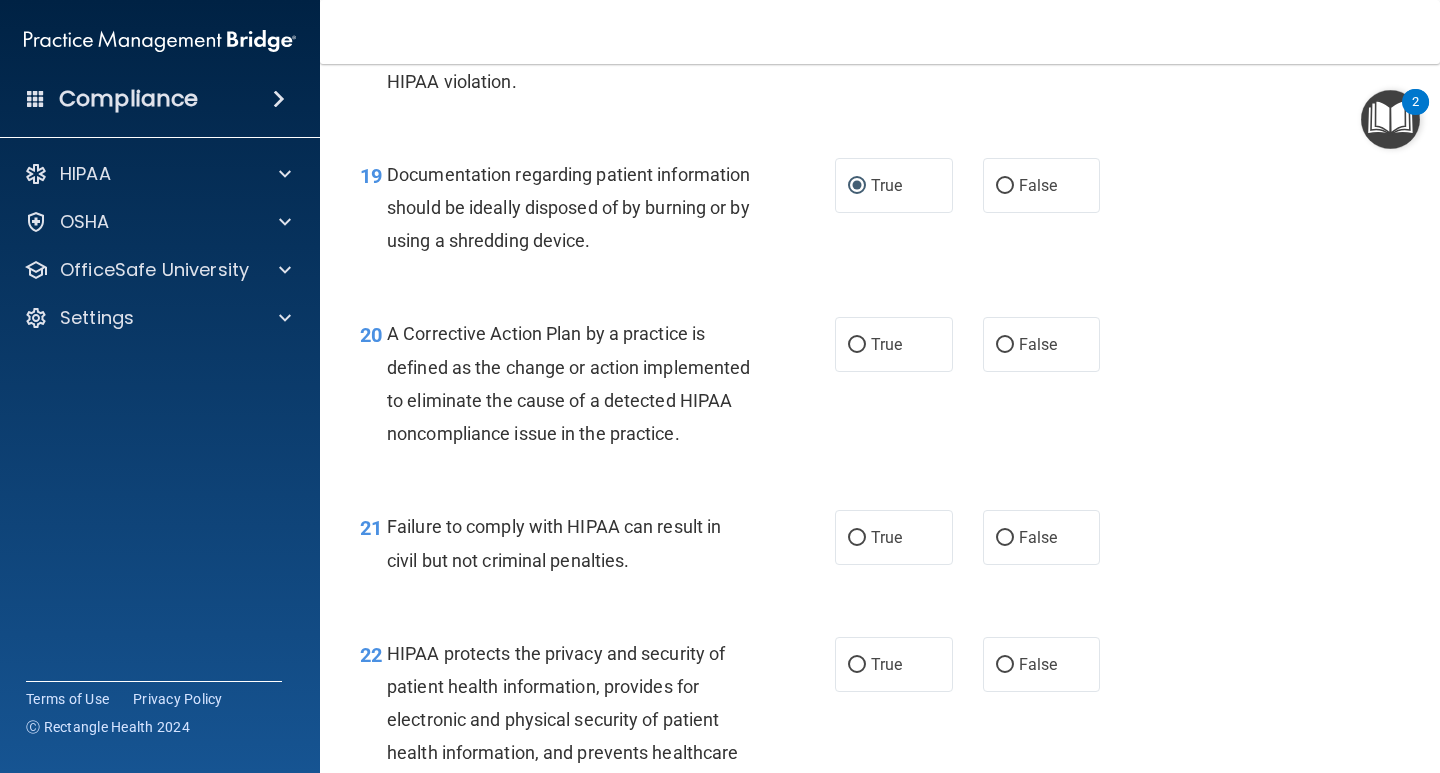 scroll, scrollTop: 3300, scrollLeft: 0, axis: vertical 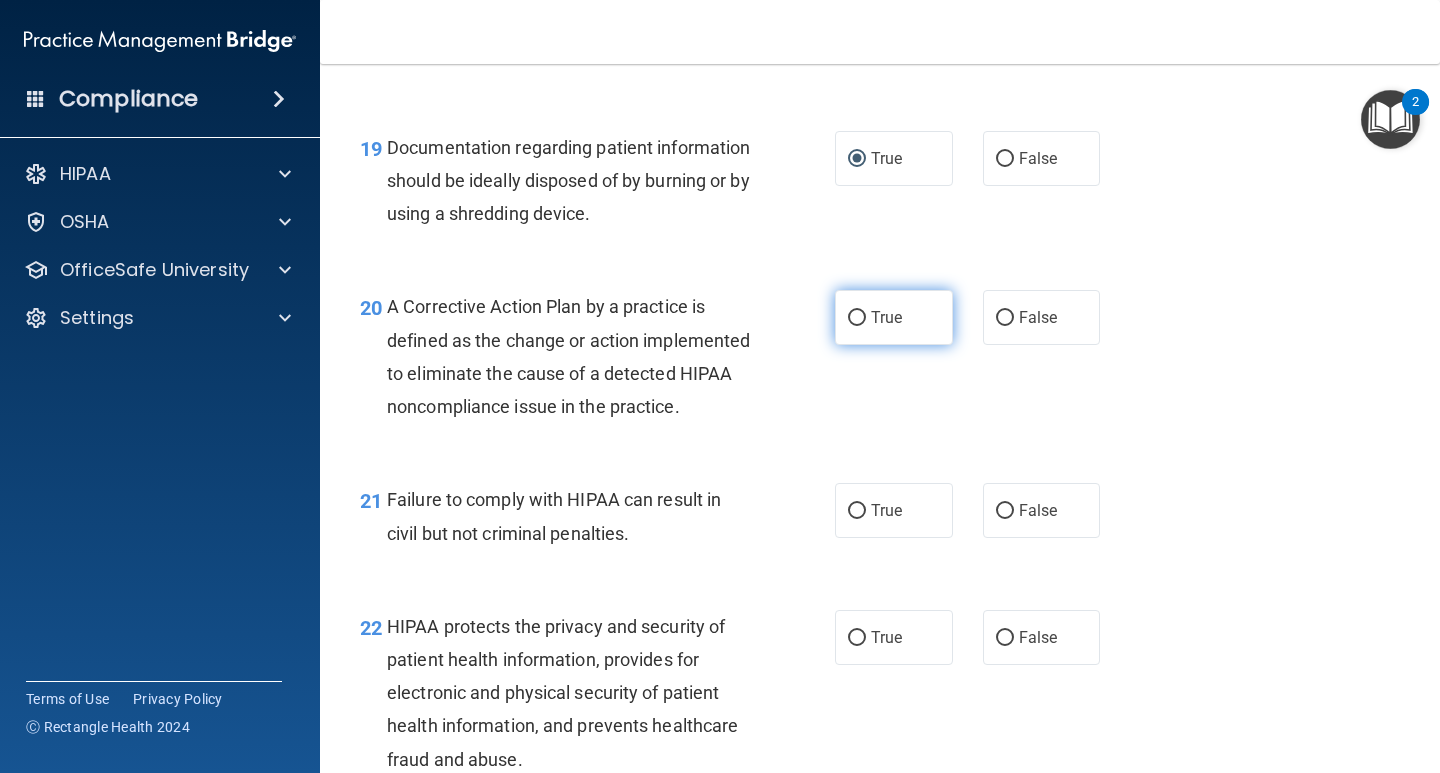 click on "True" at bounding box center [857, 318] 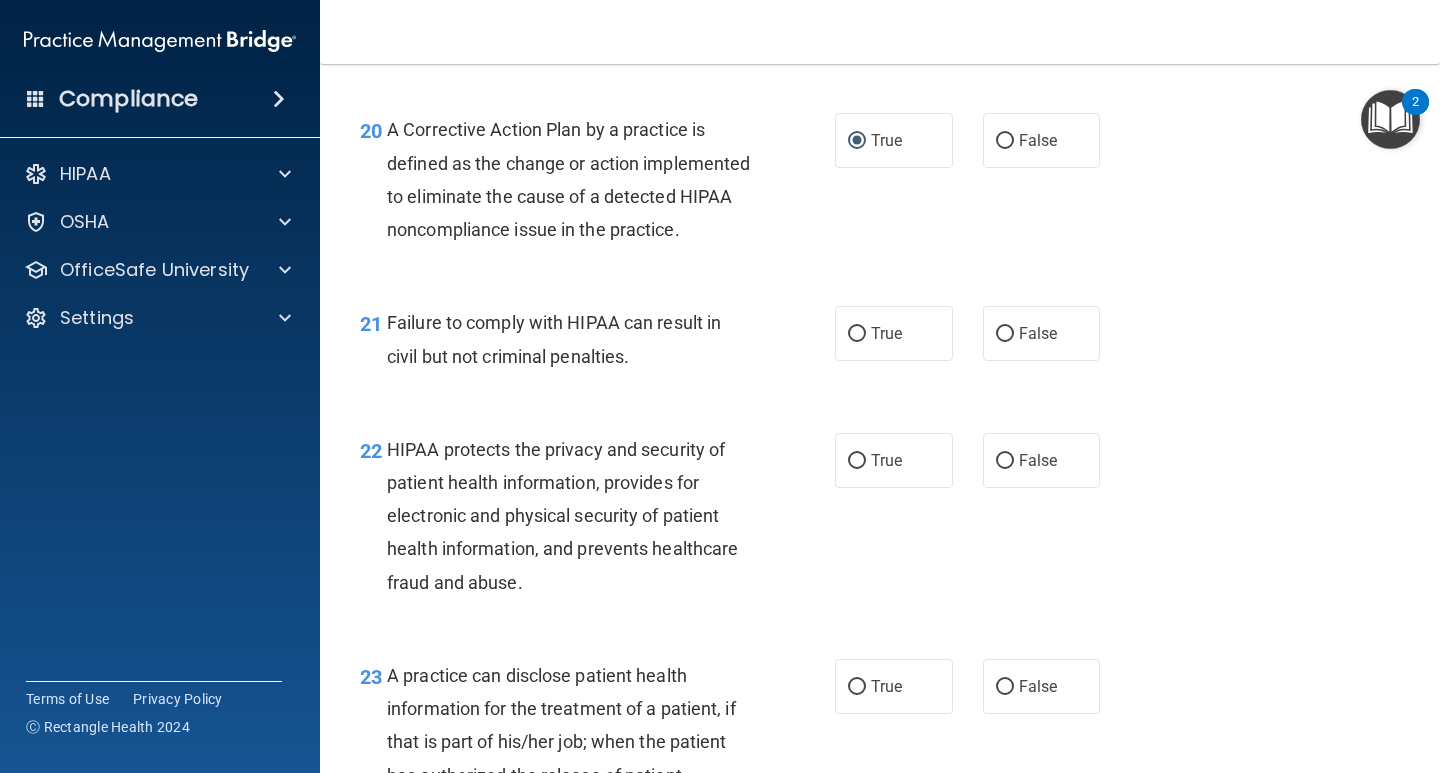 scroll, scrollTop: 3500, scrollLeft: 0, axis: vertical 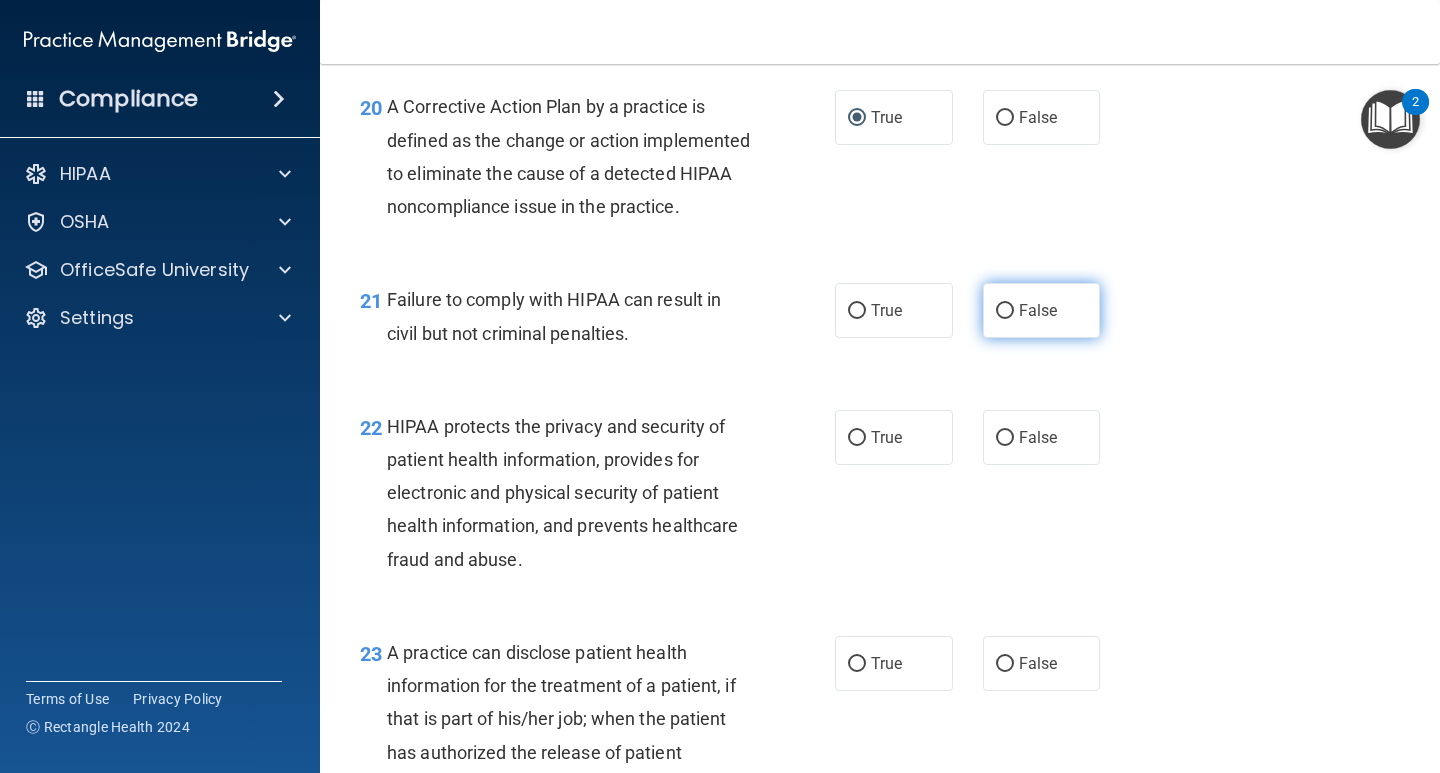 click on "False" at bounding box center [1005, 311] 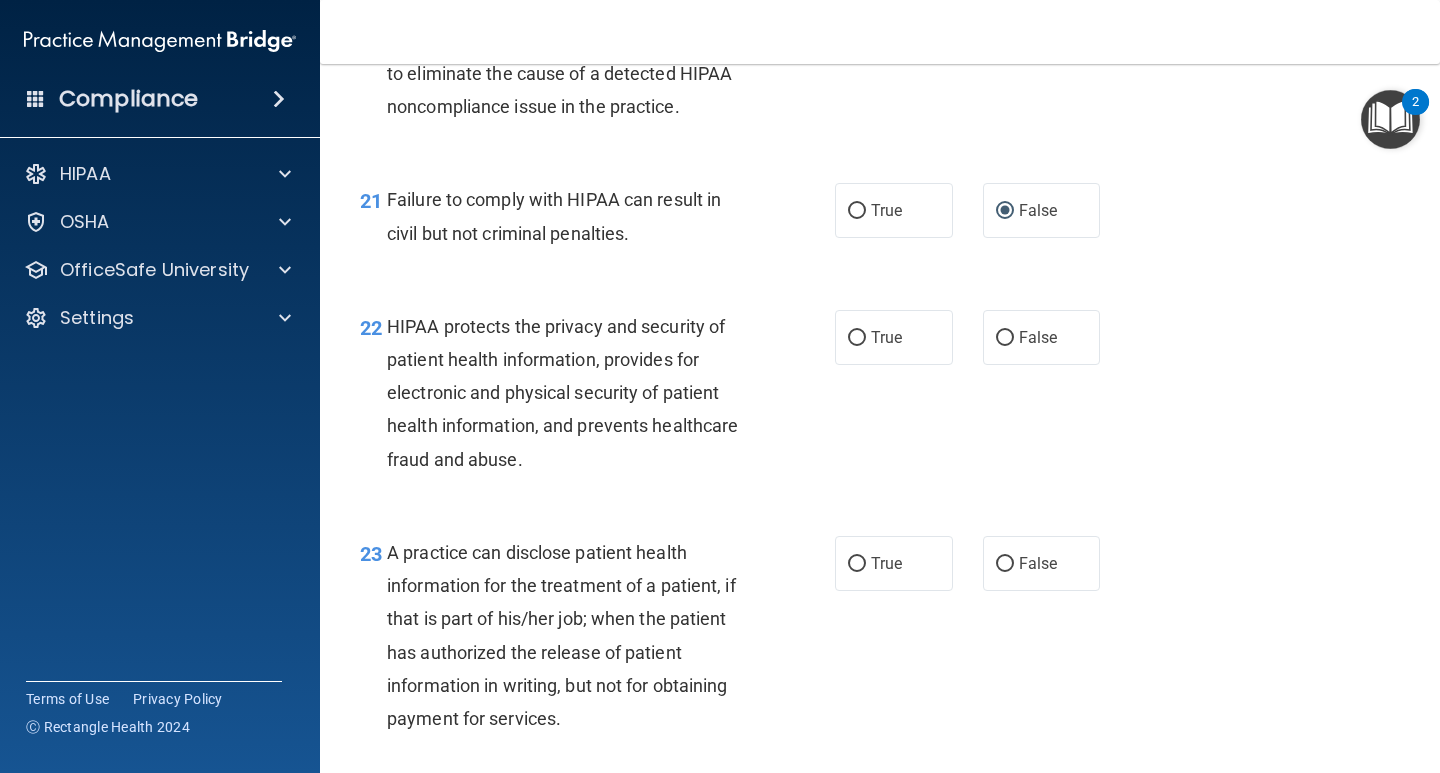 scroll, scrollTop: 3700, scrollLeft: 0, axis: vertical 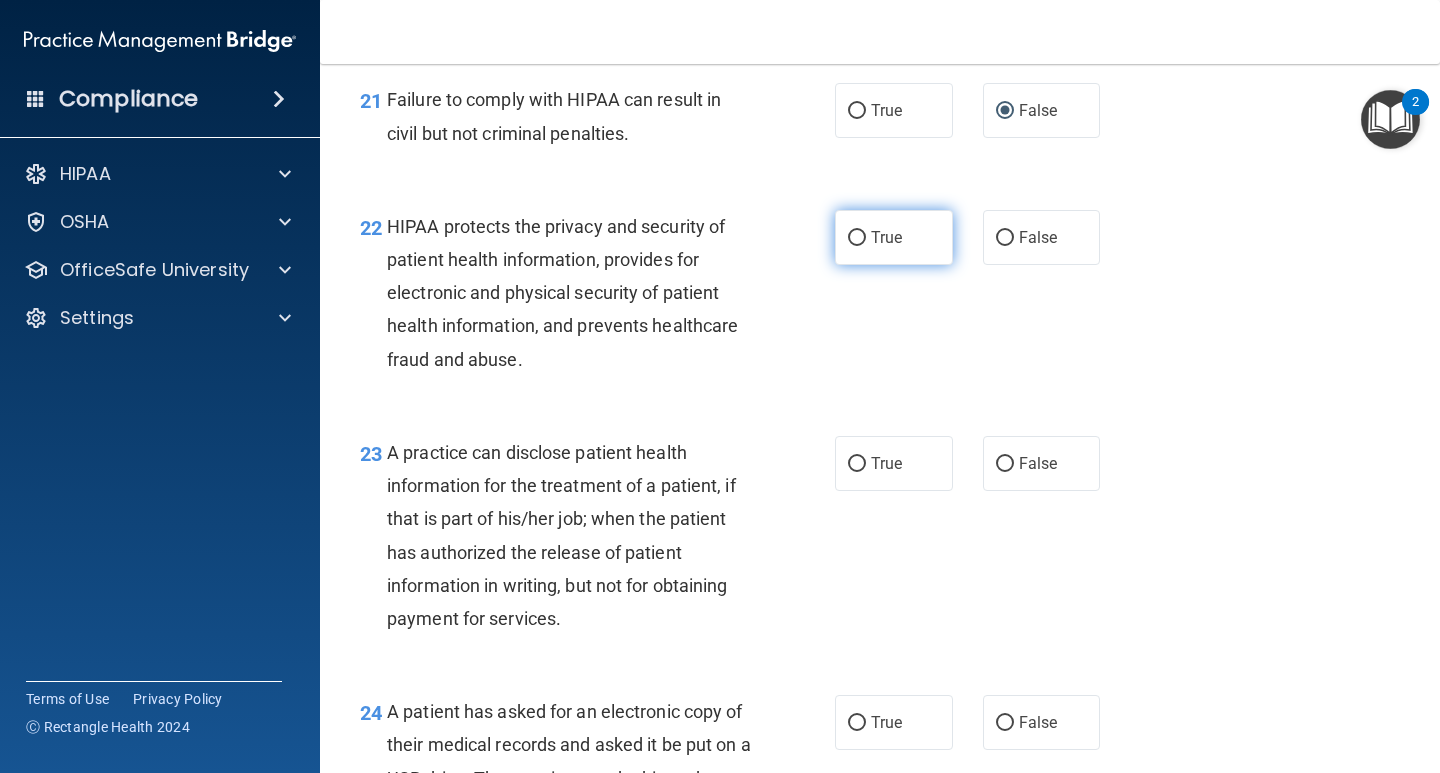 click on "True" at bounding box center [857, 238] 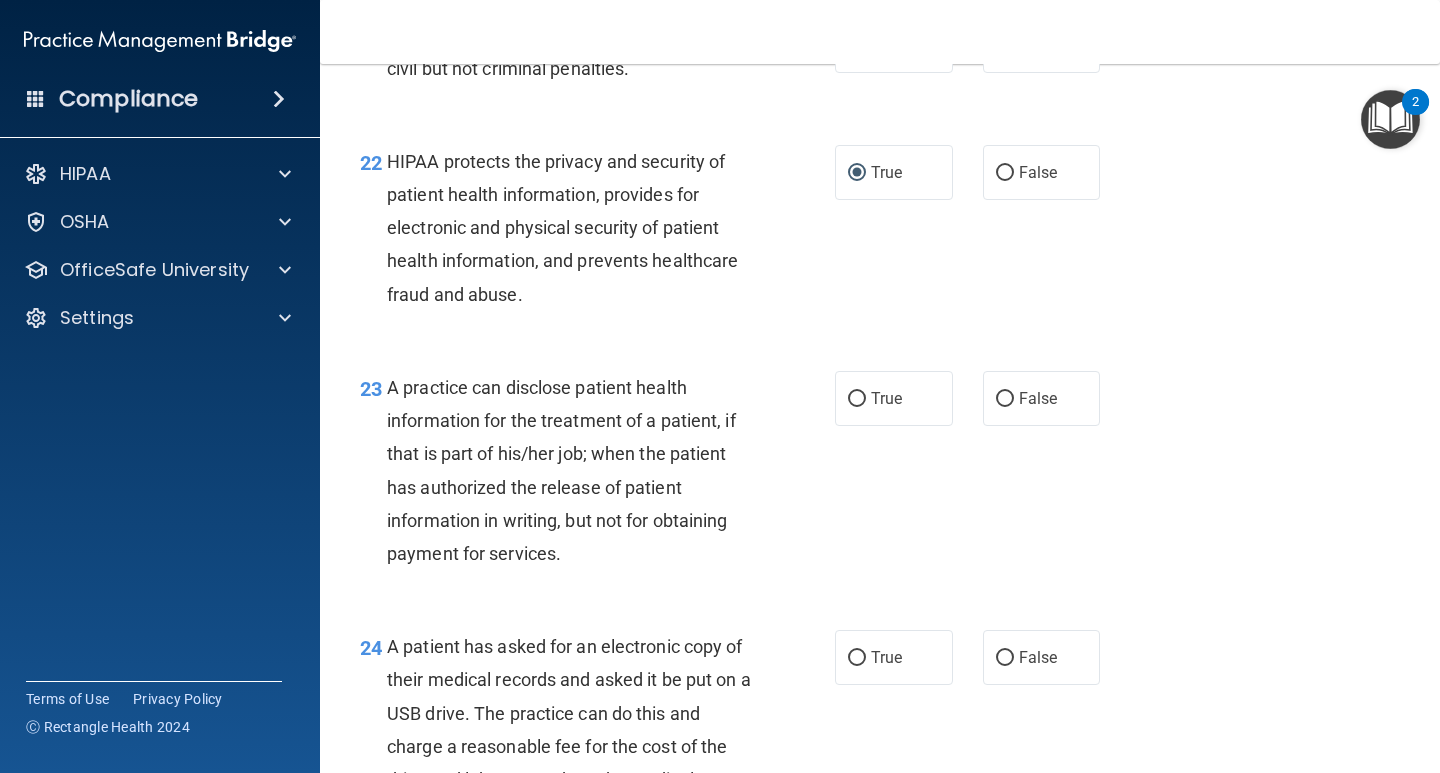 scroll, scrollTop: 3800, scrollLeft: 0, axis: vertical 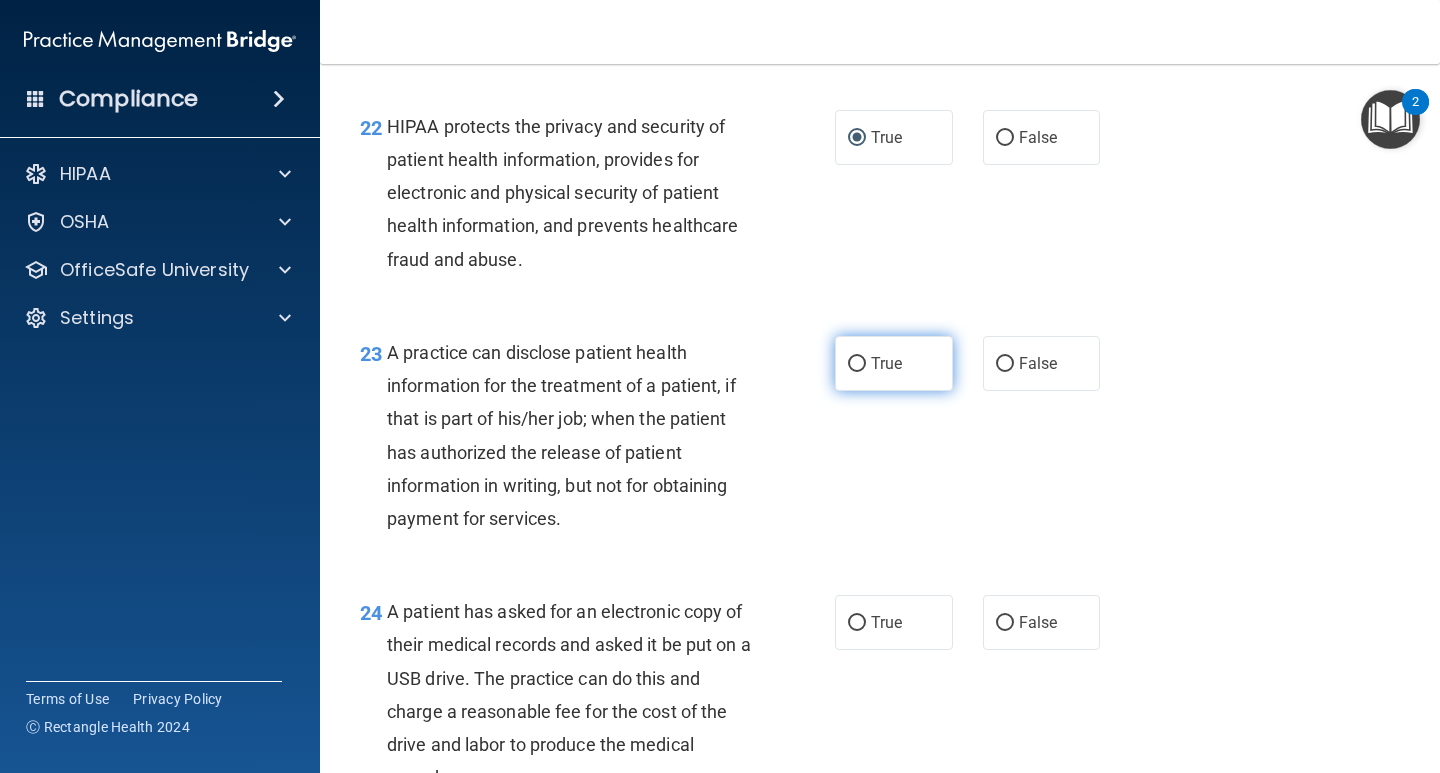 click on "True" at bounding box center (857, 364) 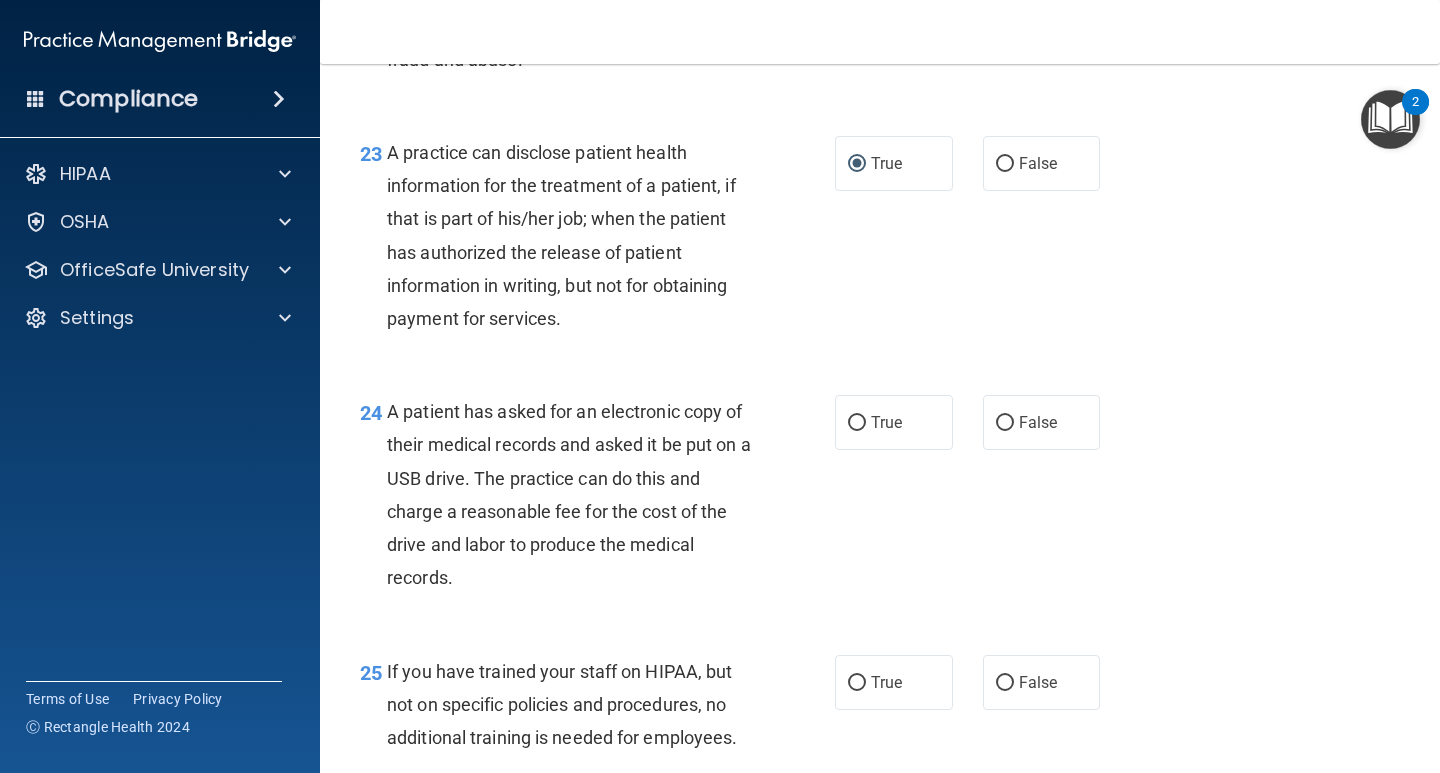 scroll, scrollTop: 4100, scrollLeft: 0, axis: vertical 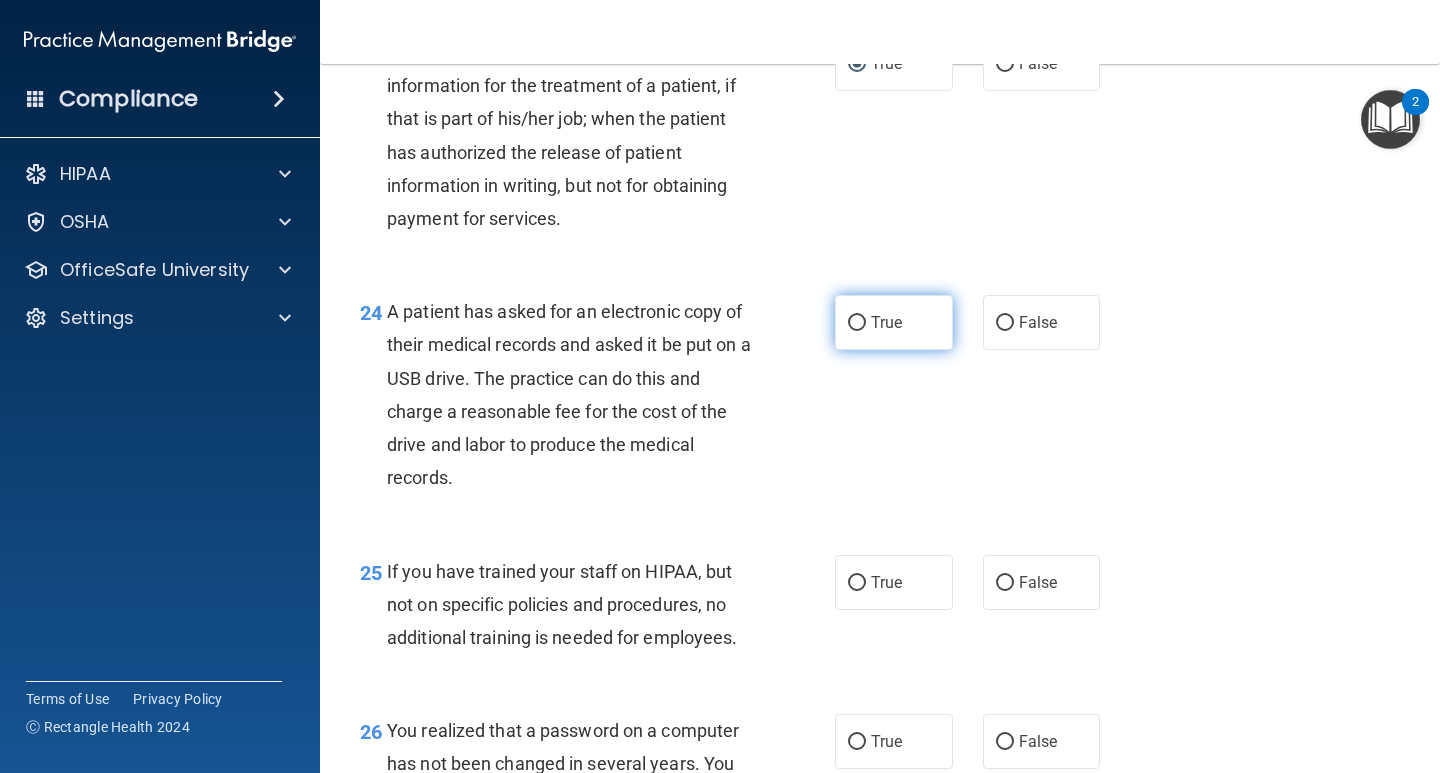 click on "True" at bounding box center (857, 323) 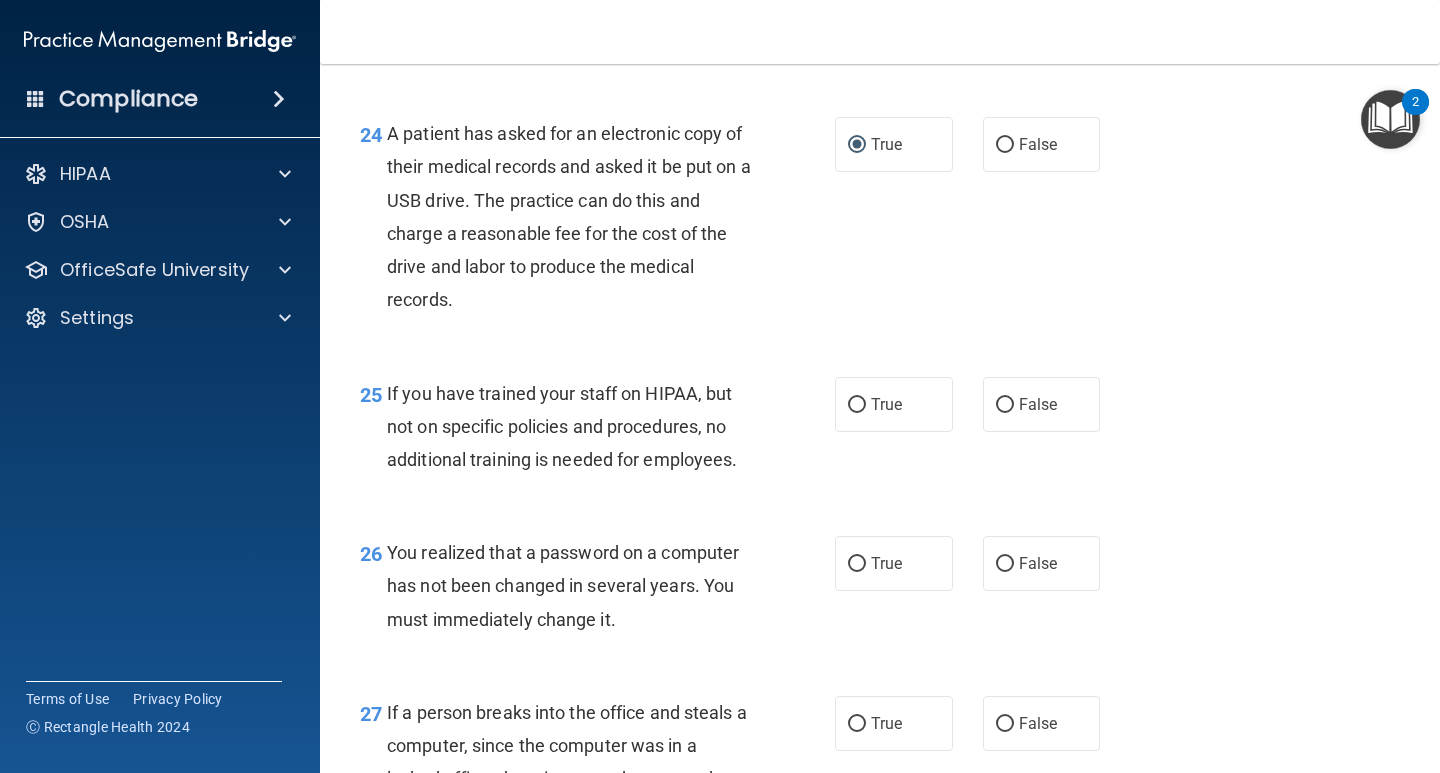 scroll, scrollTop: 4300, scrollLeft: 0, axis: vertical 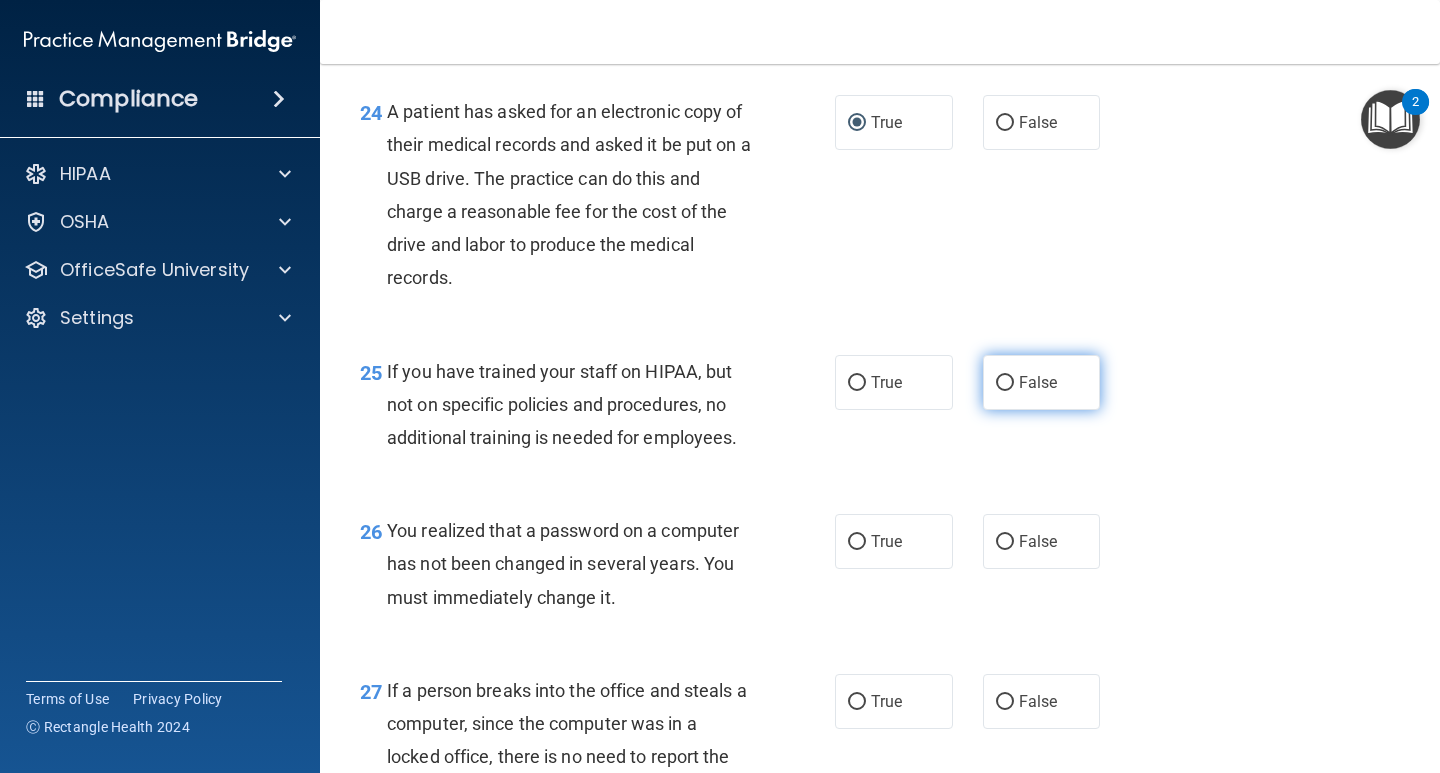 click on "False" at bounding box center [1005, 383] 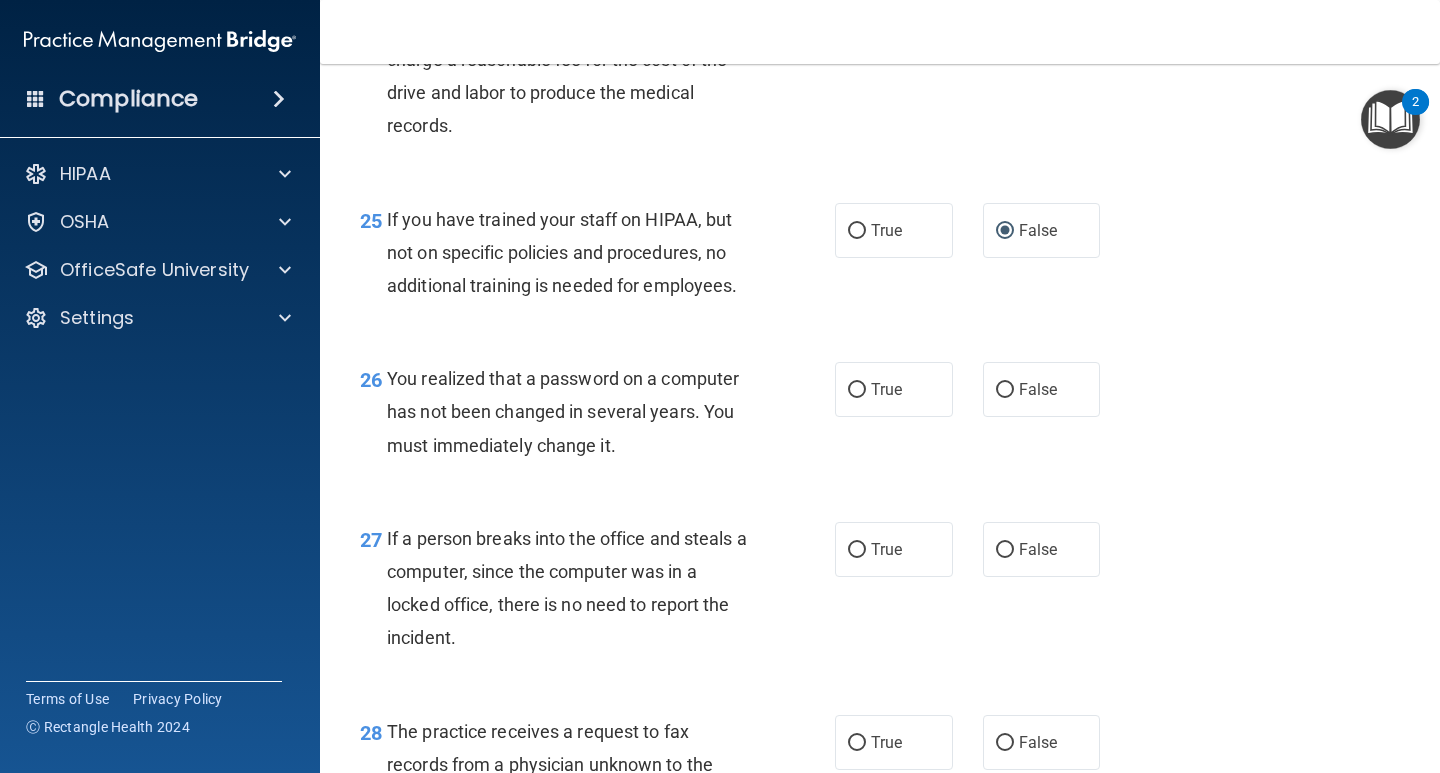 scroll, scrollTop: 4500, scrollLeft: 0, axis: vertical 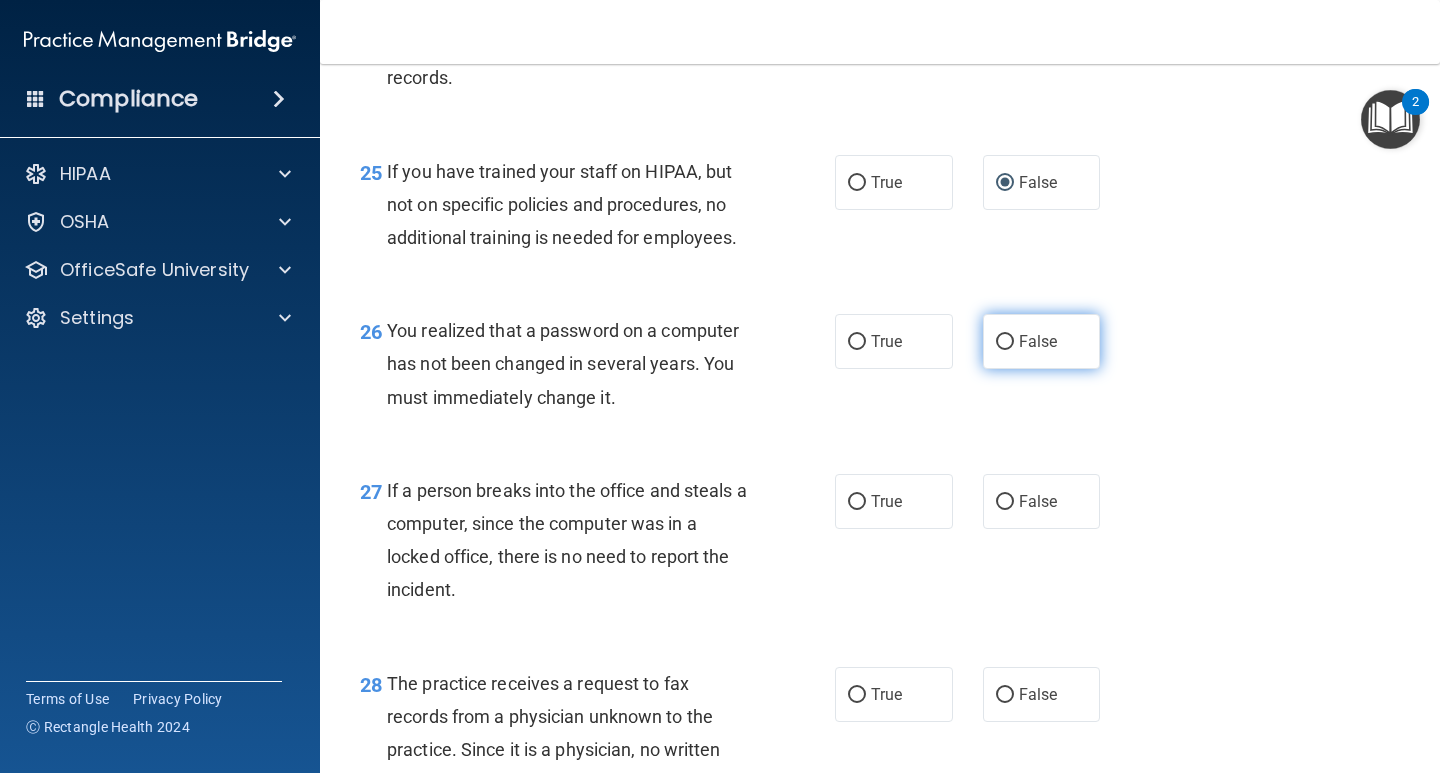 click on "False" at bounding box center (1005, 342) 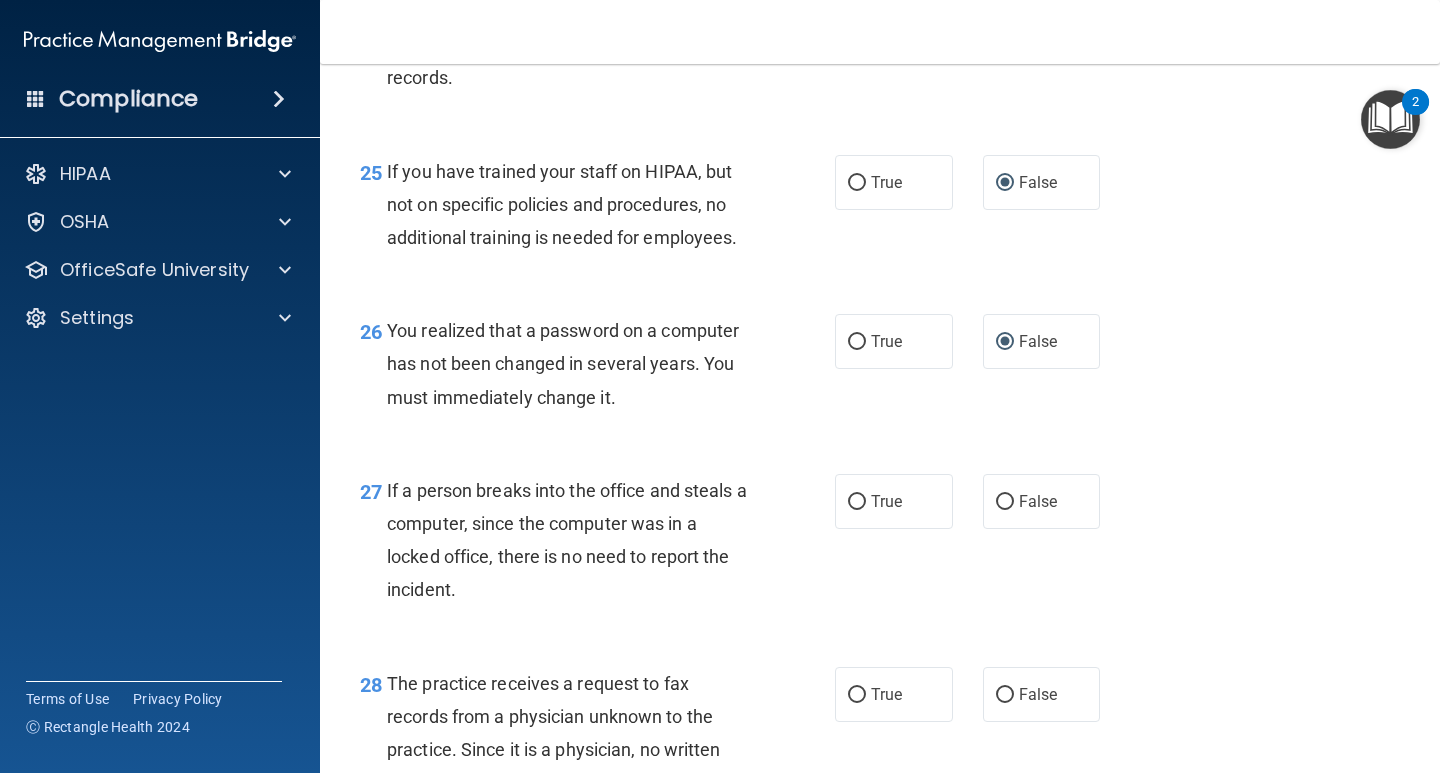 scroll, scrollTop: 4600, scrollLeft: 0, axis: vertical 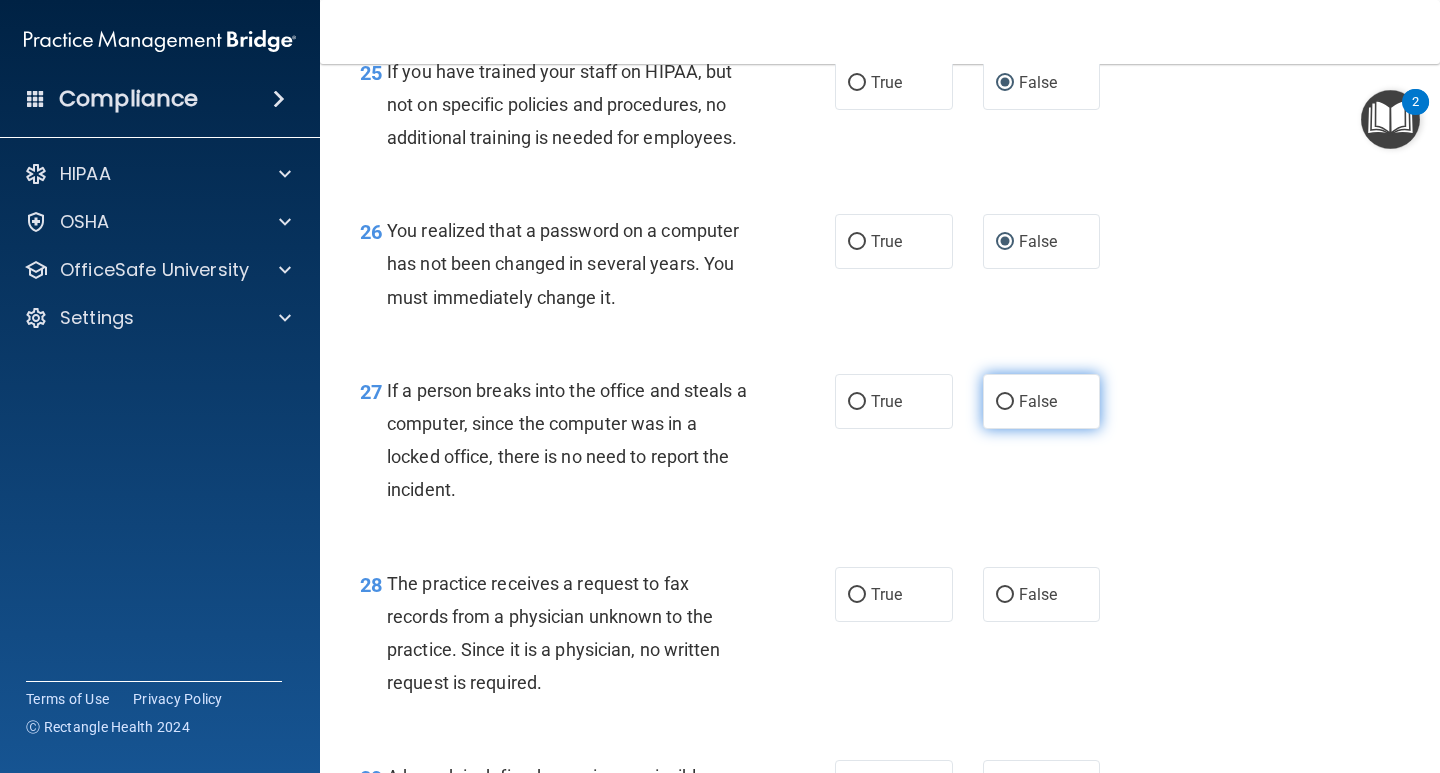 click on "False" at bounding box center [1005, 402] 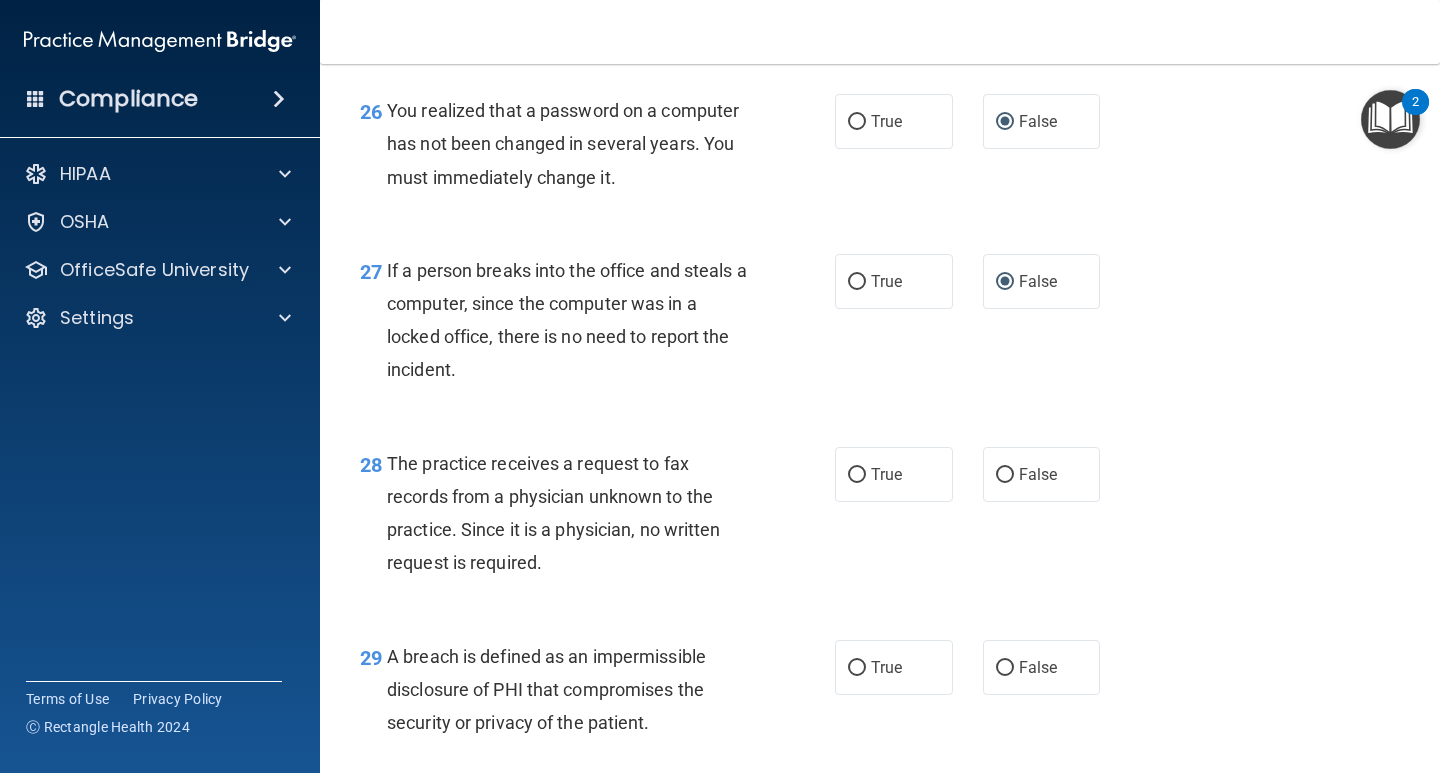 scroll, scrollTop: 4800, scrollLeft: 0, axis: vertical 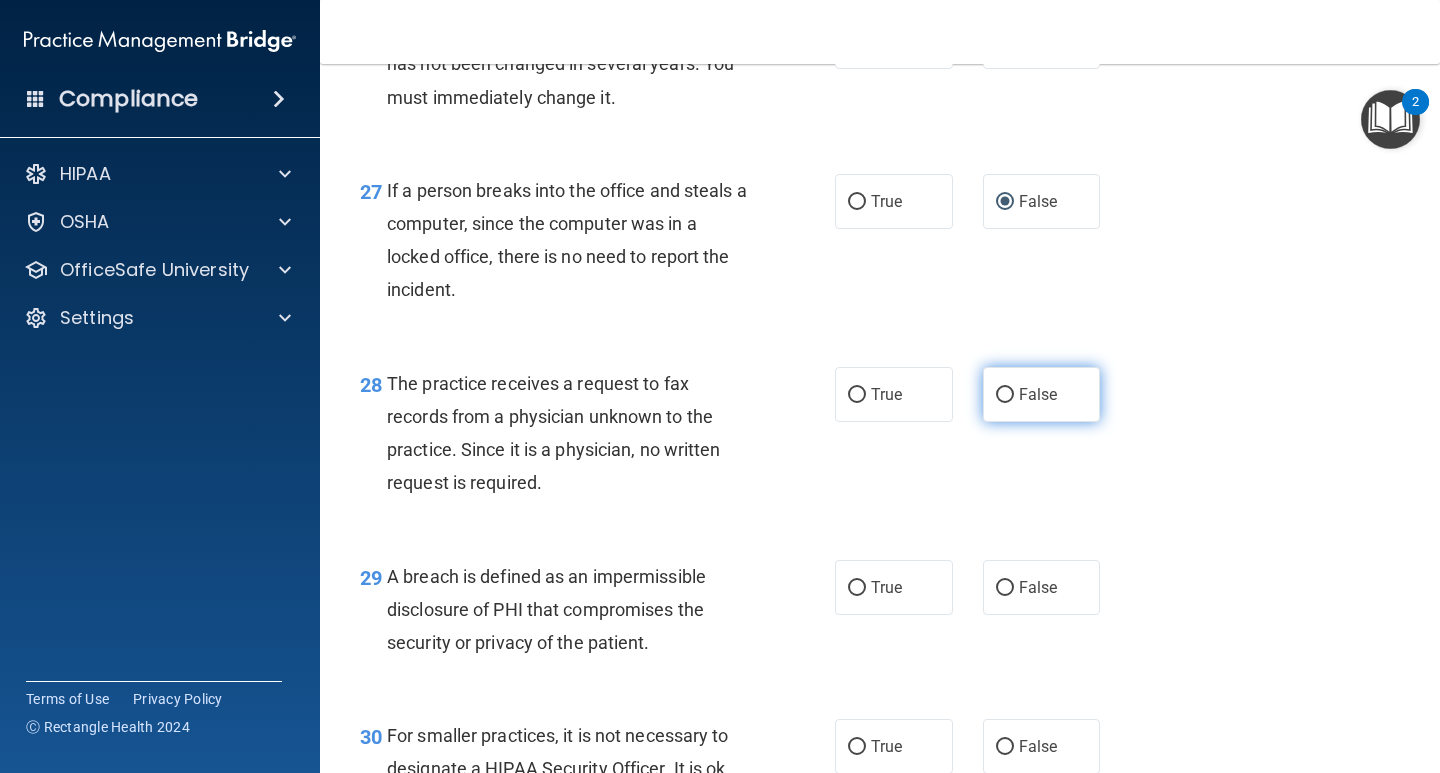 click on "False" at bounding box center [1005, 395] 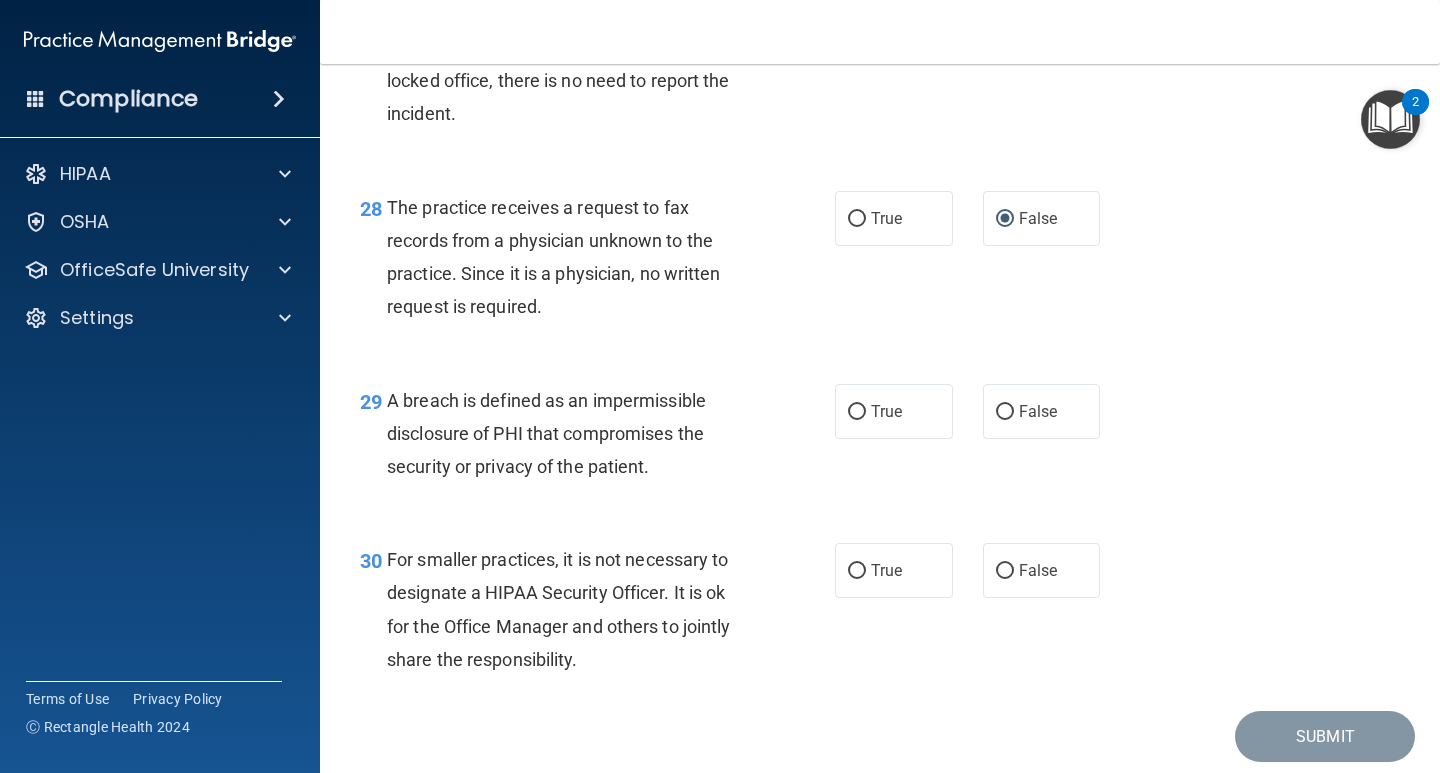 scroll, scrollTop: 5000, scrollLeft: 0, axis: vertical 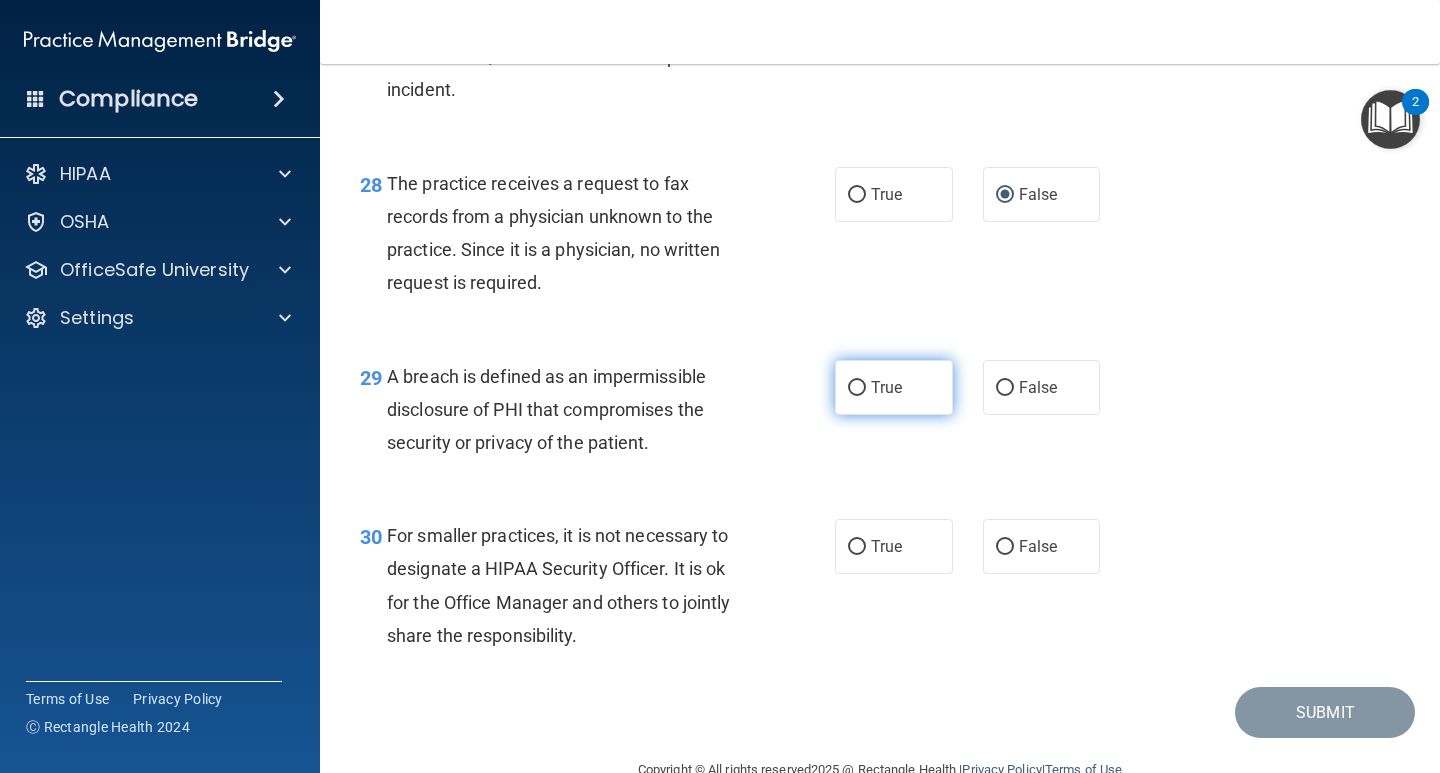 click on "True" at bounding box center (857, 388) 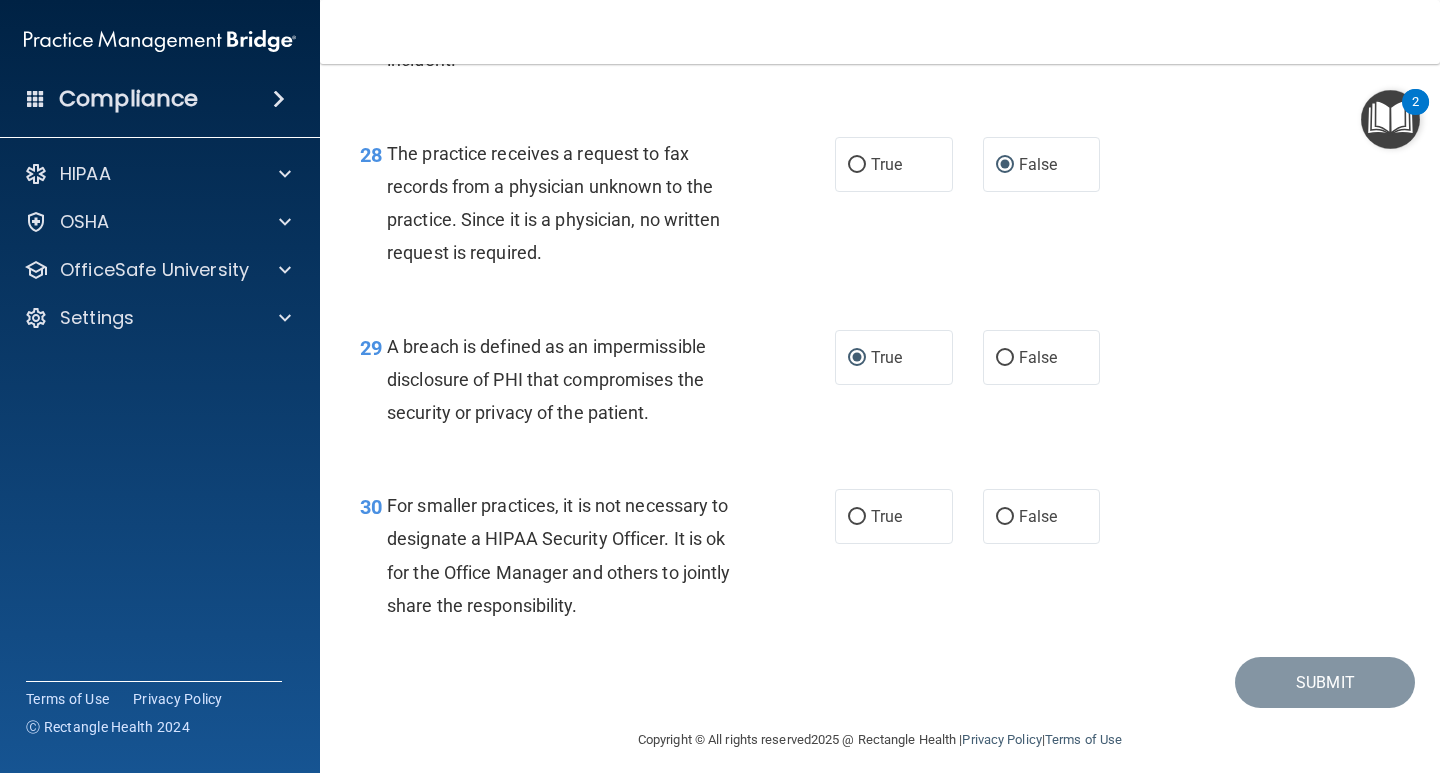 scroll, scrollTop: 5078, scrollLeft: 0, axis: vertical 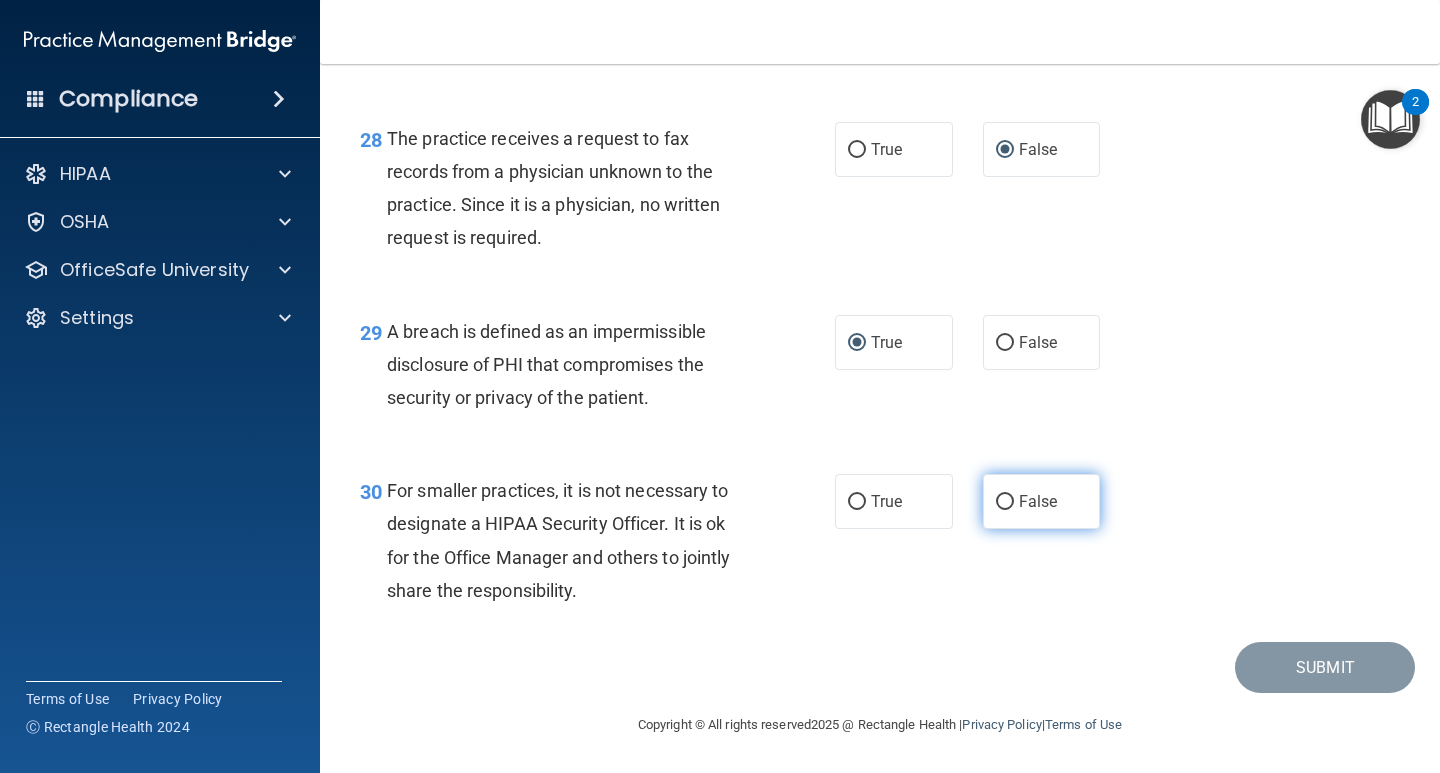 click on "False" at bounding box center (1005, 502) 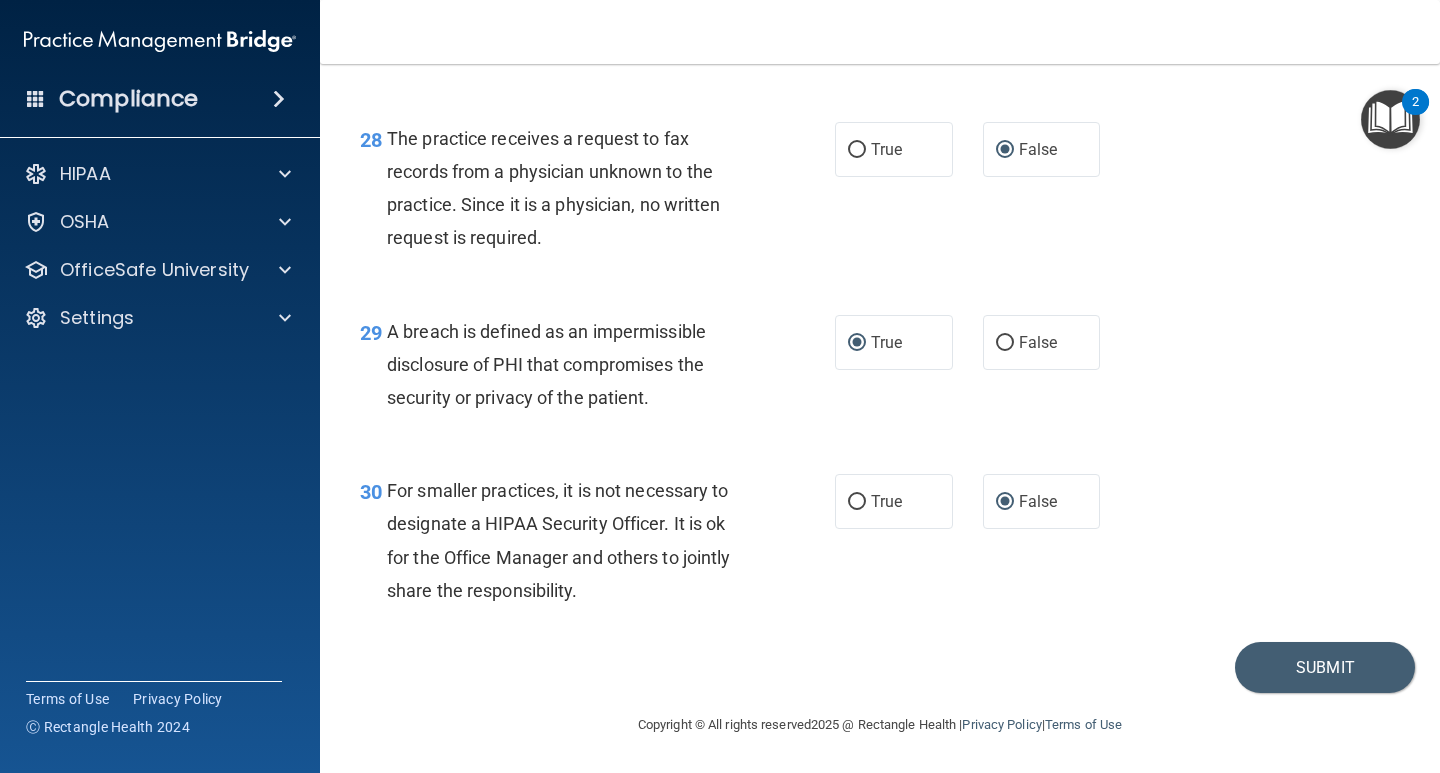 click on "30       For smaller practices, it is not necessary to designate a HIPAA Security Officer.  It is ok for the Office Manager and others to jointly share the responsibility.                 True           False" at bounding box center [880, 545] 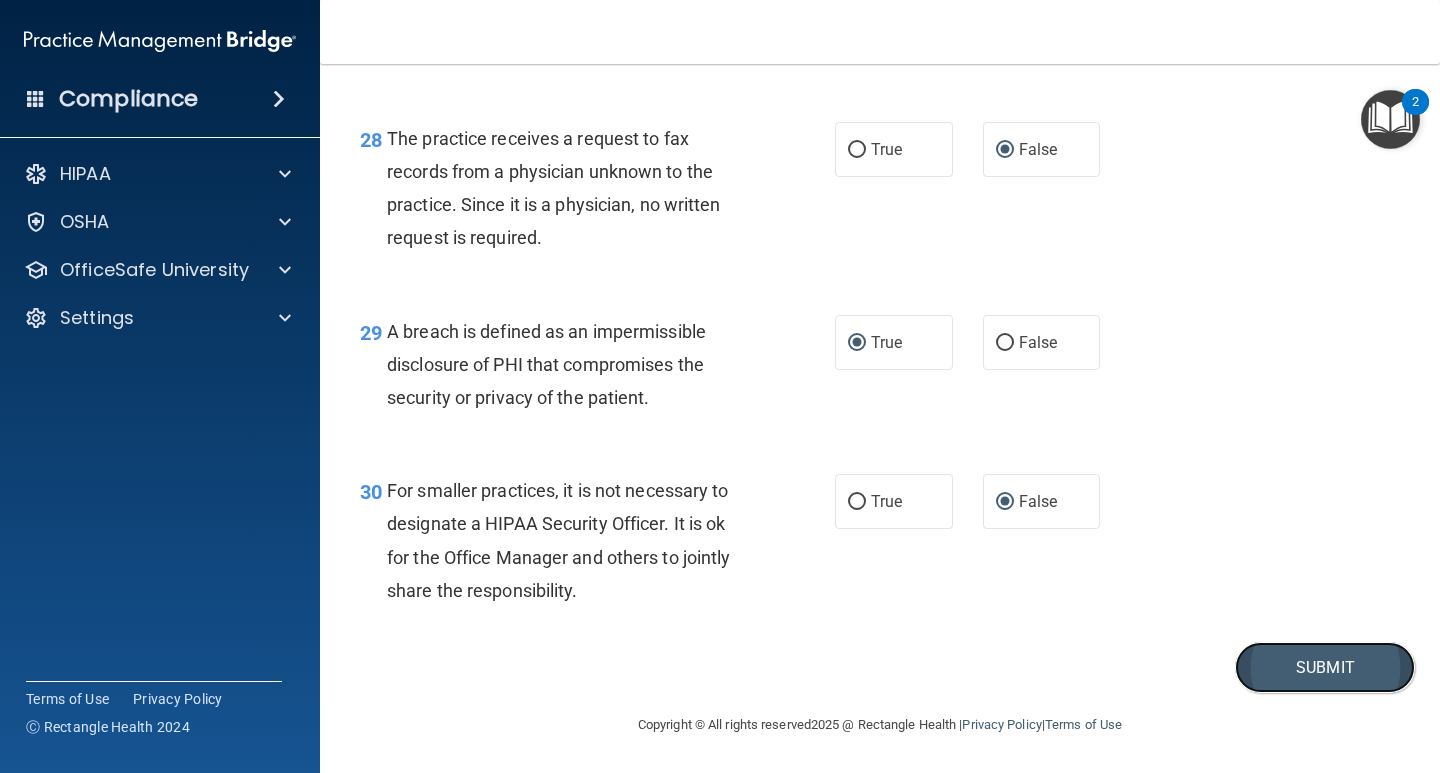 click on "Submit" at bounding box center (1325, 667) 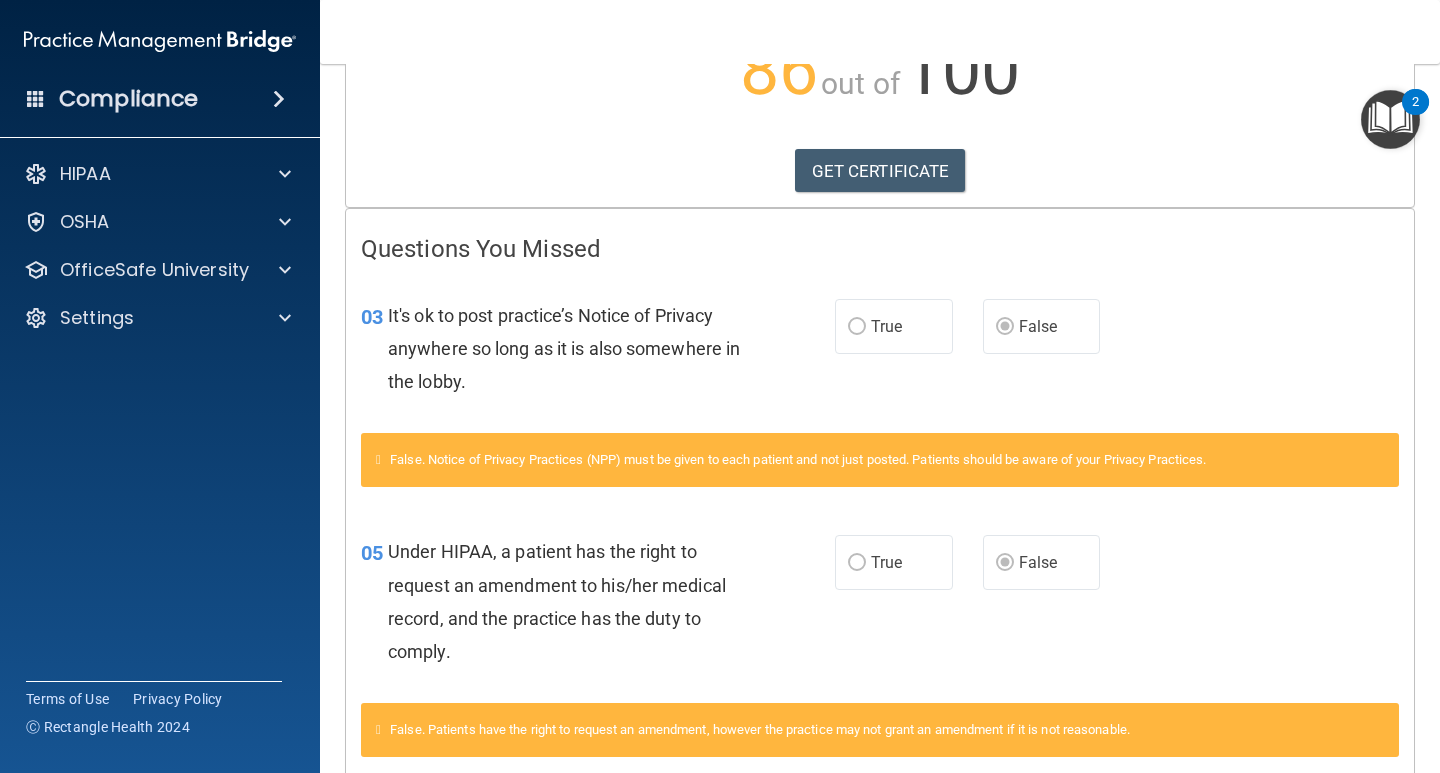 scroll, scrollTop: 0, scrollLeft: 0, axis: both 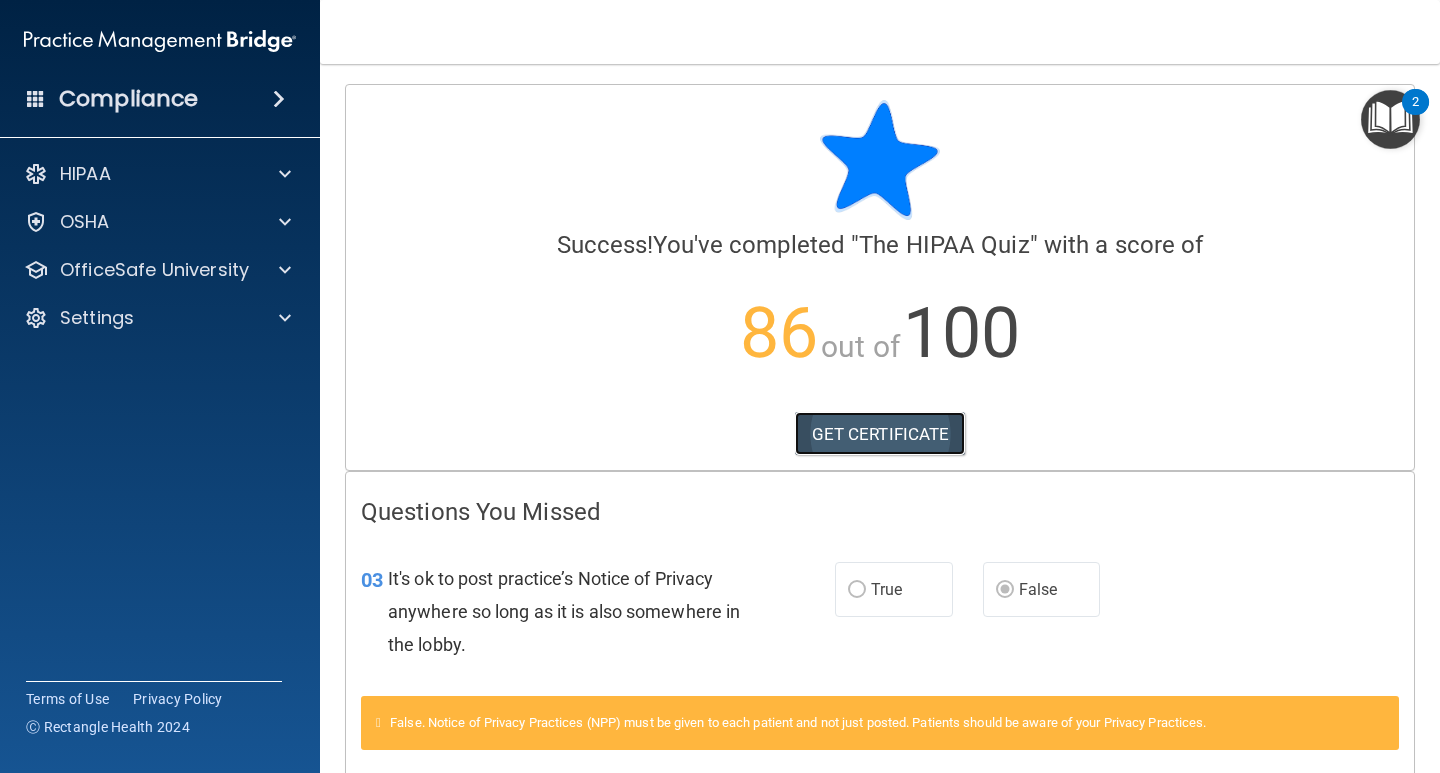 click on "GET CERTIFICATE" at bounding box center [880, 434] 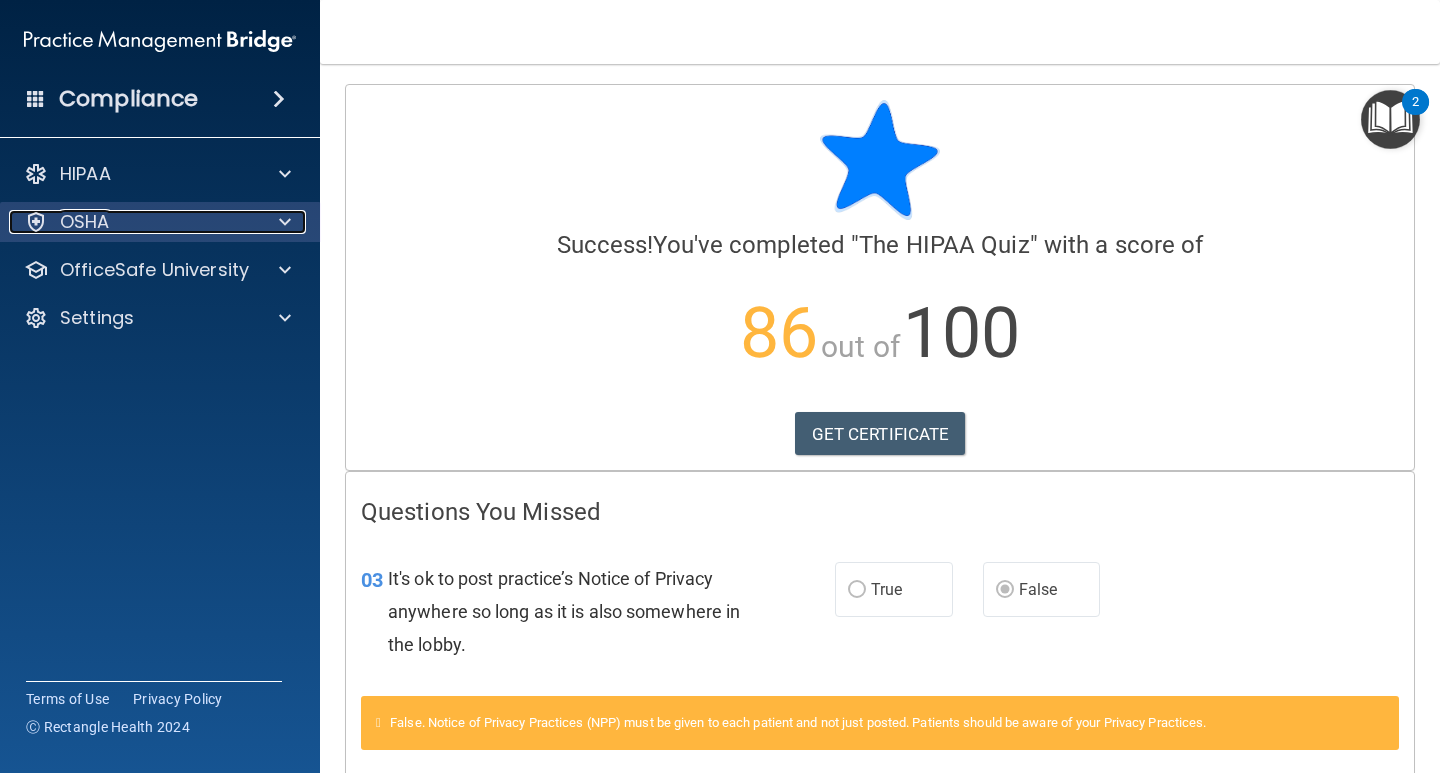 click on "OSHA" at bounding box center [85, 222] 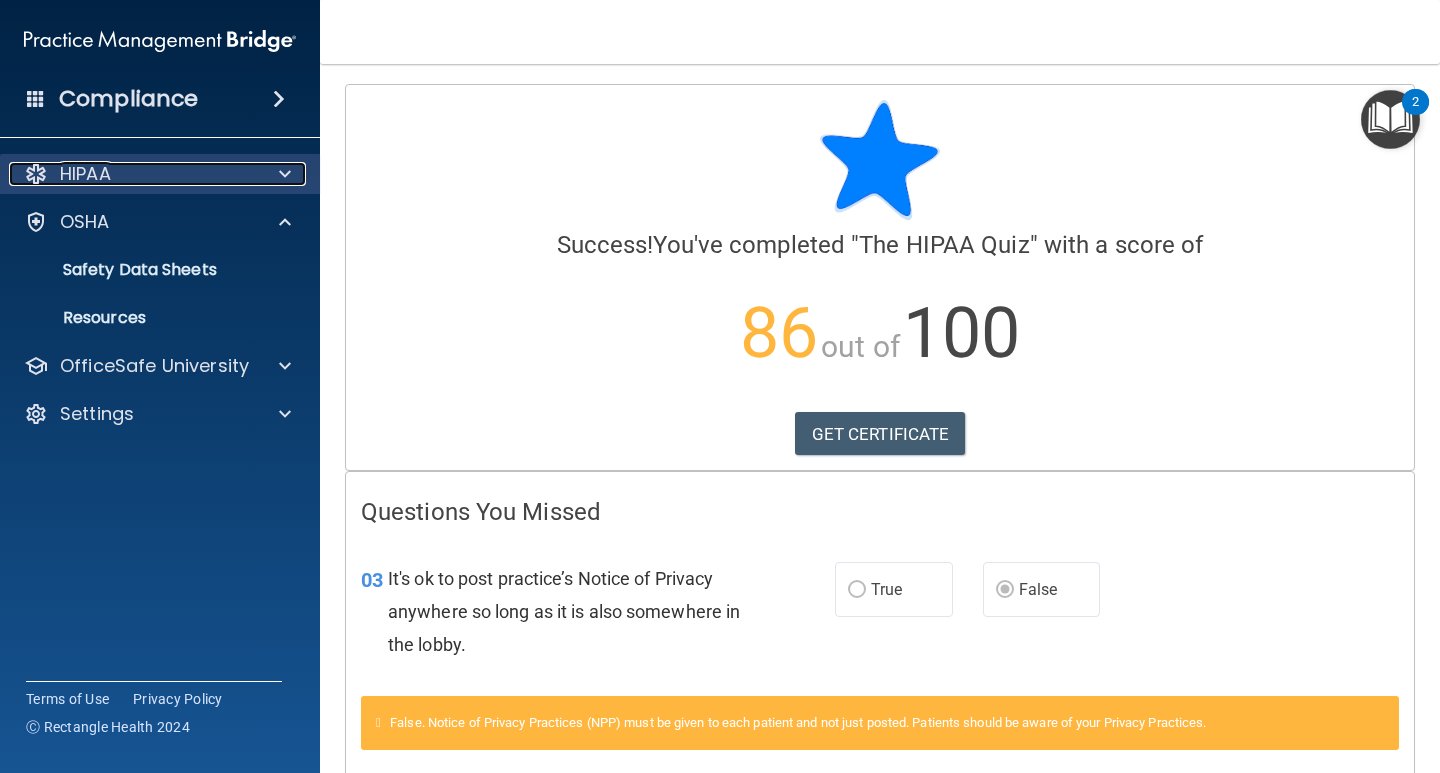 click on "HIPAA" at bounding box center (85, 174) 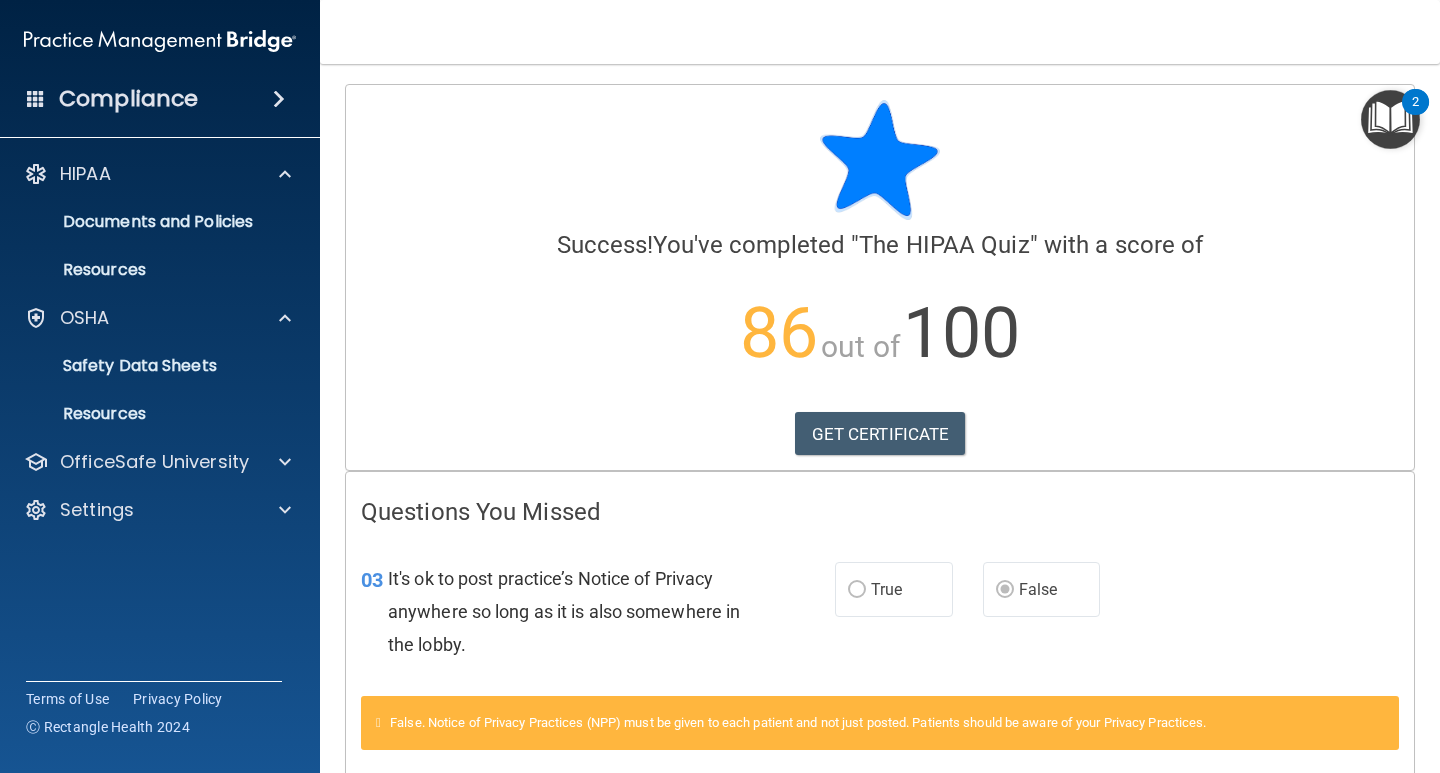 click on "Compliance" at bounding box center (128, 99) 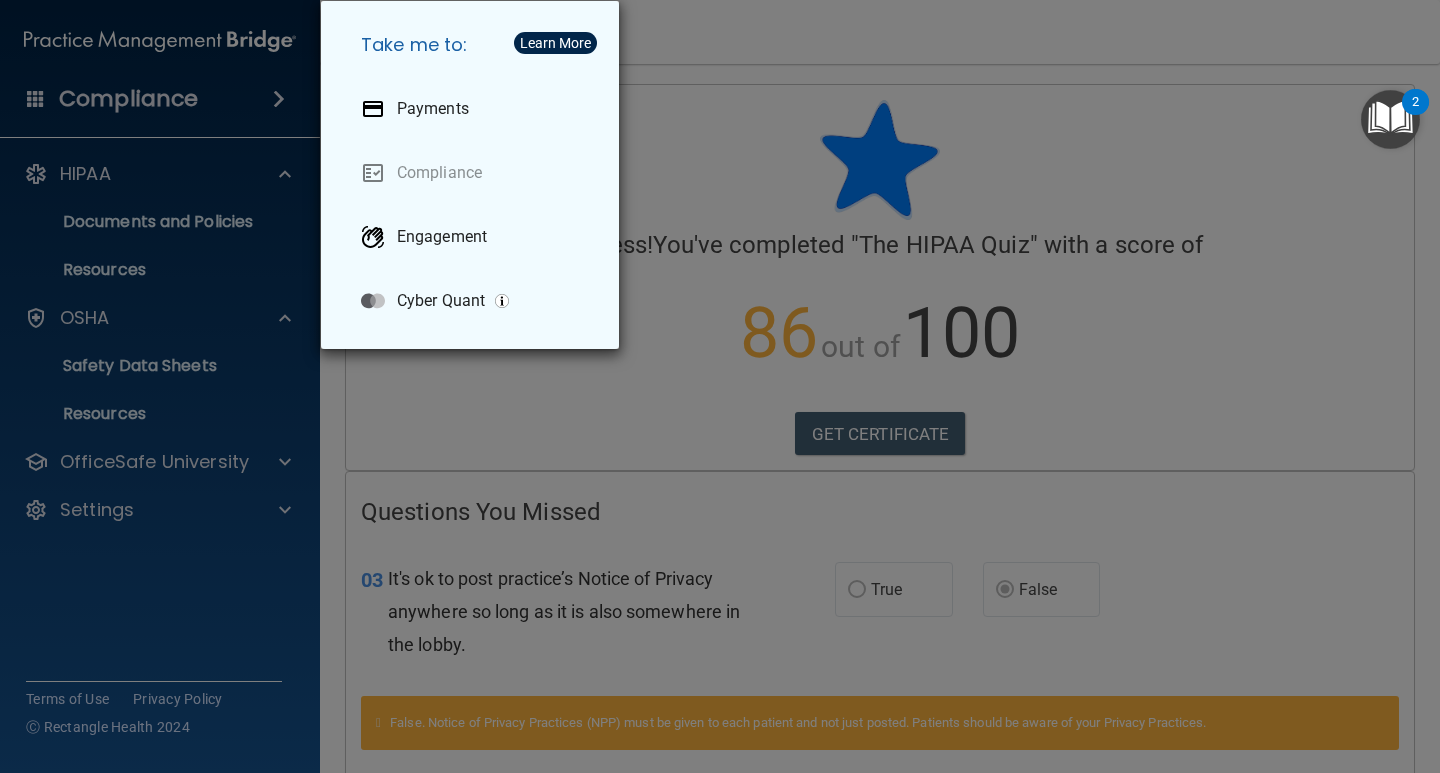 click on "Take me to:             Payments                   Compliance                     Engagement                     Cyber Quant" at bounding box center (720, 386) 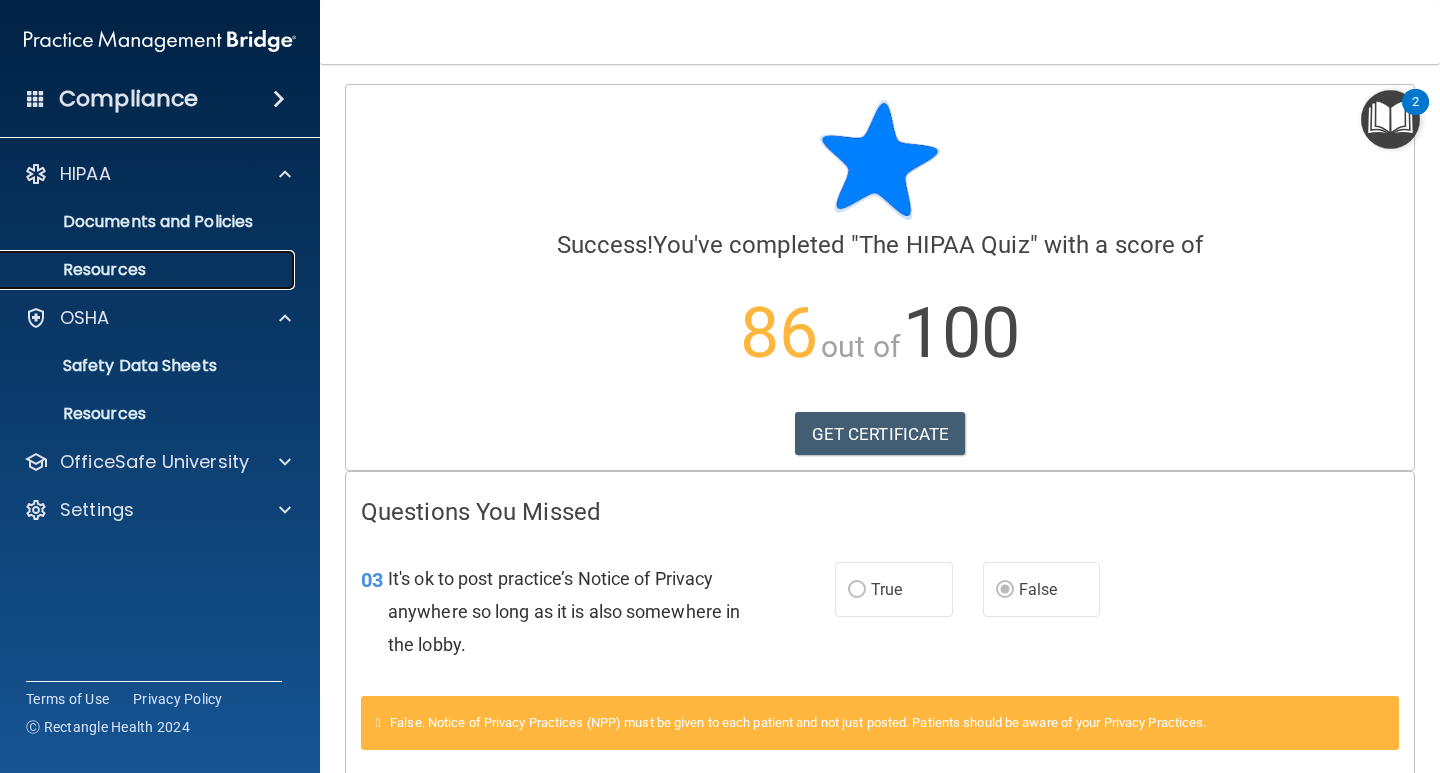 click on "Resources" at bounding box center [149, 270] 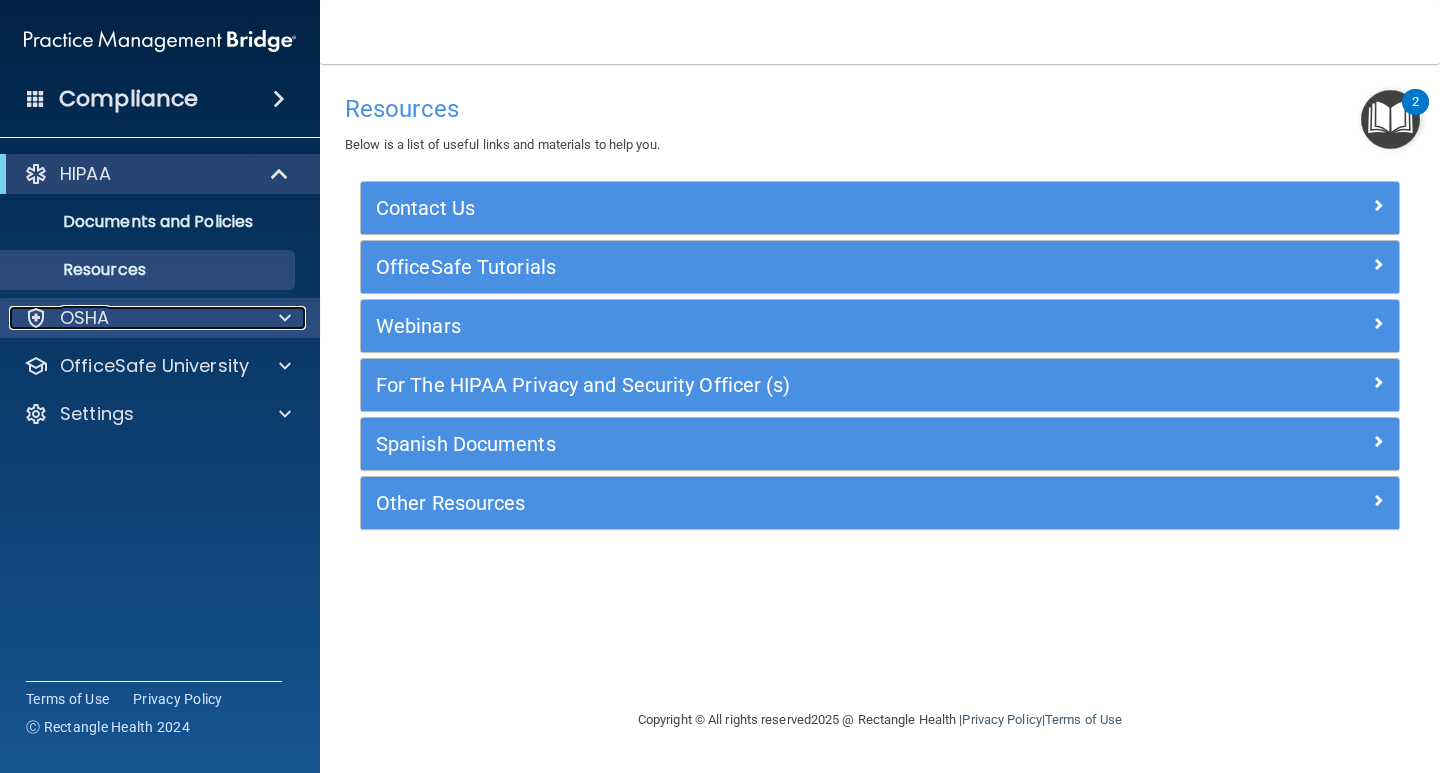 click on "OSHA" at bounding box center [85, 318] 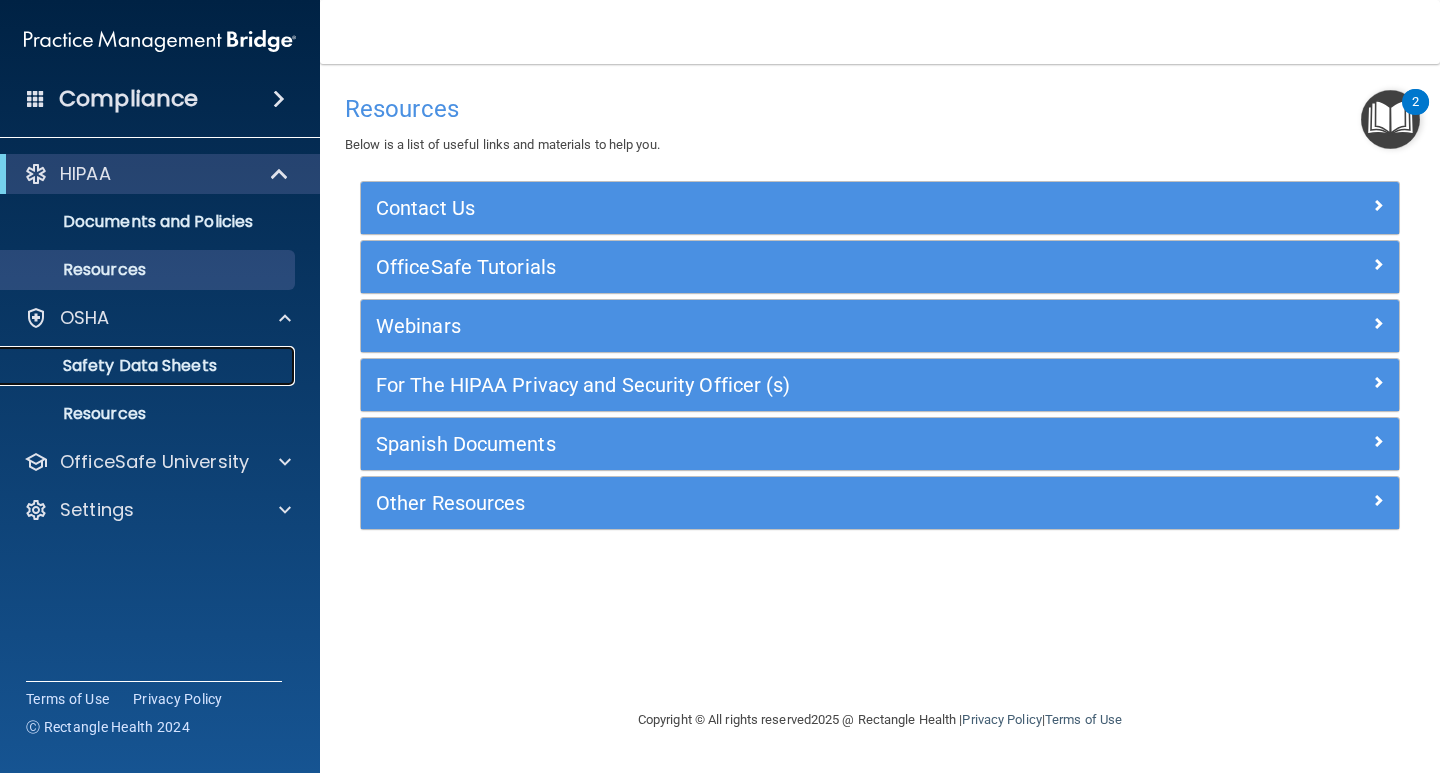 click on "Safety Data Sheets" at bounding box center (149, 366) 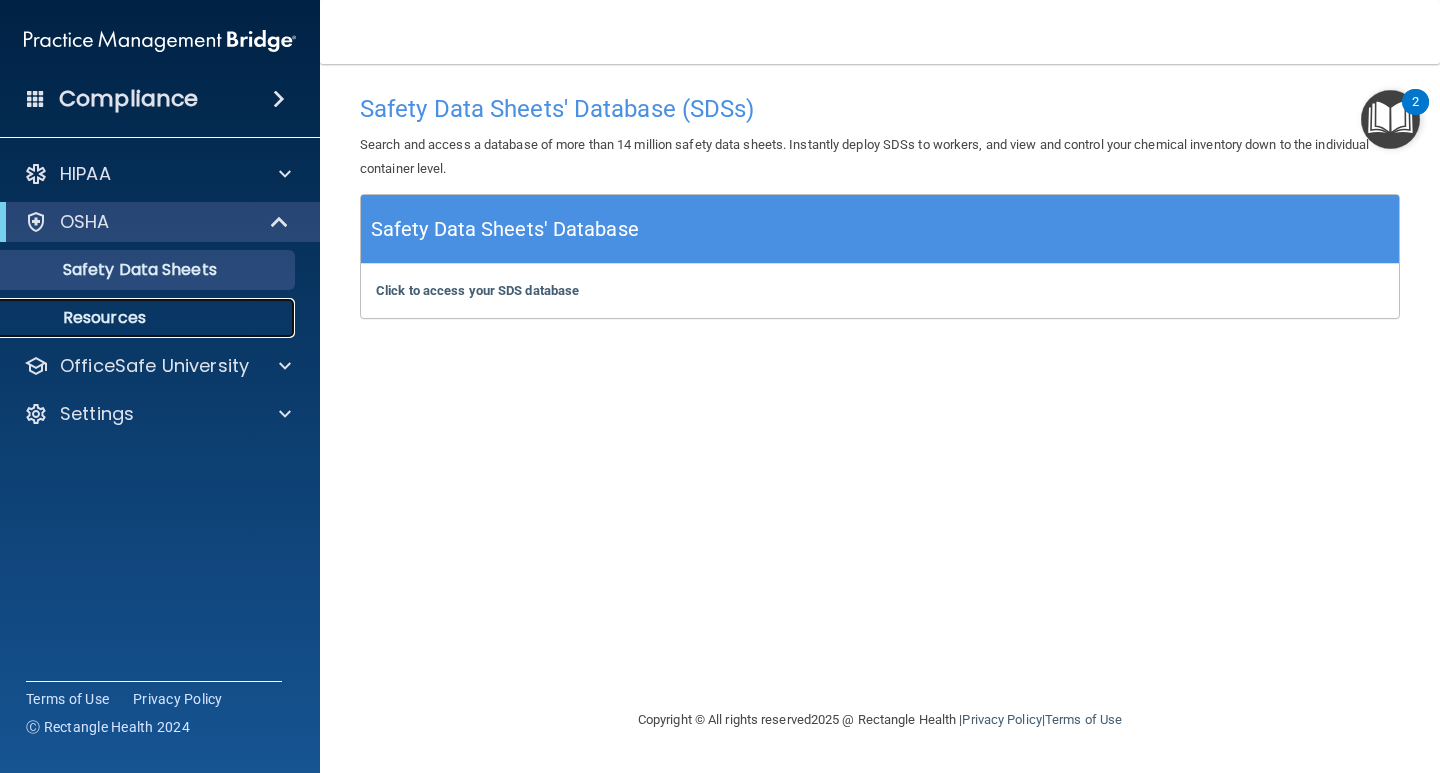 click on "Resources" at bounding box center [149, 318] 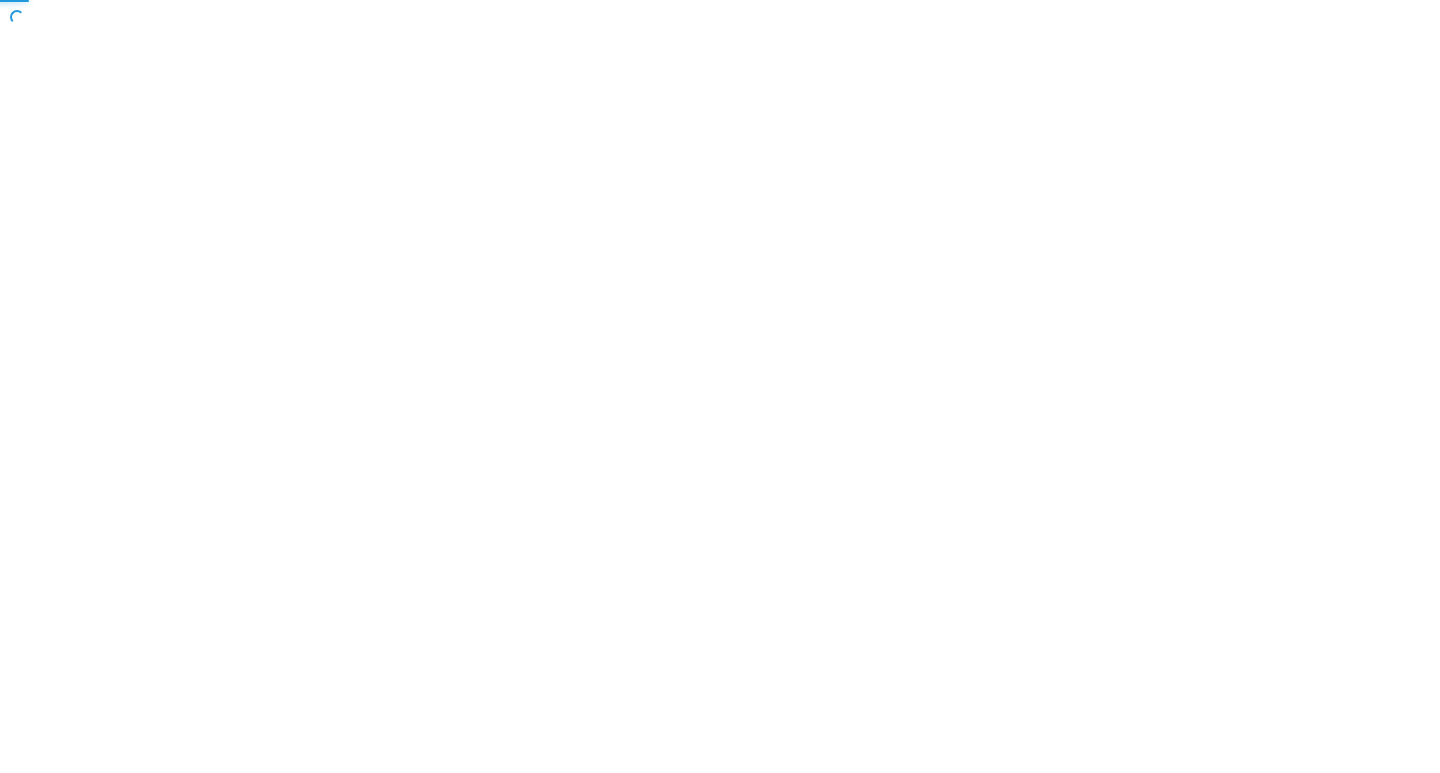 scroll, scrollTop: 0, scrollLeft: 0, axis: both 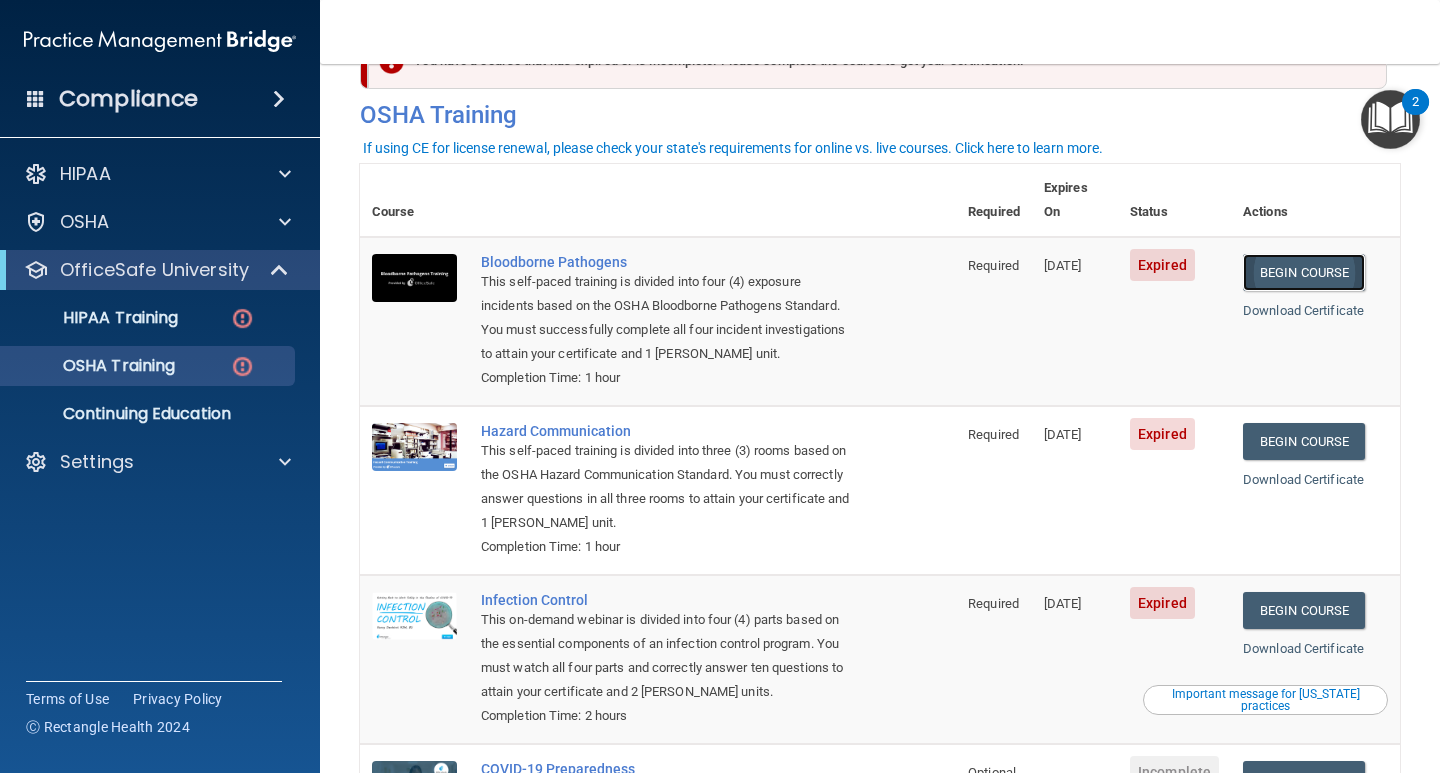 click on "Begin Course" at bounding box center (1304, 272) 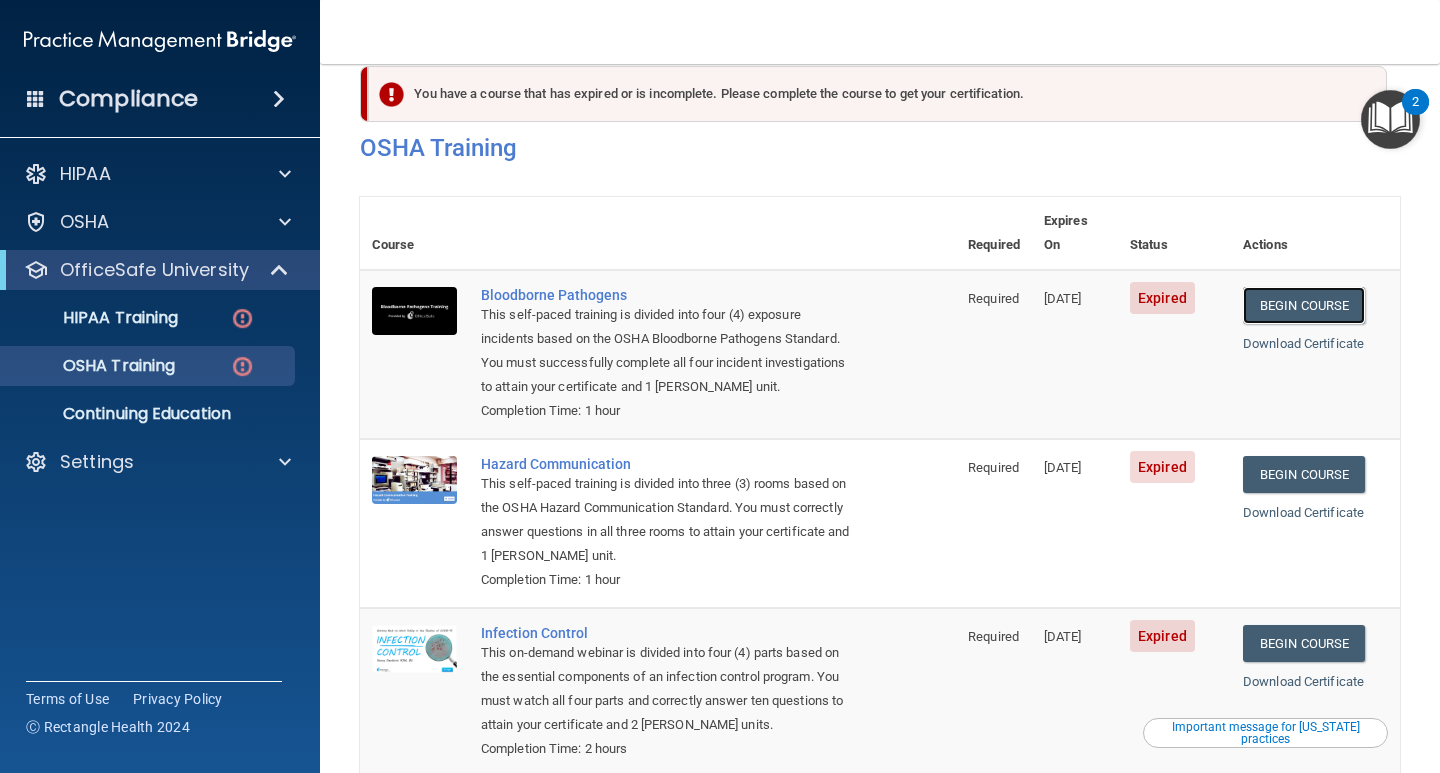 scroll, scrollTop: 0, scrollLeft: 0, axis: both 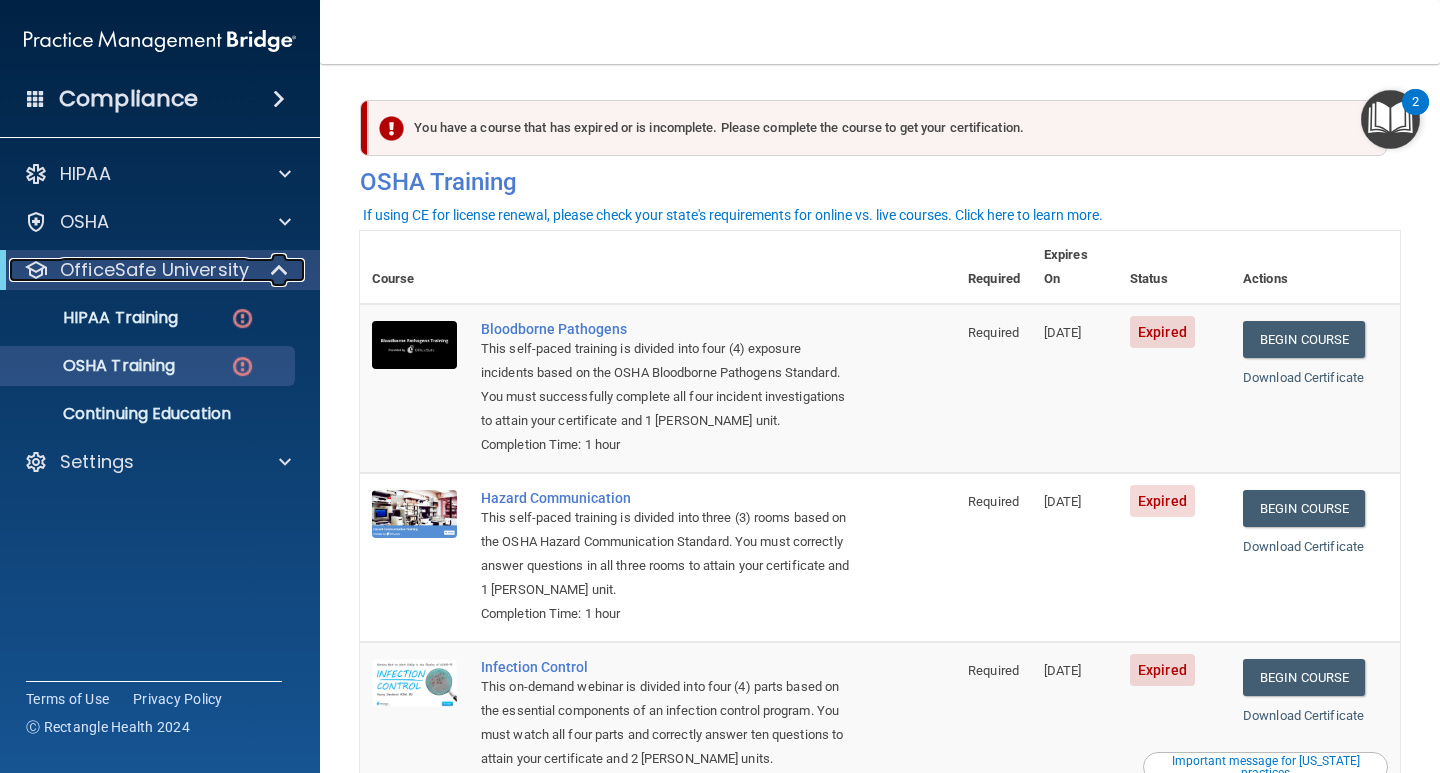 click on "OfficeSafe University" at bounding box center [154, 270] 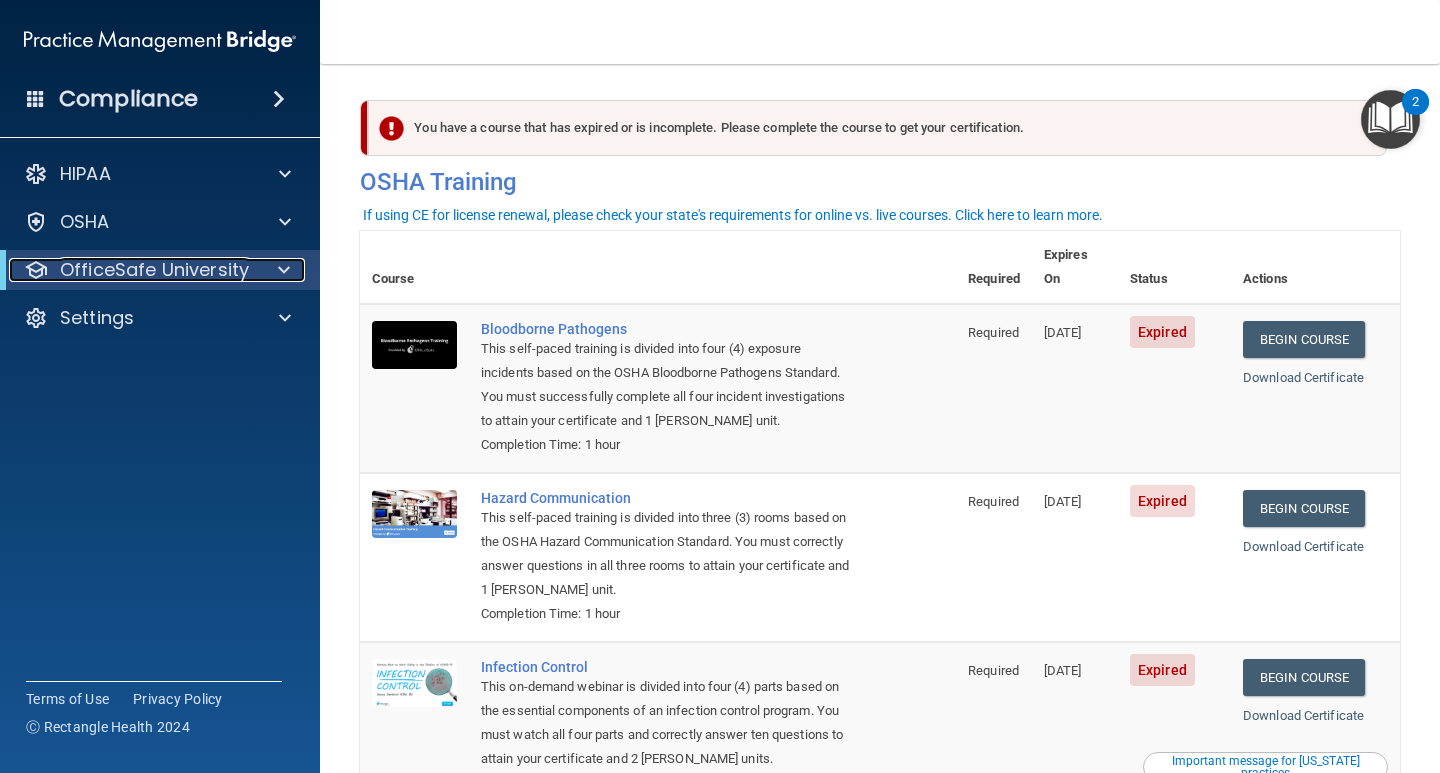 click on "OfficeSafe University" at bounding box center (154, 270) 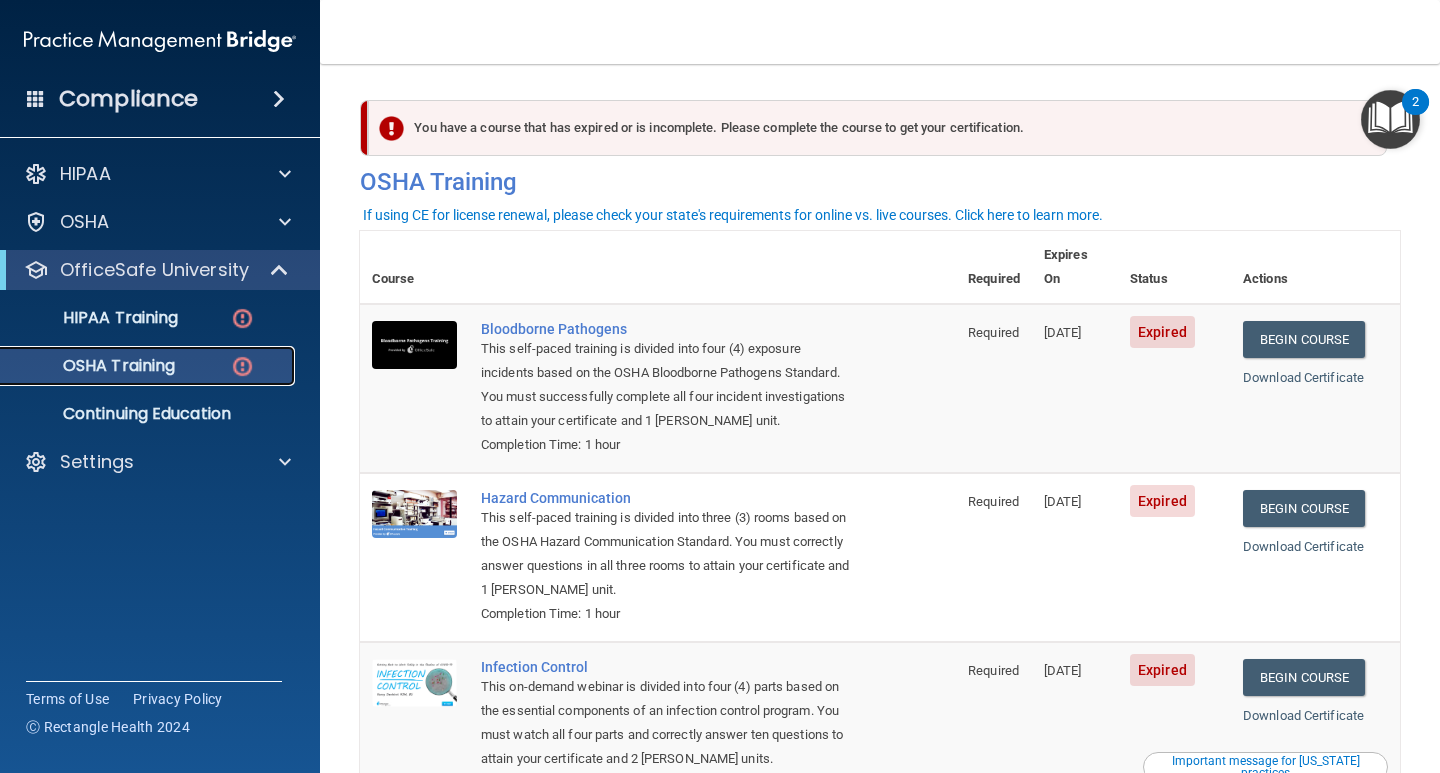 click on "OSHA Training" at bounding box center [94, 366] 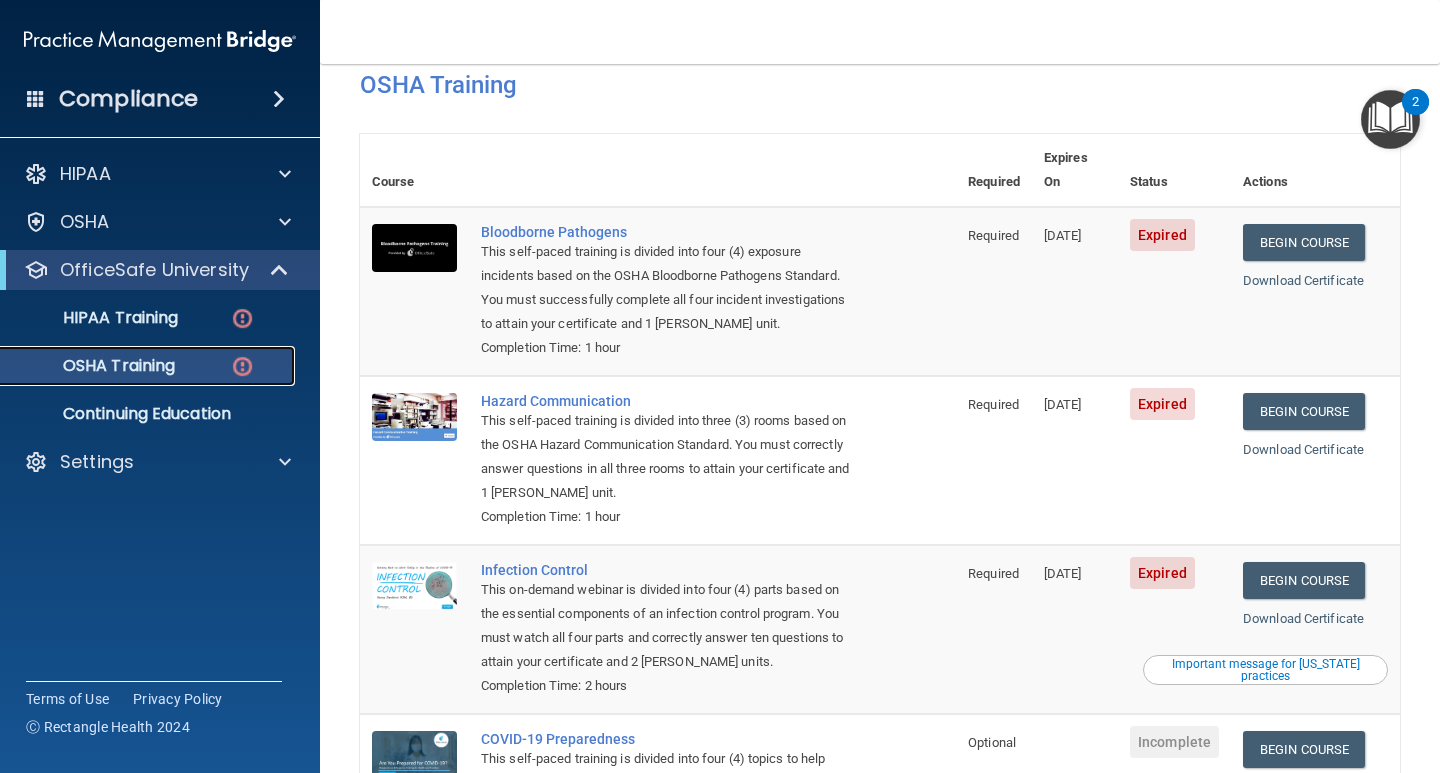 scroll, scrollTop: 0, scrollLeft: 0, axis: both 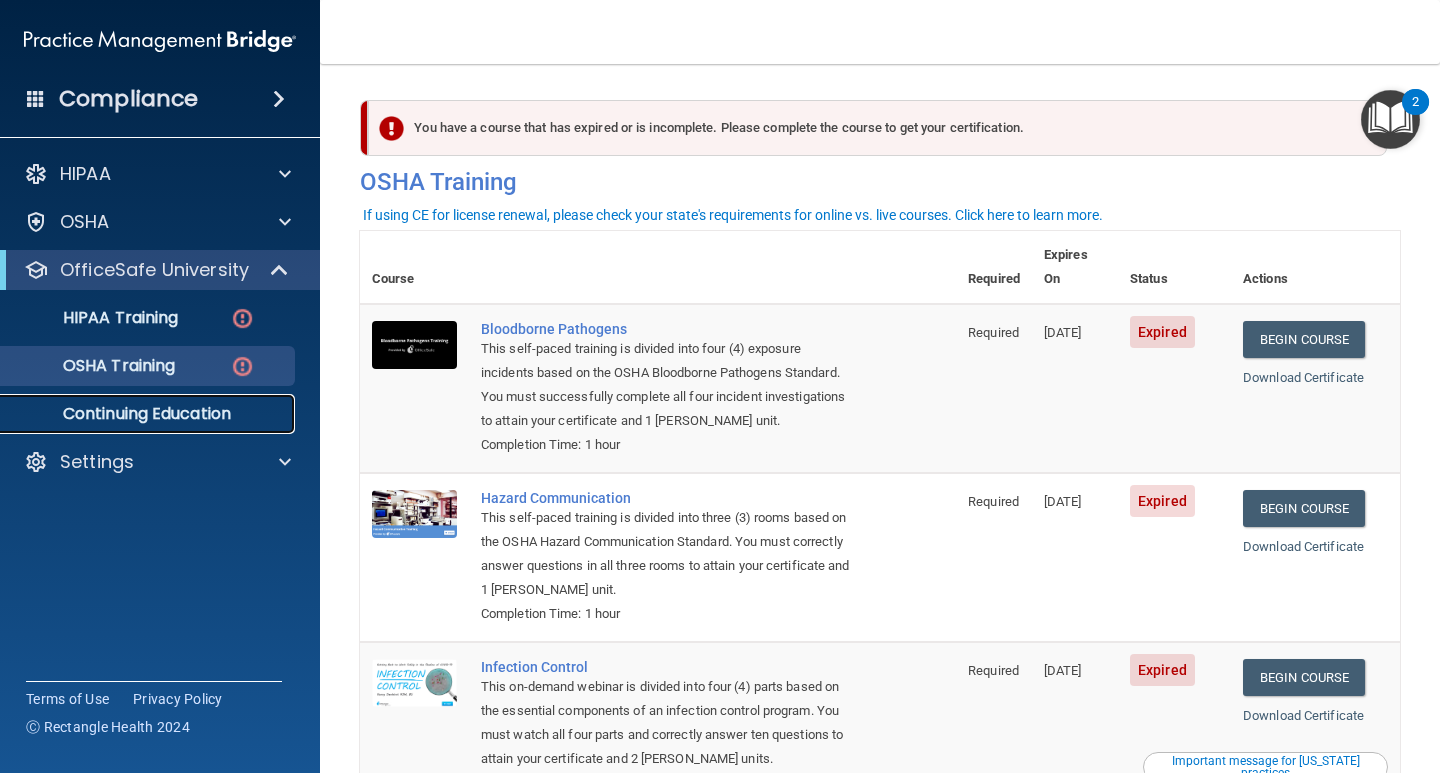 click on "Continuing Education" at bounding box center [149, 414] 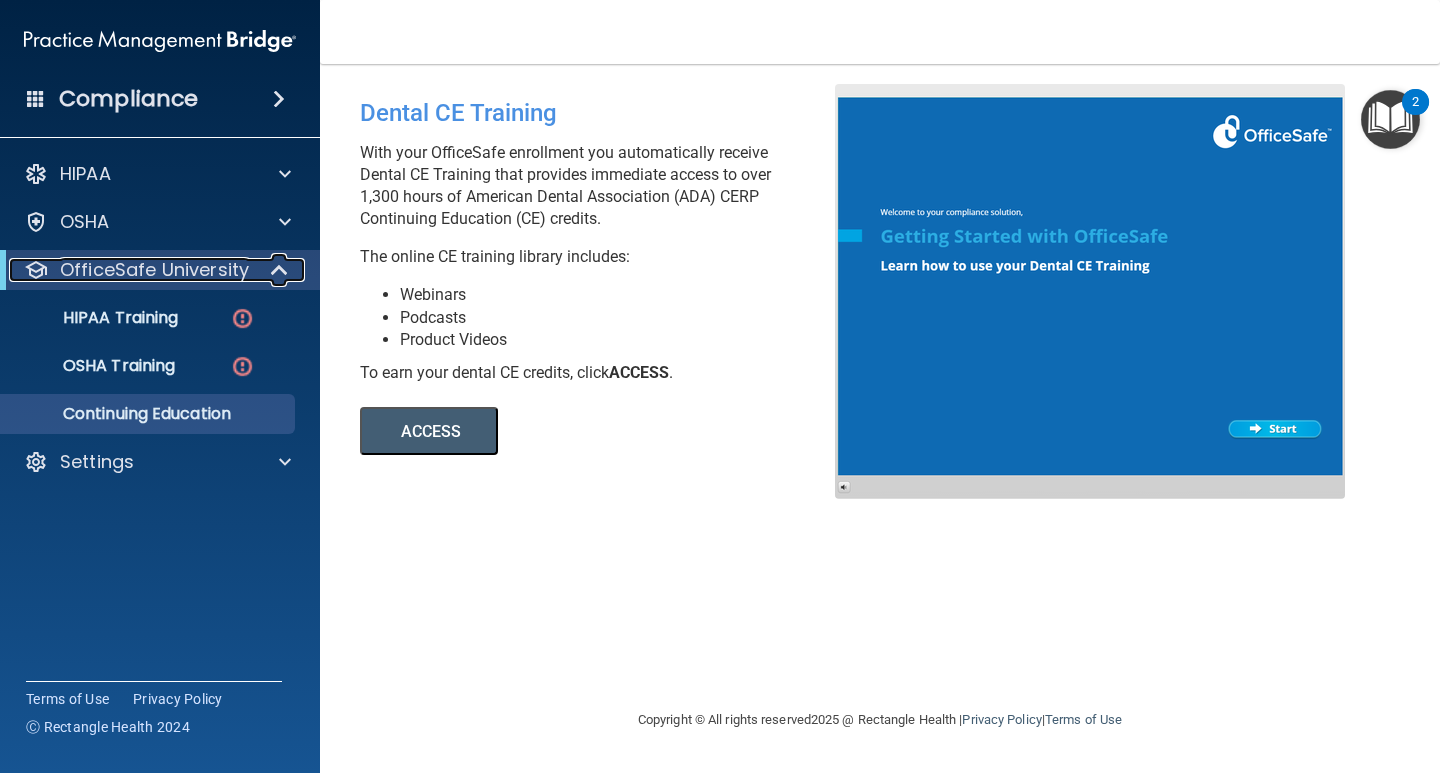 click on "OfficeSafe University" at bounding box center (154, 270) 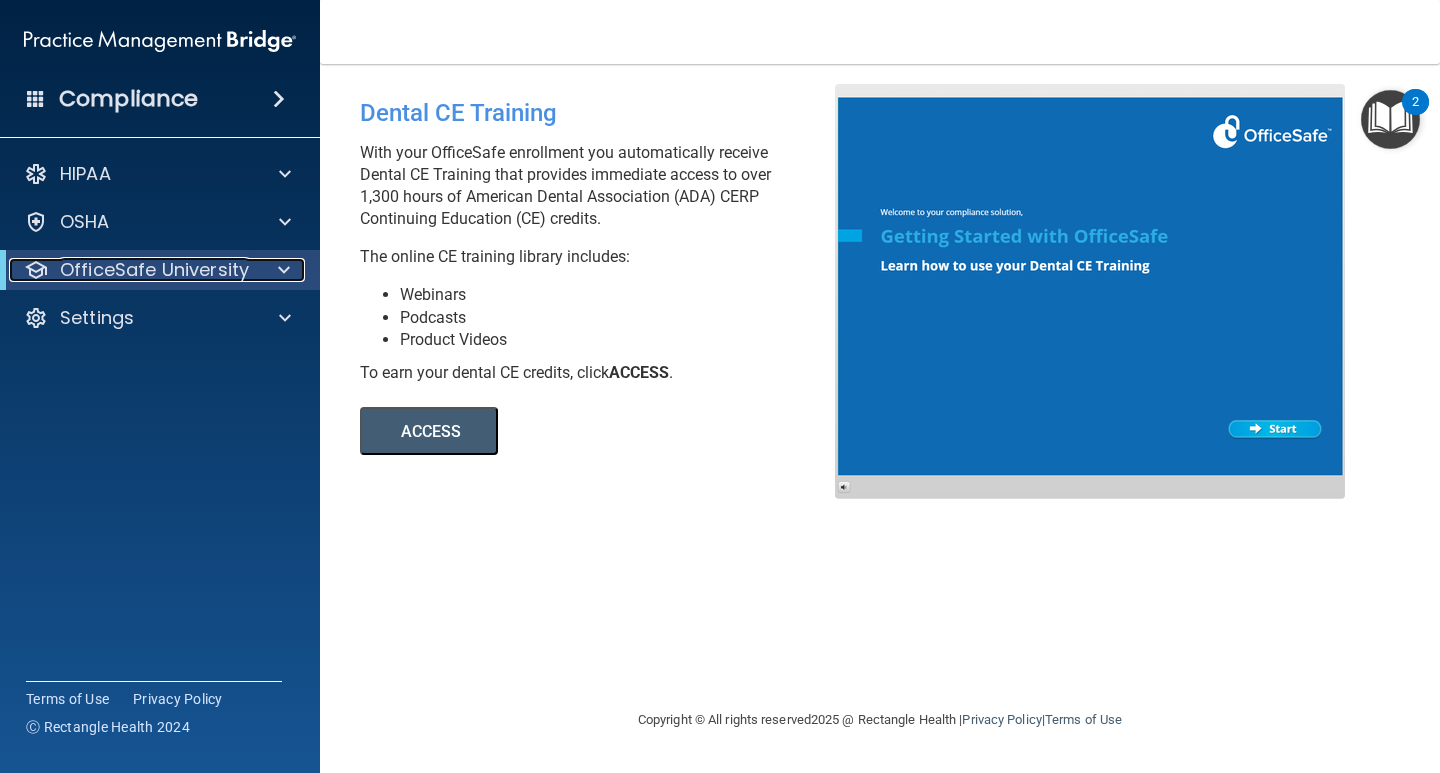 click on "OfficeSafe University" at bounding box center [154, 270] 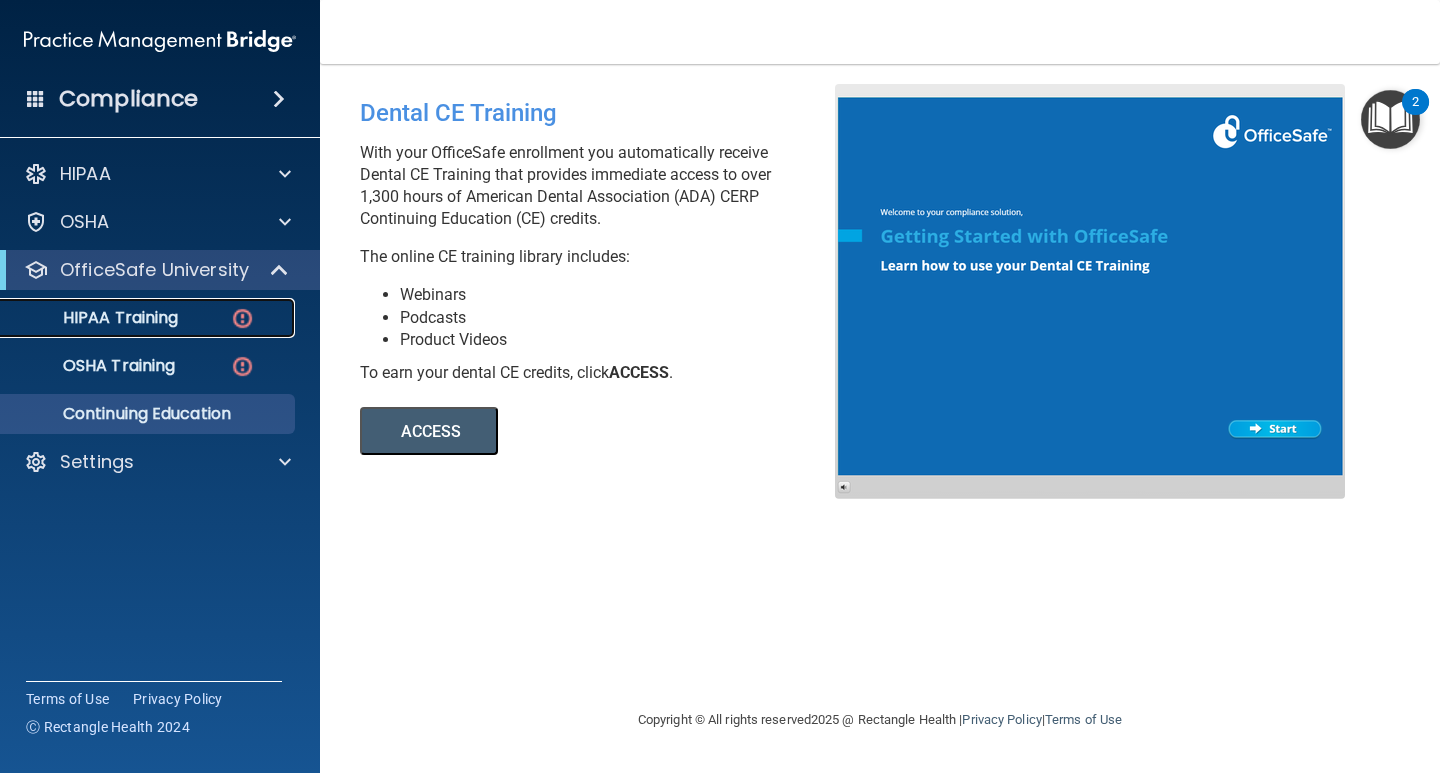 click on "HIPAA Training" at bounding box center [95, 318] 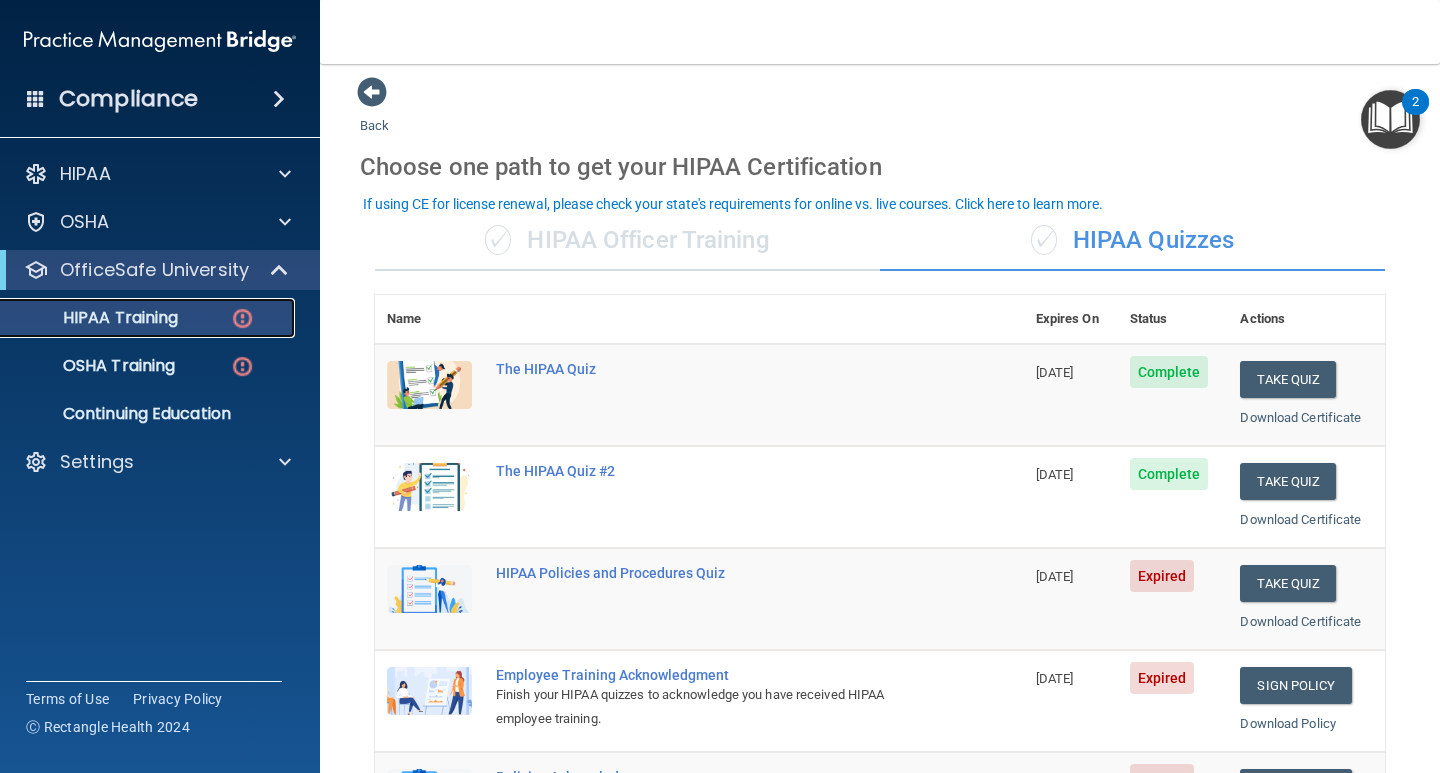 scroll, scrollTop: 0, scrollLeft: 0, axis: both 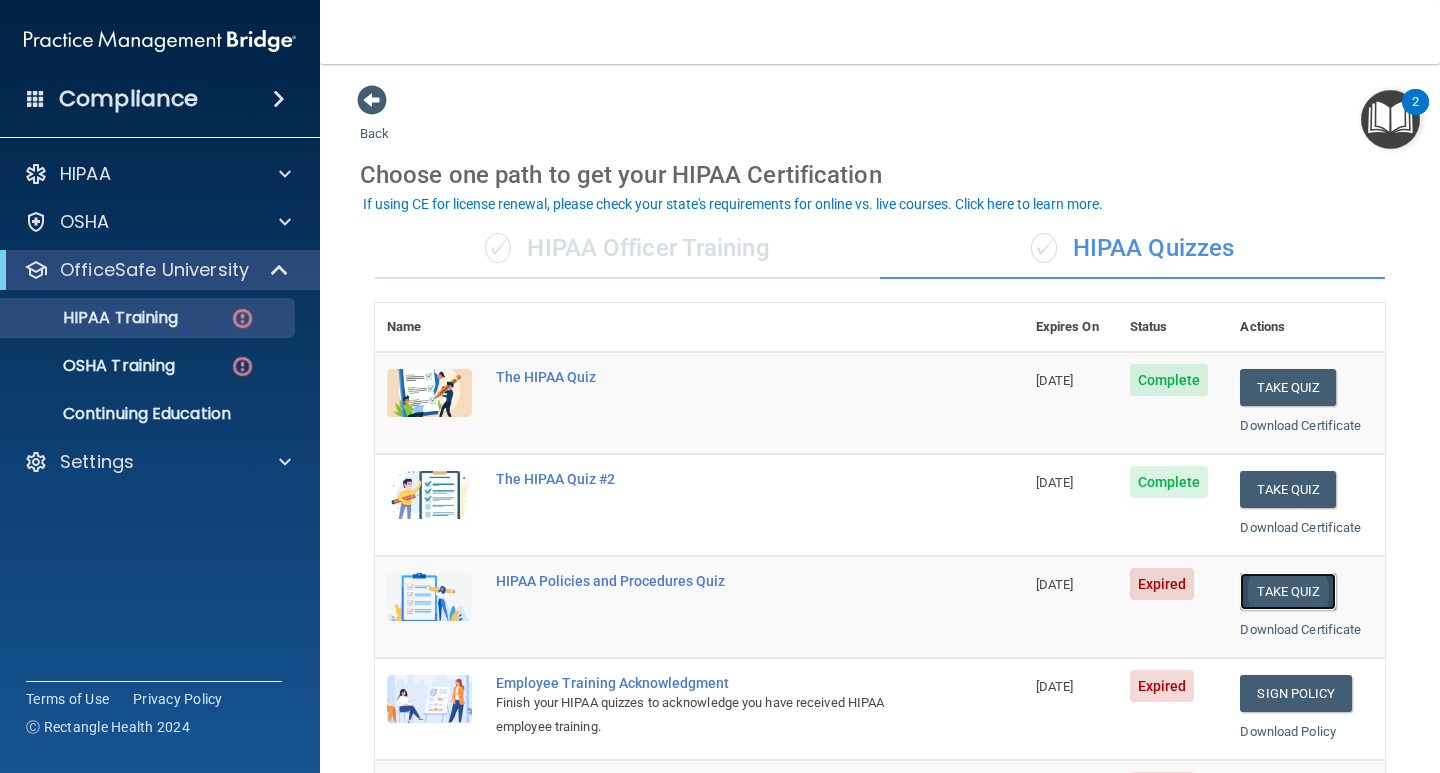 click on "Take Quiz" at bounding box center [1288, 591] 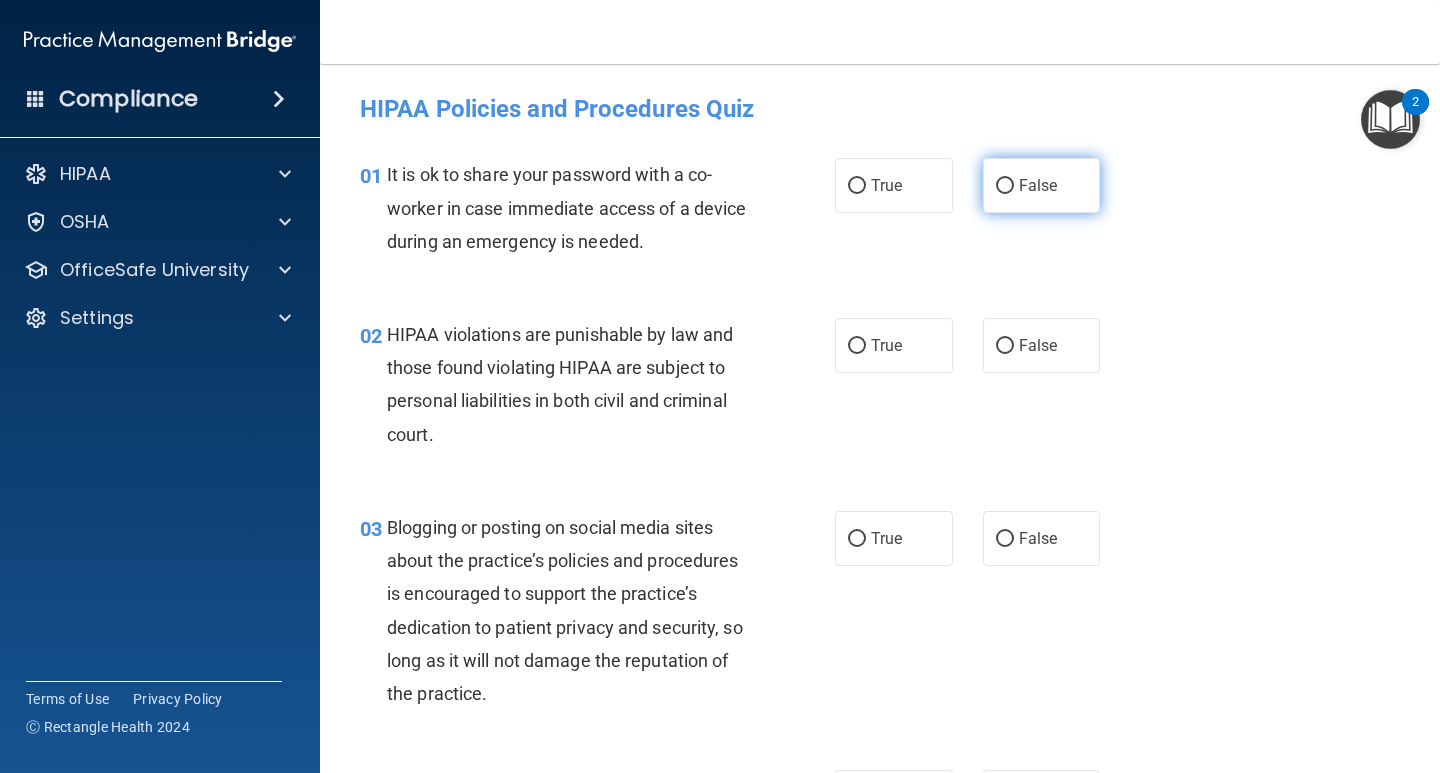 drag, startPoint x: 997, startPoint y: 183, endPoint x: 1063, endPoint y: 213, distance: 72.498276 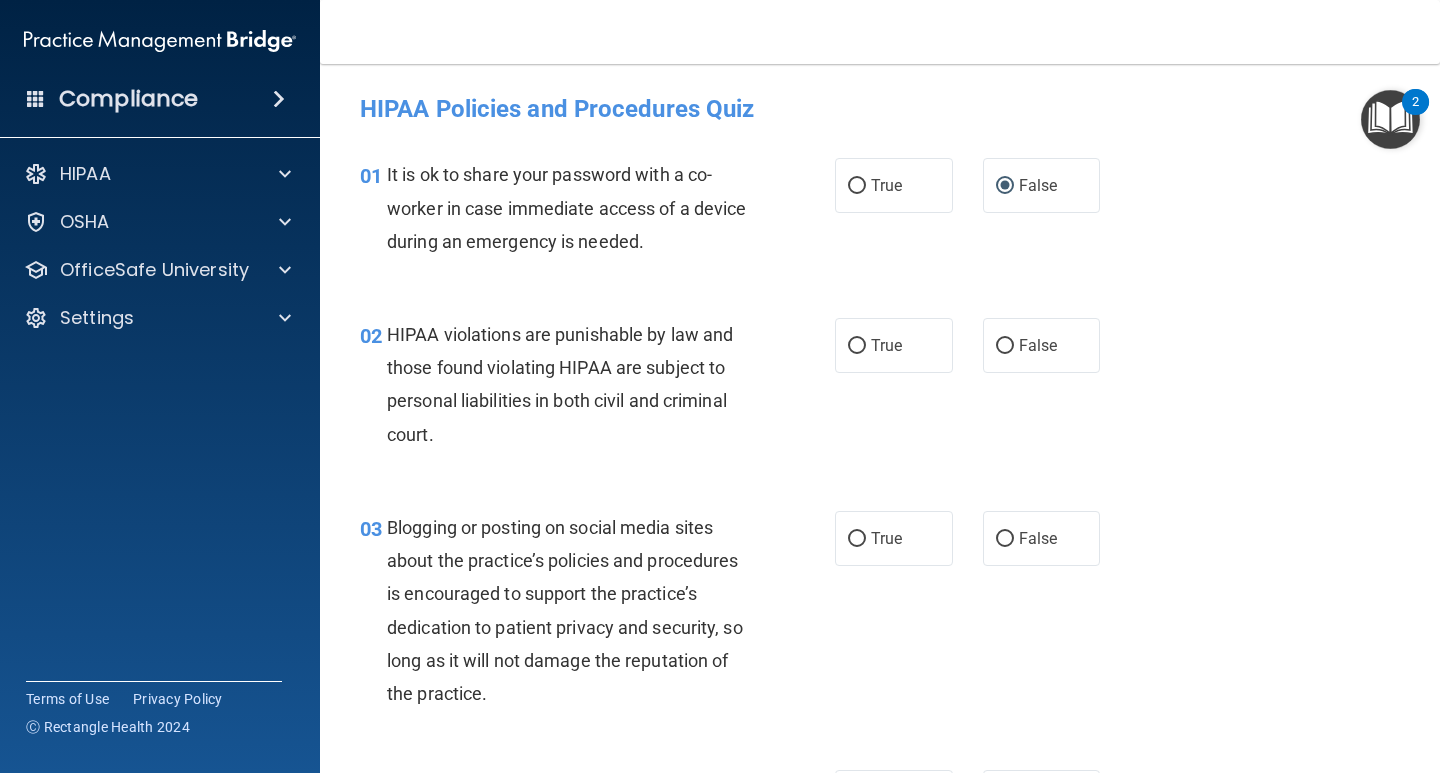 scroll, scrollTop: 100, scrollLeft: 0, axis: vertical 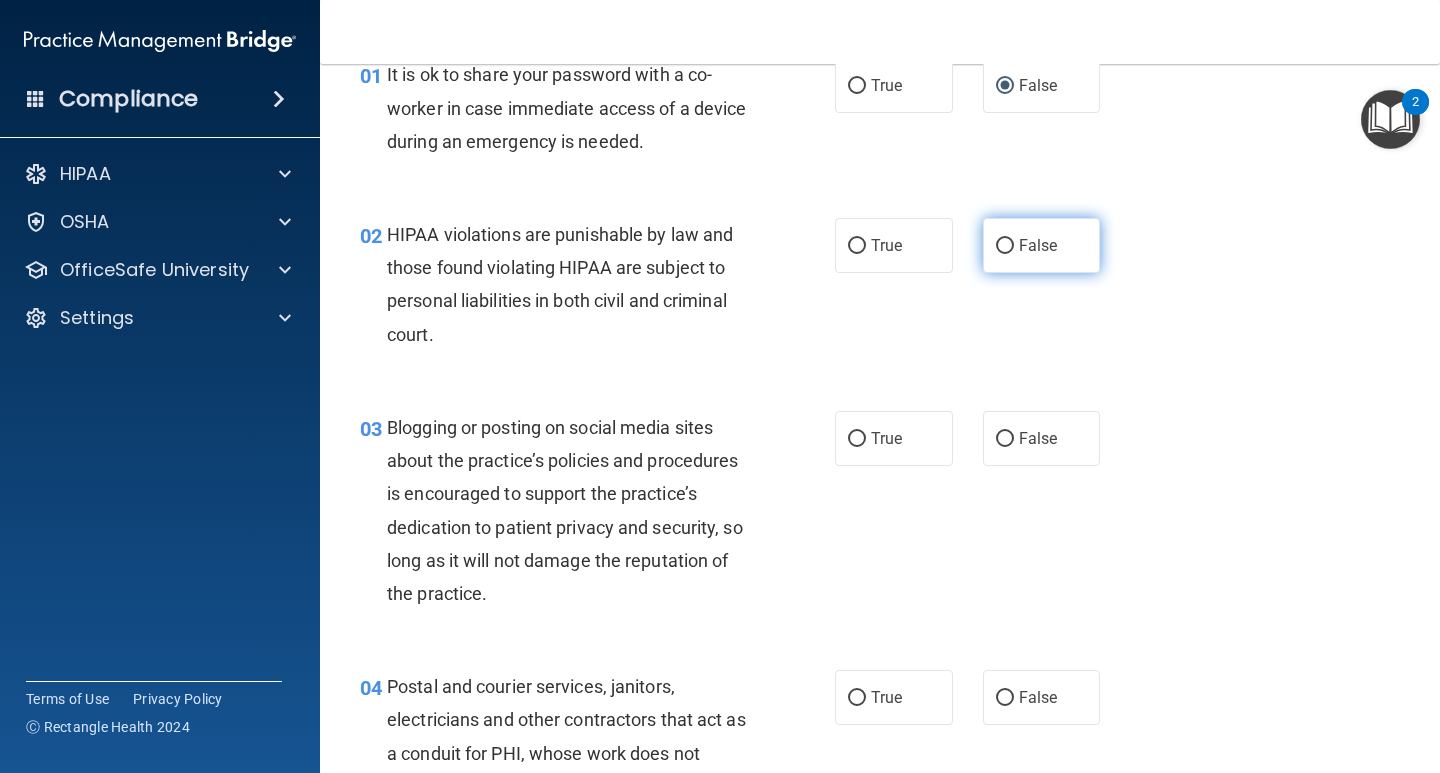 click on "False" at bounding box center [1005, 246] 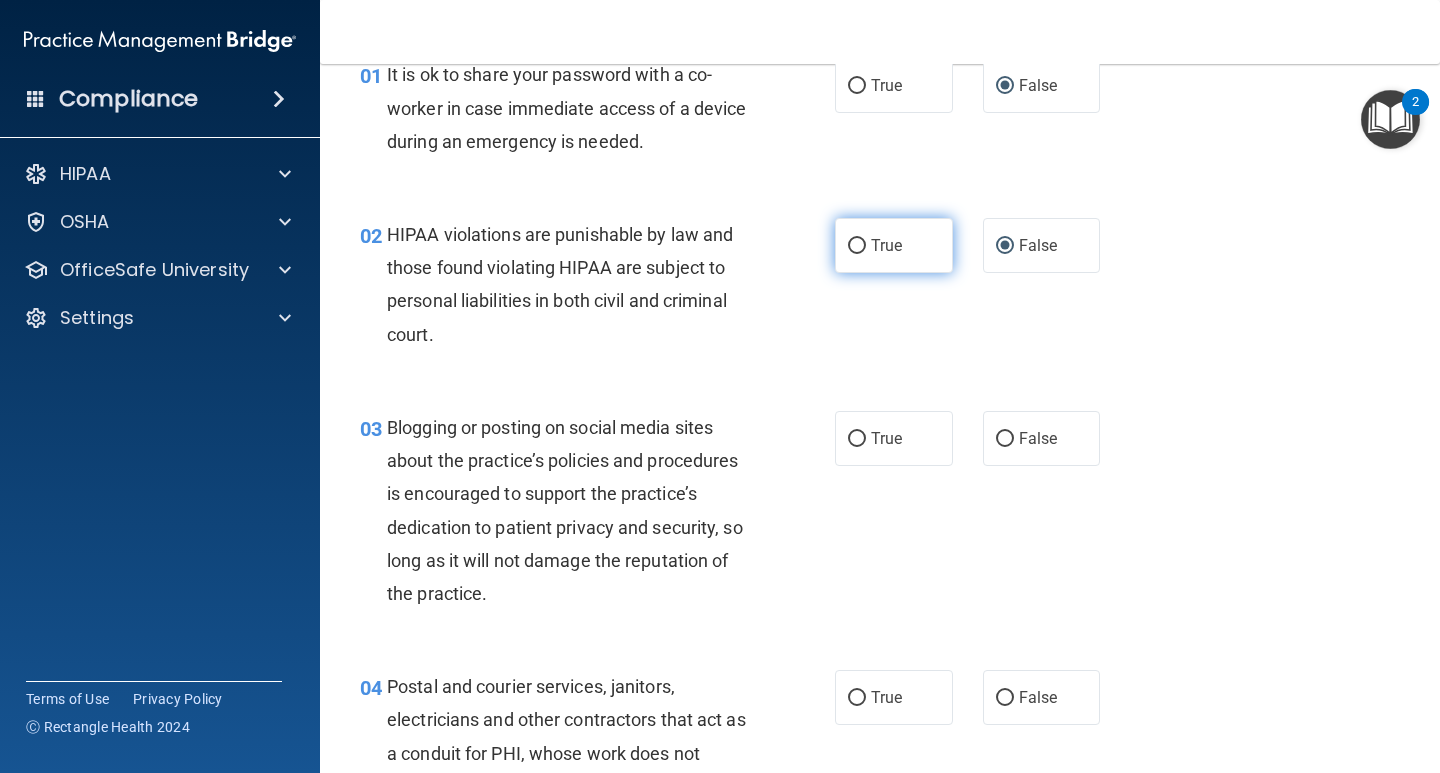 click on "True" at bounding box center (857, 246) 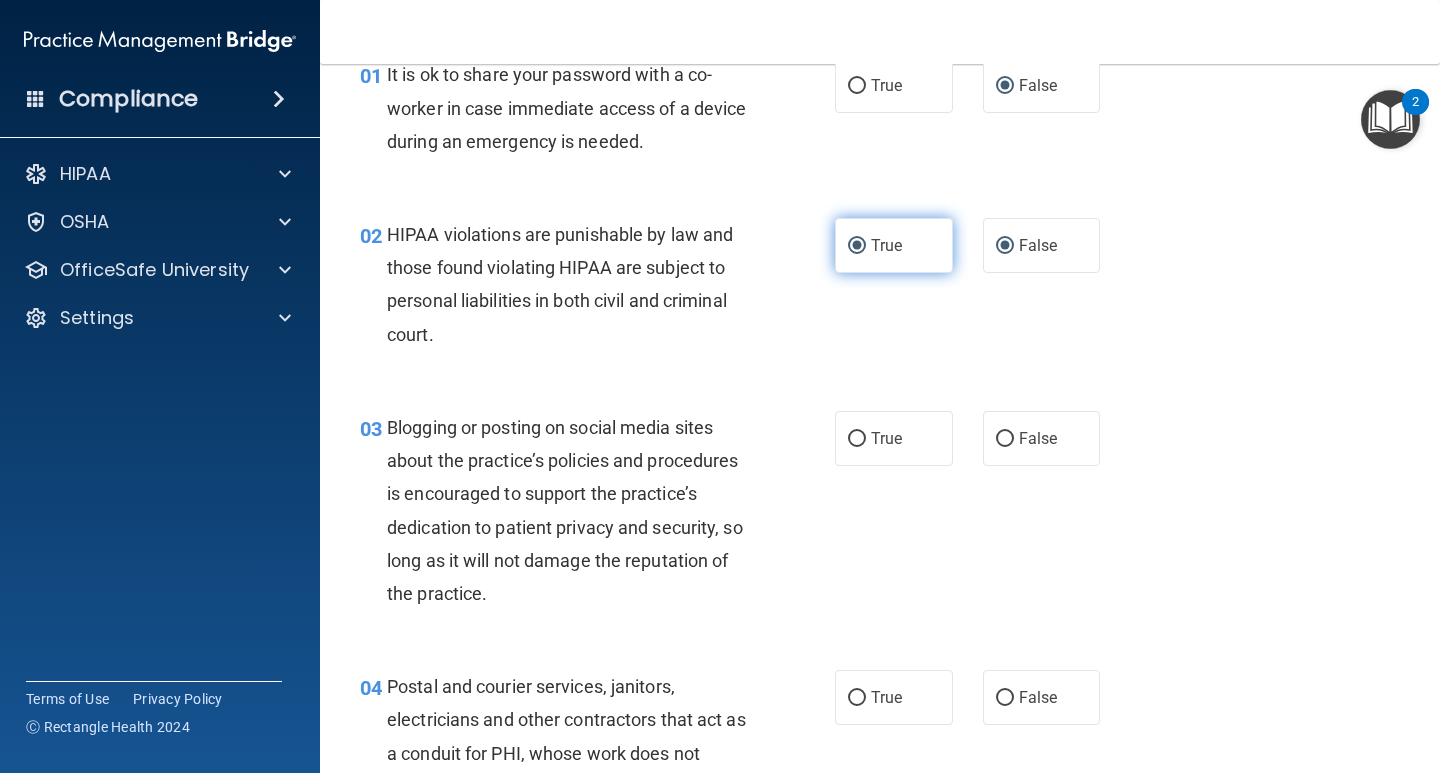 radio on "false" 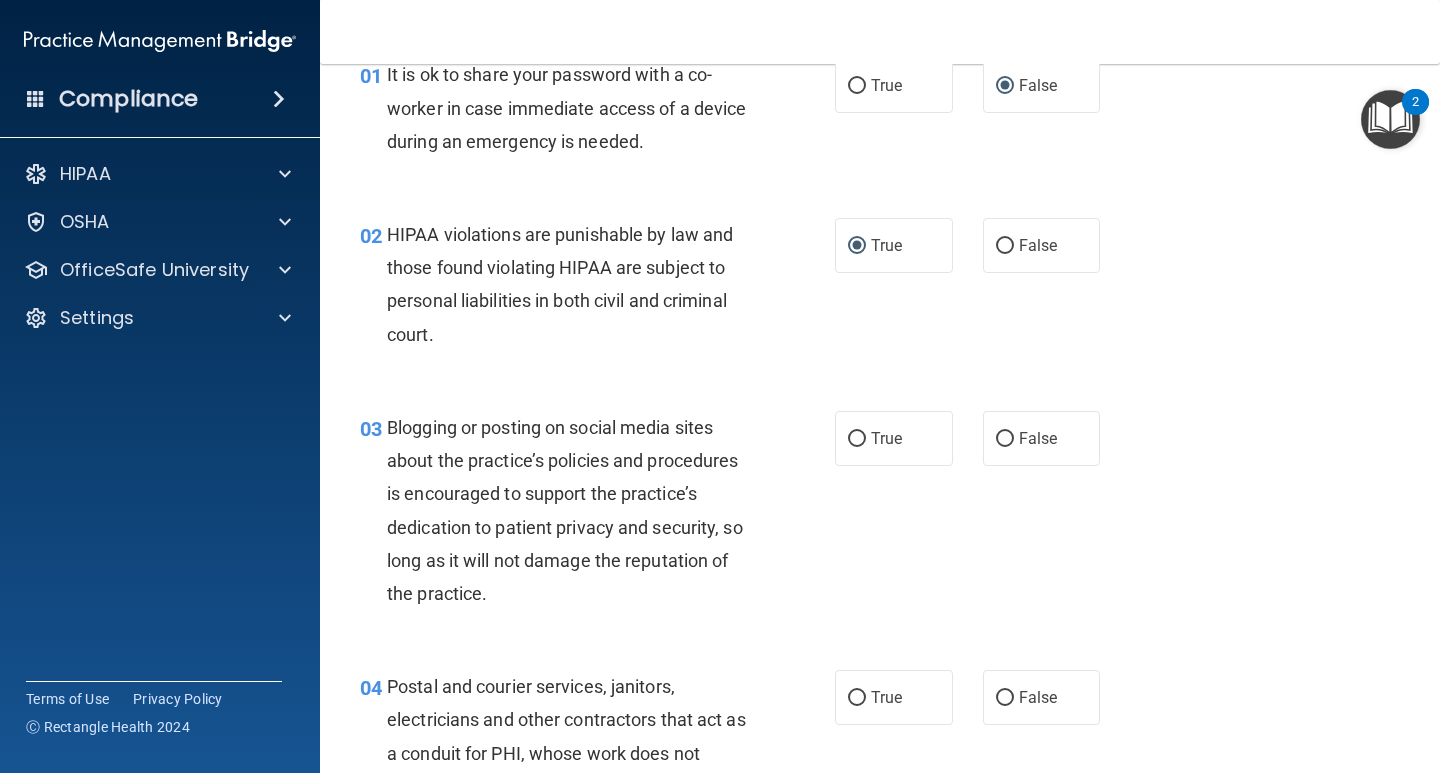 scroll, scrollTop: 200, scrollLeft: 0, axis: vertical 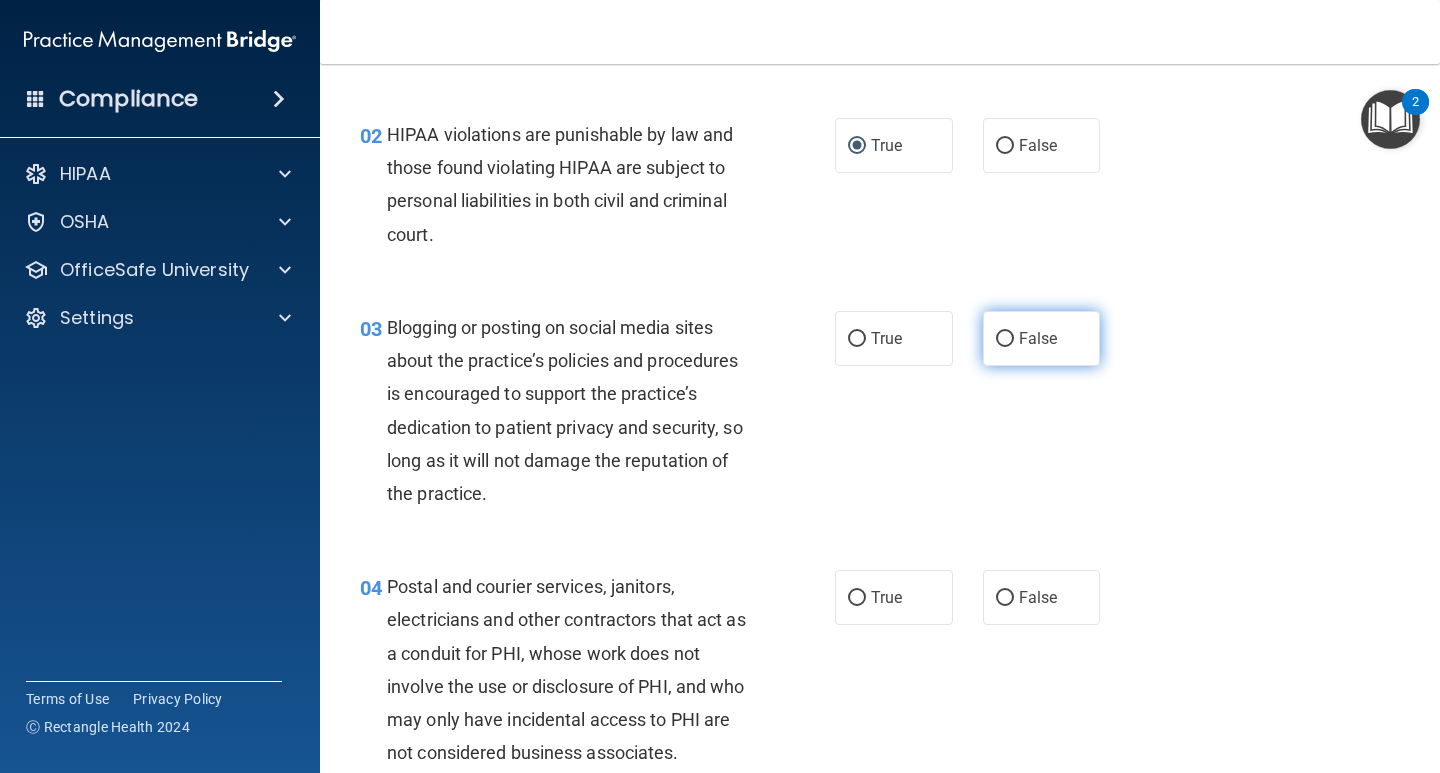 drag, startPoint x: 996, startPoint y: 335, endPoint x: 1015, endPoint y: 351, distance: 24.839485 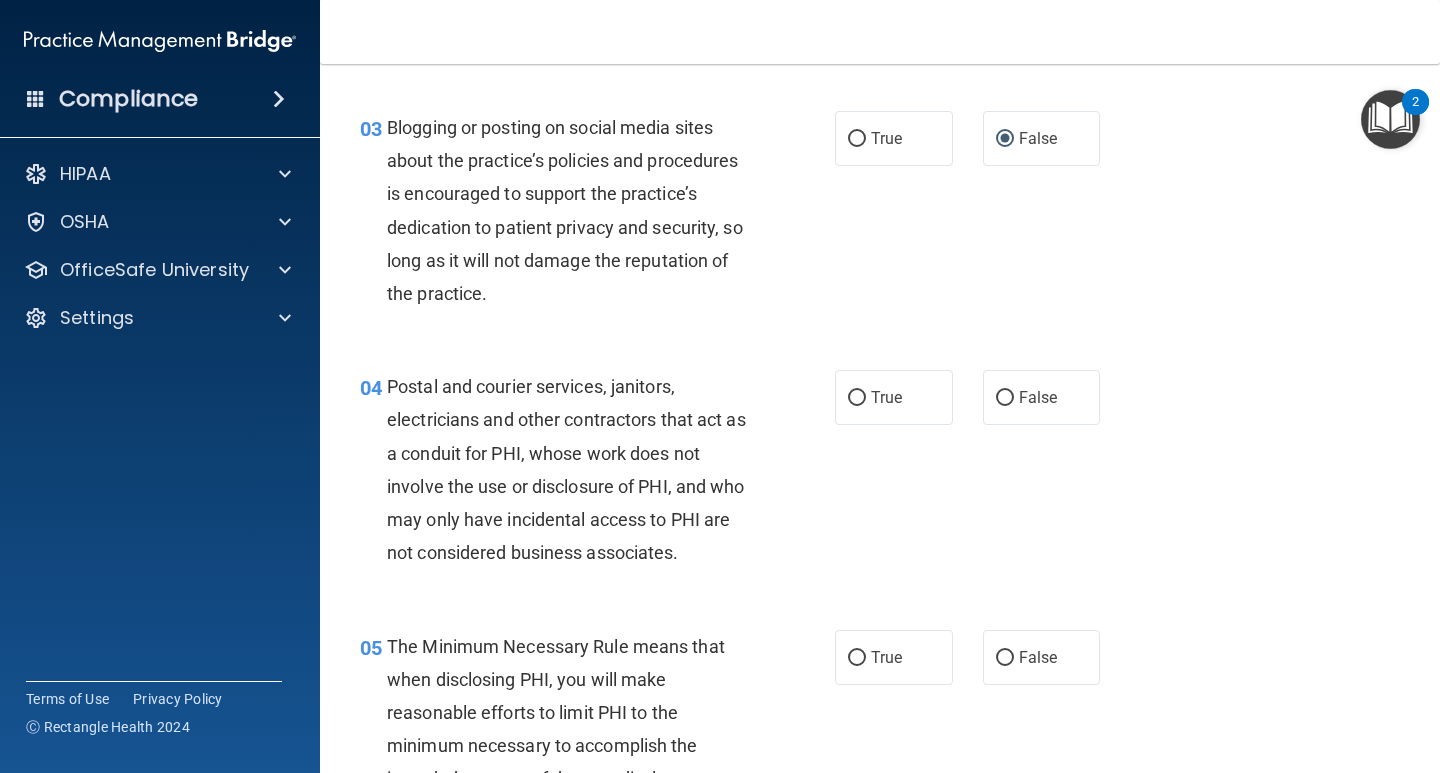 scroll, scrollTop: 500, scrollLeft: 0, axis: vertical 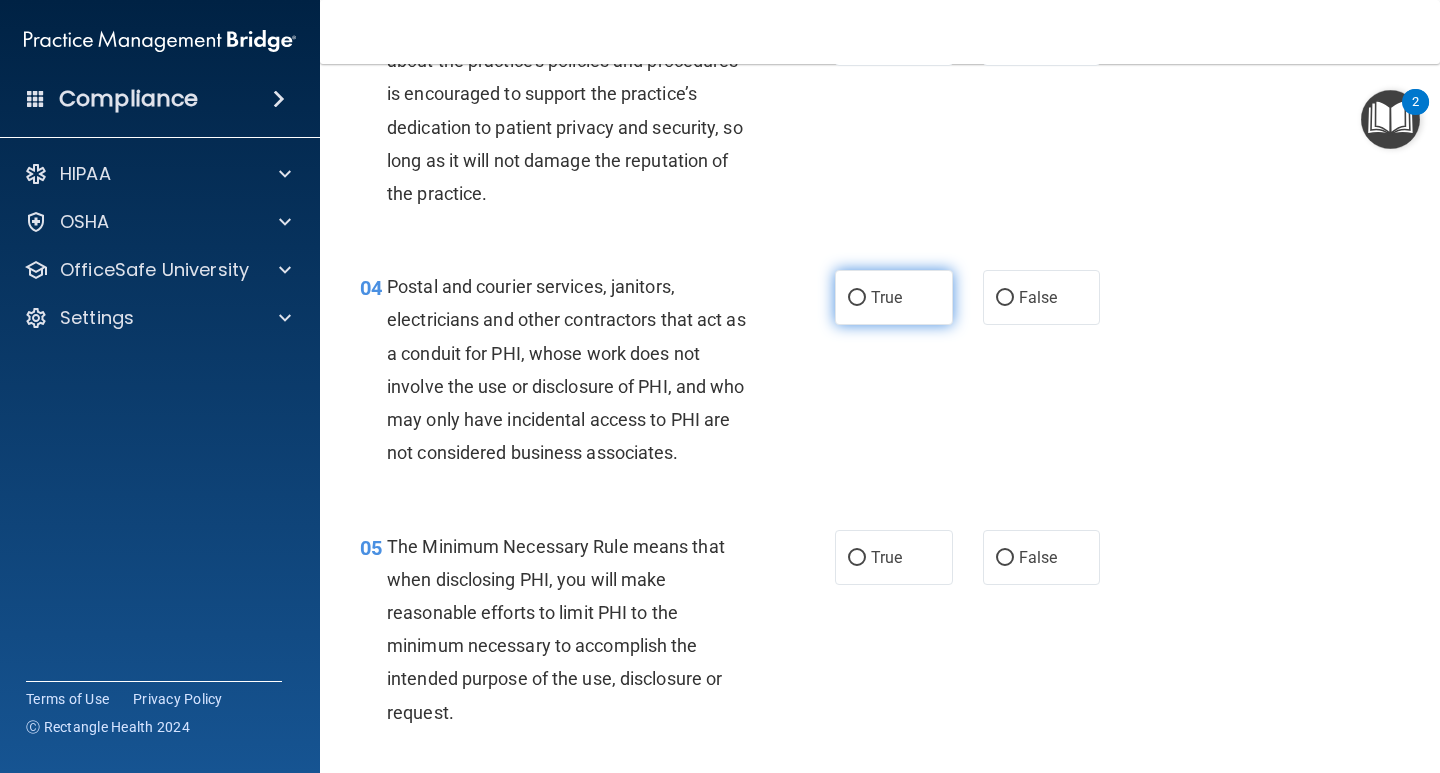 click on "True" at bounding box center (857, 298) 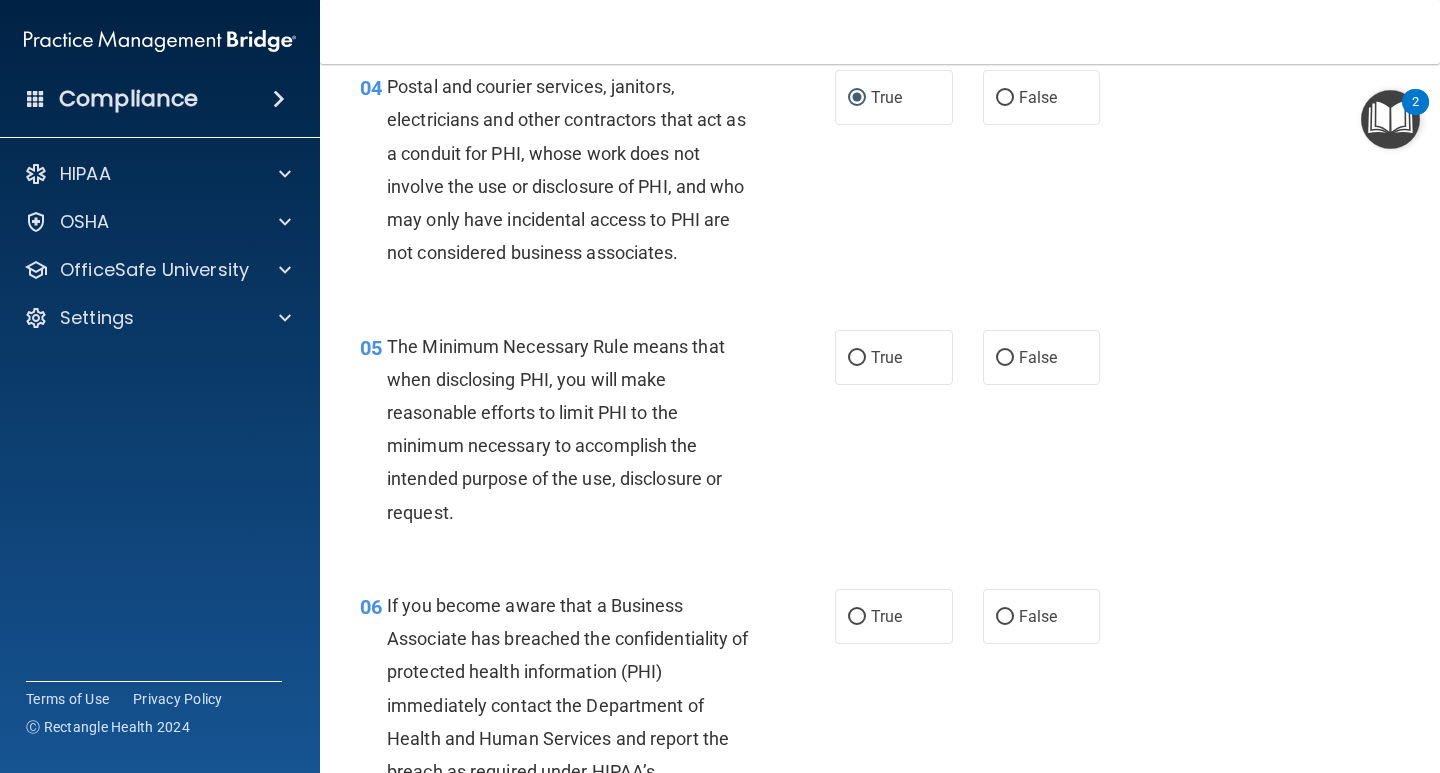scroll, scrollTop: 800, scrollLeft: 0, axis: vertical 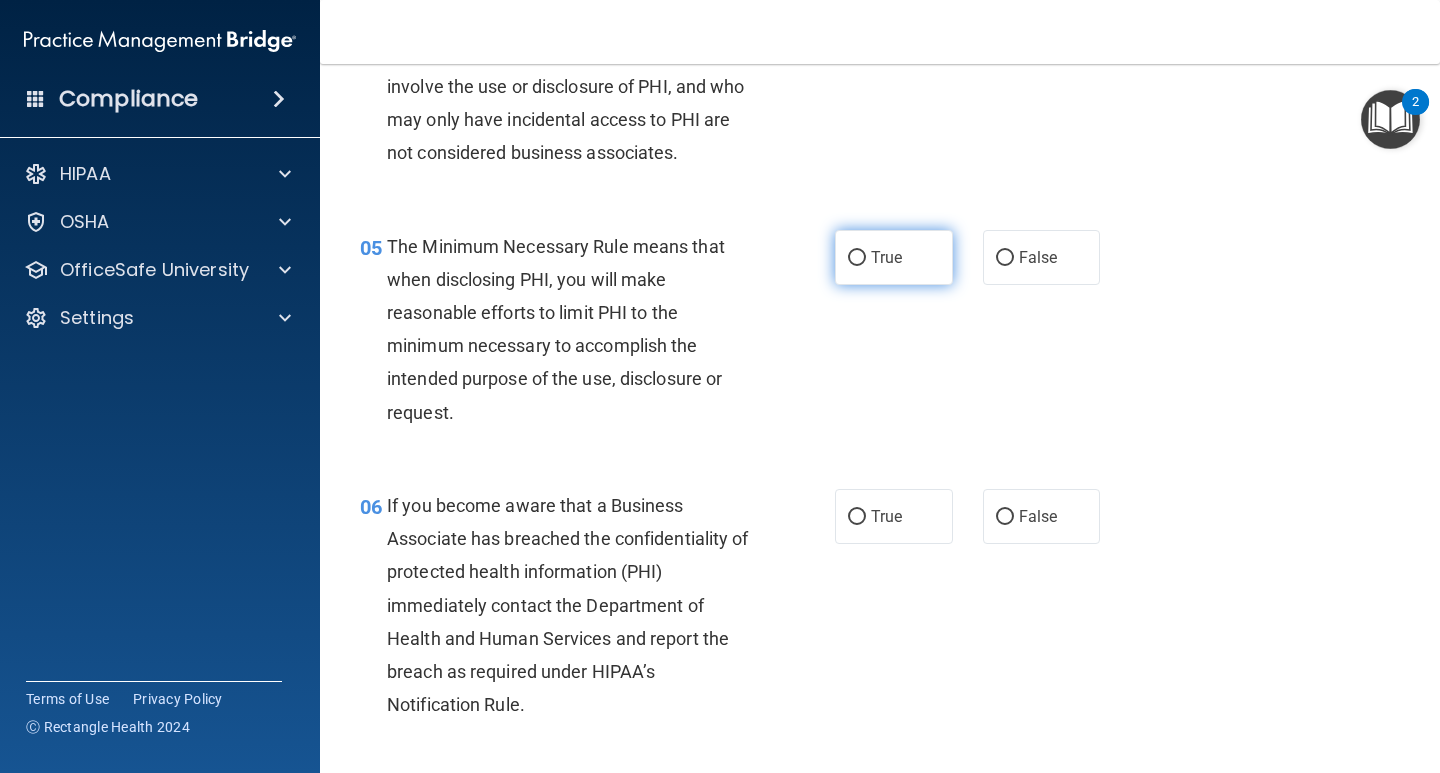 click on "True" at bounding box center [857, 258] 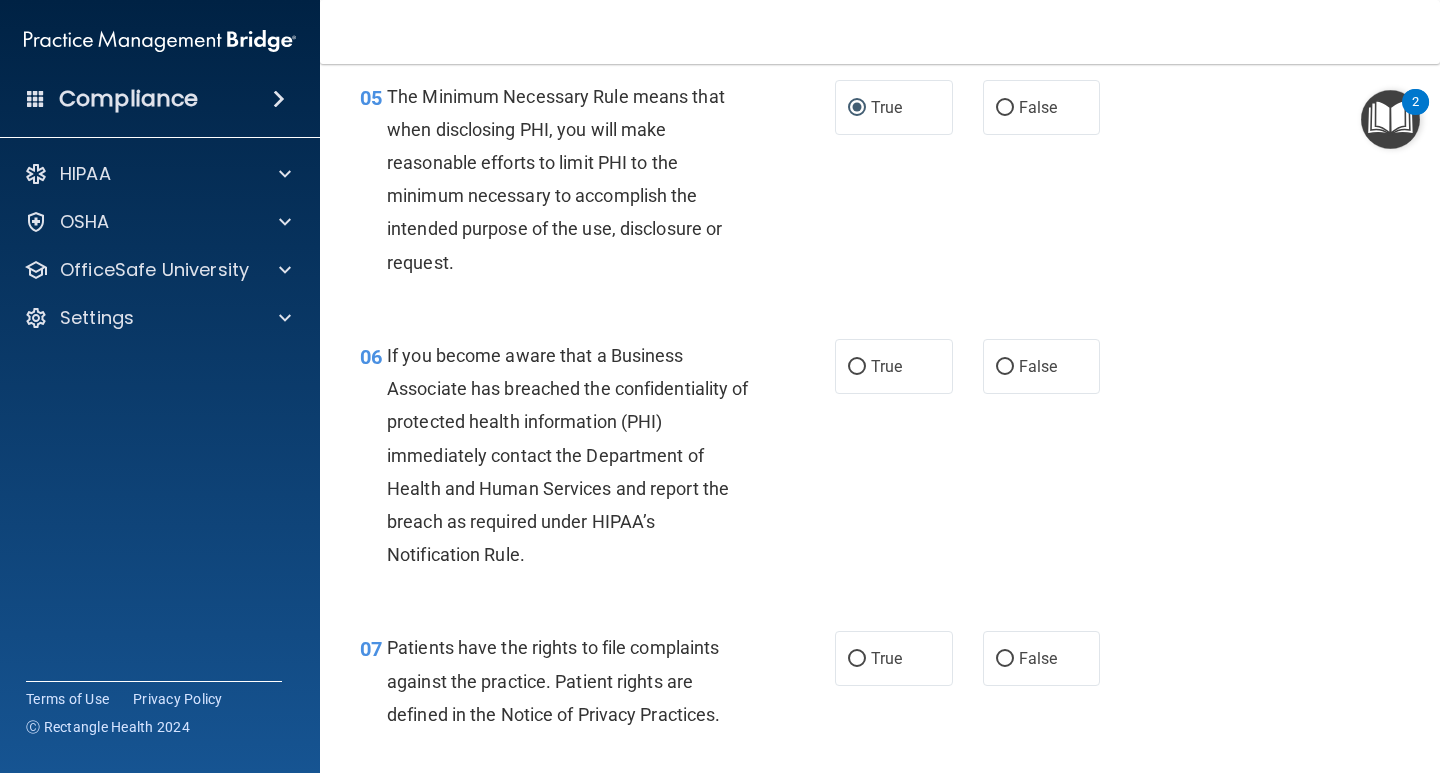 scroll, scrollTop: 1000, scrollLeft: 0, axis: vertical 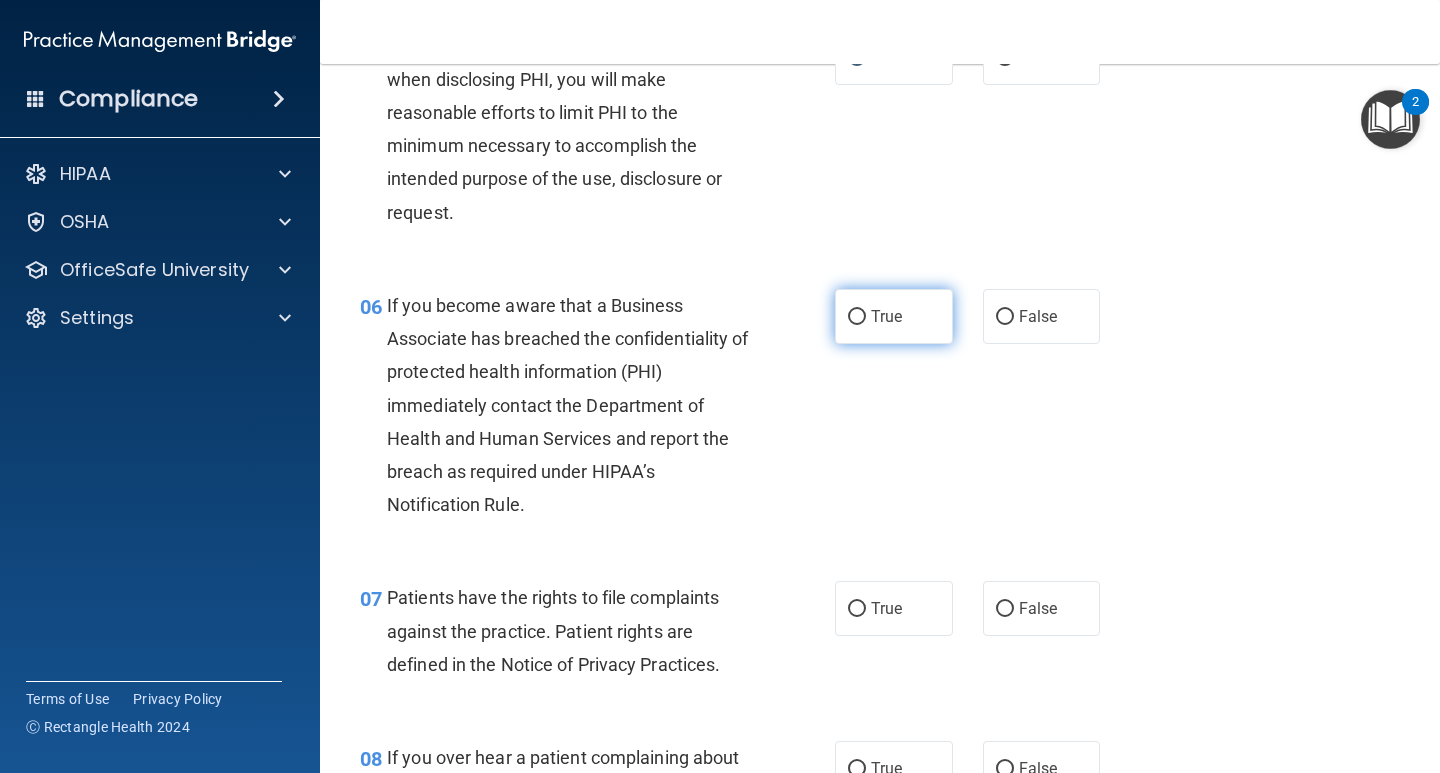 click on "True" at bounding box center [857, 317] 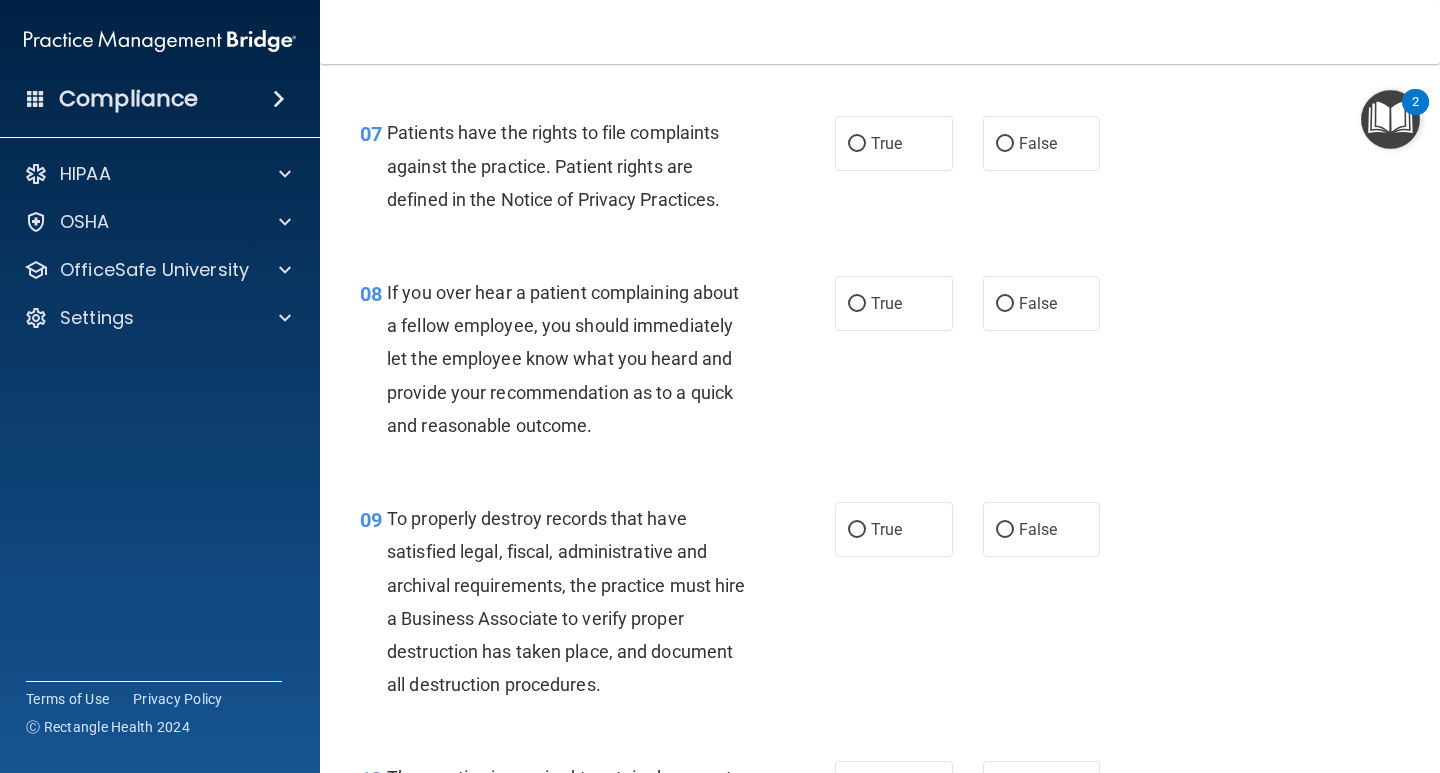 scroll, scrollTop: 1500, scrollLeft: 0, axis: vertical 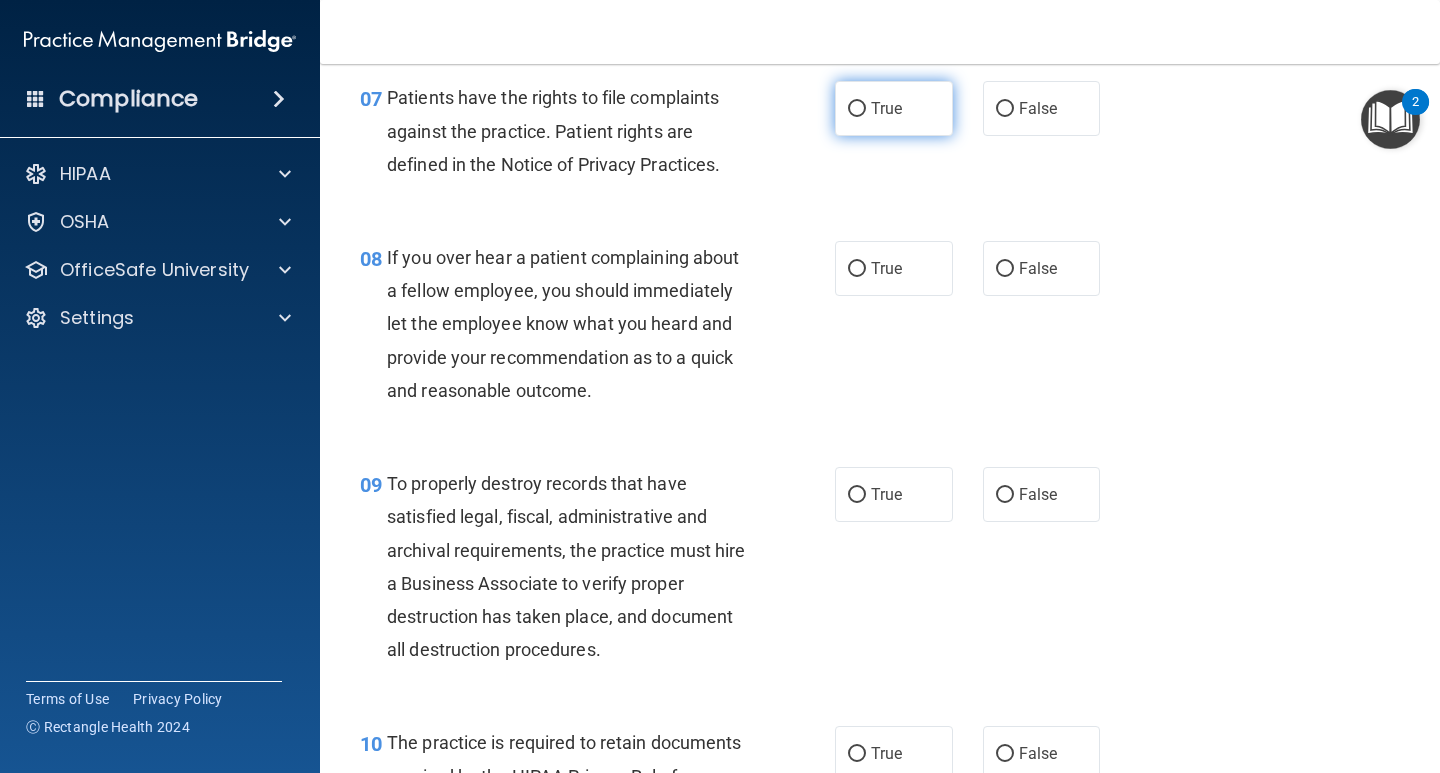click on "True" at bounding box center [857, 109] 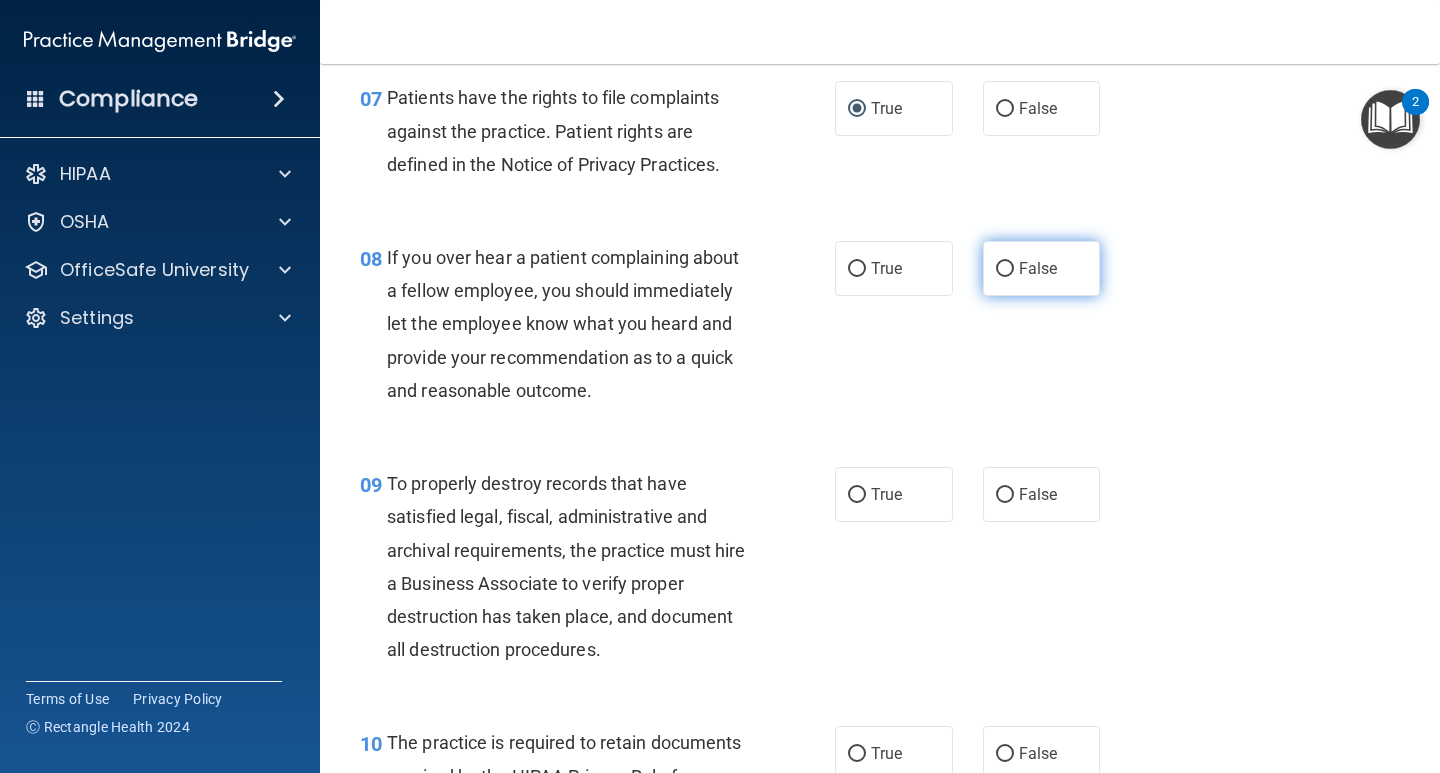 click on "False" at bounding box center (1005, 269) 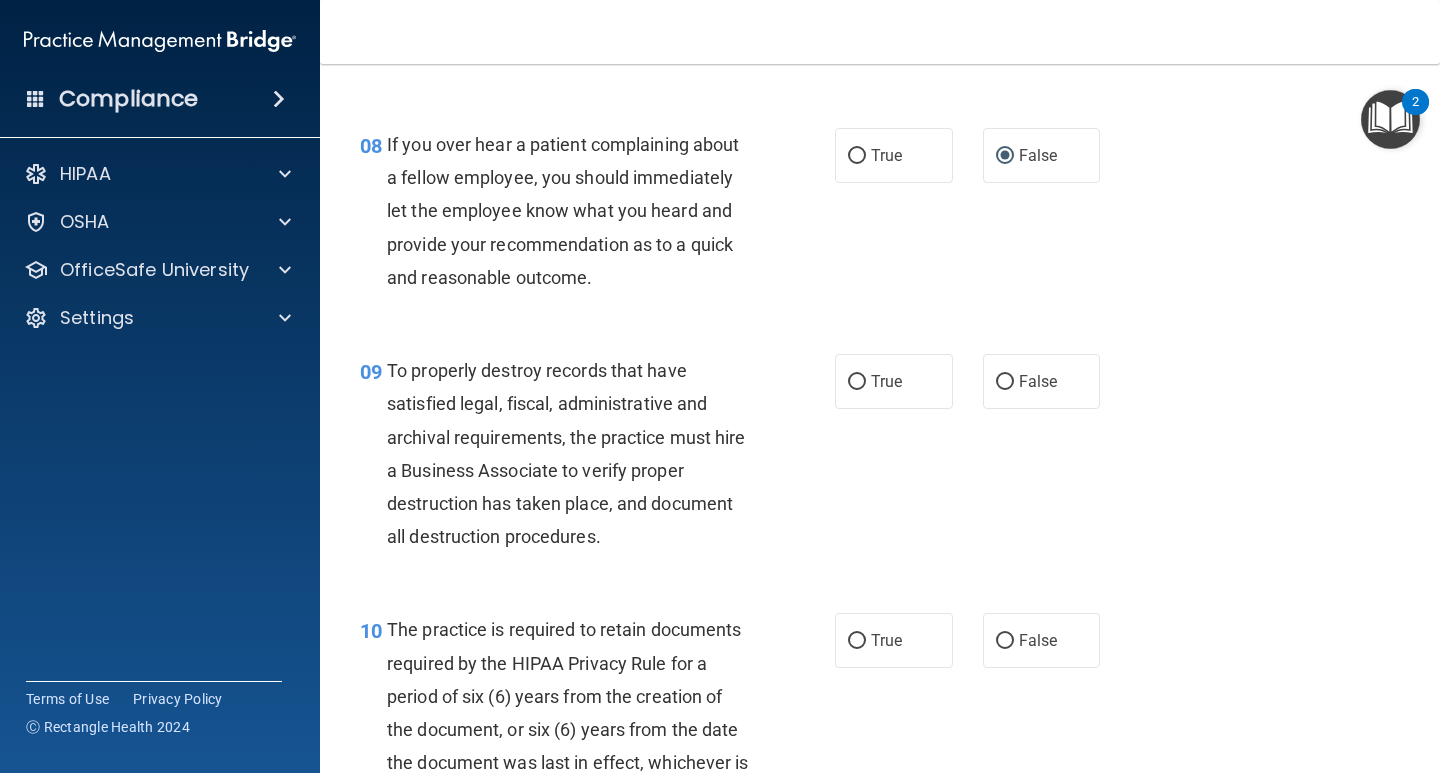 scroll, scrollTop: 1700, scrollLeft: 0, axis: vertical 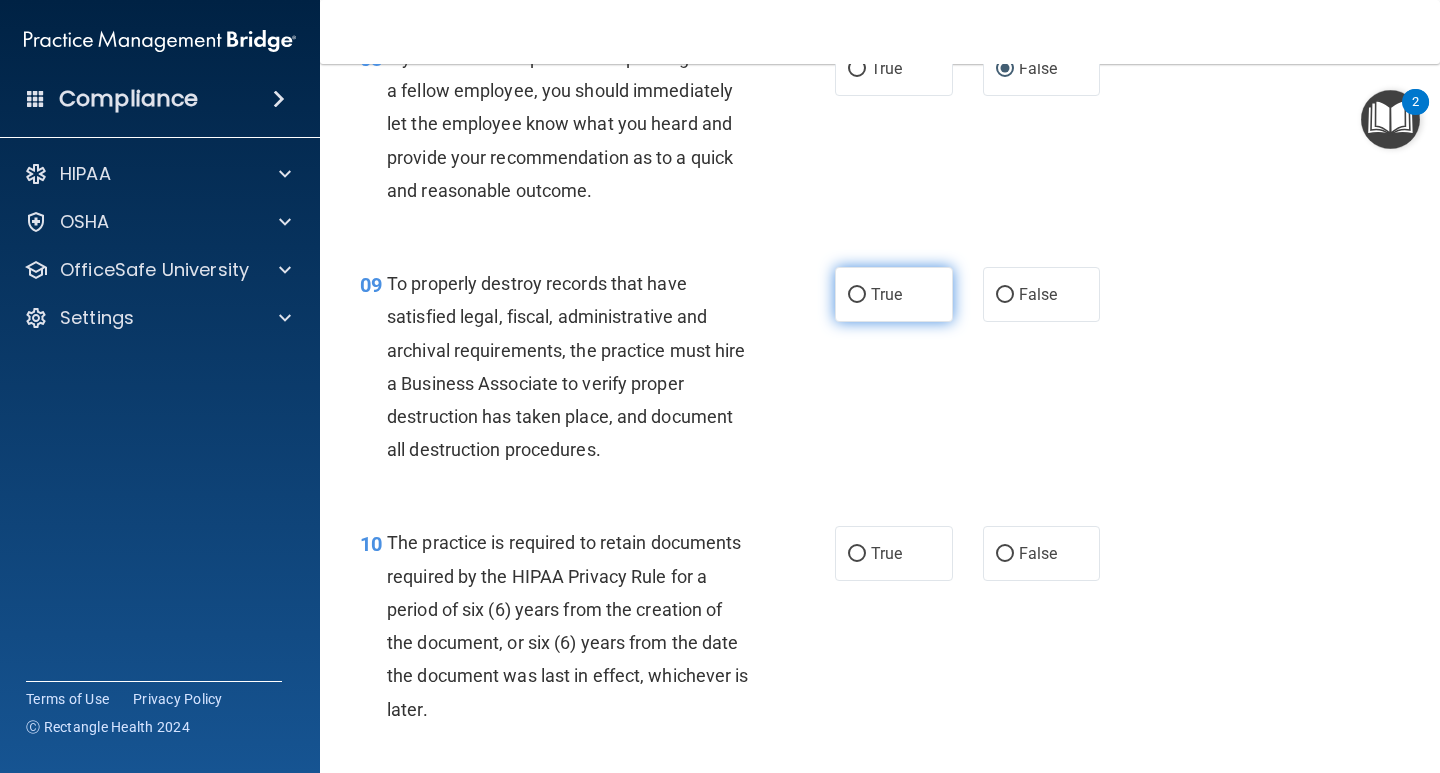 click on "True" at bounding box center (857, 295) 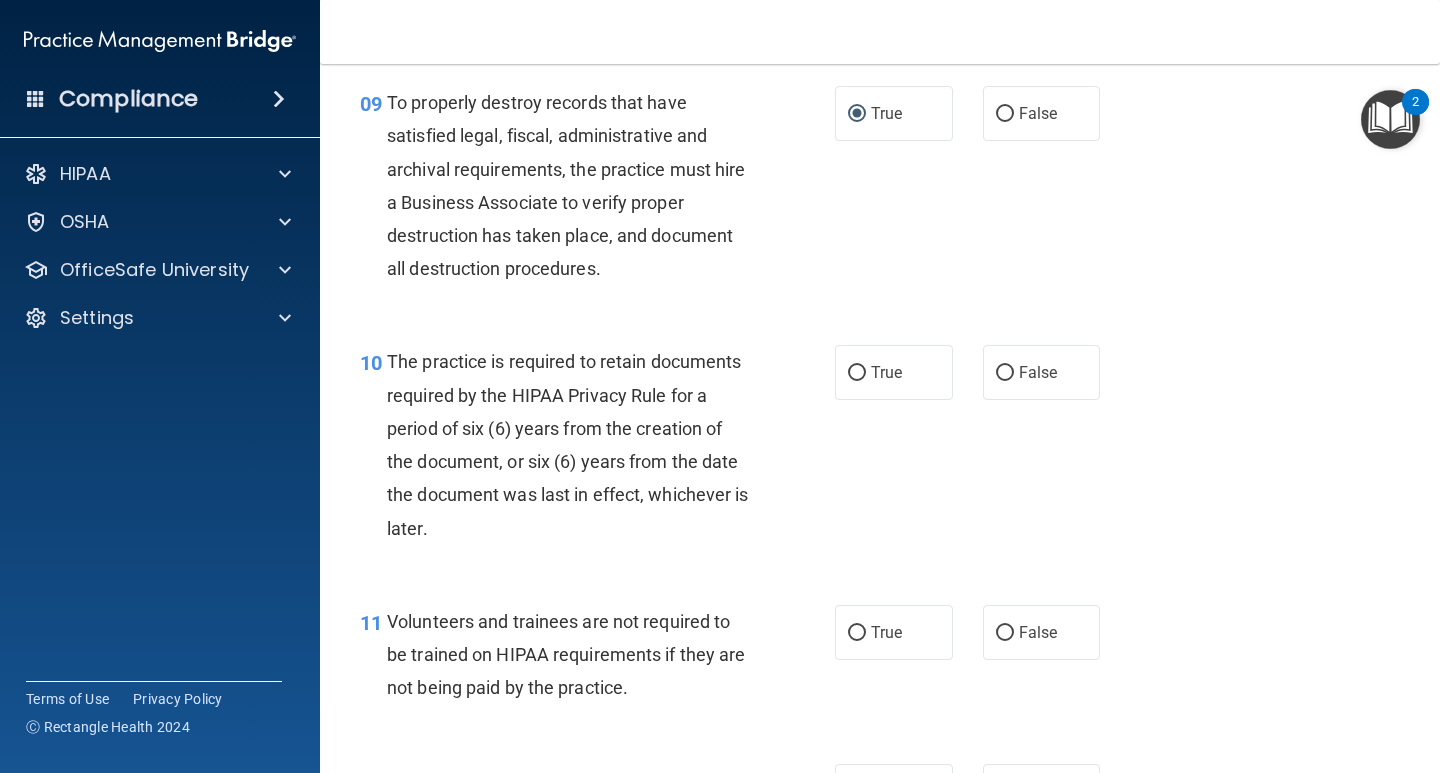 scroll, scrollTop: 1900, scrollLeft: 0, axis: vertical 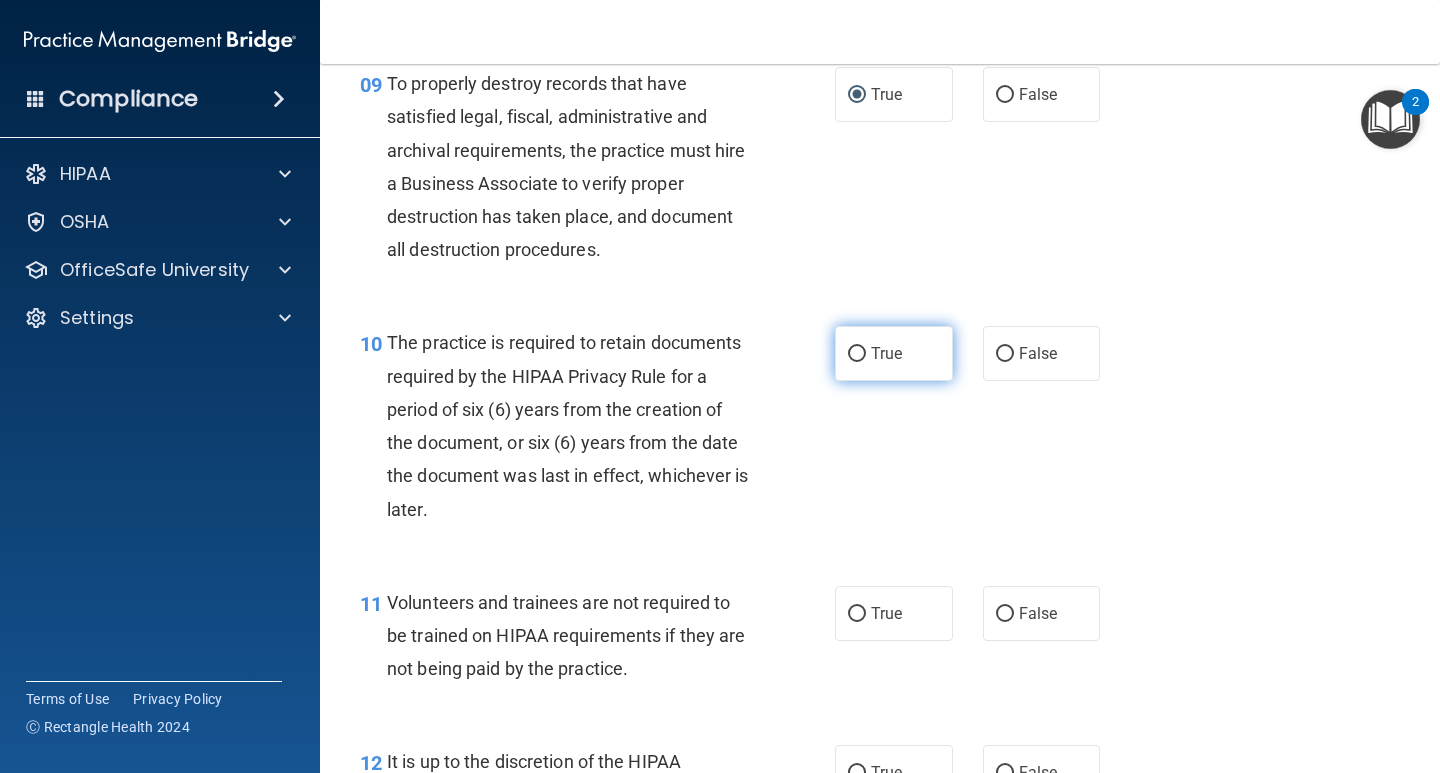 click on "True" at bounding box center (857, 354) 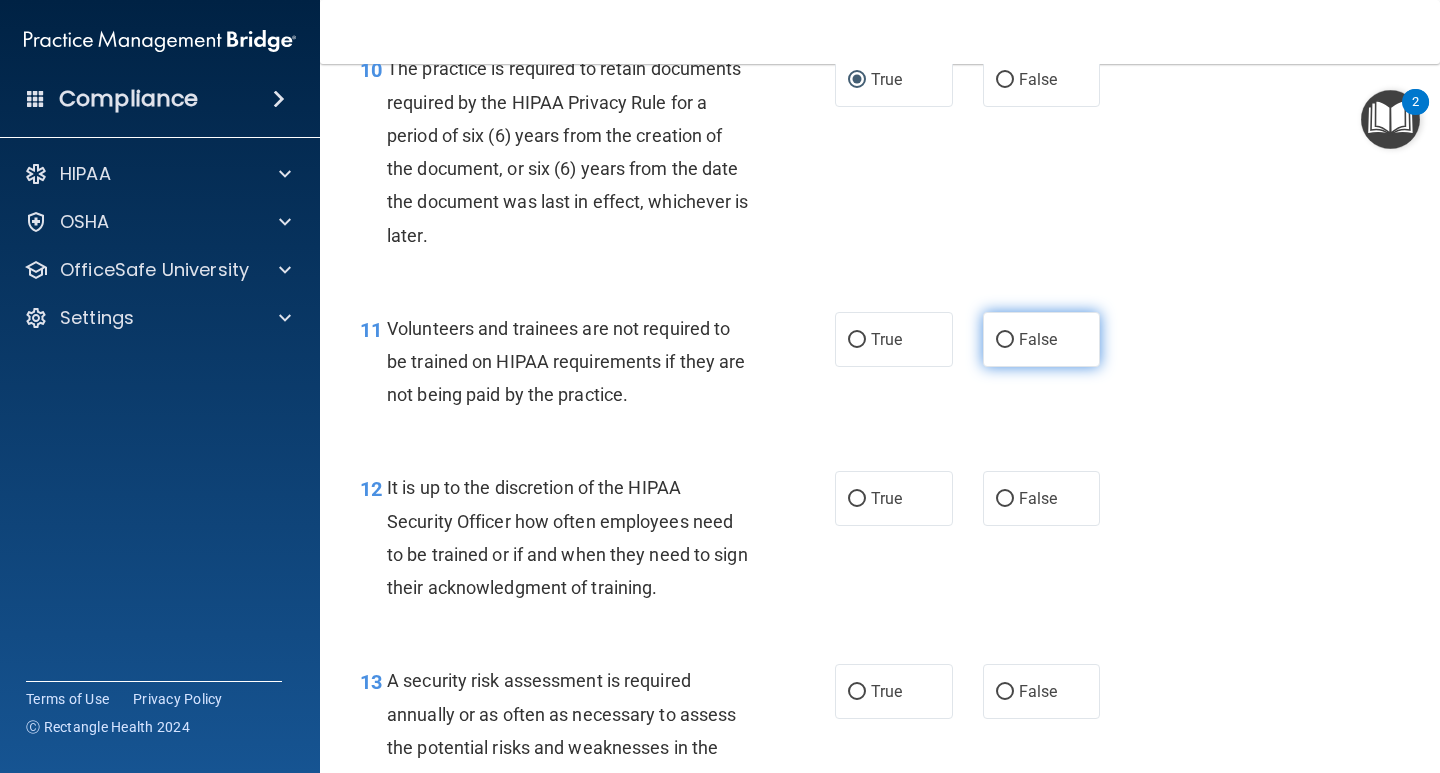 scroll, scrollTop: 2200, scrollLeft: 0, axis: vertical 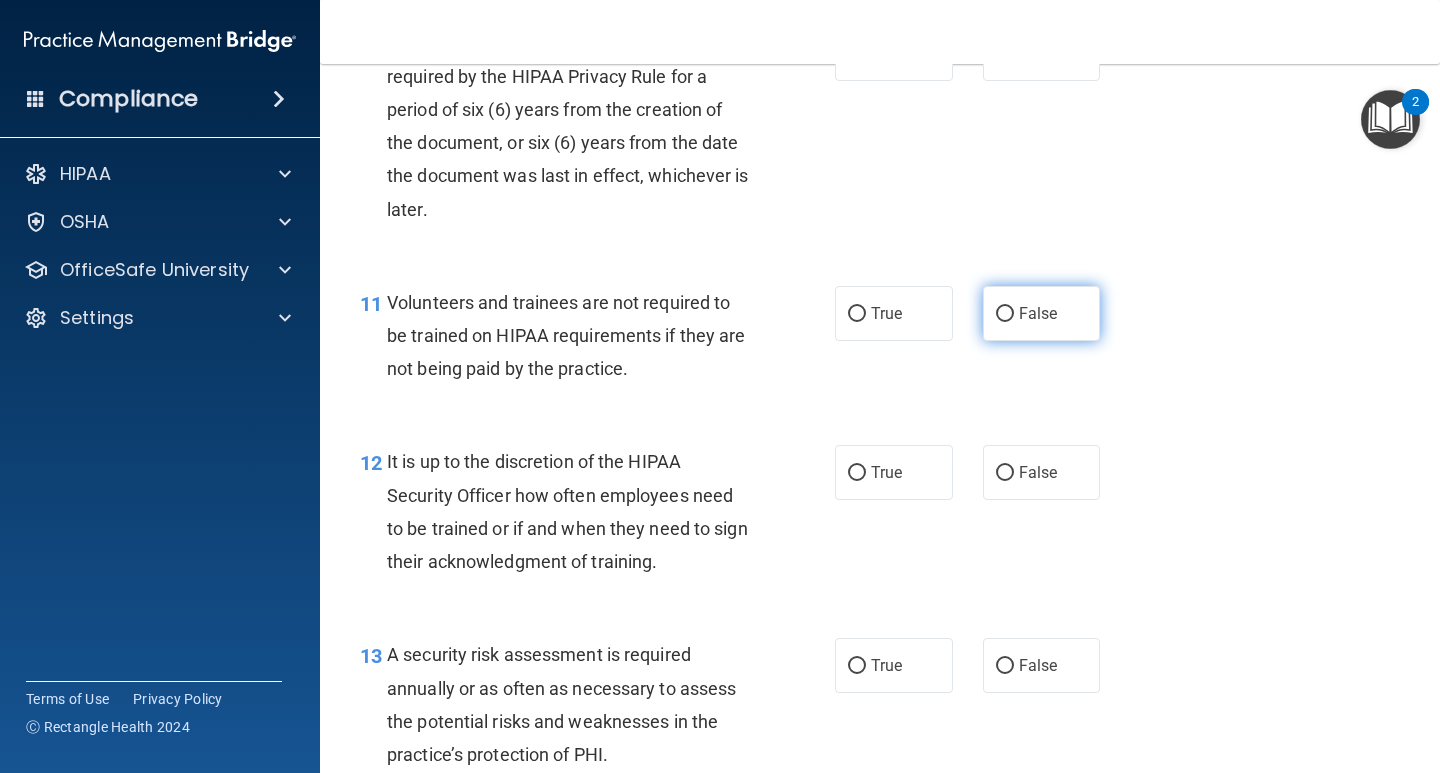 click on "False" at bounding box center (1005, 314) 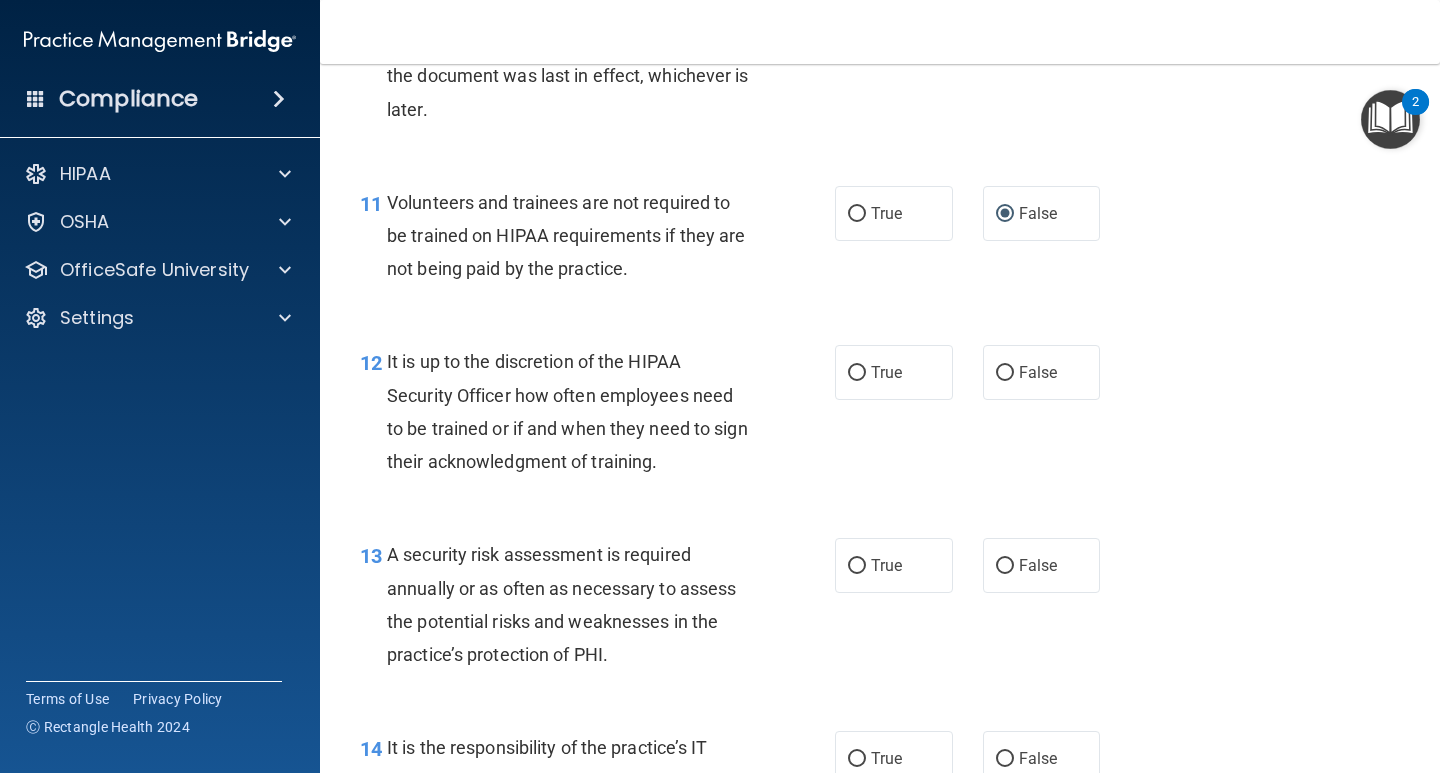 scroll, scrollTop: 2400, scrollLeft: 0, axis: vertical 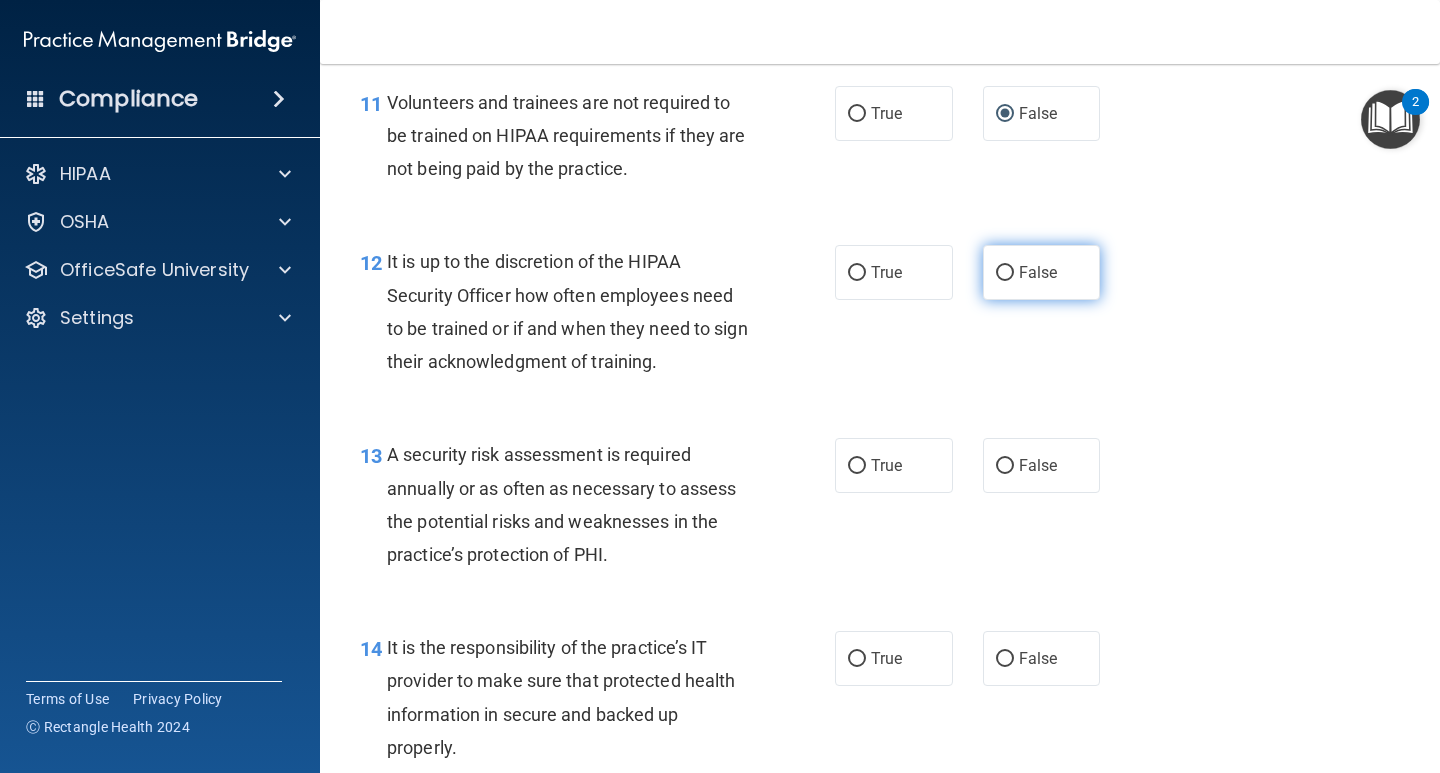 click on "False" at bounding box center [1005, 273] 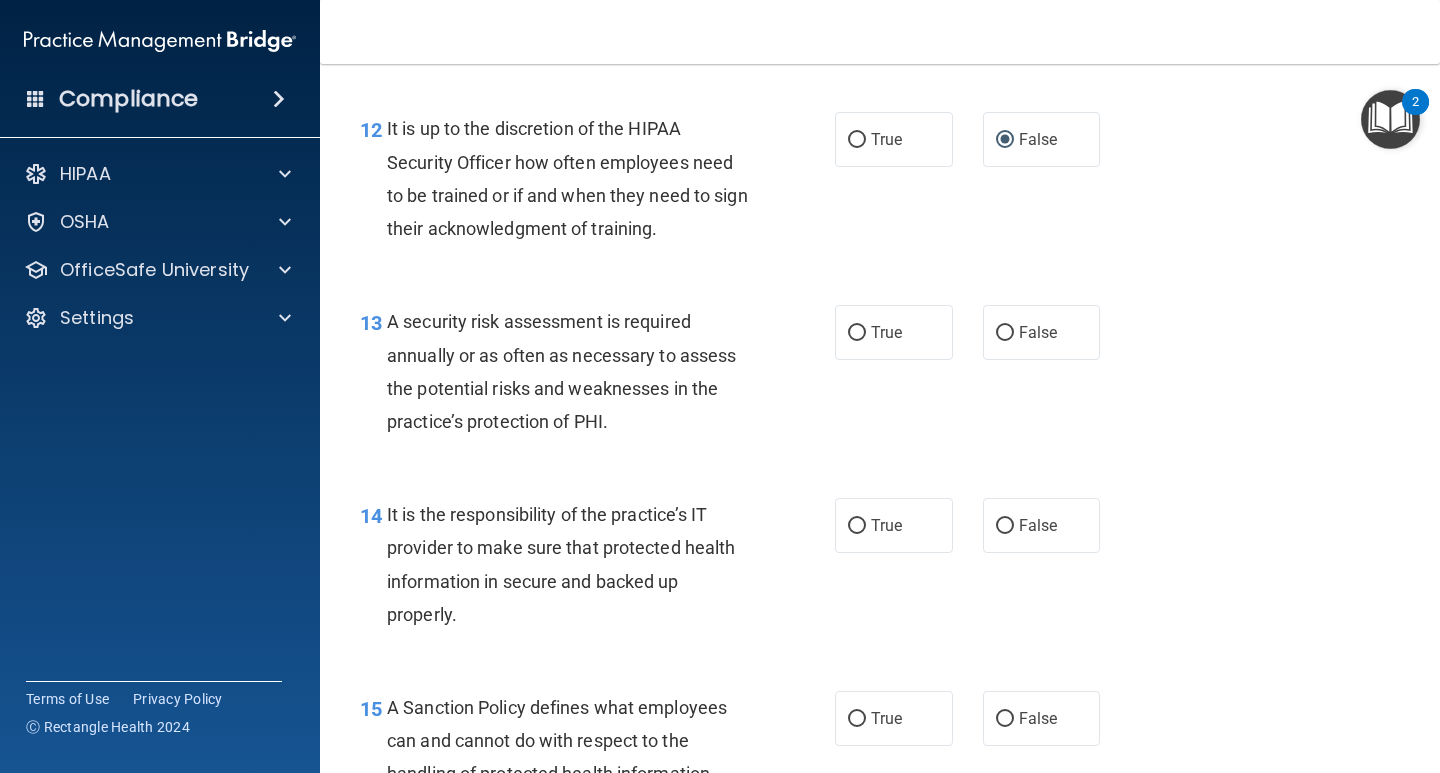scroll, scrollTop: 2600, scrollLeft: 0, axis: vertical 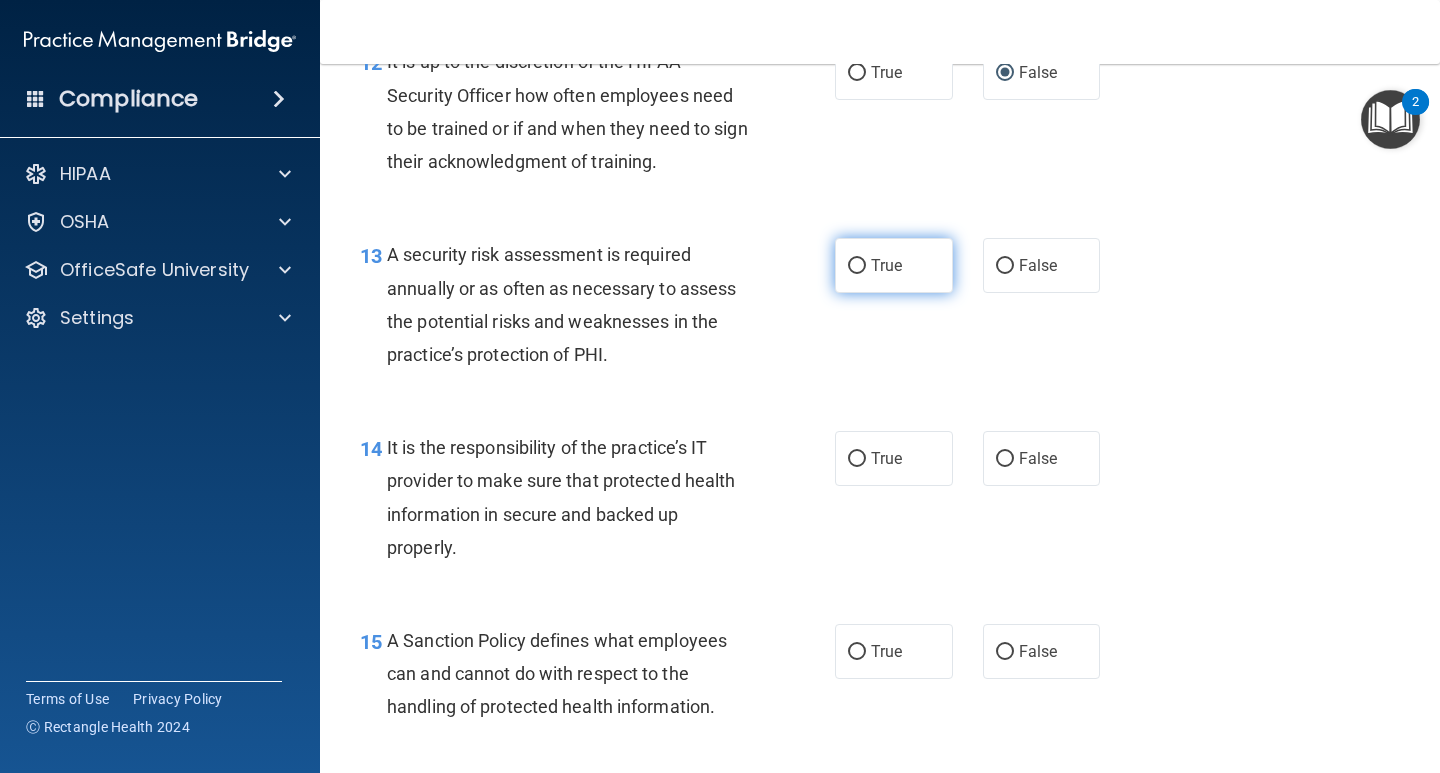 click on "True" at bounding box center (857, 266) 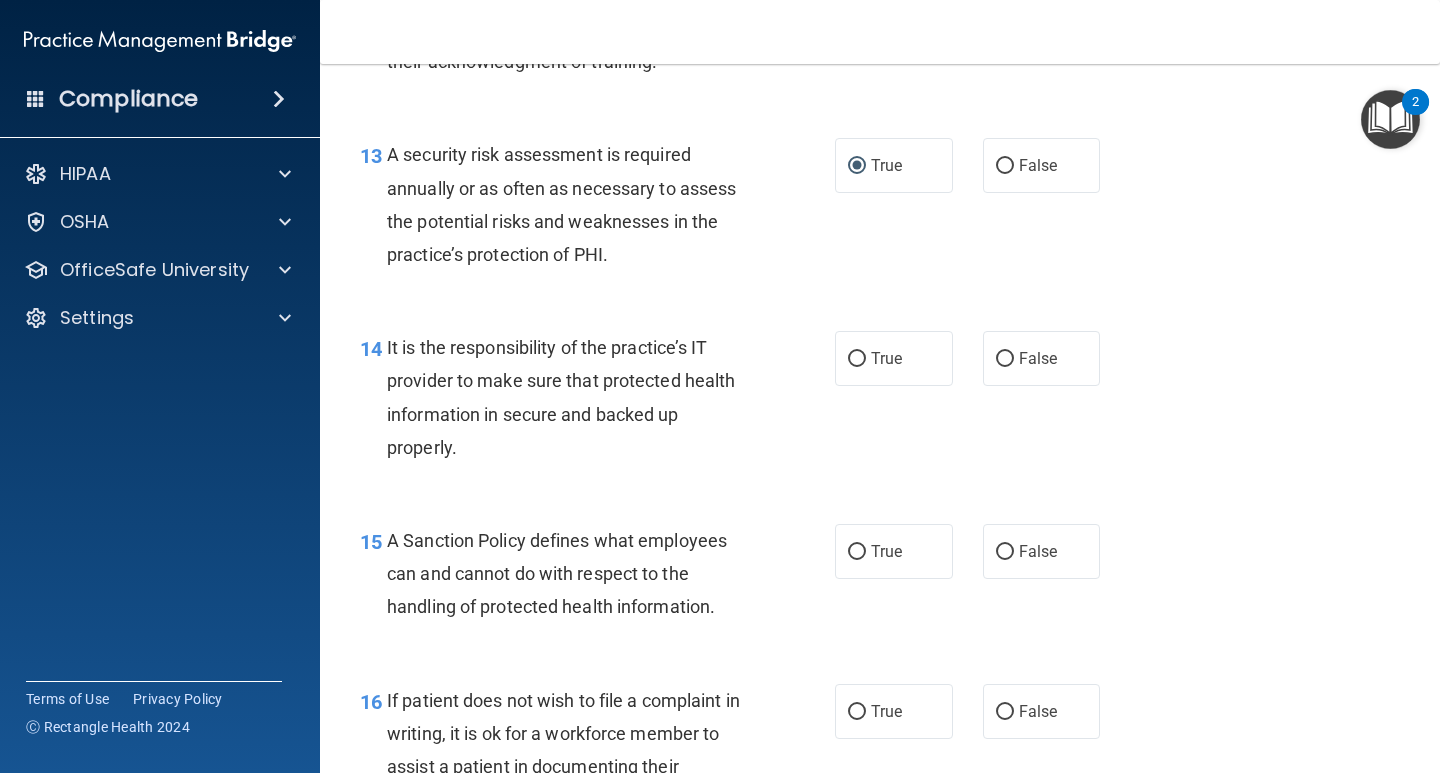 scroll, scrollTop: 2800, scrollLeft: 0, axis: vertical 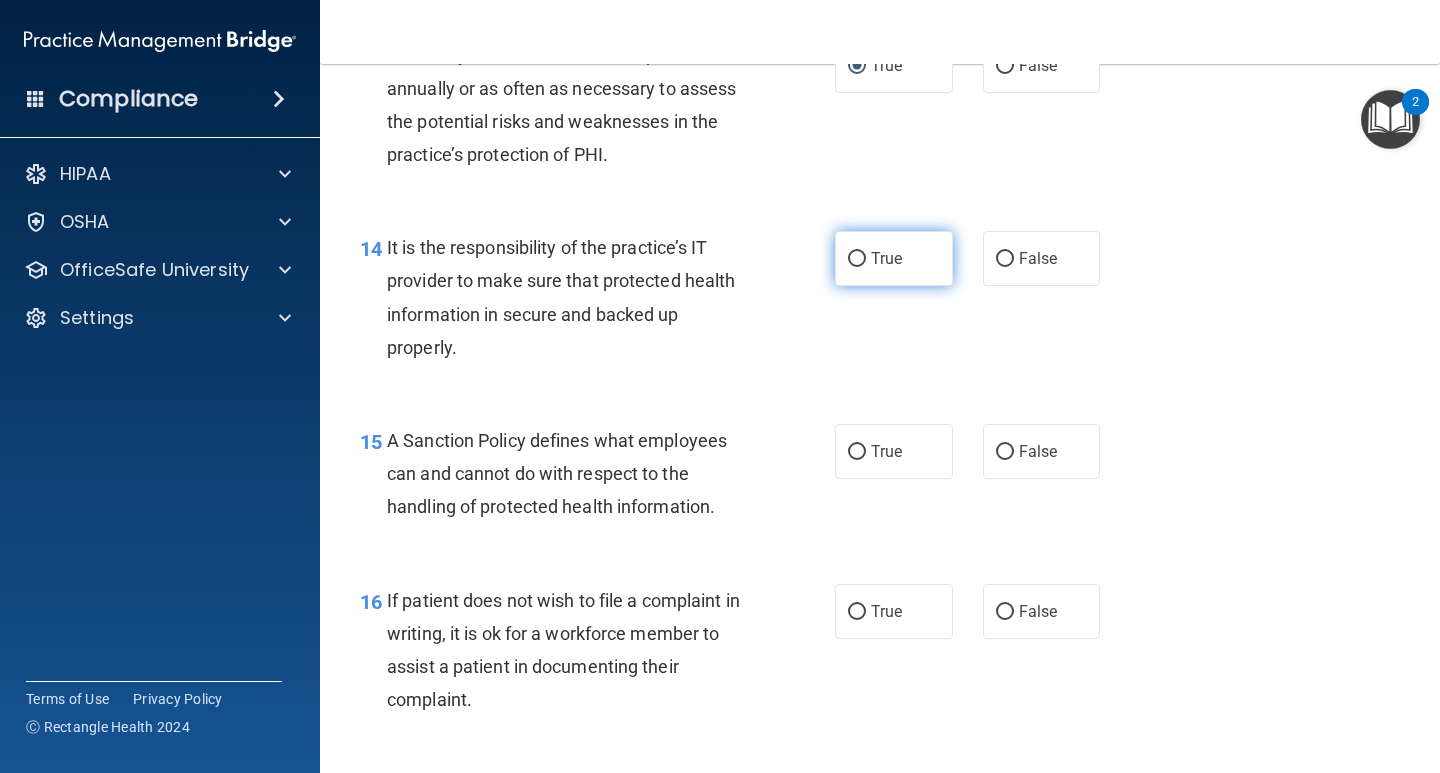 click on "True" at bounding box center (857, 259) 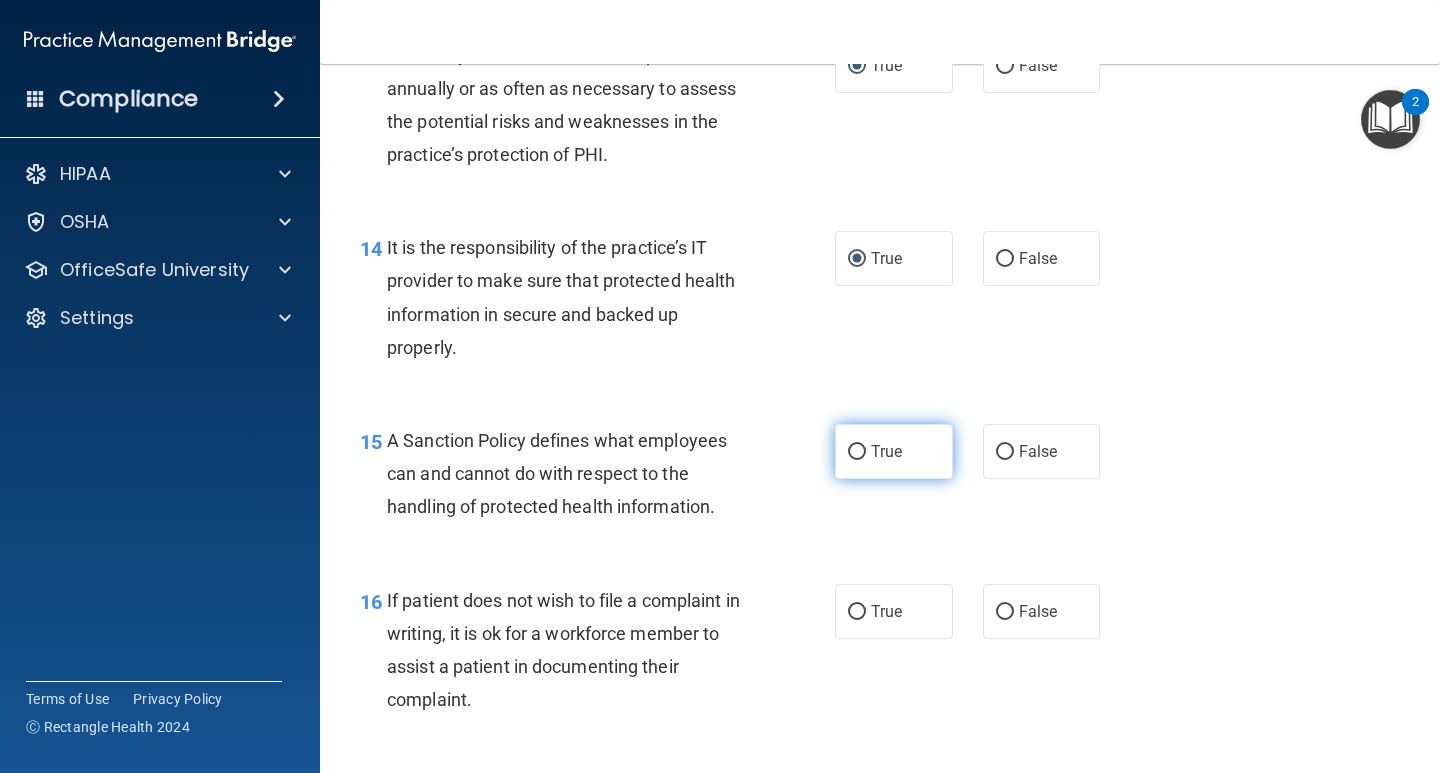 click on "True" at bounding box center [857, 452] 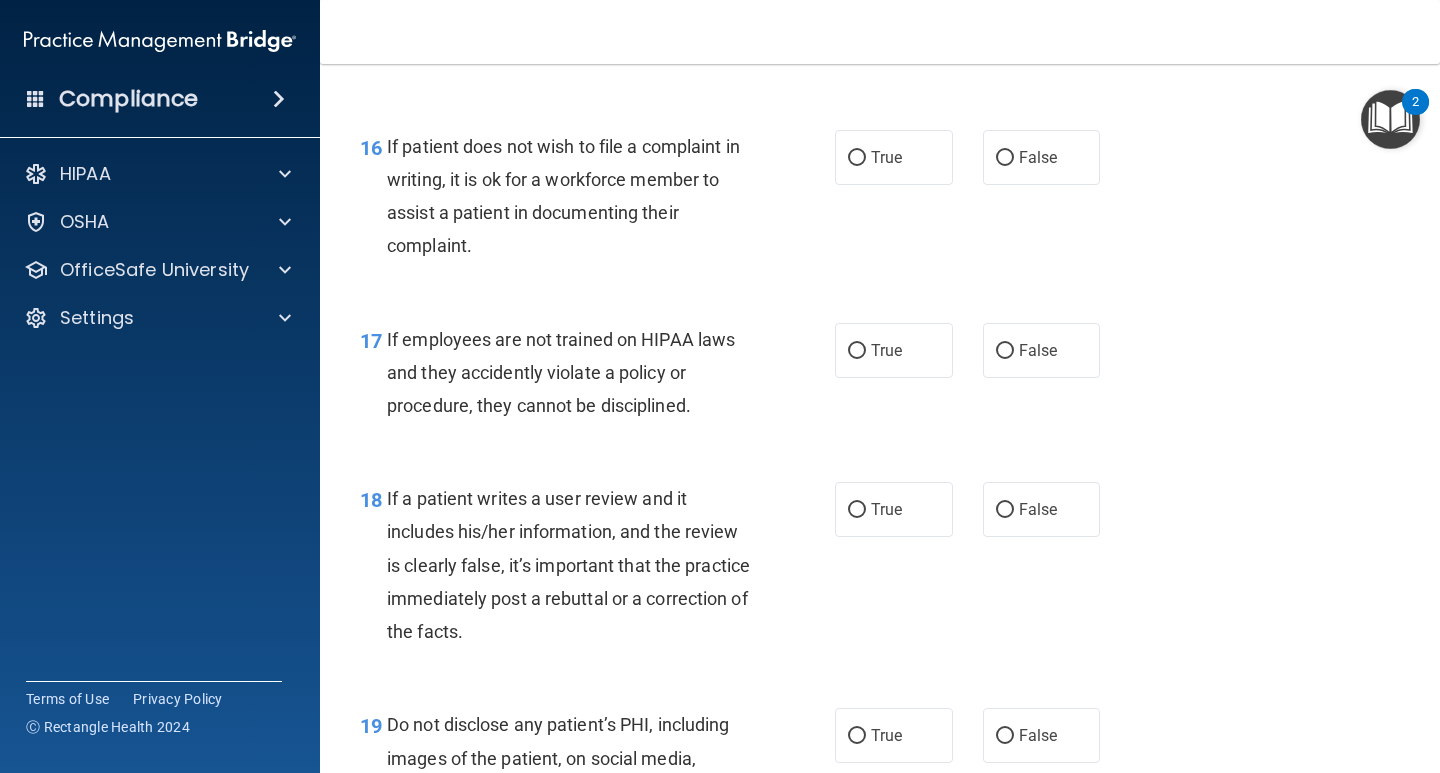 scroll, scrollTop: 3300, scrollLeft: 0, axis: vertical 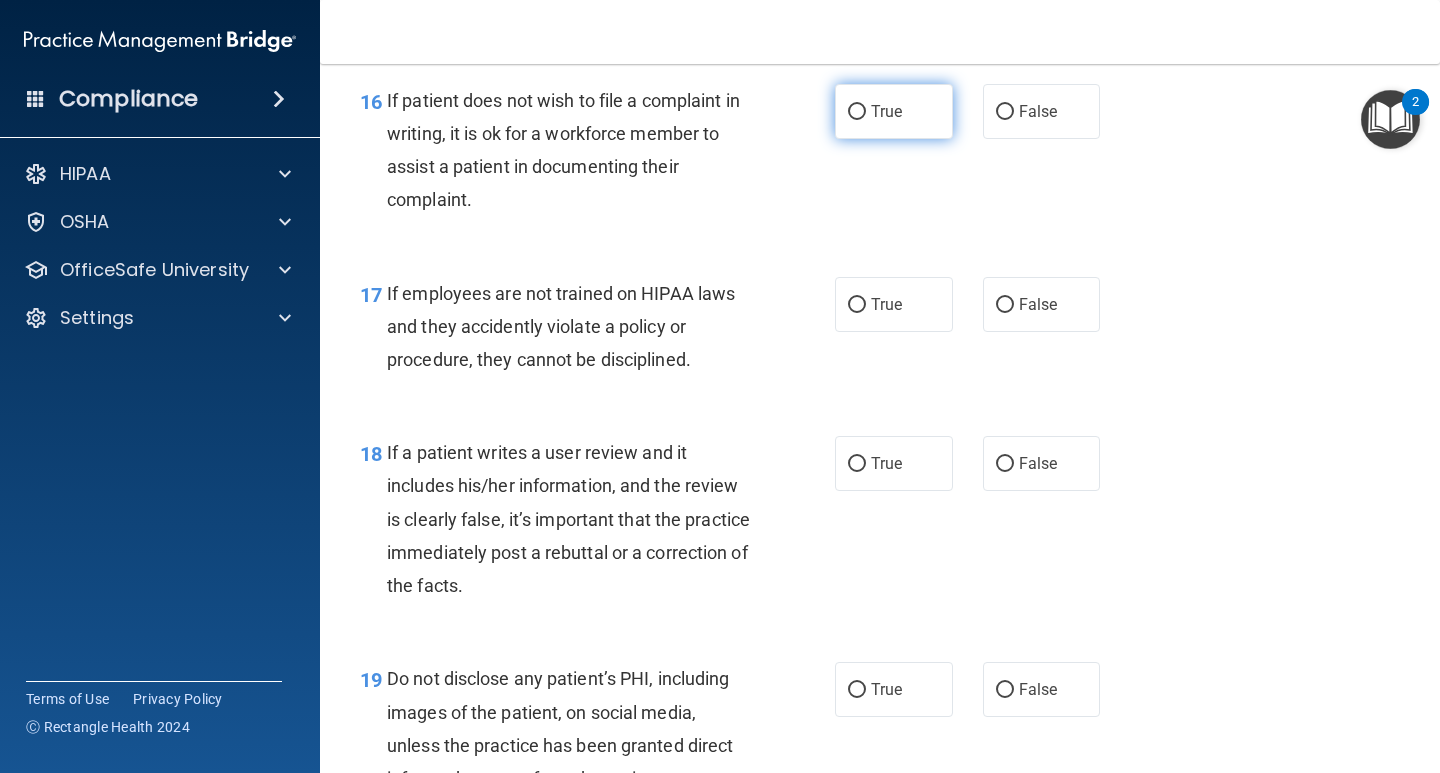 click on "True" at bounding box center (857, 112) 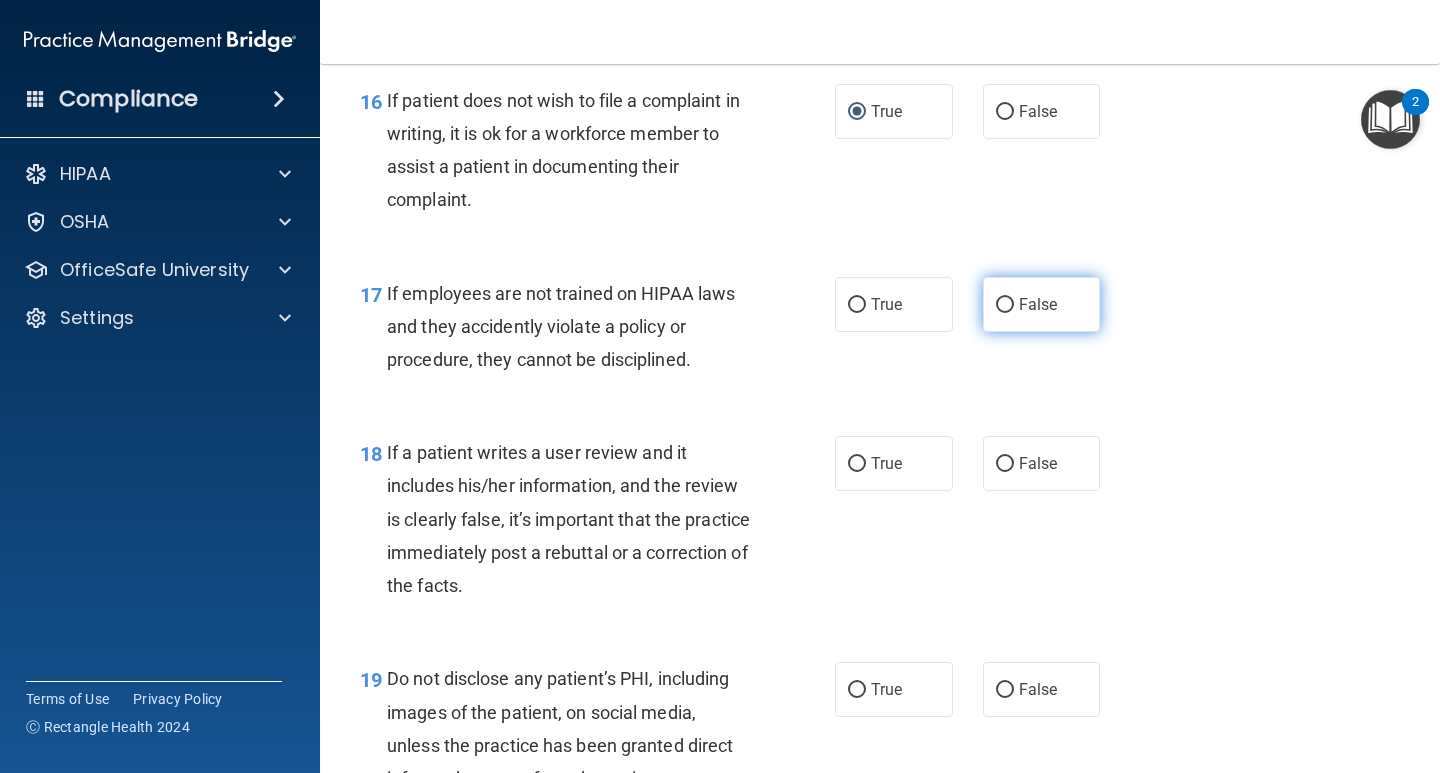 click on "False" at bounding box center [1005, 305] 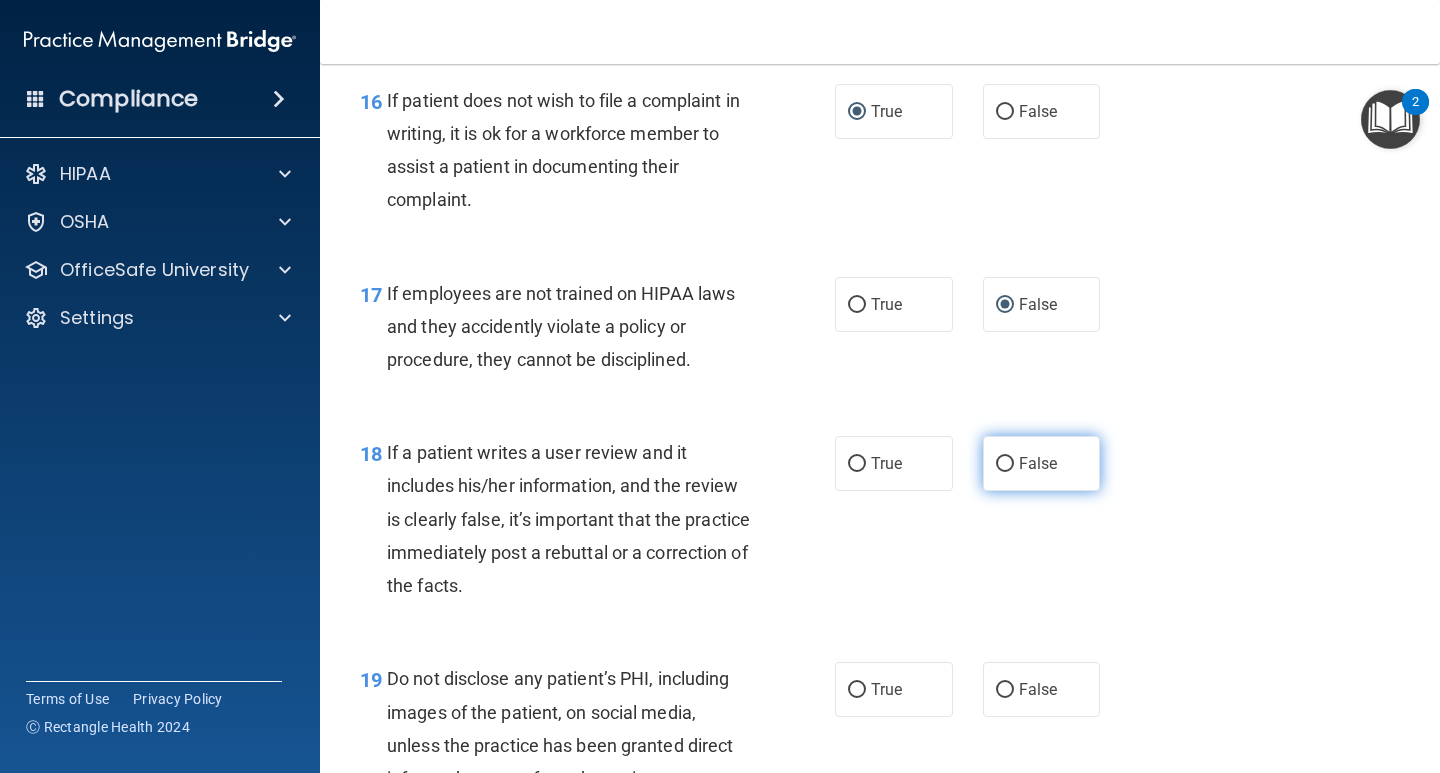 click on "False" at bounding box center [1042, 463] 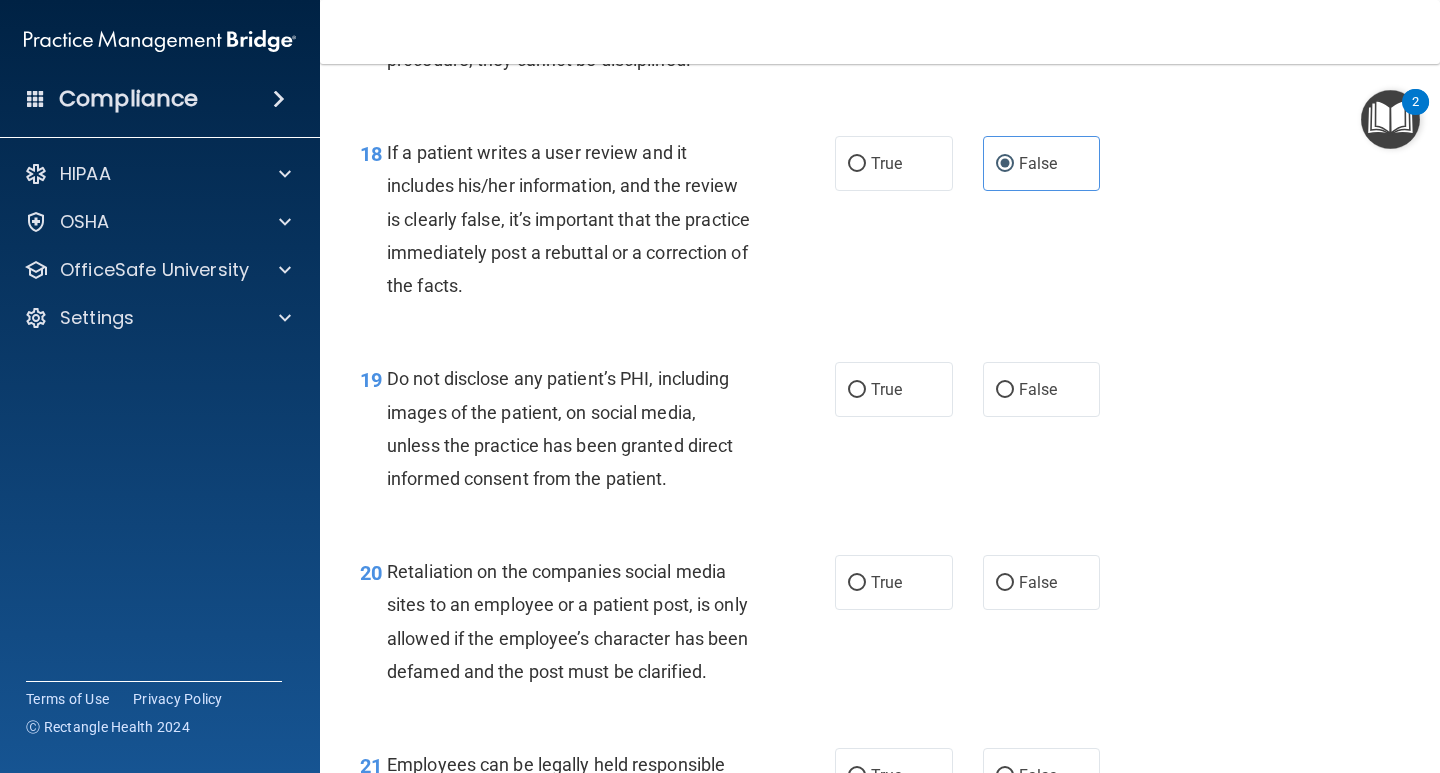 scroll, scrollTop: 3700, scrollLeft: 0, axis: vertical 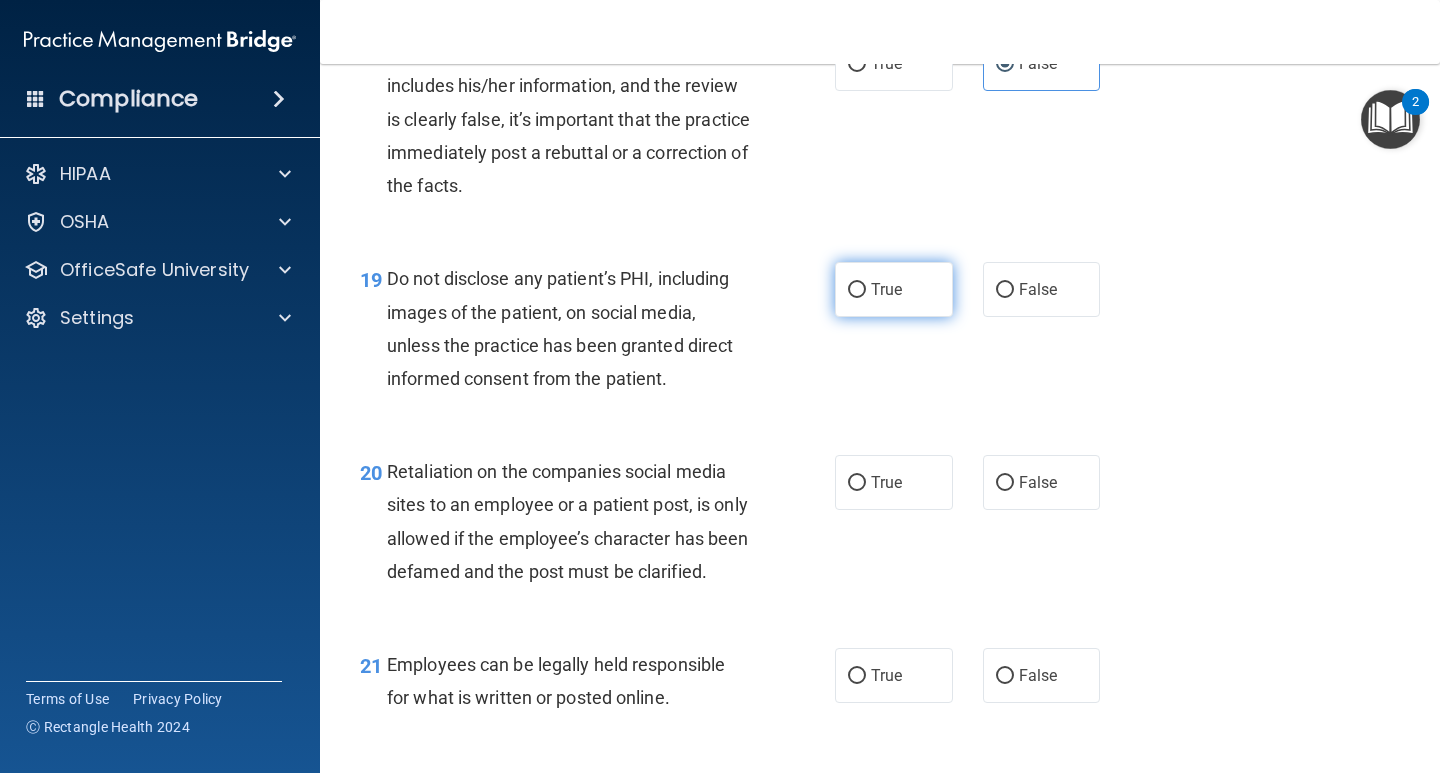 click on "True" at bounding box center (857, 290) 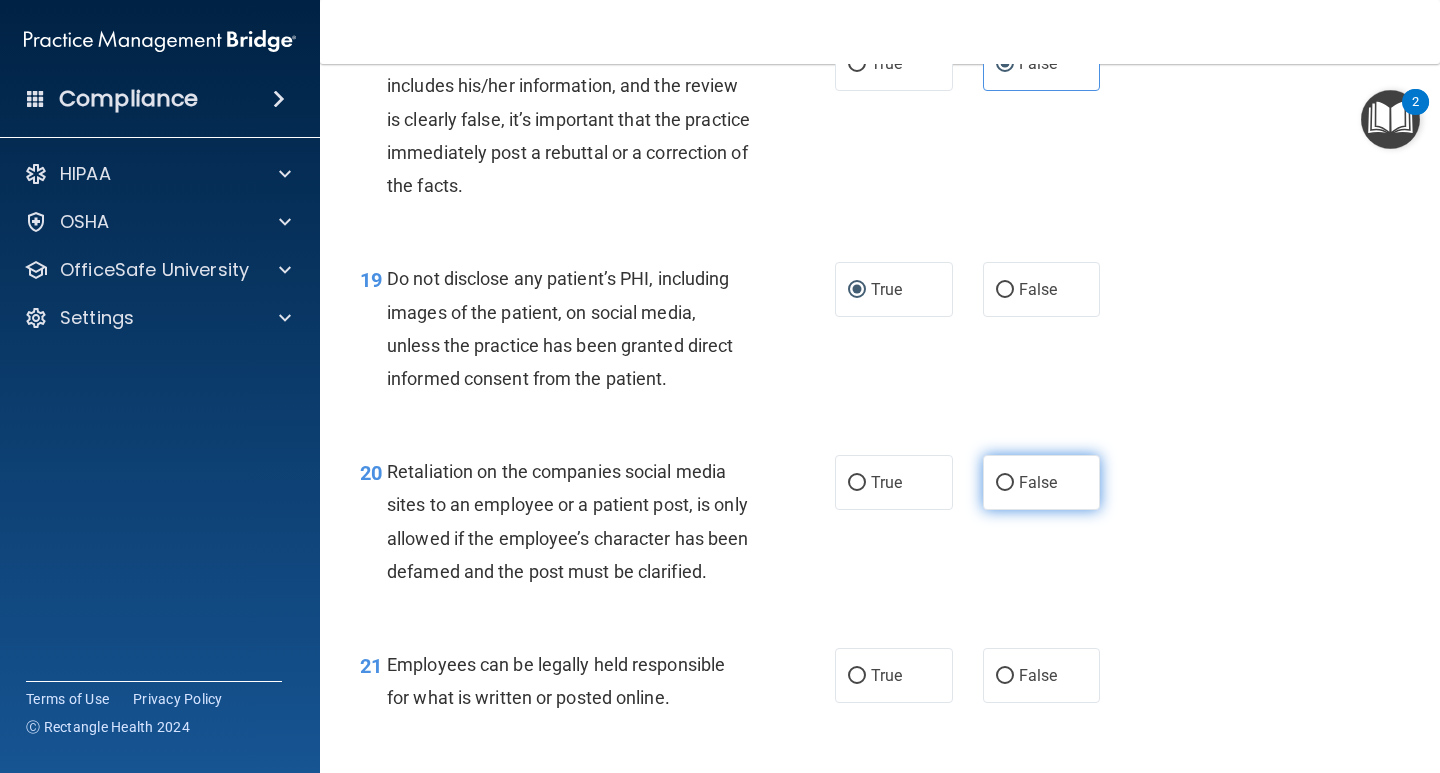 click on "False" at bounding box center [1005, 483] 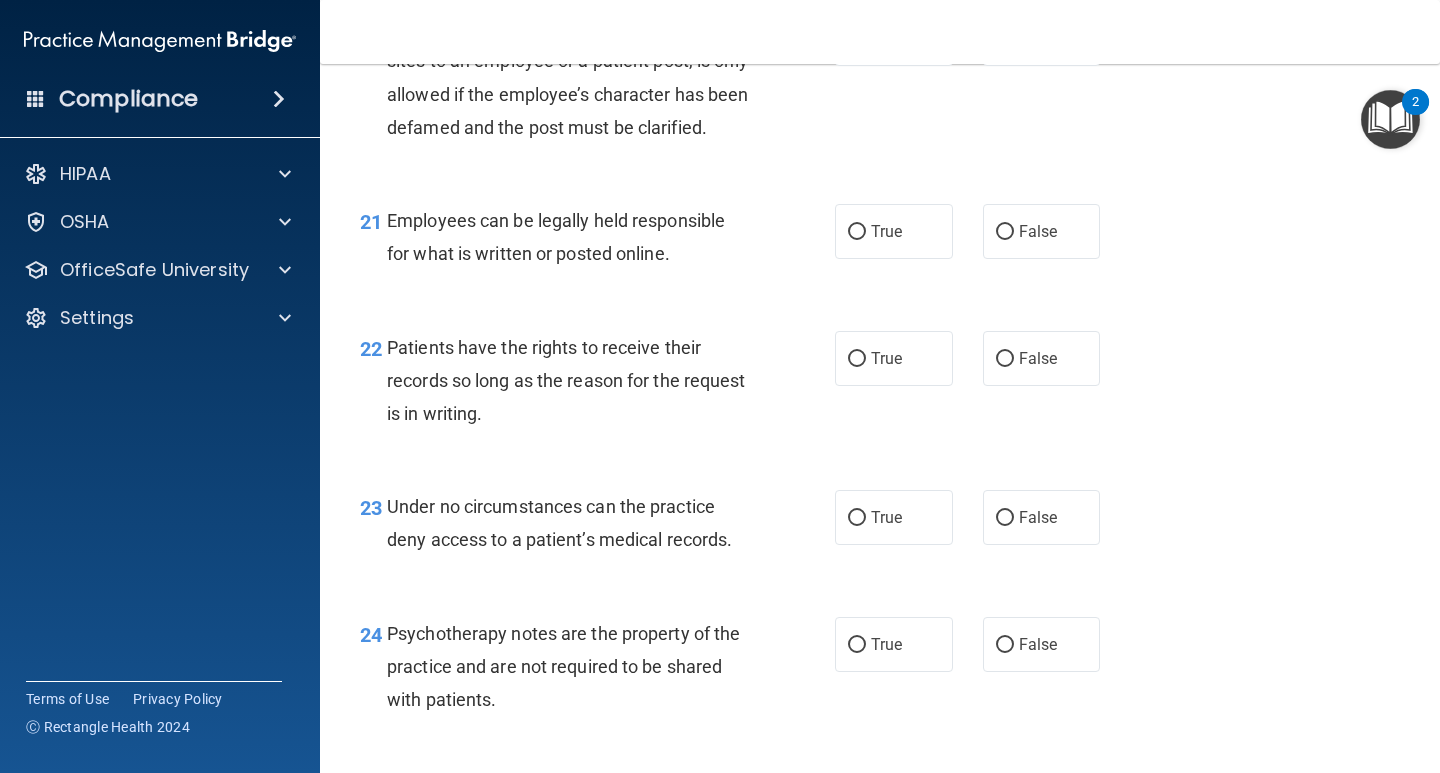 scroll, scrollTop: 4200, scrollLeft: 0, axis: vertical 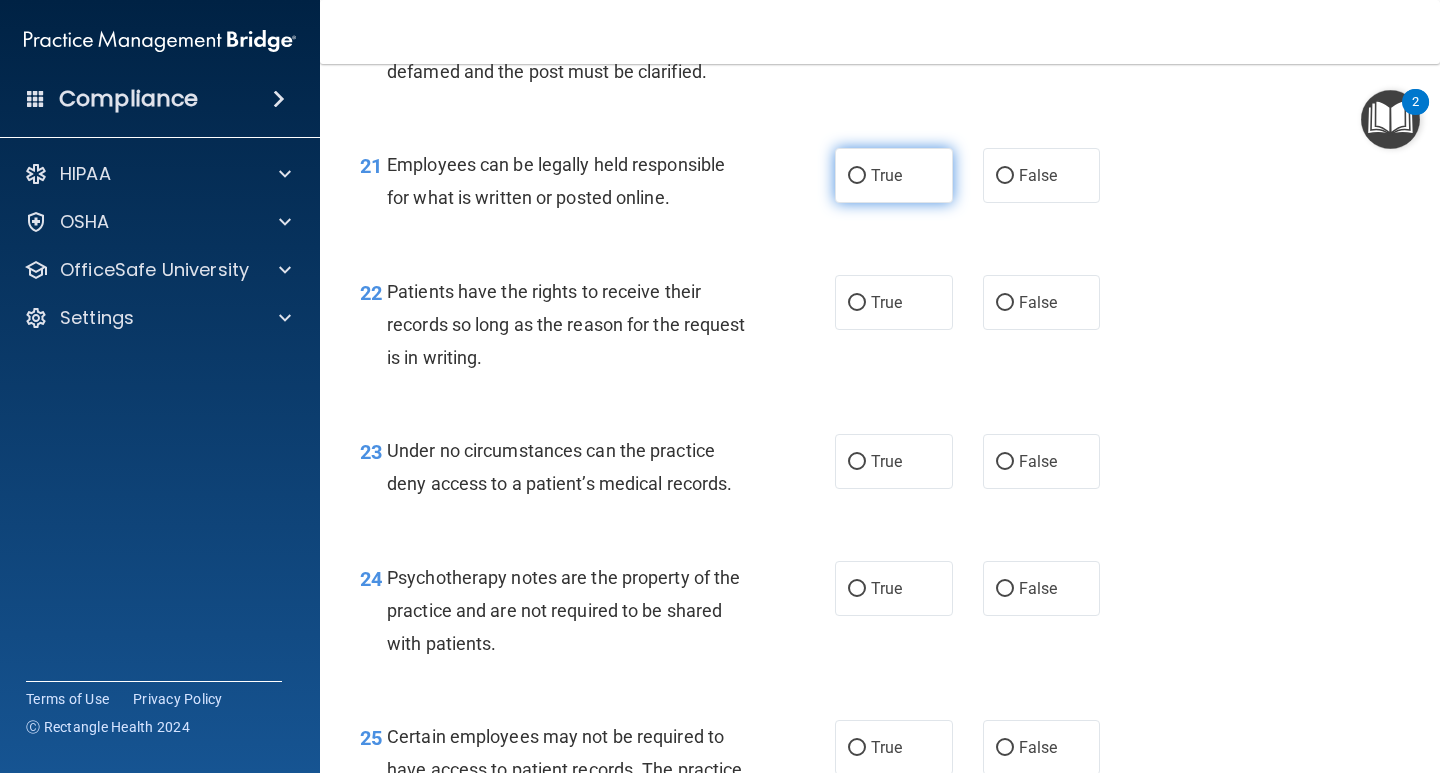 click on "True" at bounding box center (857, 176) 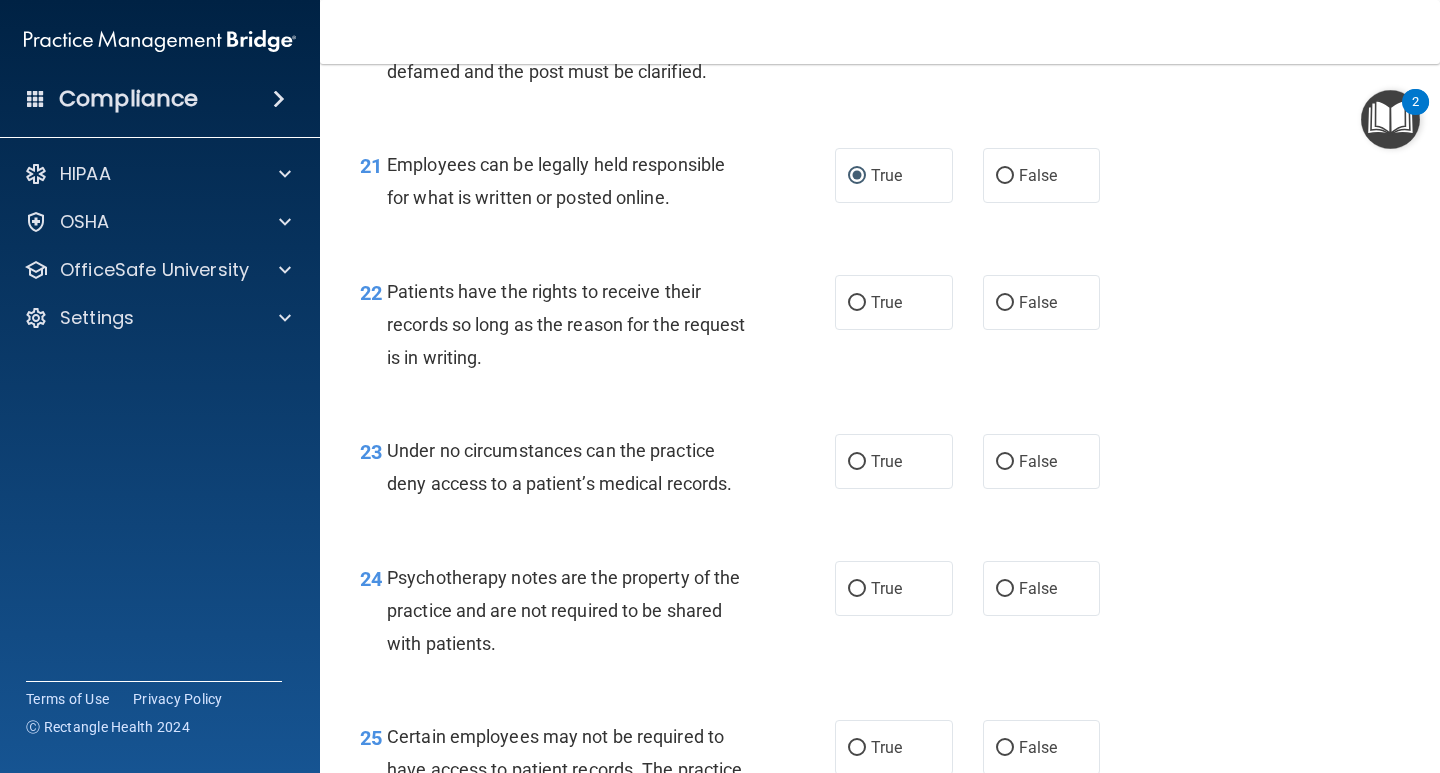 scroll, scrollTop: 4300, scrollLeft: 0, axis: vertical 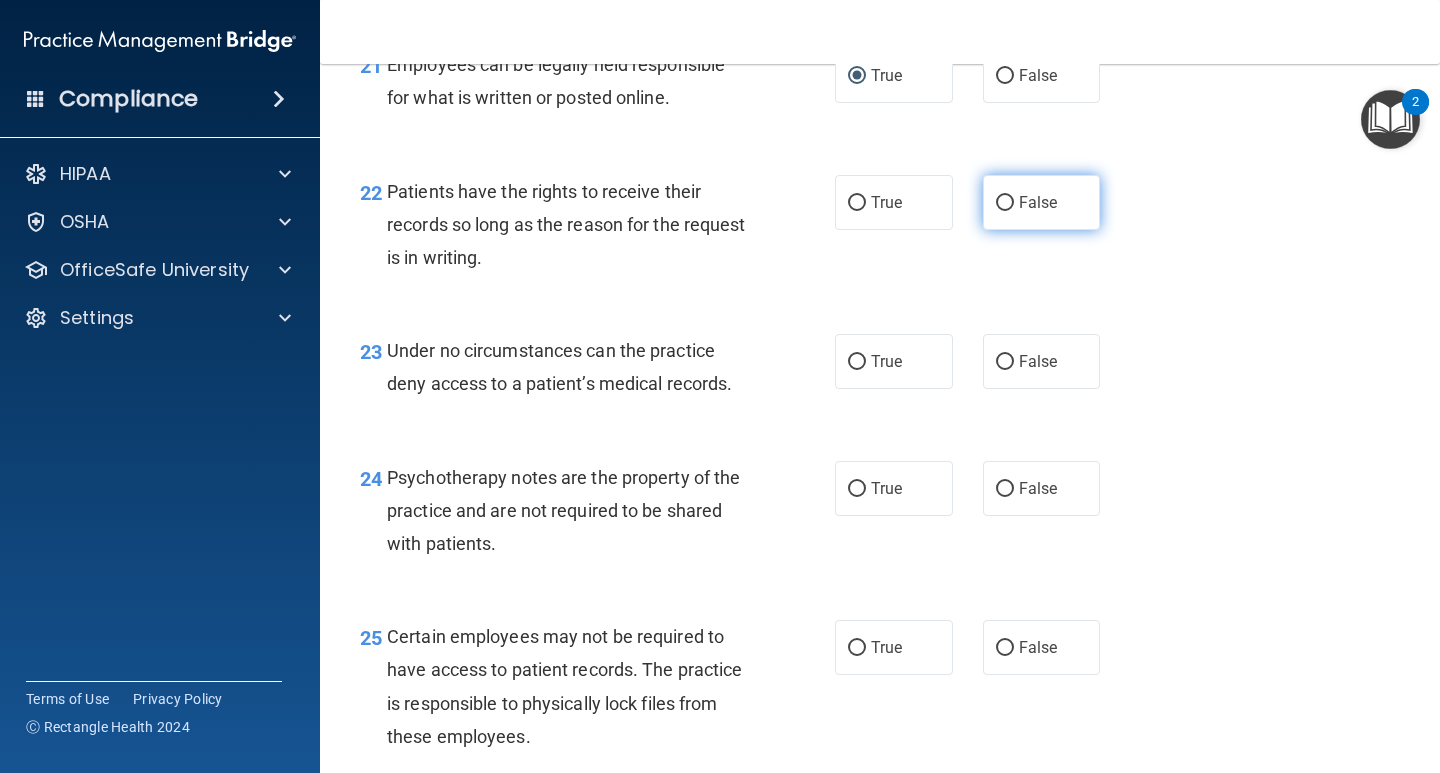 click on "False" at bounding box center (1005, 203) 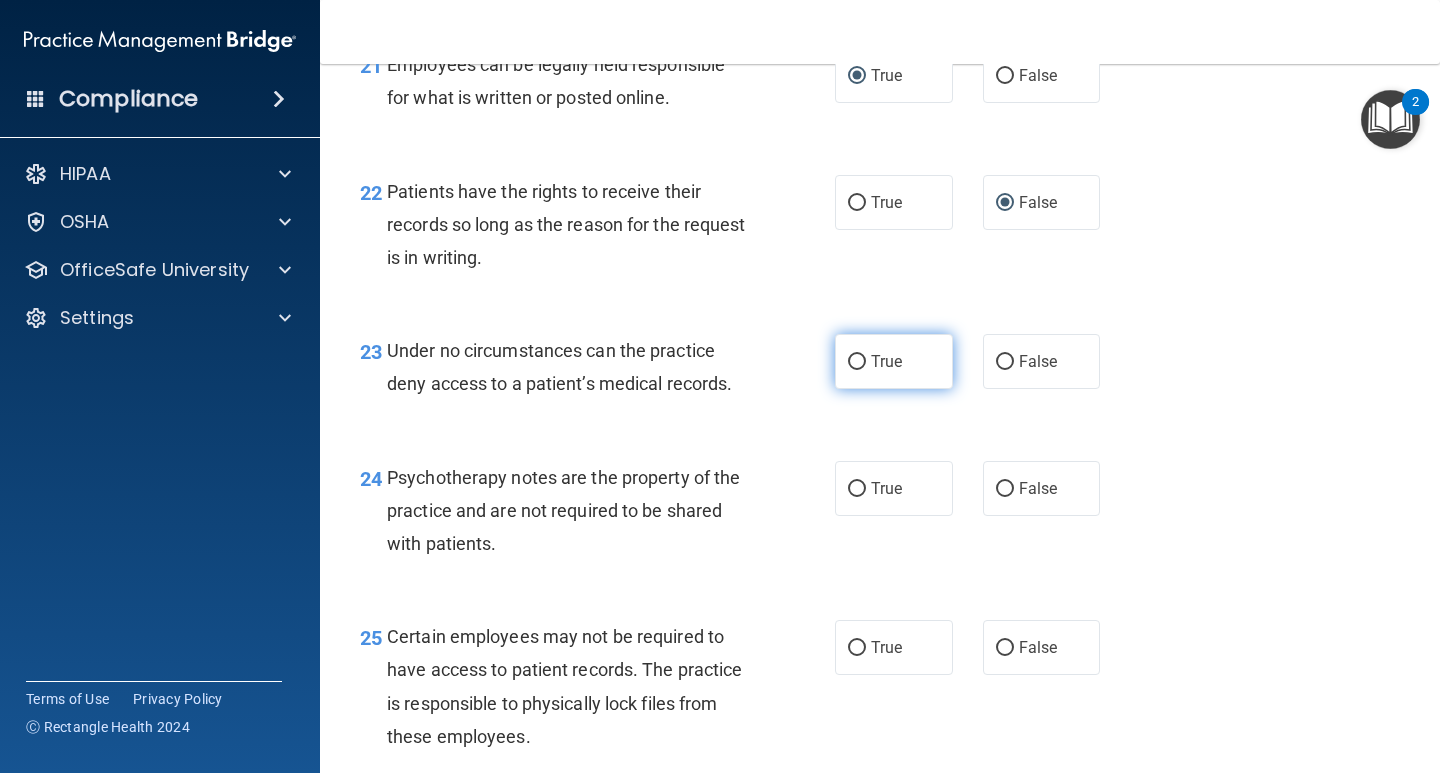click on "True" at bounding box center [857, 362] 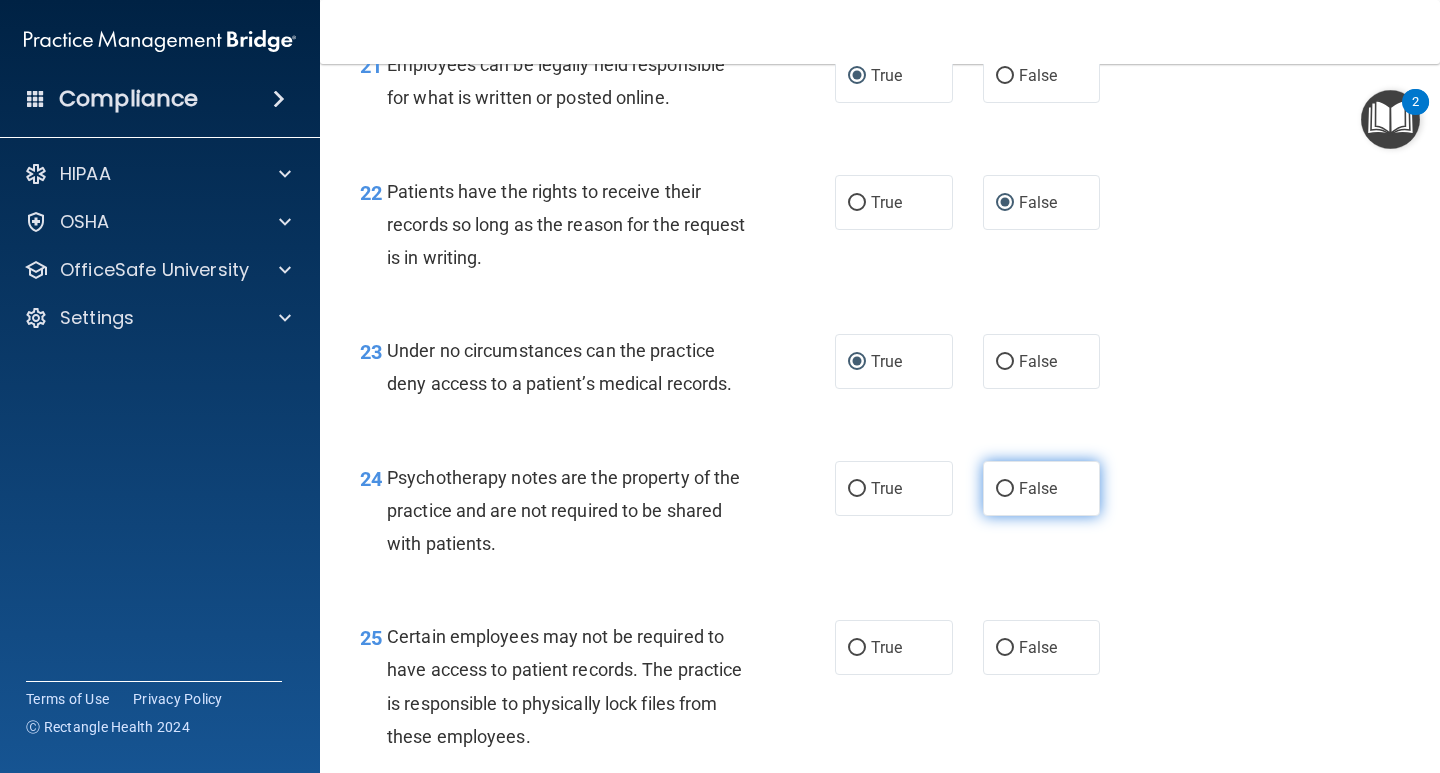 click on "False" at bounding box center [1005, 489] 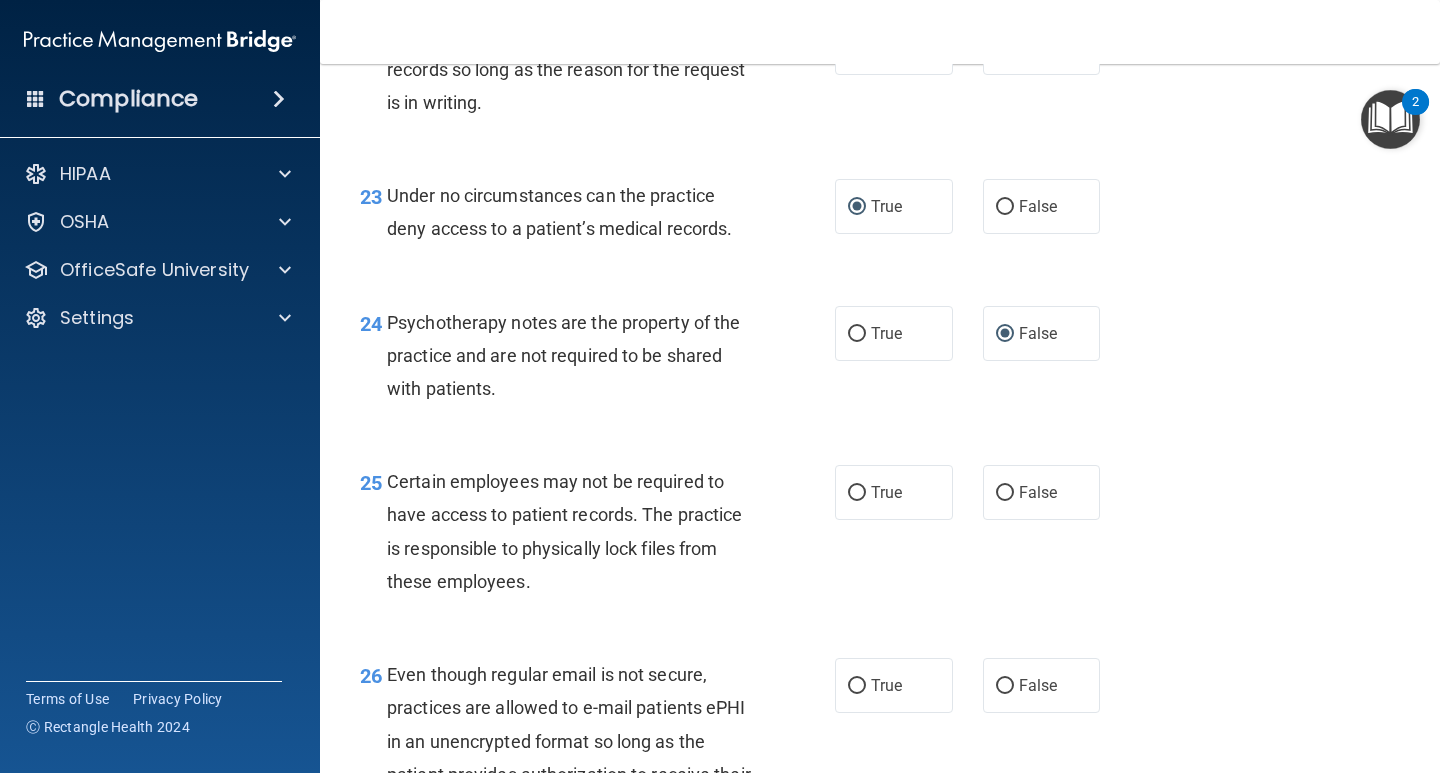scroll, scrollTop: 4500, scrollLeft: 0, axis: vertical 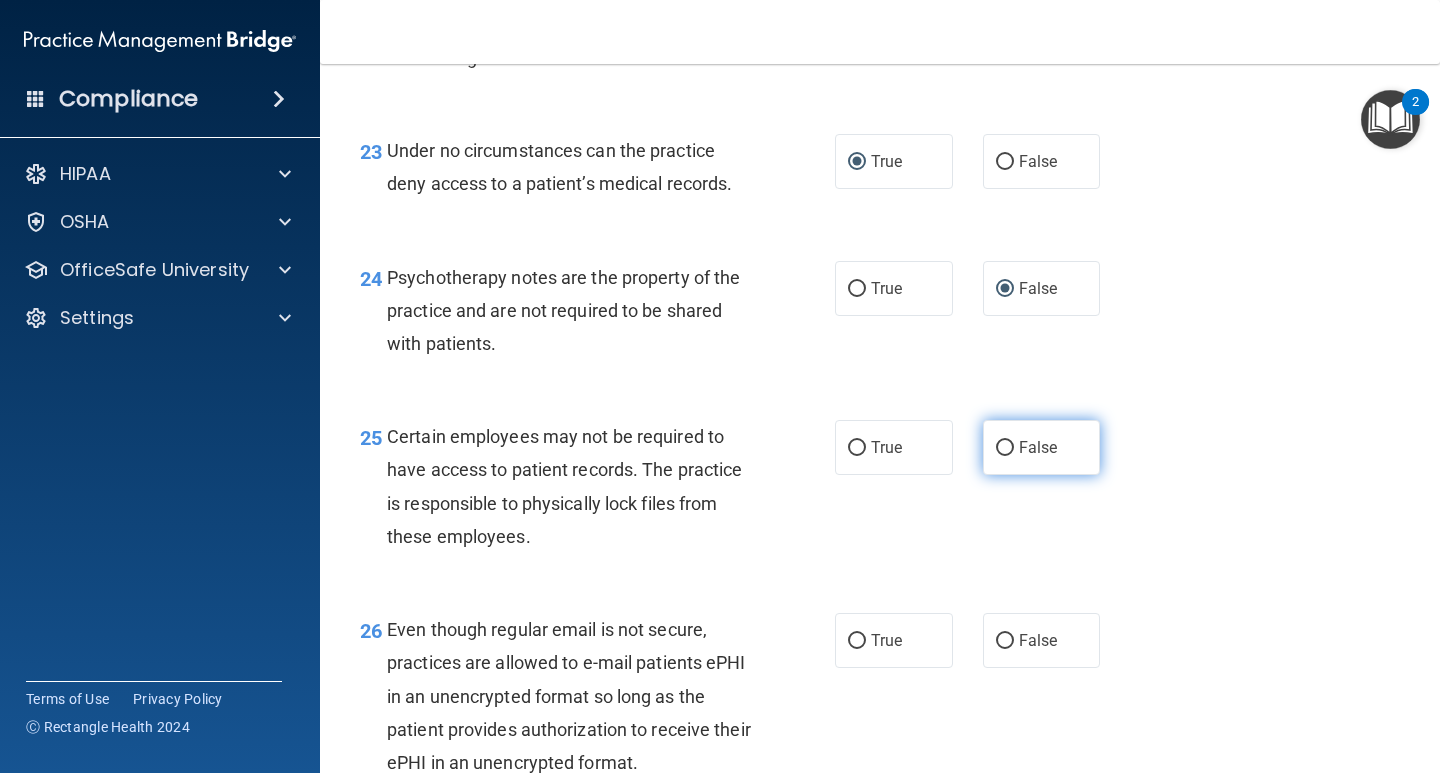 click on "False" at bounding box center (1005, 448) 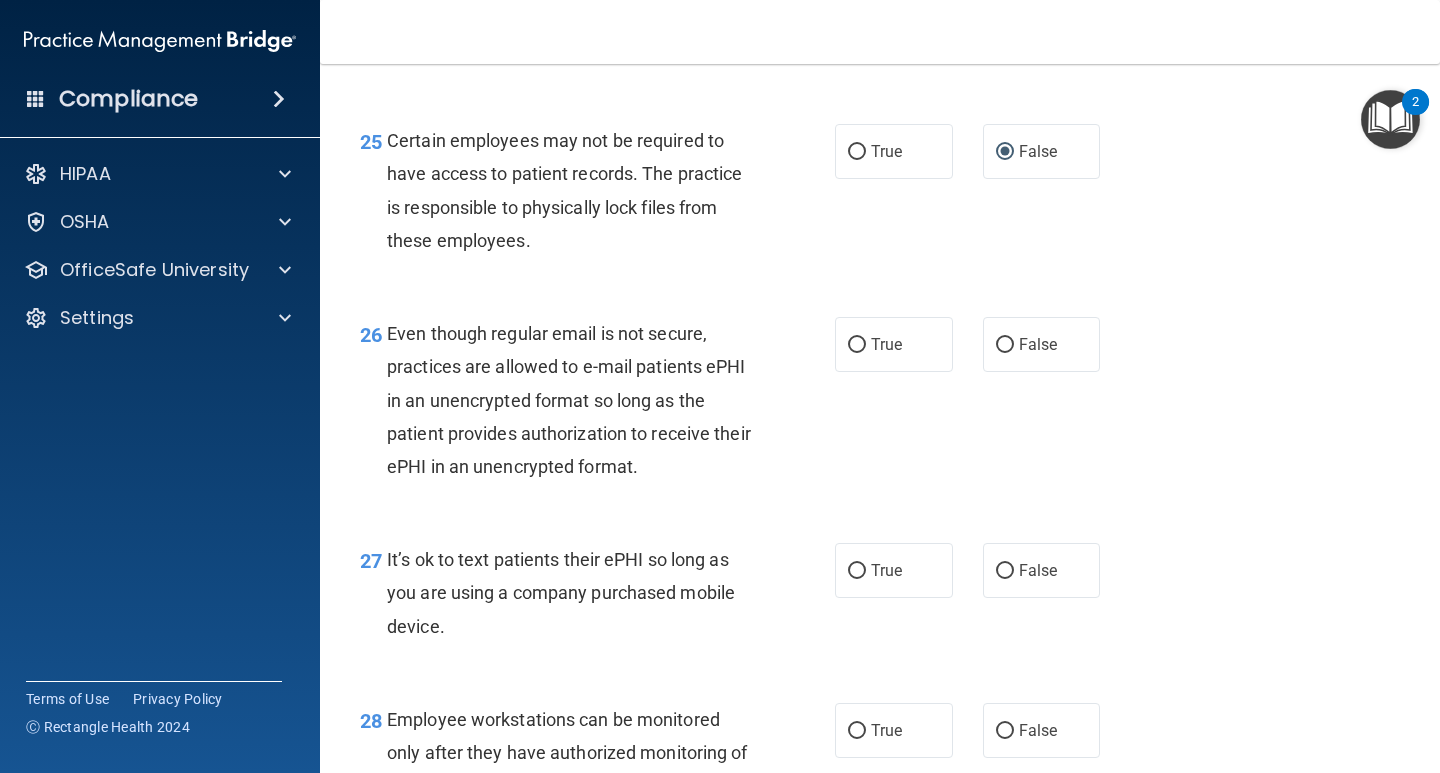 scroll, scrollTop: 4800, scrollLeft: 0, axis: vertical 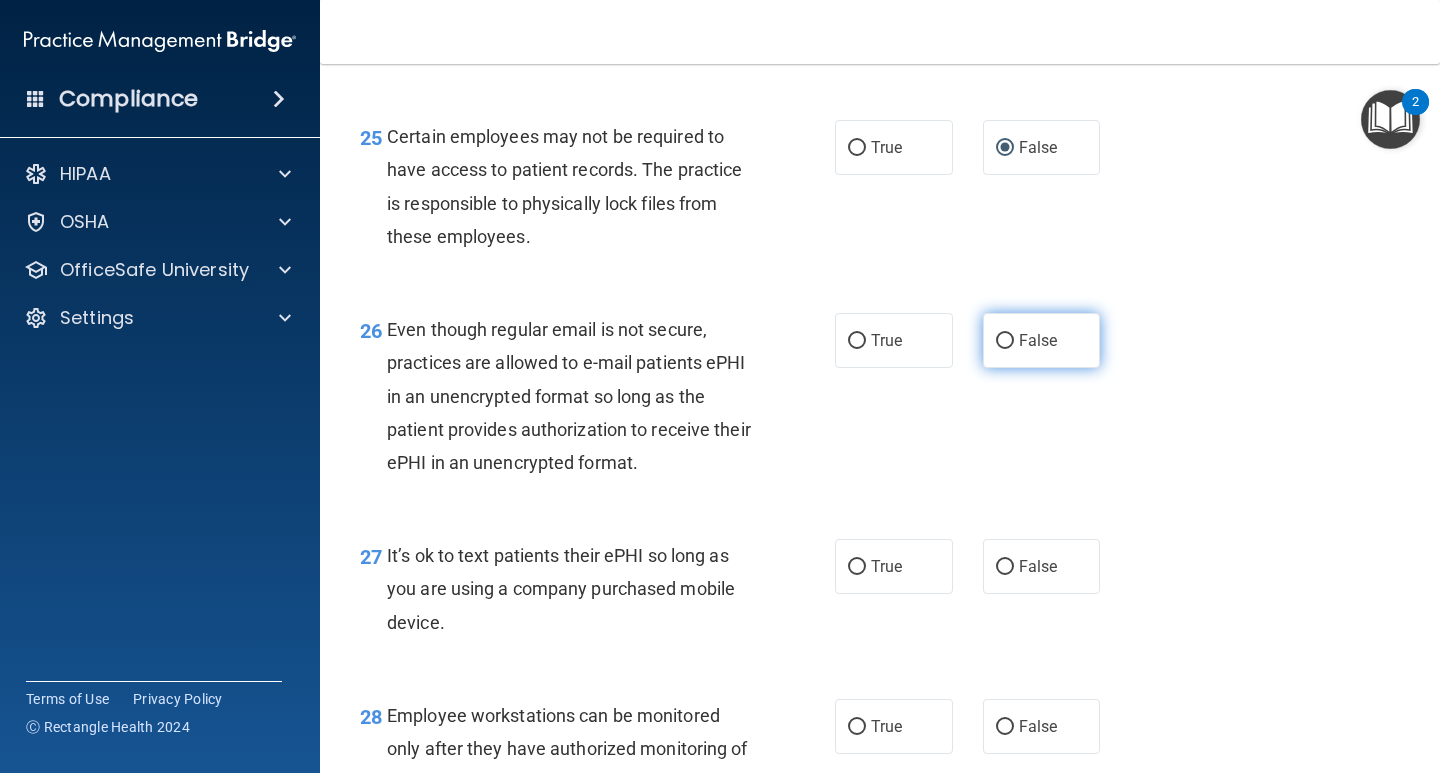 click on "False" at bounding box center [1005, 341] 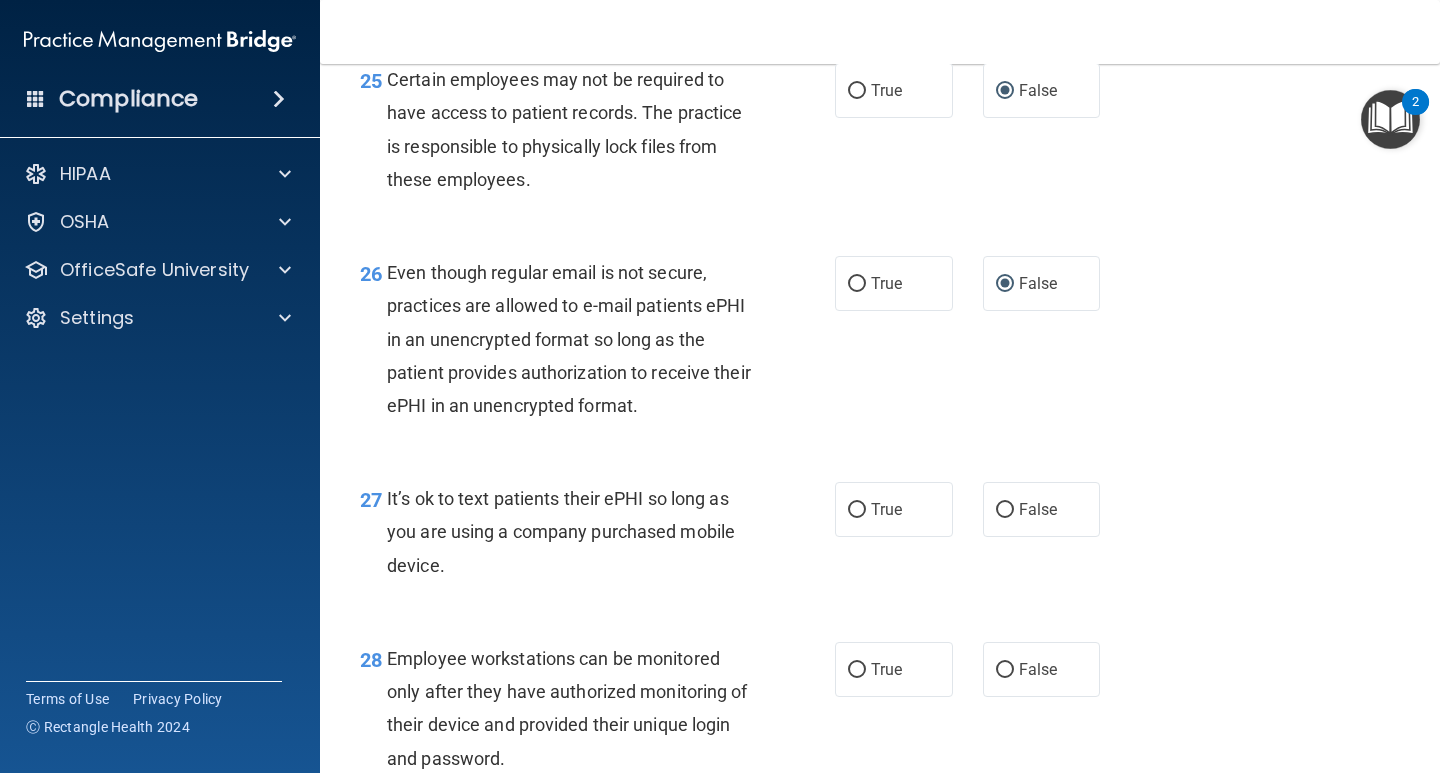 scroll, scrollTop: 5000, scrollLeft: 0, axis: vertical 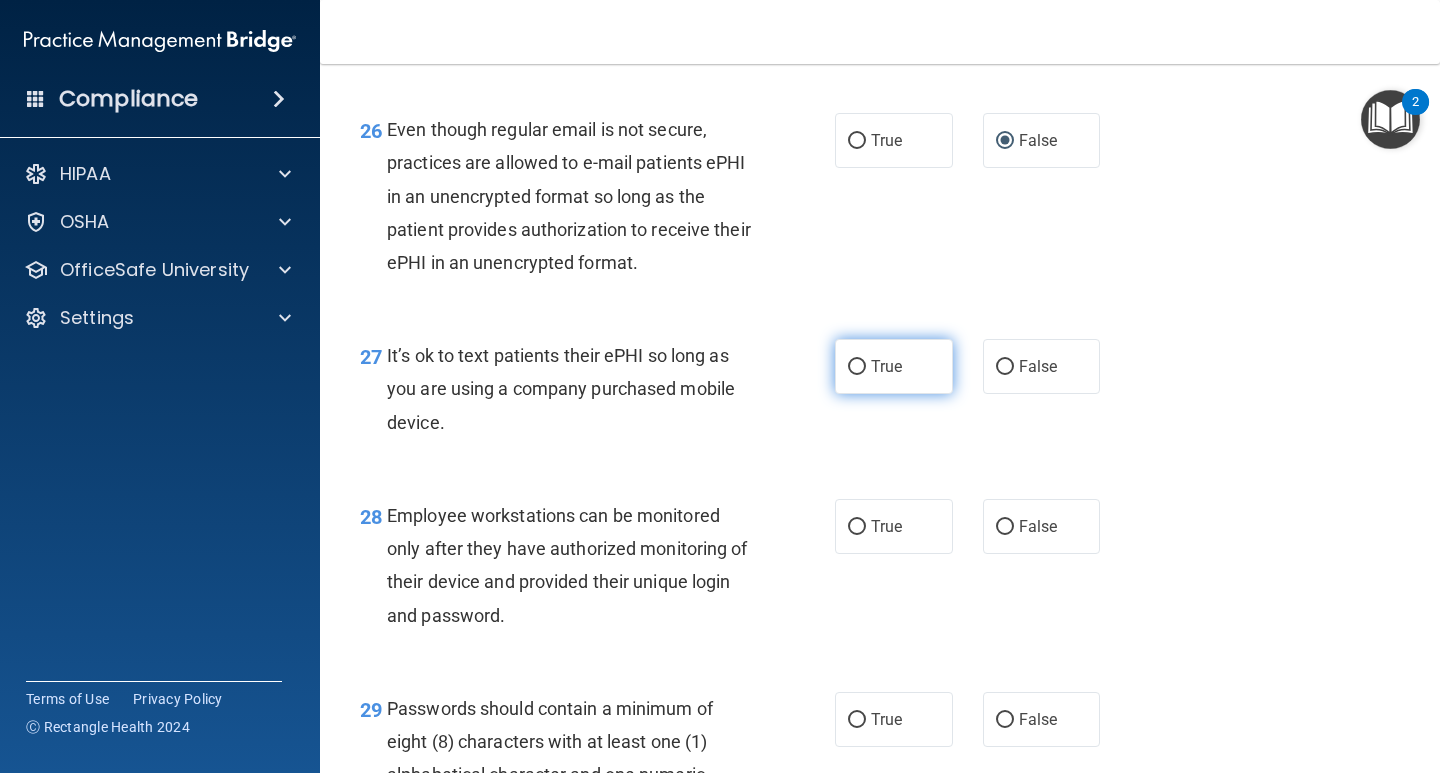 click on "True" at bounding box center [857, 367] 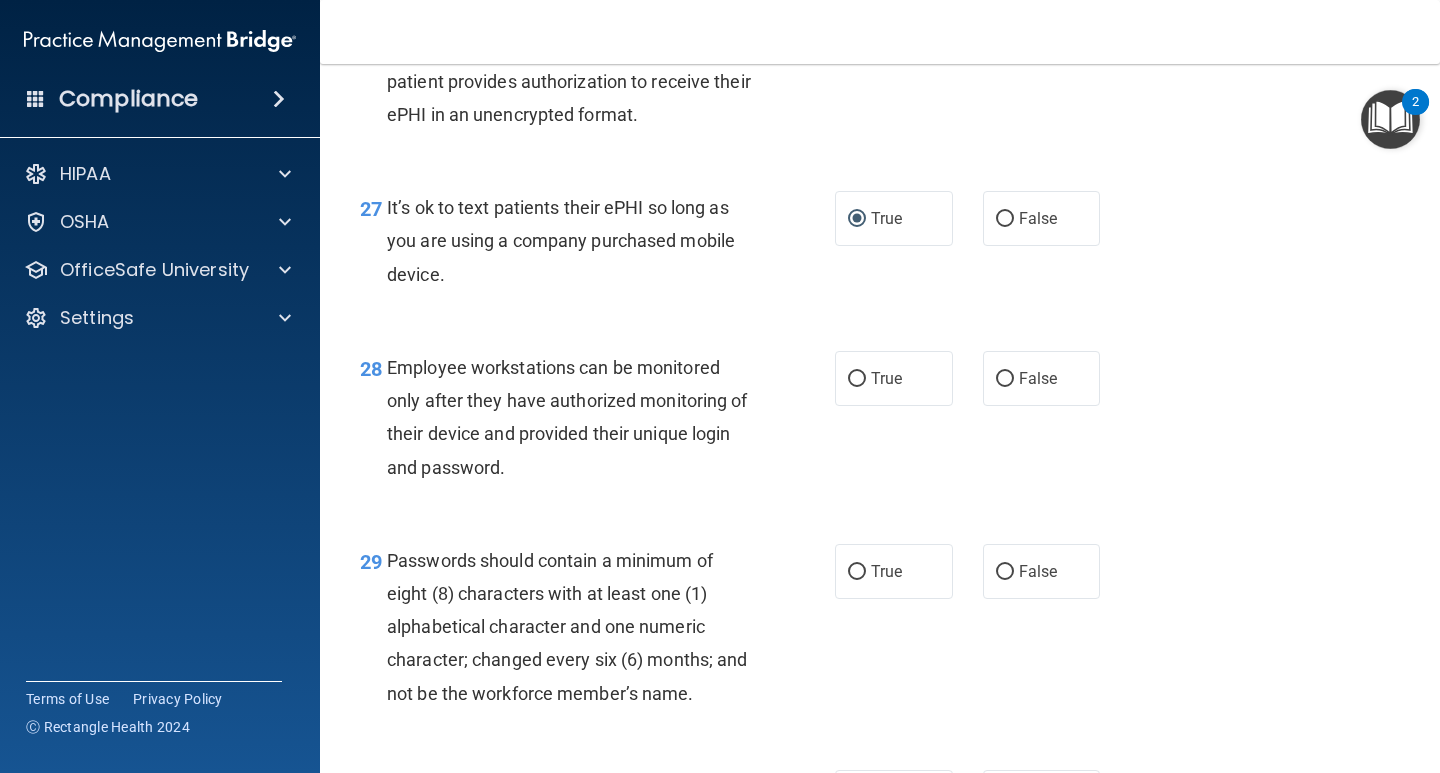 scroll, scrollTop: 5200, scrollLeft: 0, axis: vertical 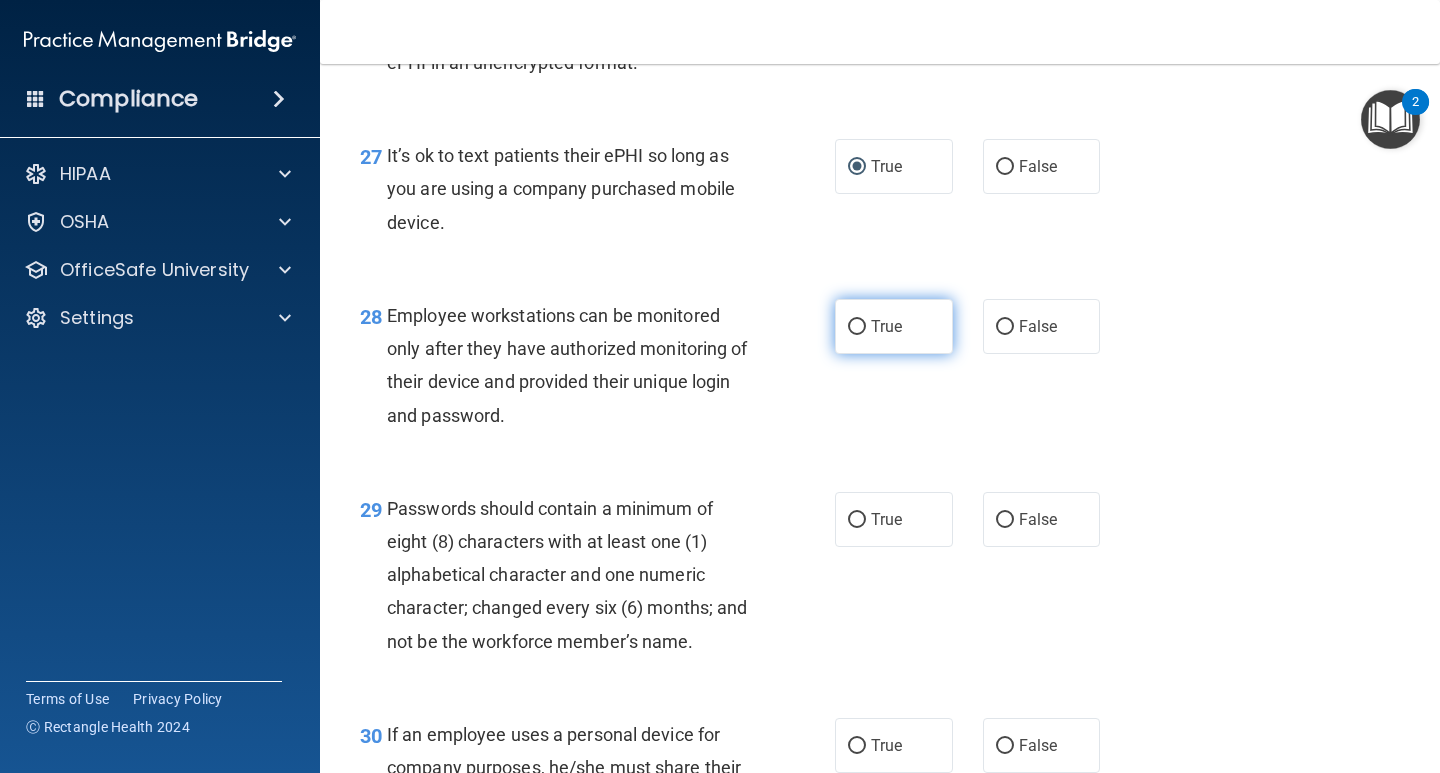 click on "True" at bounding box center [857, 327] 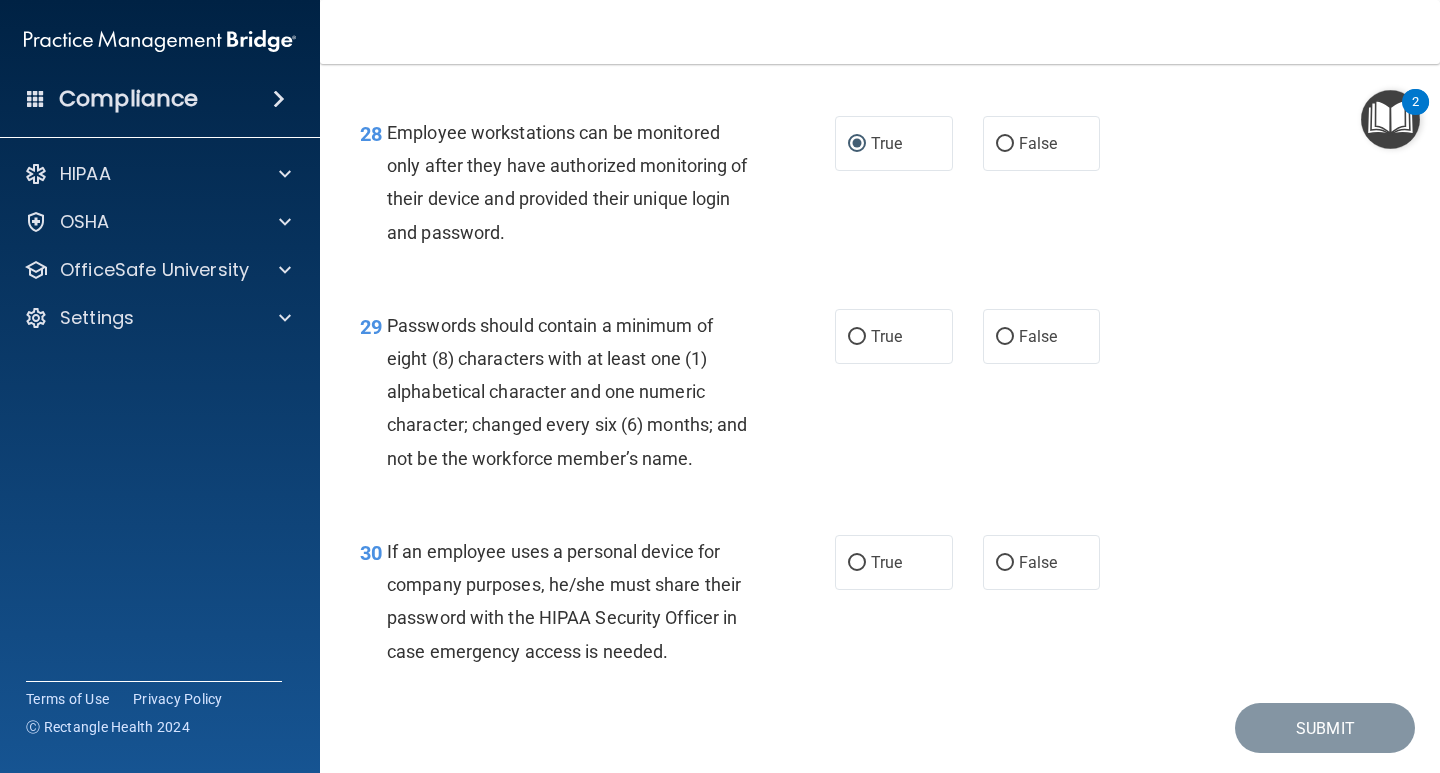 scroll, scrollTop: 5400, scrollLeft: 0, axis: vertical 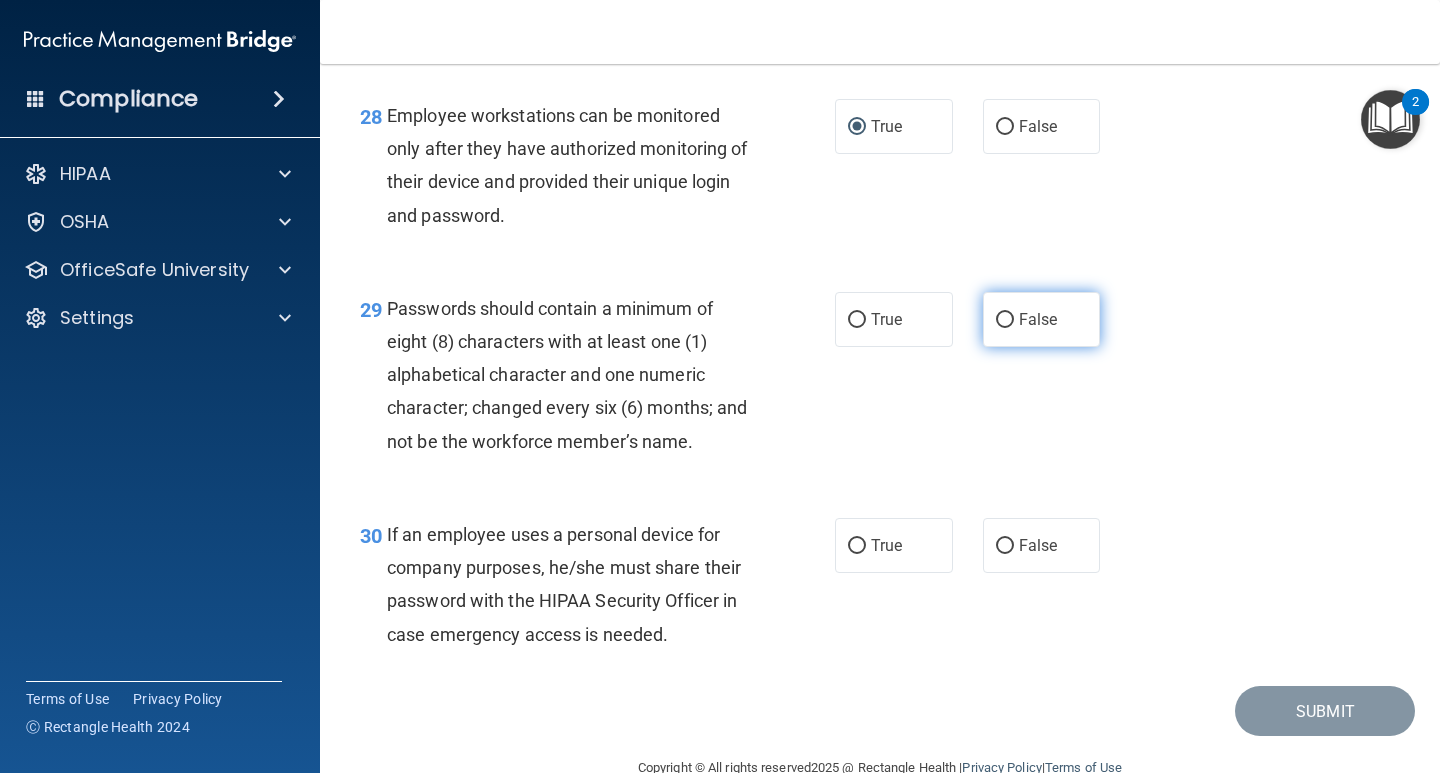 click on "False" at bounding box center [1005, 320] 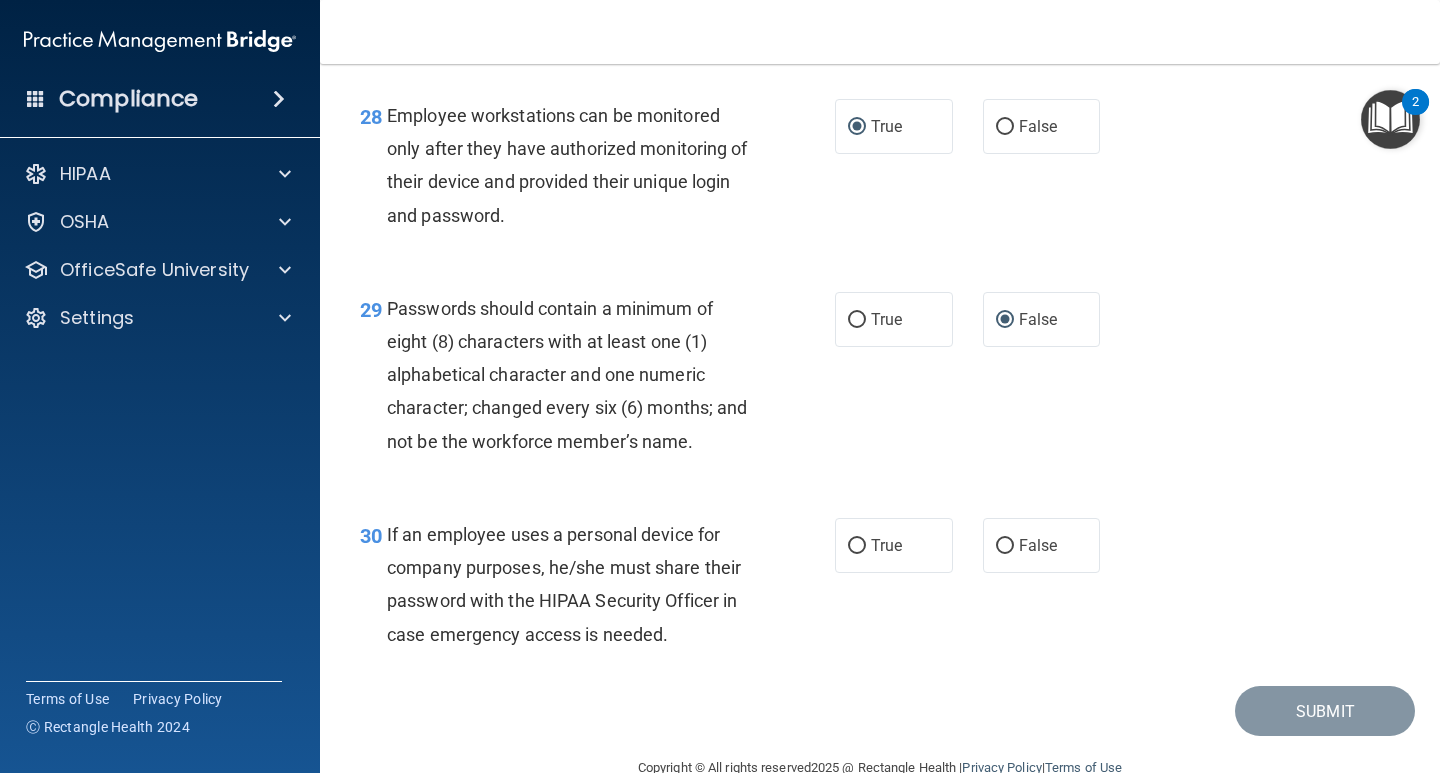 scroll, scrollTop: 5476, scrollLeft: 0, axis: vertical 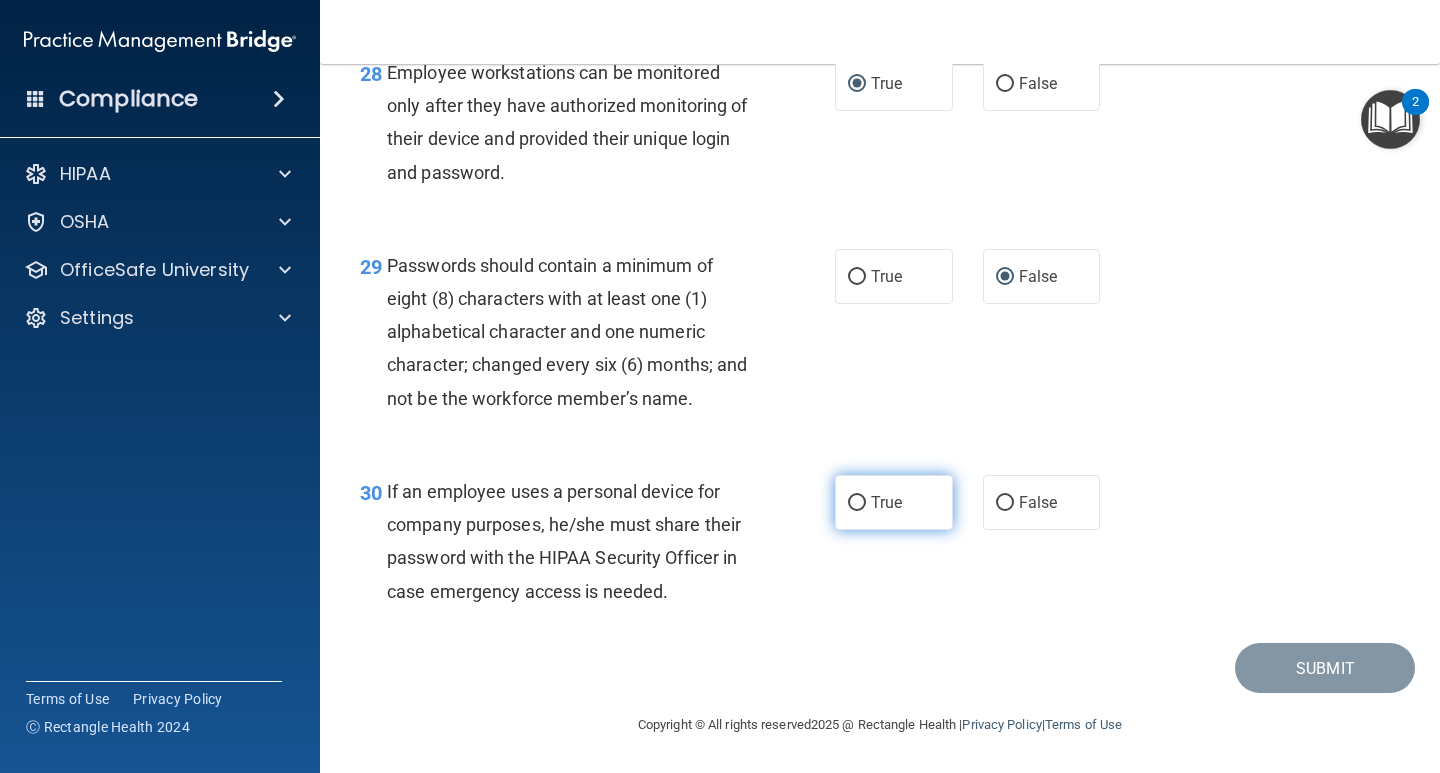 click on "True" at bounding box center (857, 503) 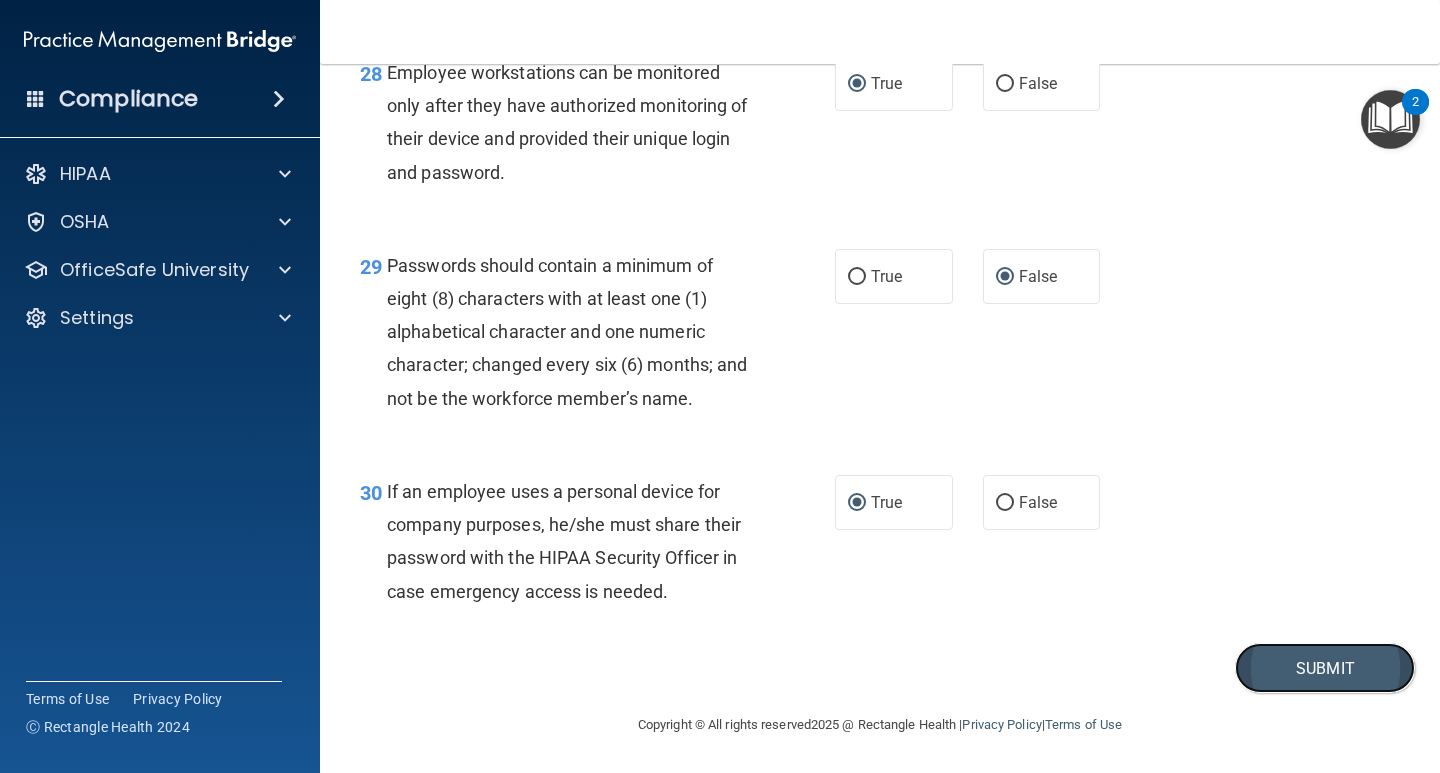 click on "Submit" at bounding box center [1325, 668] 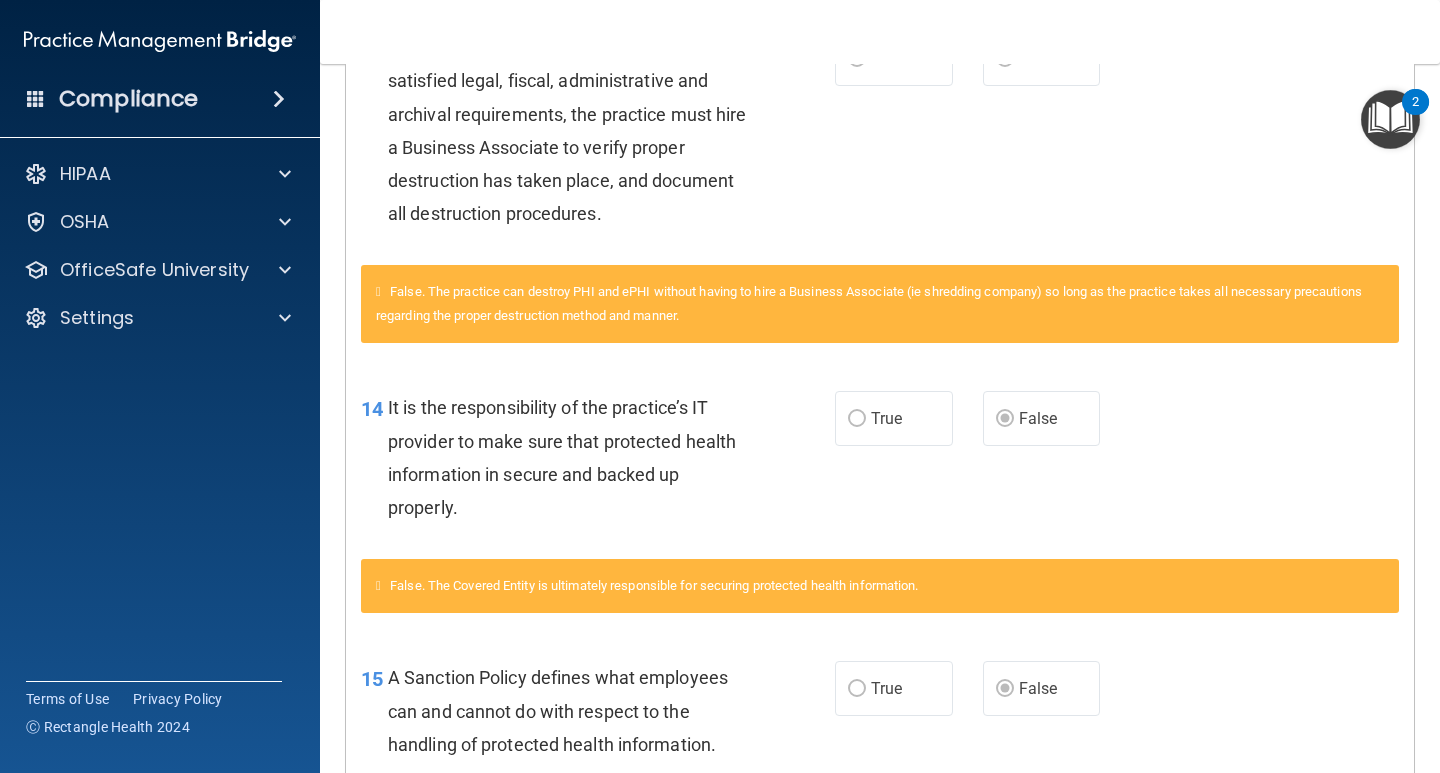 scroll, scrollTop: 300, scrollLeft: 0, axis: vertical 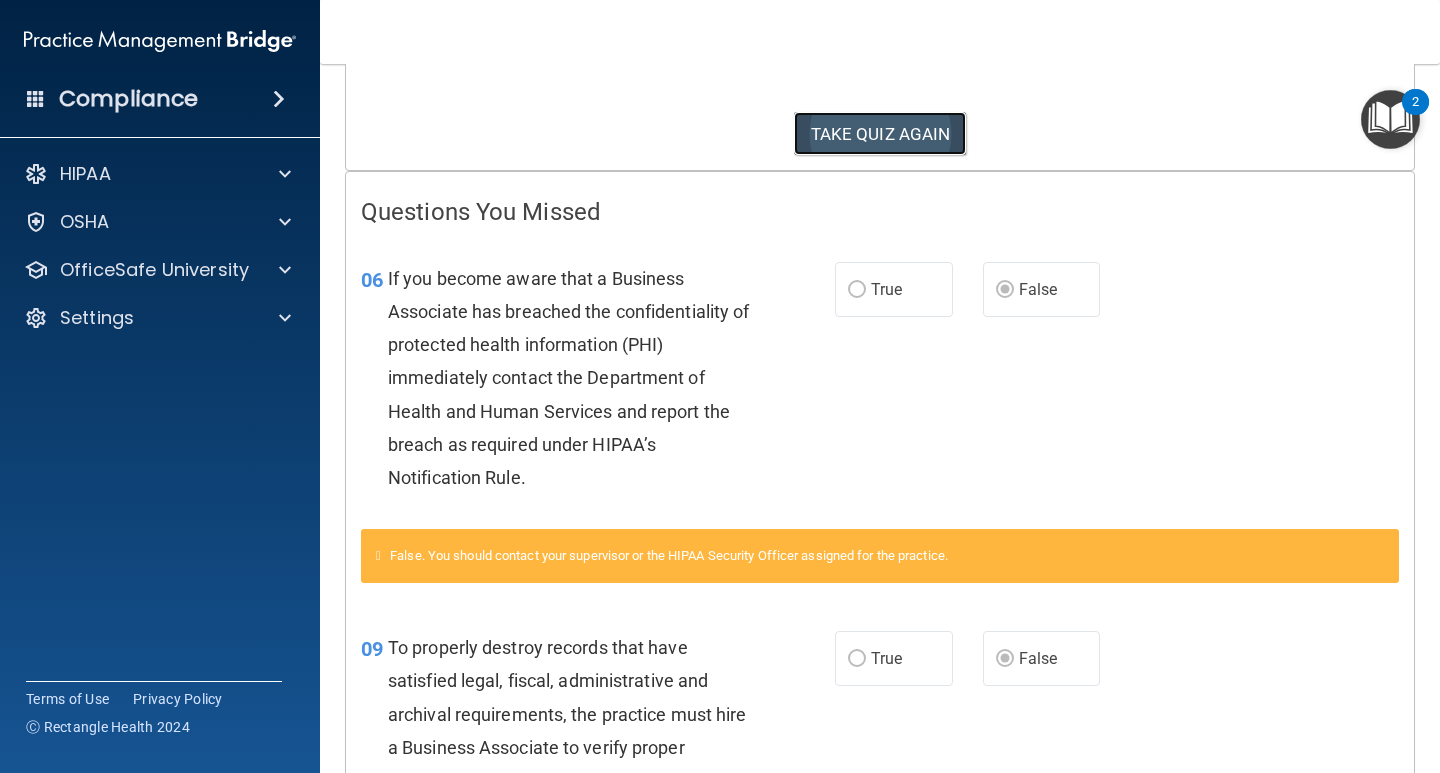 click on "TAKE QUIZ AGAIN" at bounding box center [880, 134] 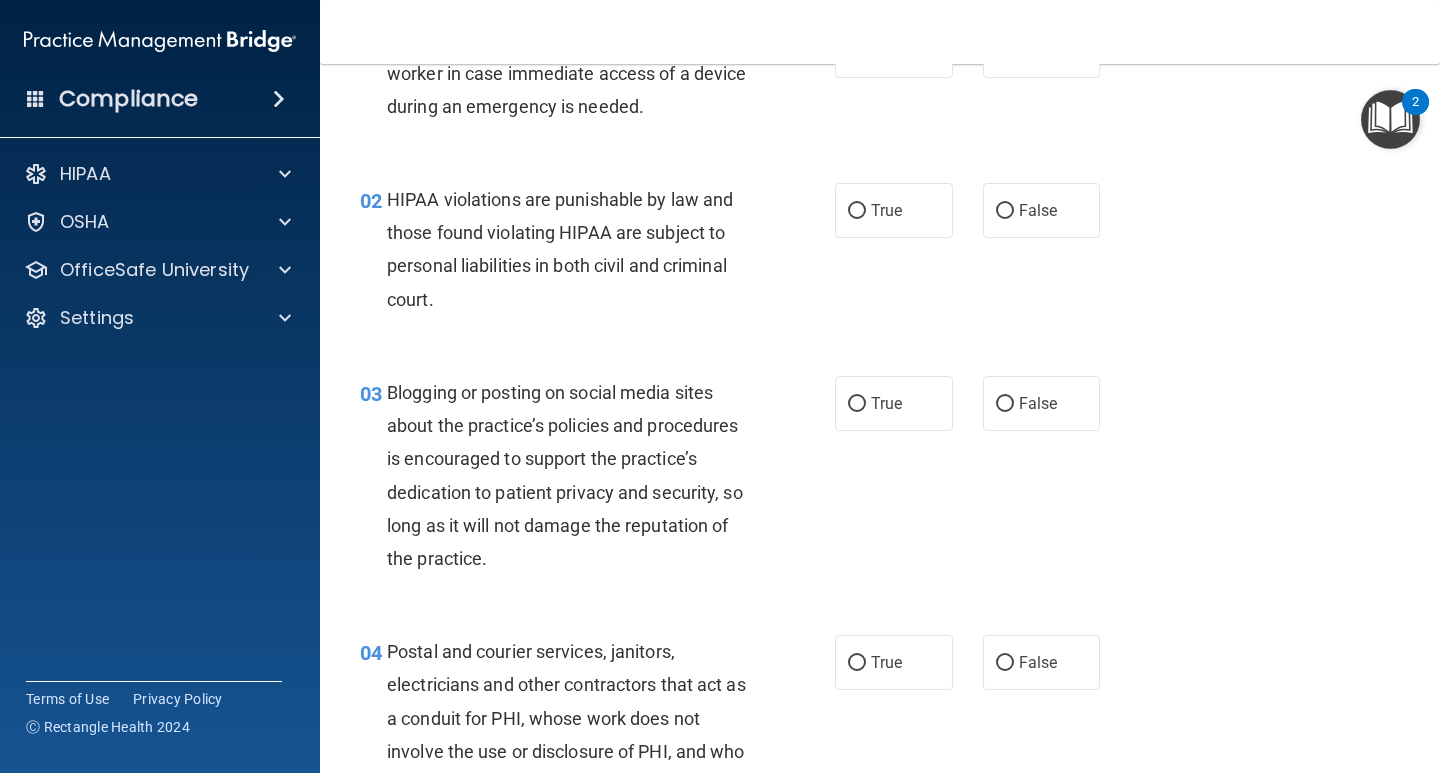 scroll, scrollTop: 0, scrollLeft: 0, axis: both 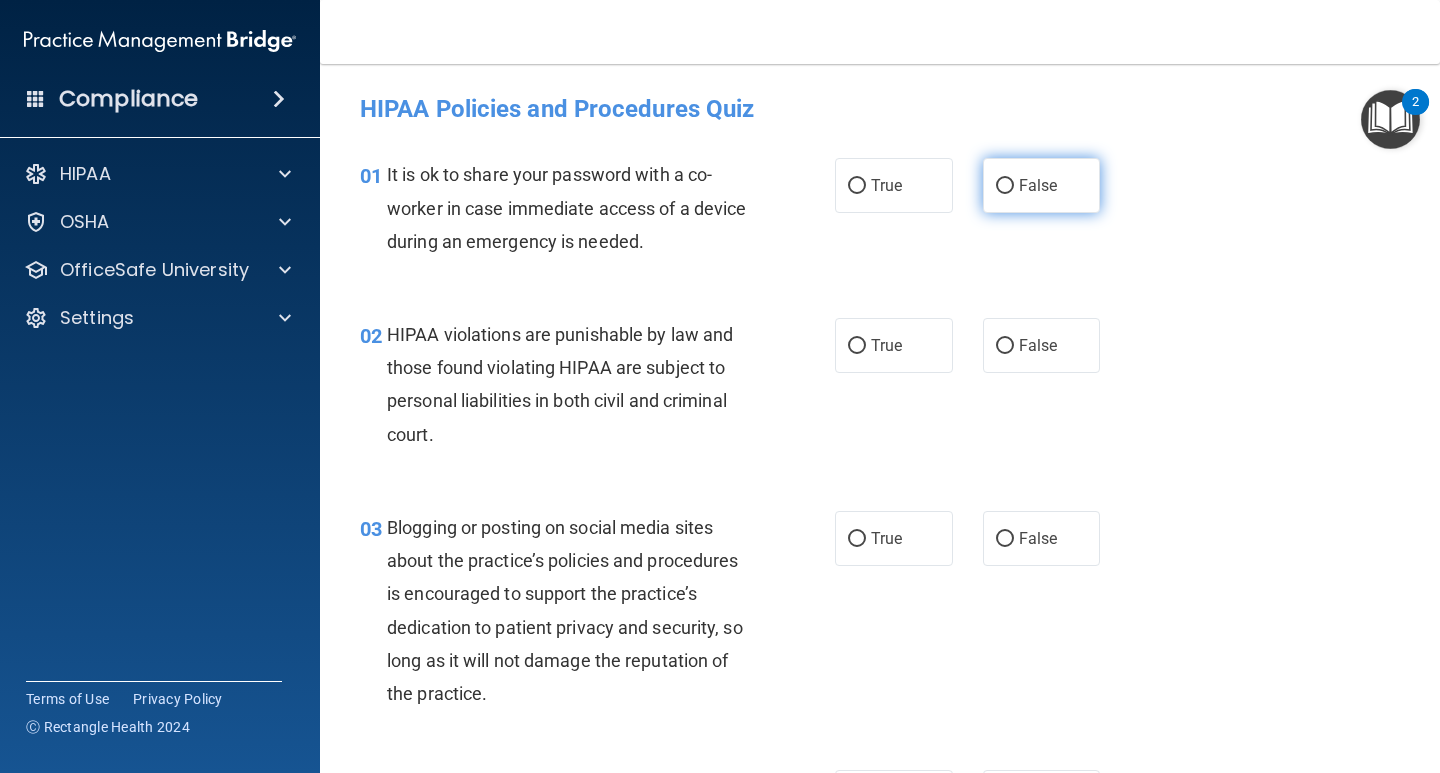 click on "False" at bounding box center (1005, 186) 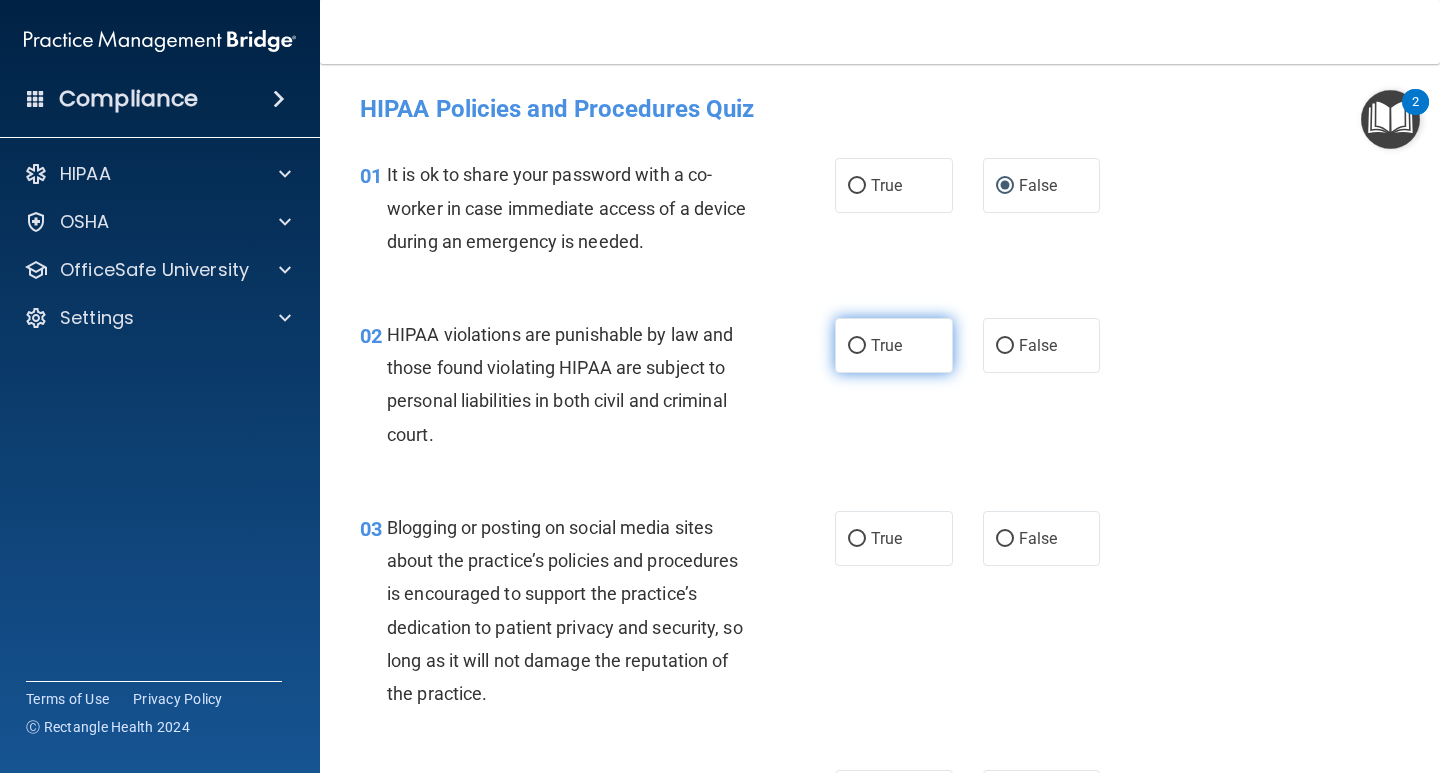click on "True" at bounding box center [857, 346] 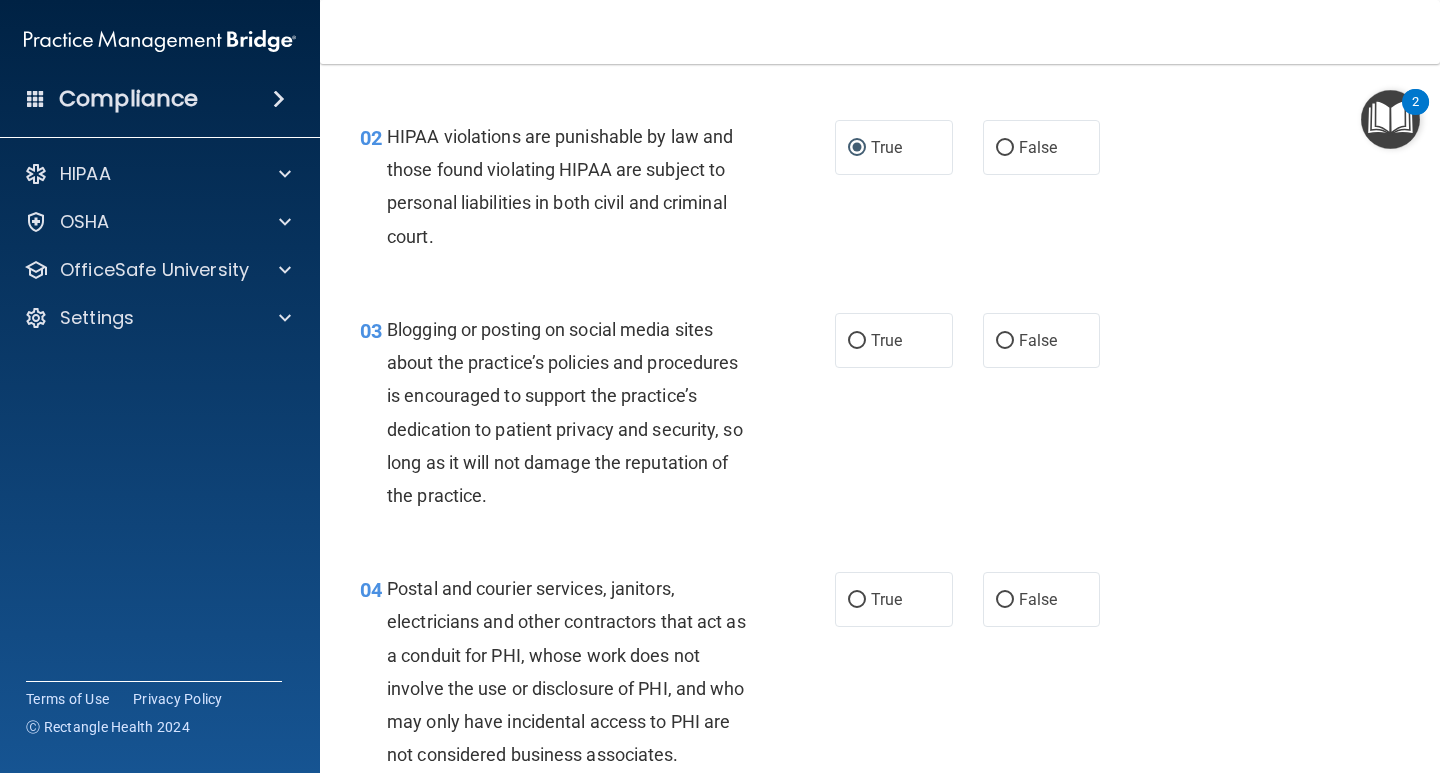 scroll, scrollTop: 200, scrollLeft: 0, axis: vertical 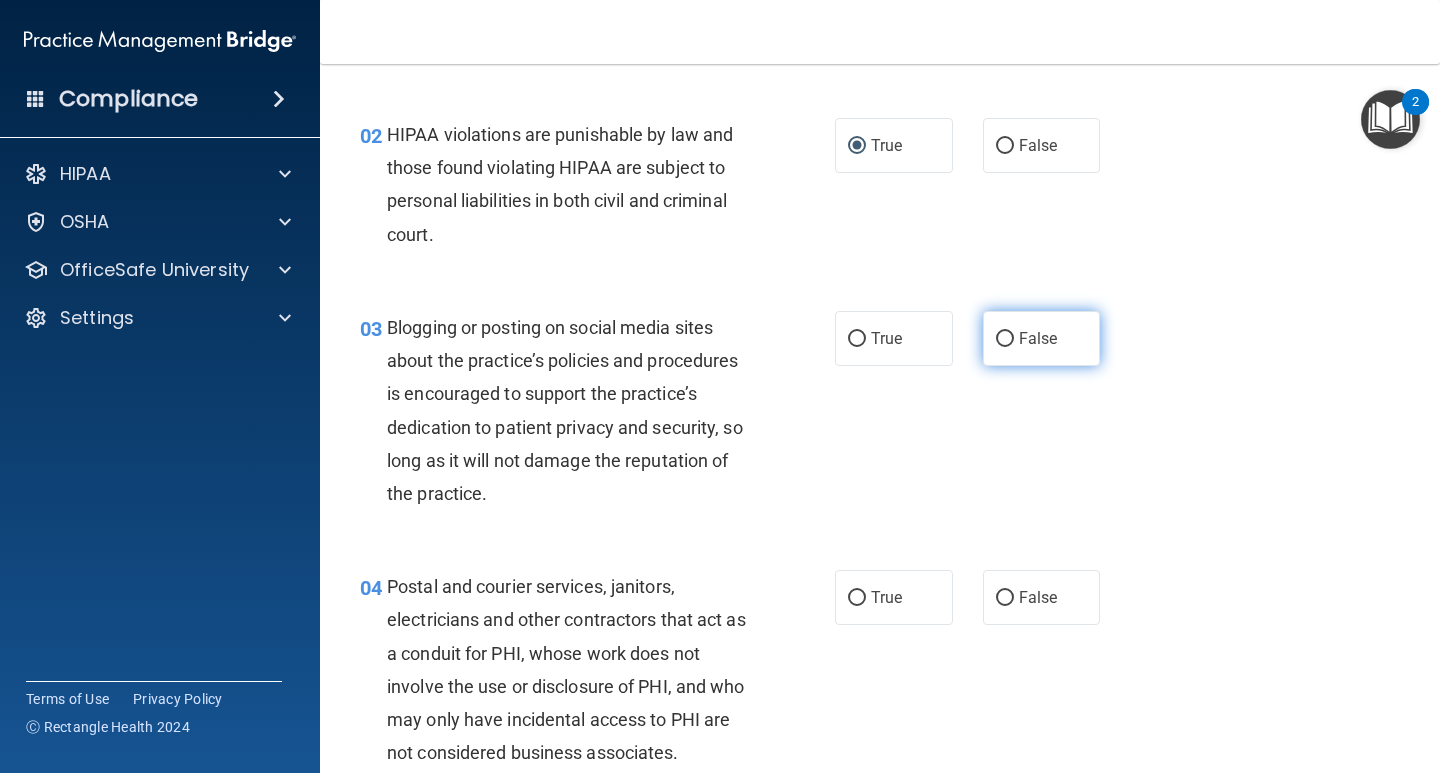 click on "False" at bounding box center (1005, 339) 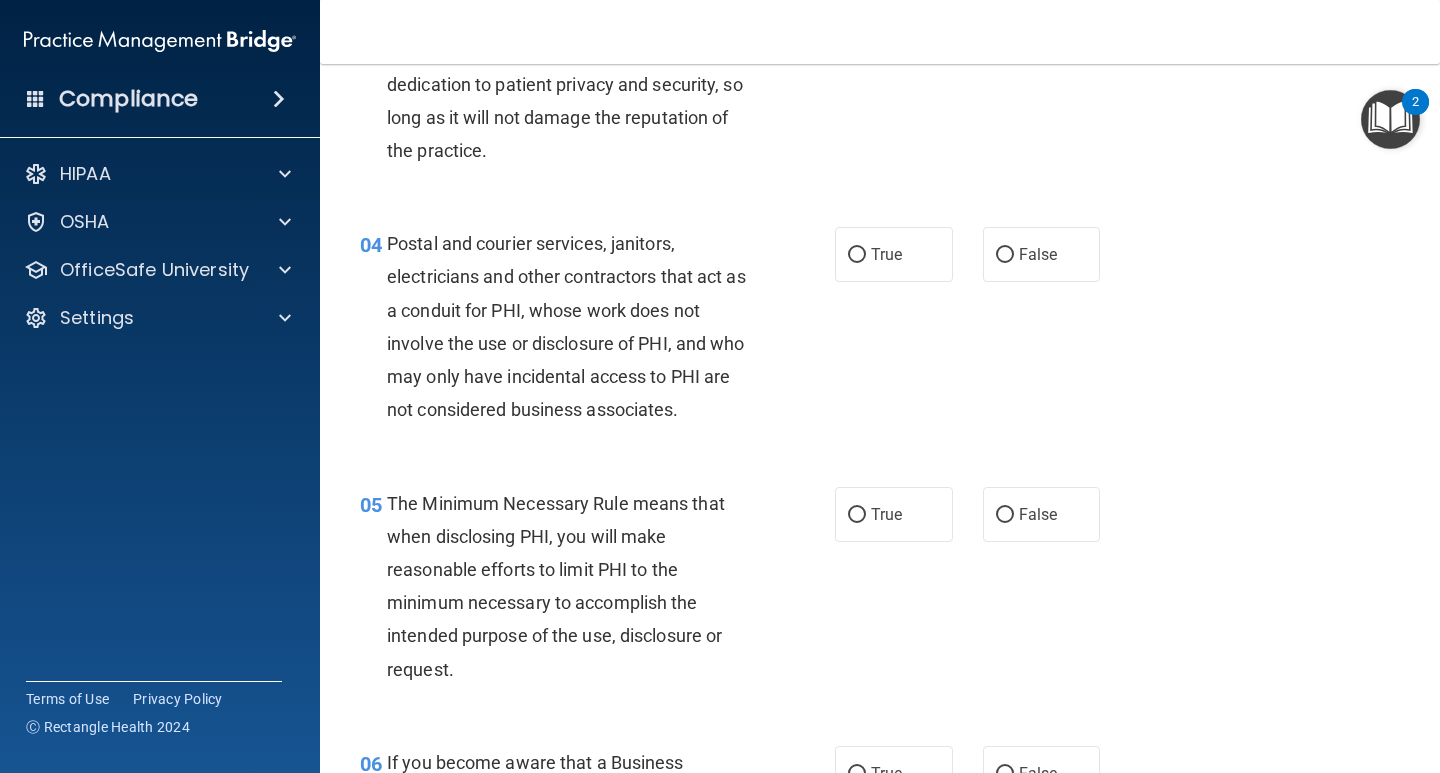 scroll, scrollTop: 600, scrollLeft: 0, axis: vertical 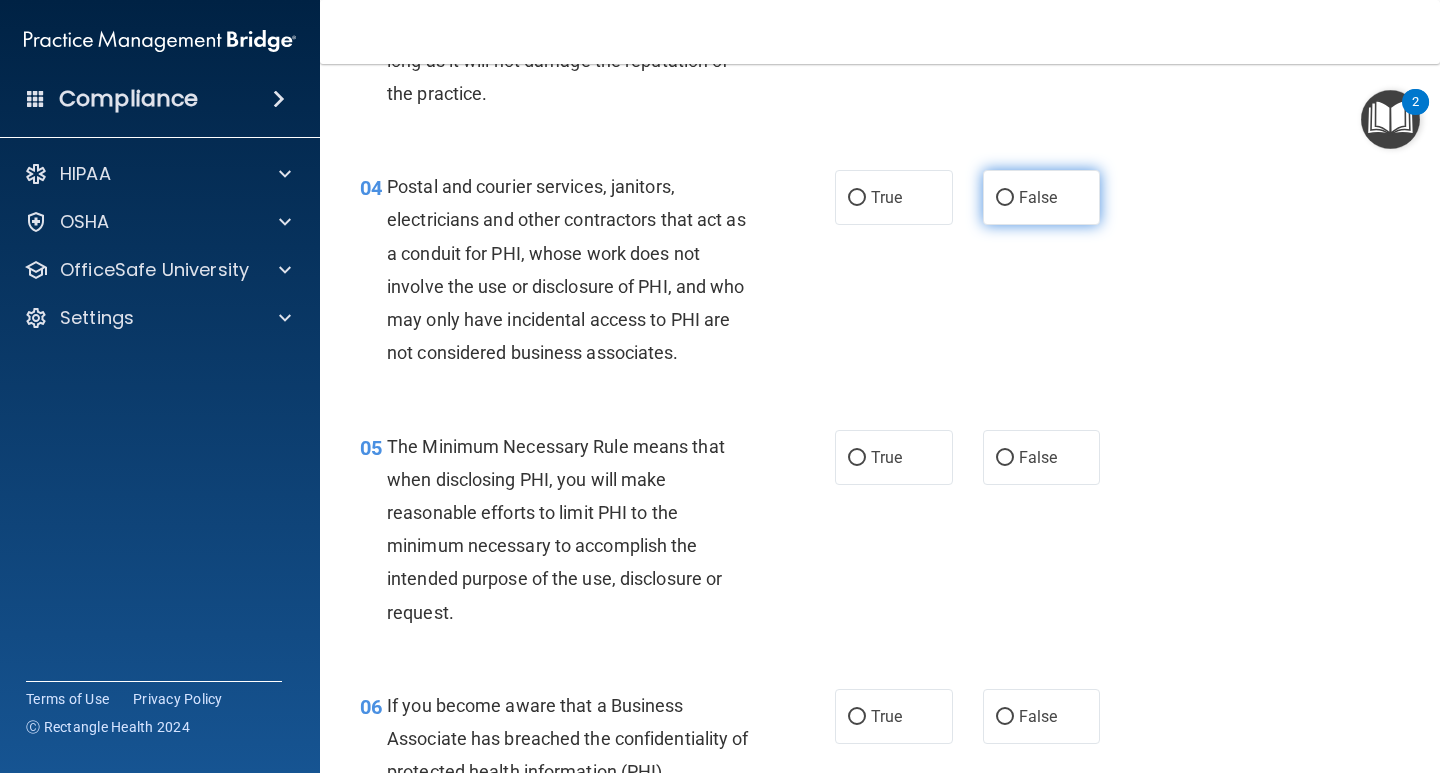 click on "False" at bounding box center (1005, 198) 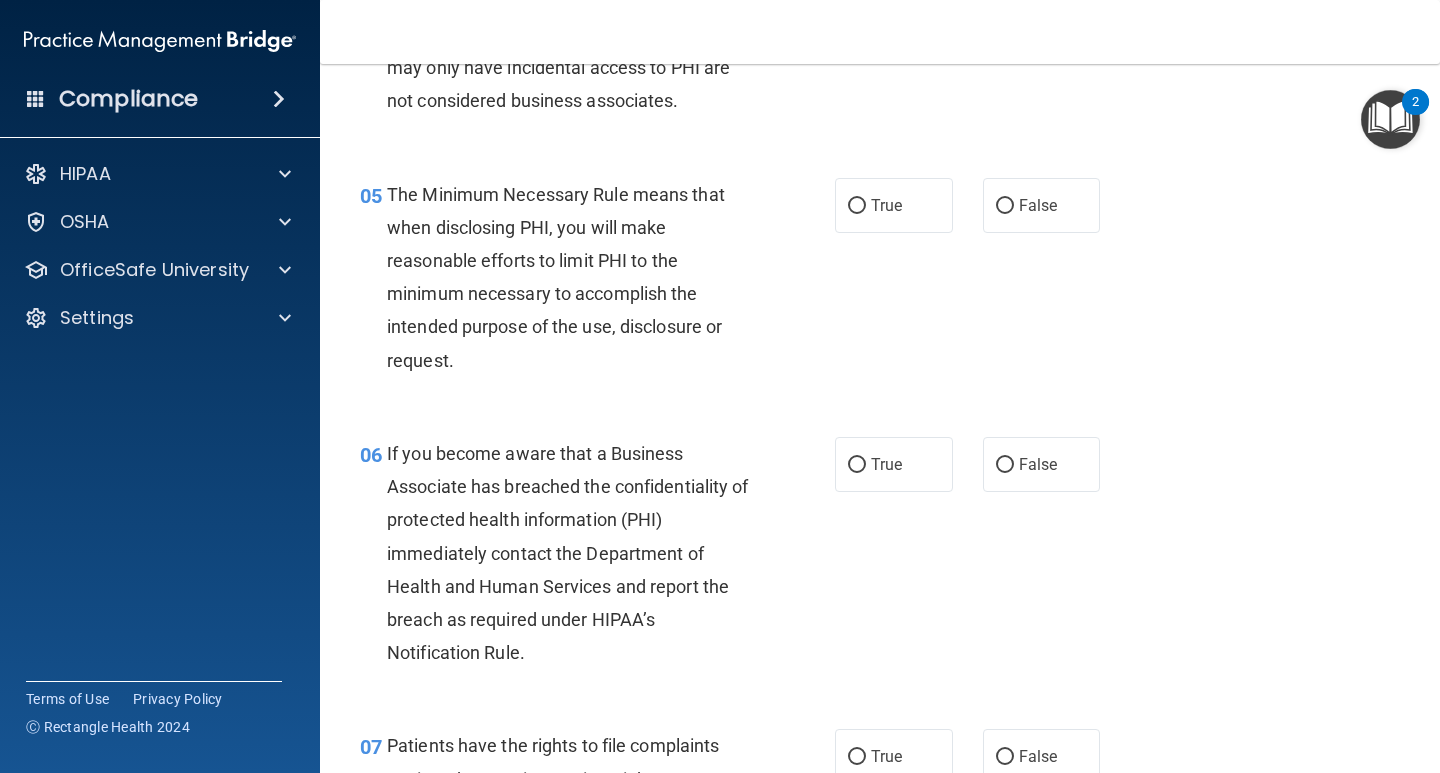 scroll, scrollTop: 900, scrollLeft: 0, axis: vertical 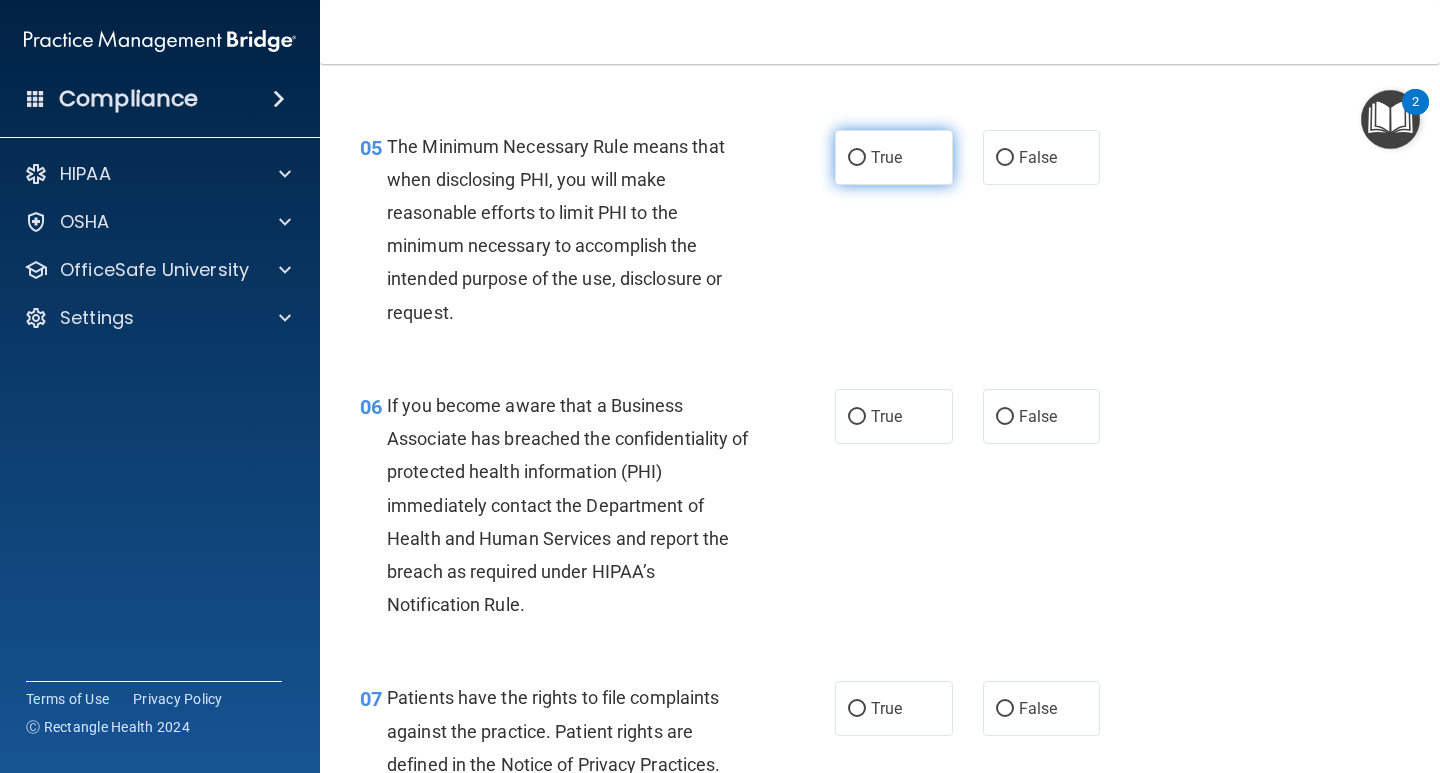 click on "True" at bounding box center [857, 158] 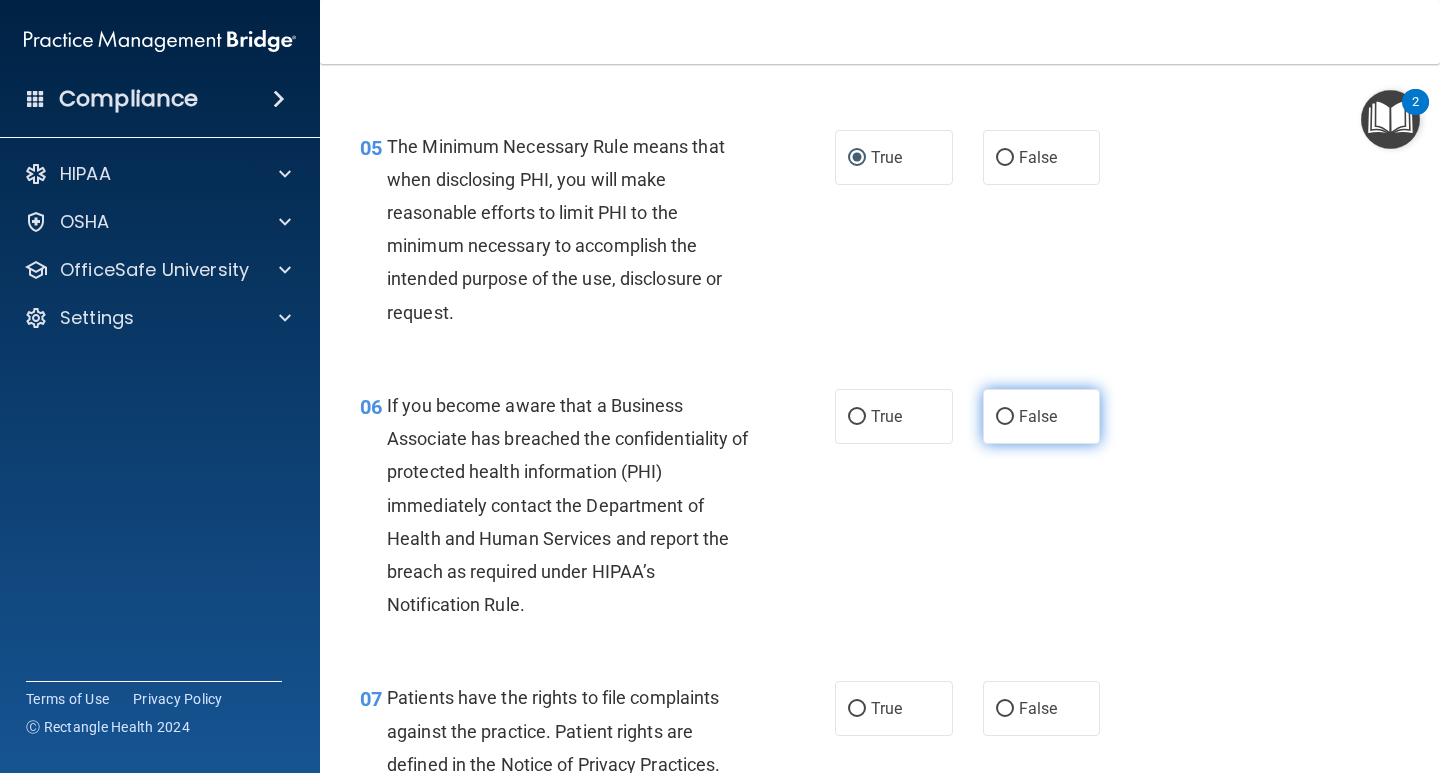 click on "False" at bounding box center (1005, 417) 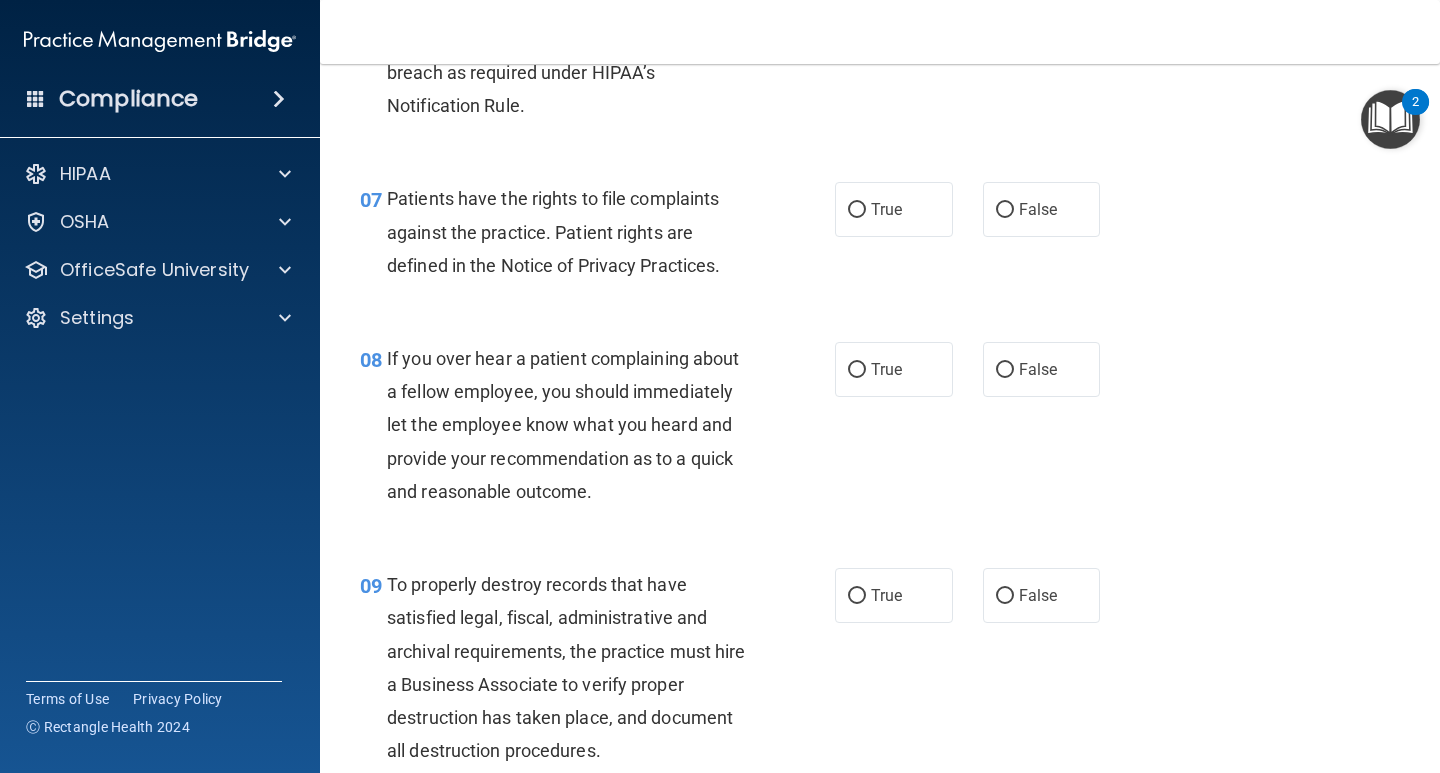 scroll, scrollTop: 1400, scrollLeft: 0, axis: vertical 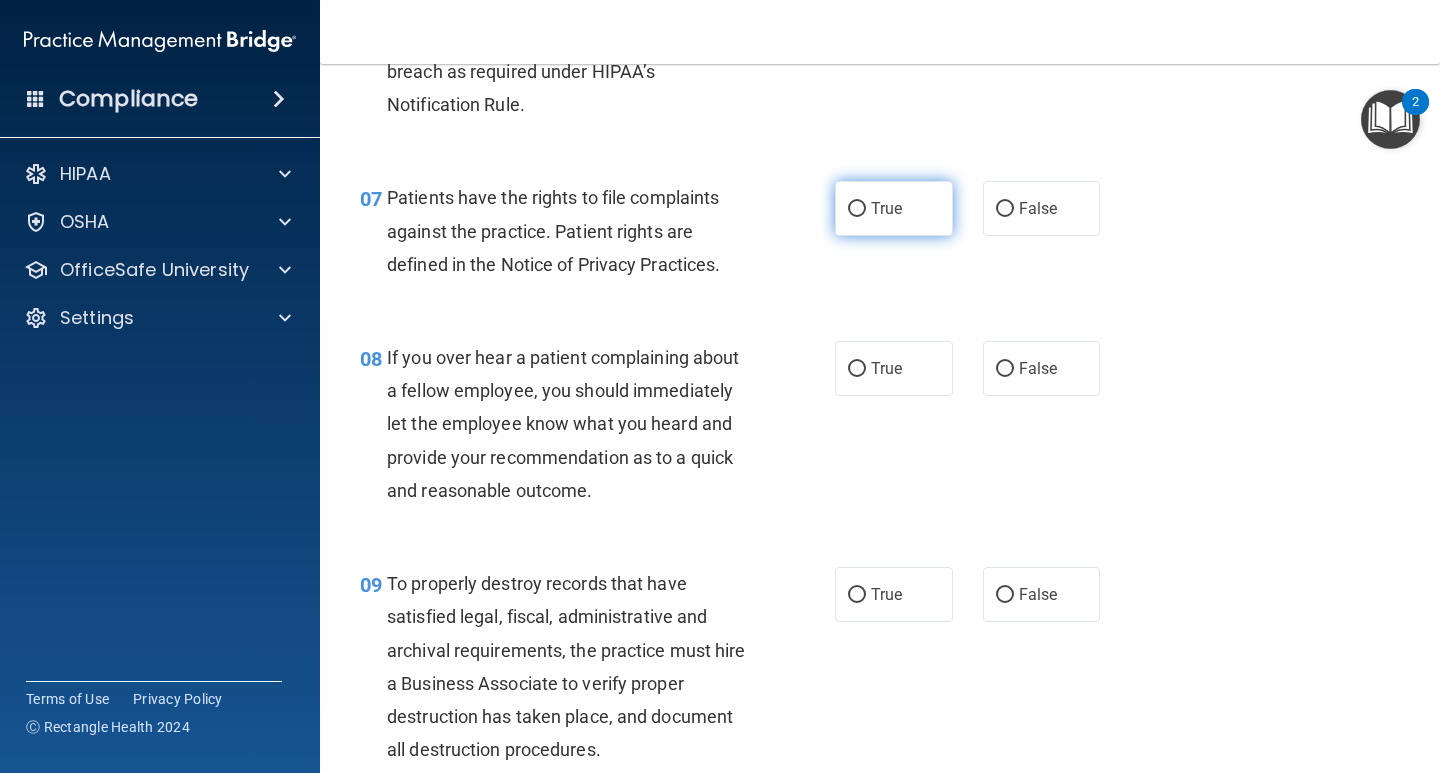 click on "True" at bounding box center [857, 209] 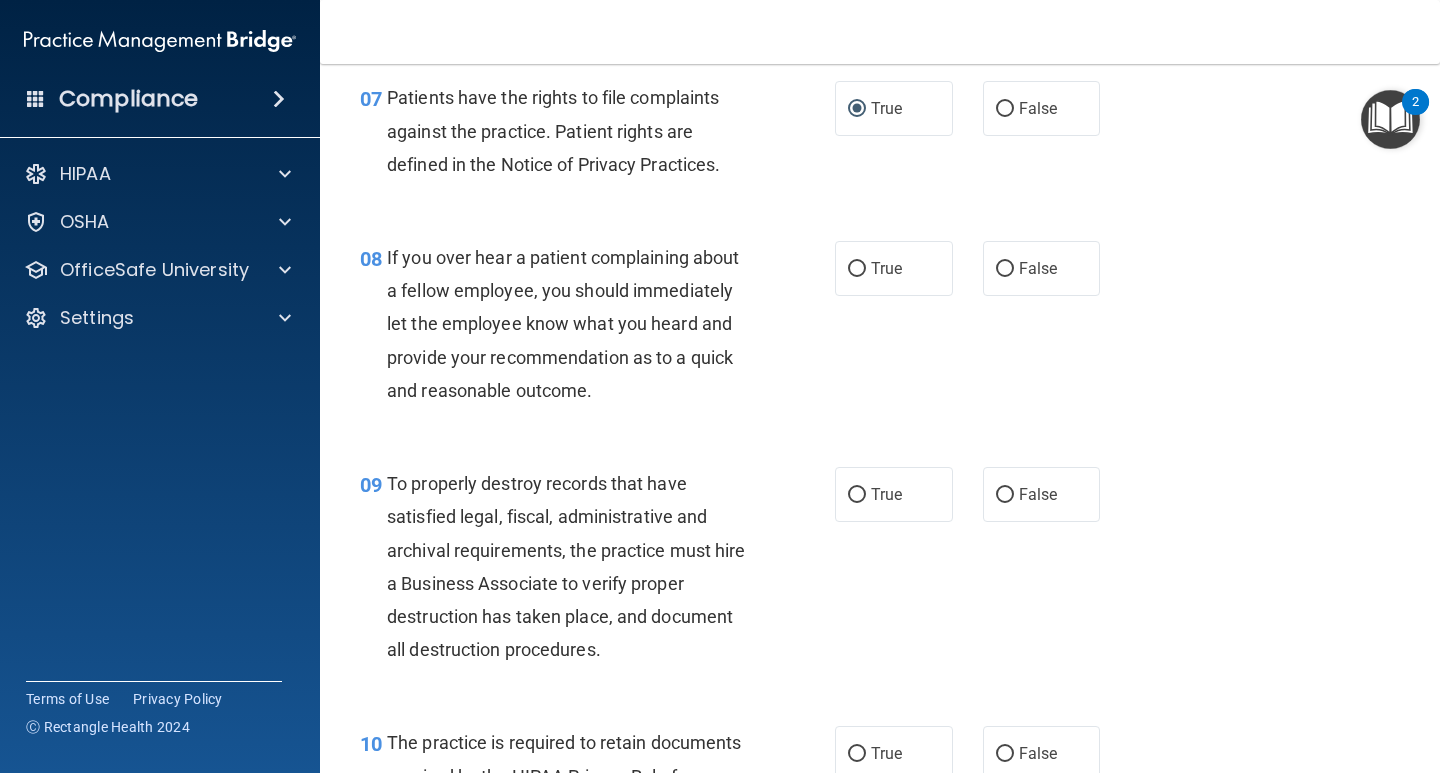 scroll, scrollTop: 1600, scrollLeft: 0, axis: vertical 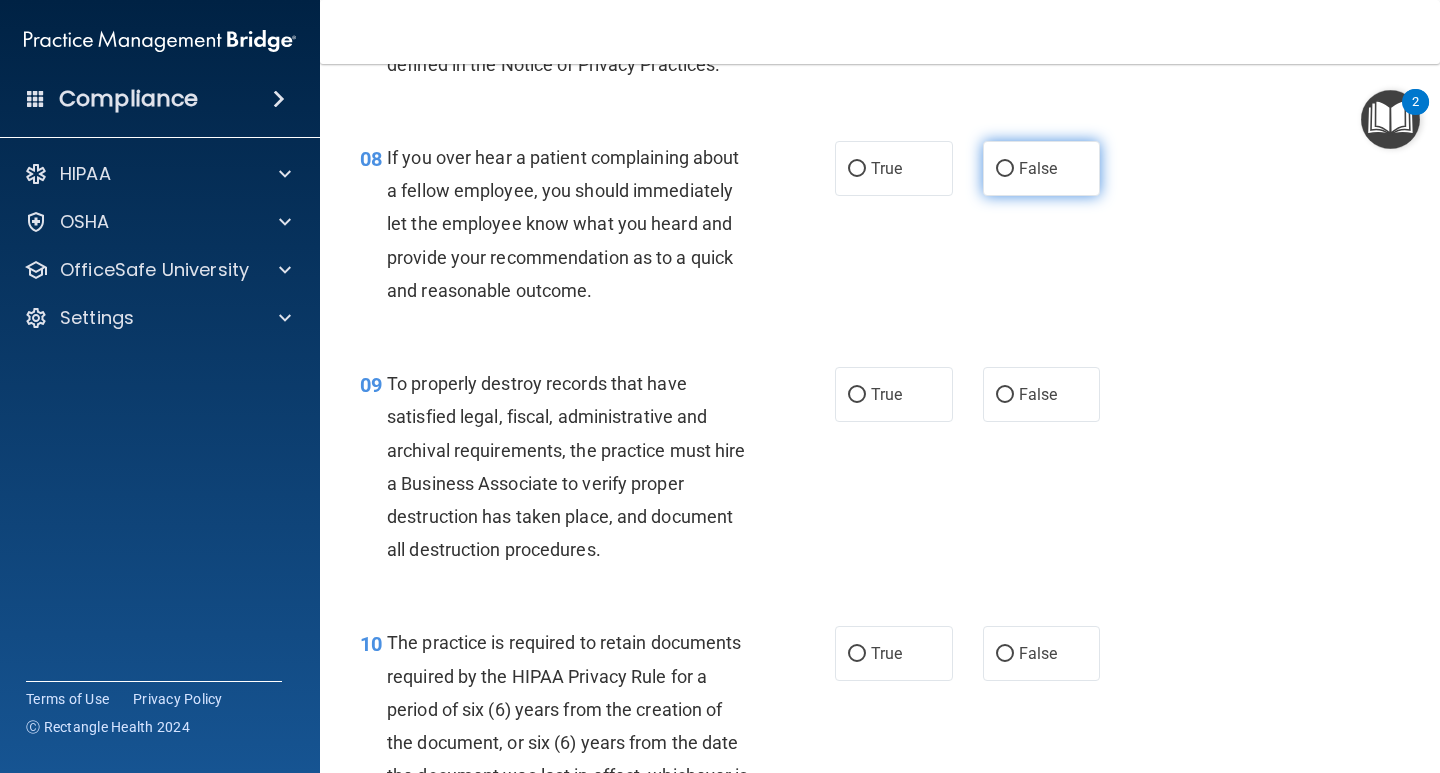 click on "False" at bounding box center [1042, 168] 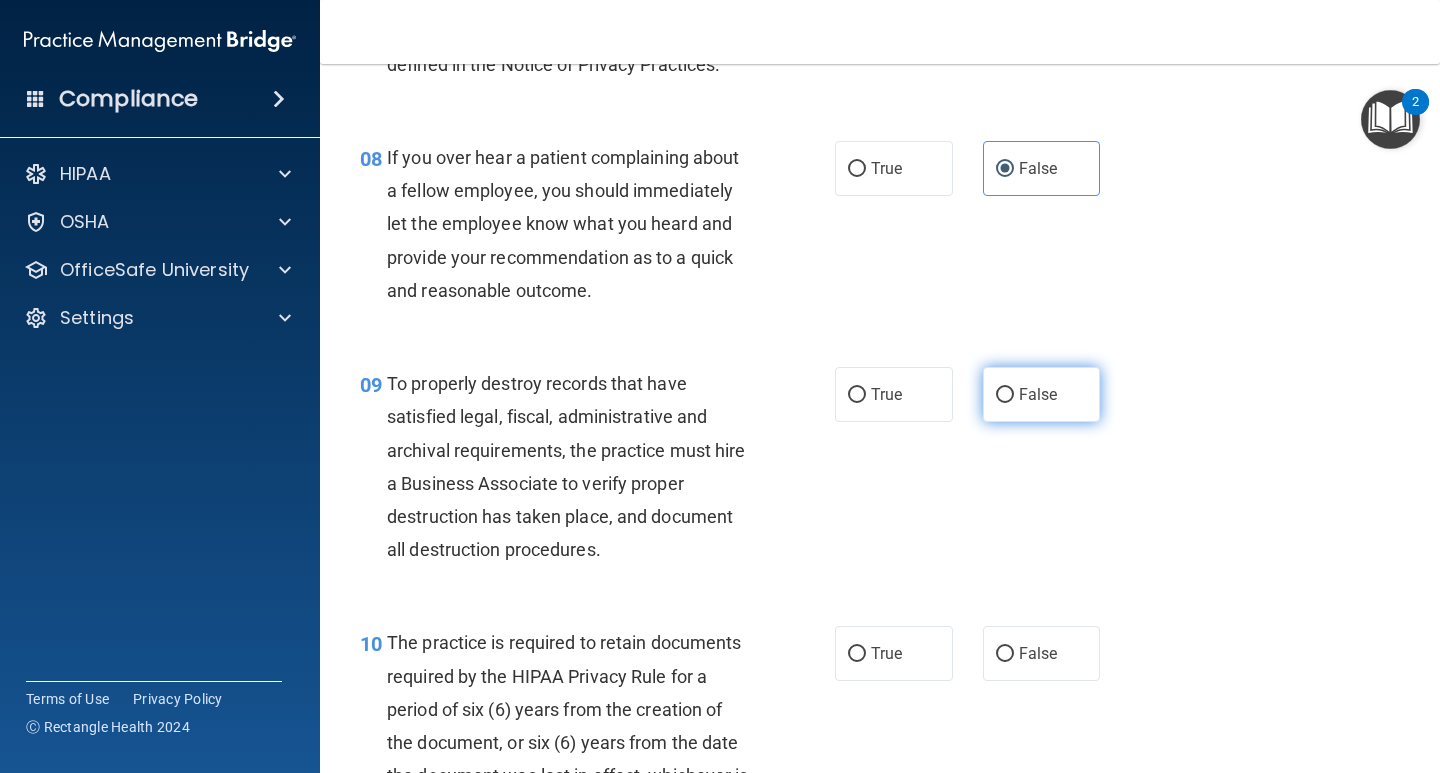 click on "False" at bounding box center [1005, 395] 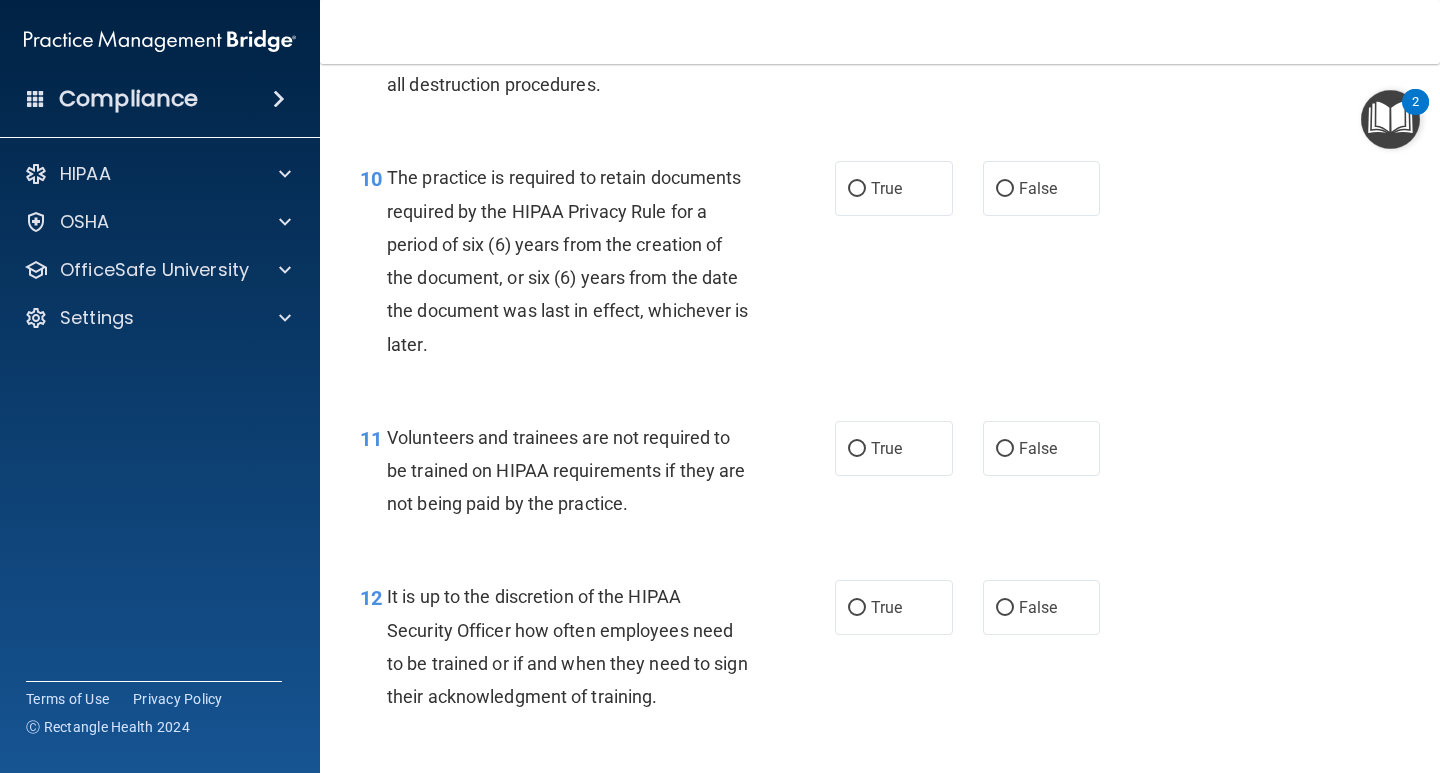 scroll, scrollTop: 2100, scrollLeft: 0, axis: vertical 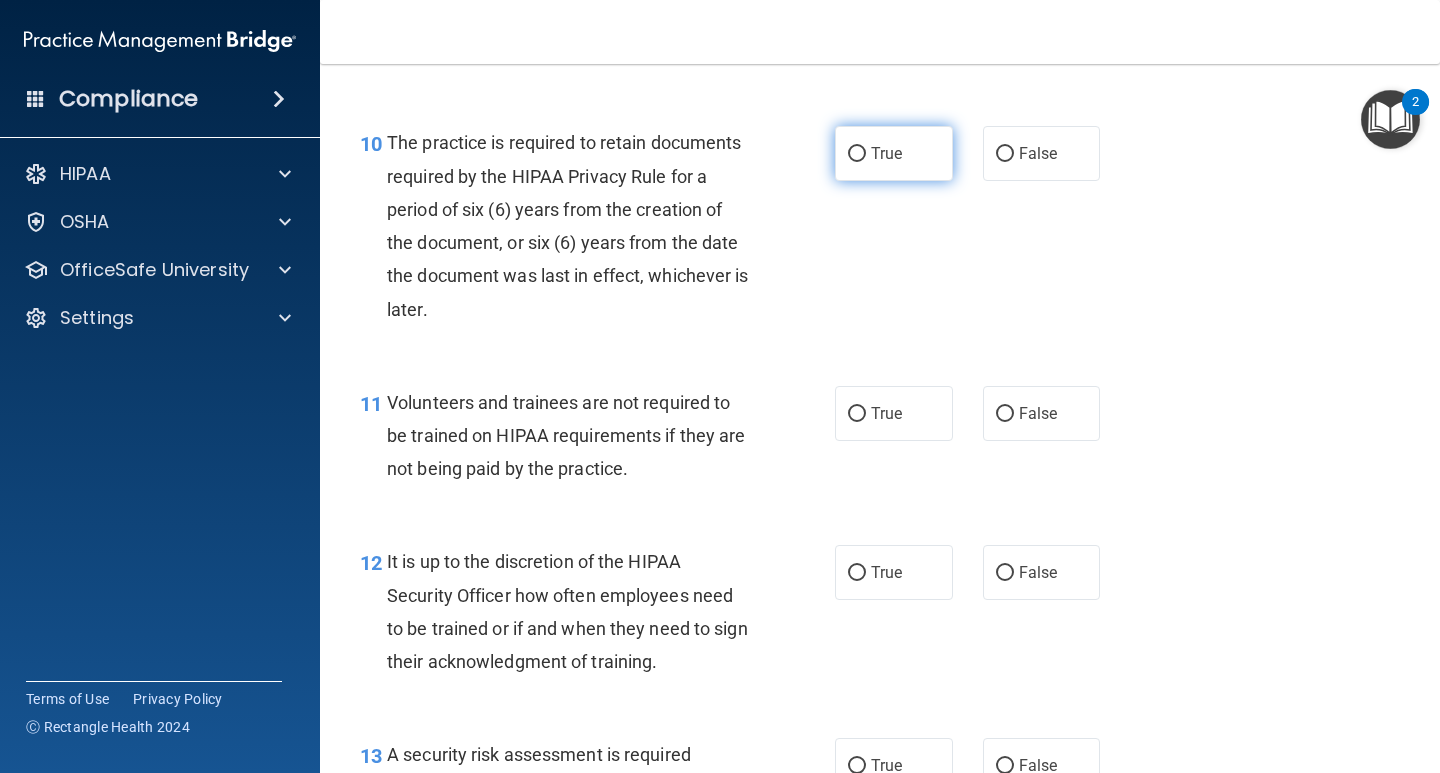 click on "True" at bounding box center [857, 154] 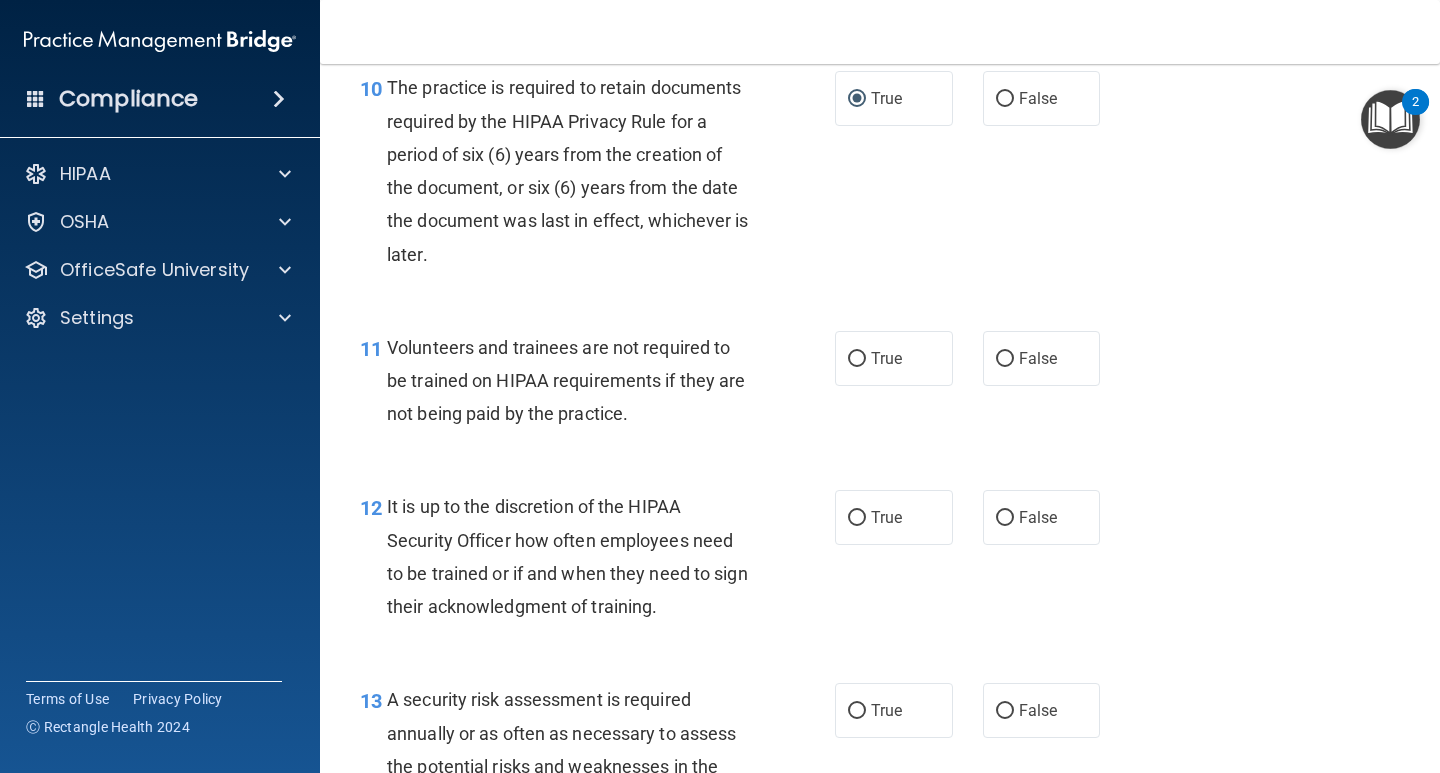 scroll, scrollTop: 2200, scrollLeft: 0, axis: vertical 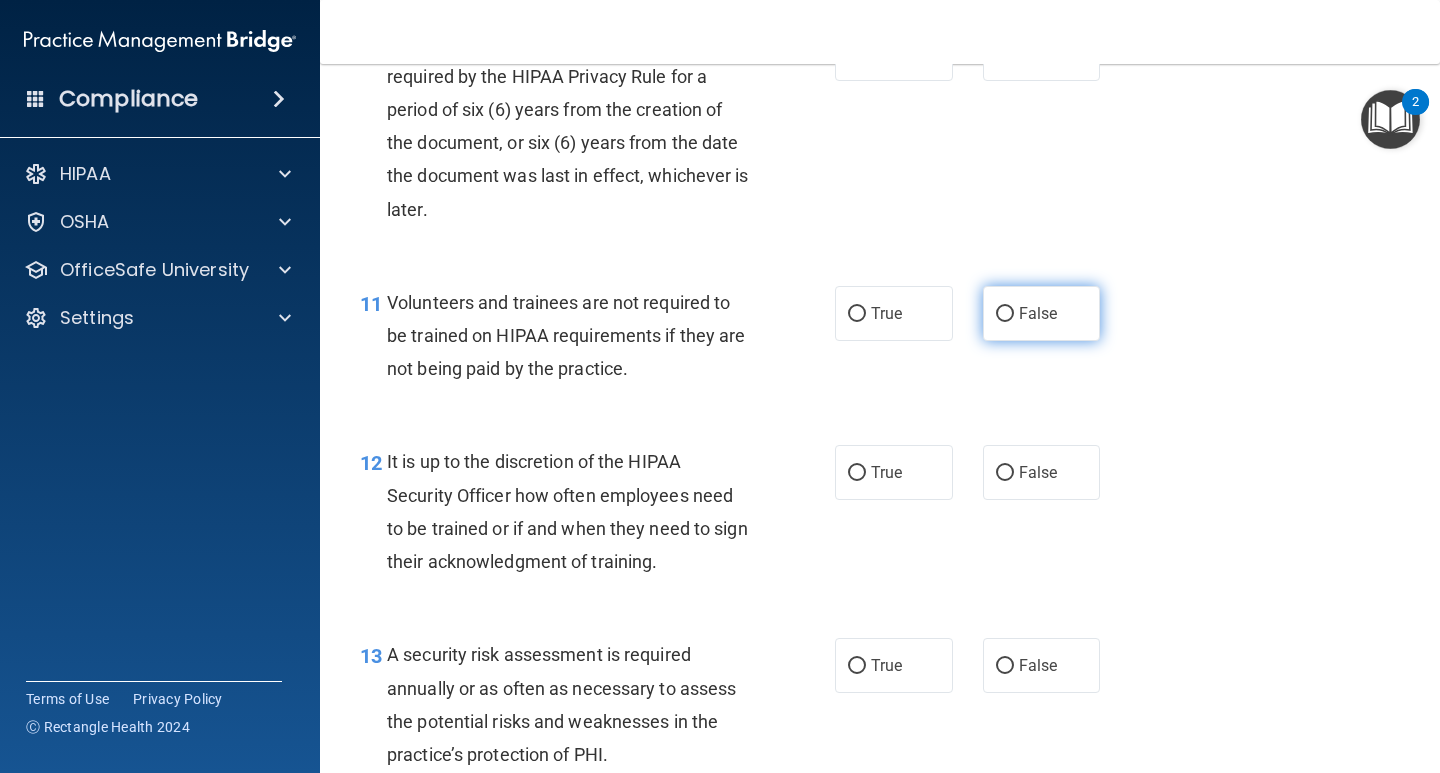 click on "False" at bounding box center (1005, 314) 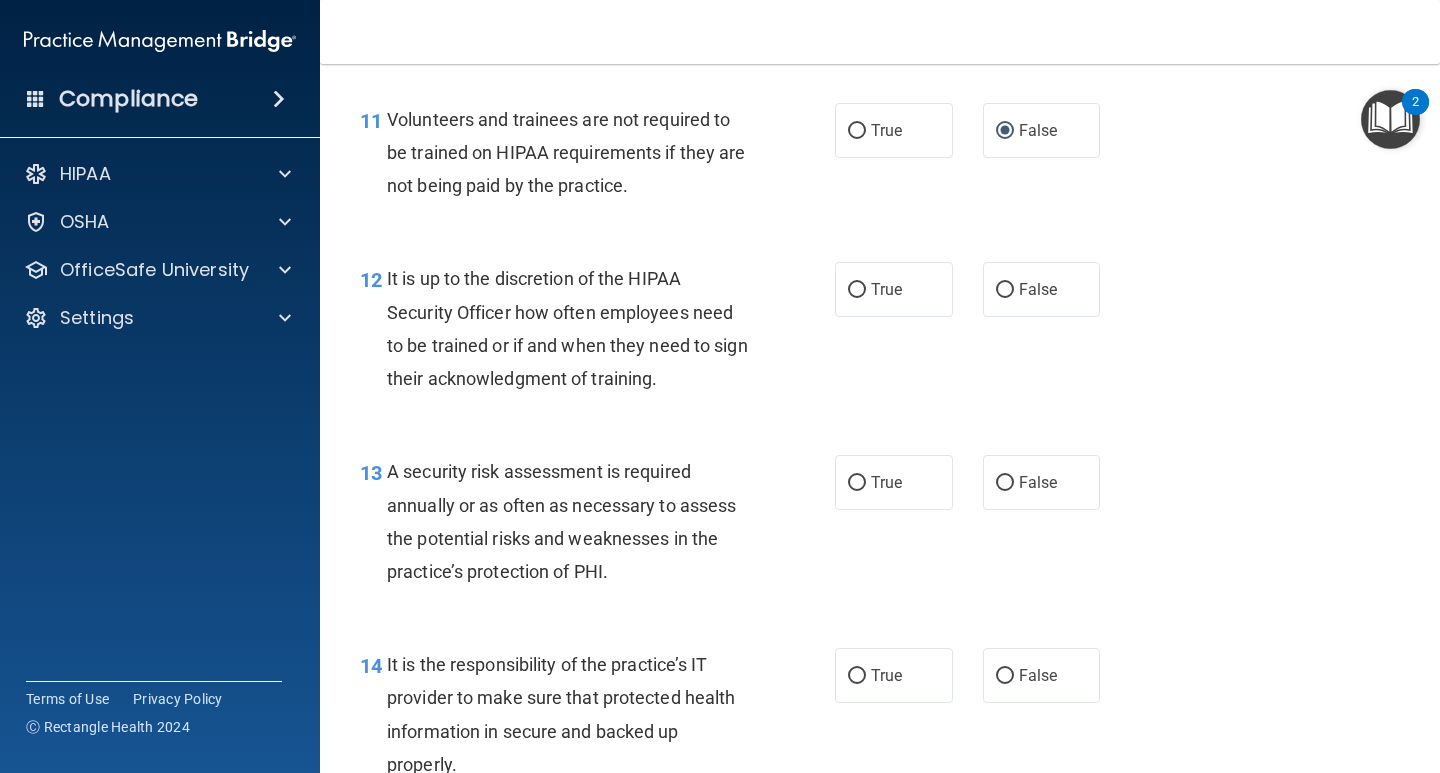 scroll, scrollTop: 2400, scrollLeft: 0, axis: vertical 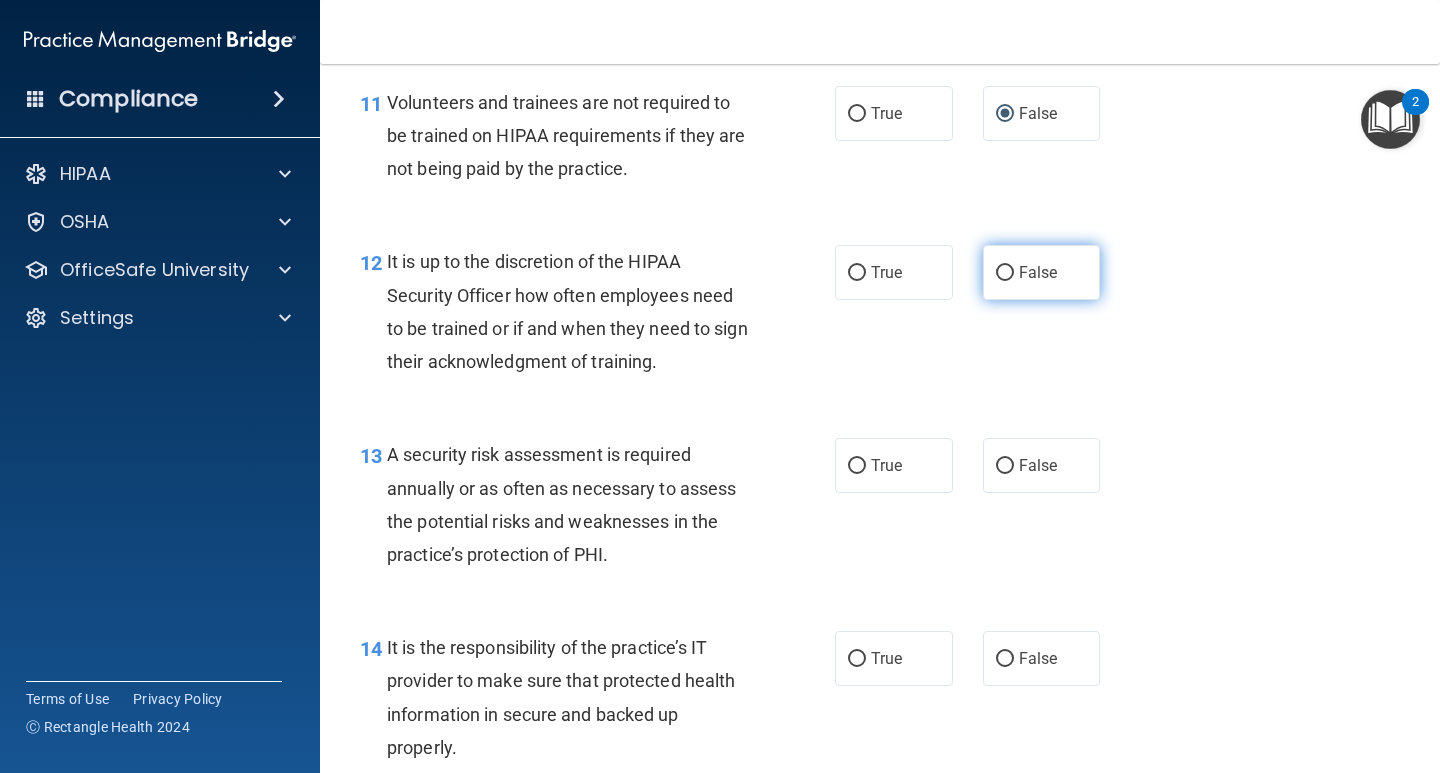 click on "False" at bounding box center [1005, 273] 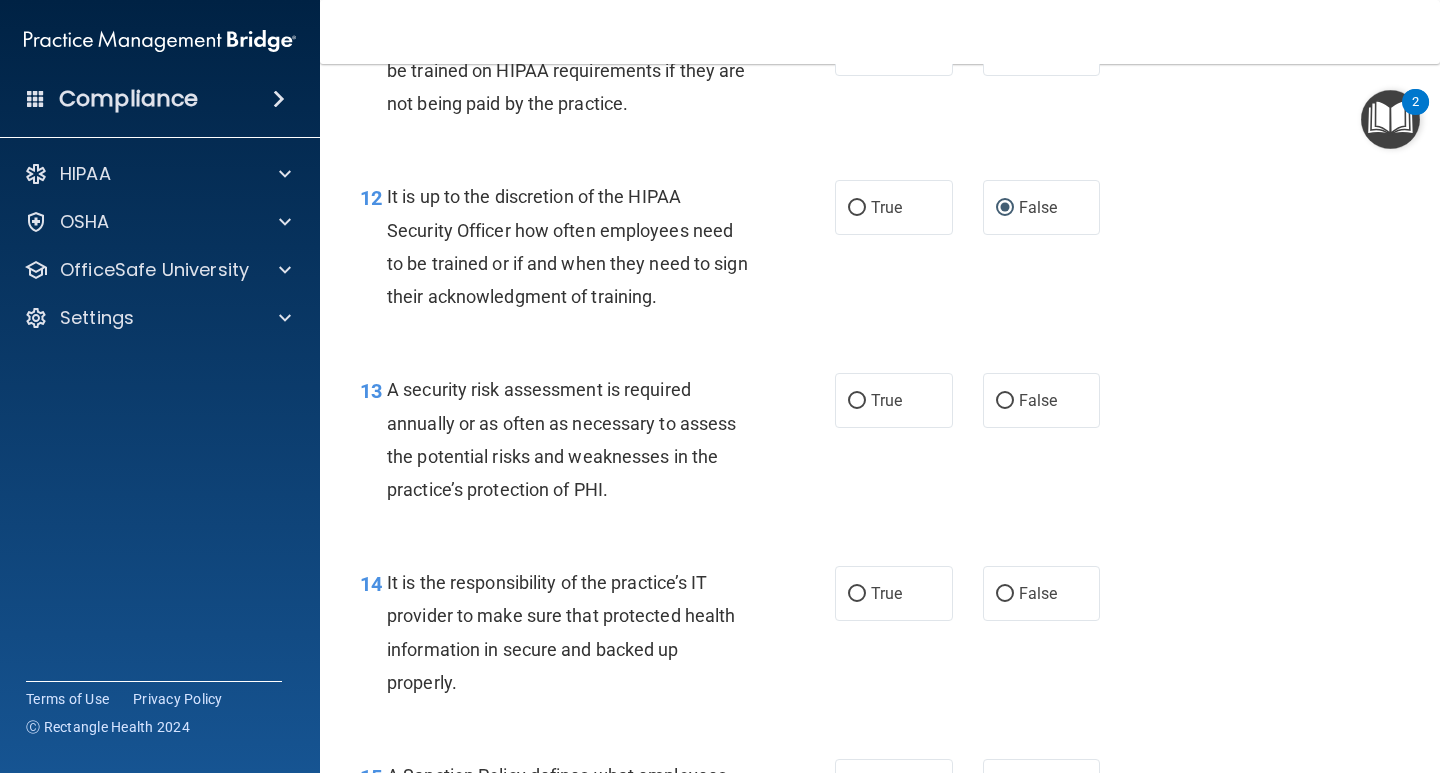 scroll, scrollTop: 2600, scrollLeft: 0, axis: vertical 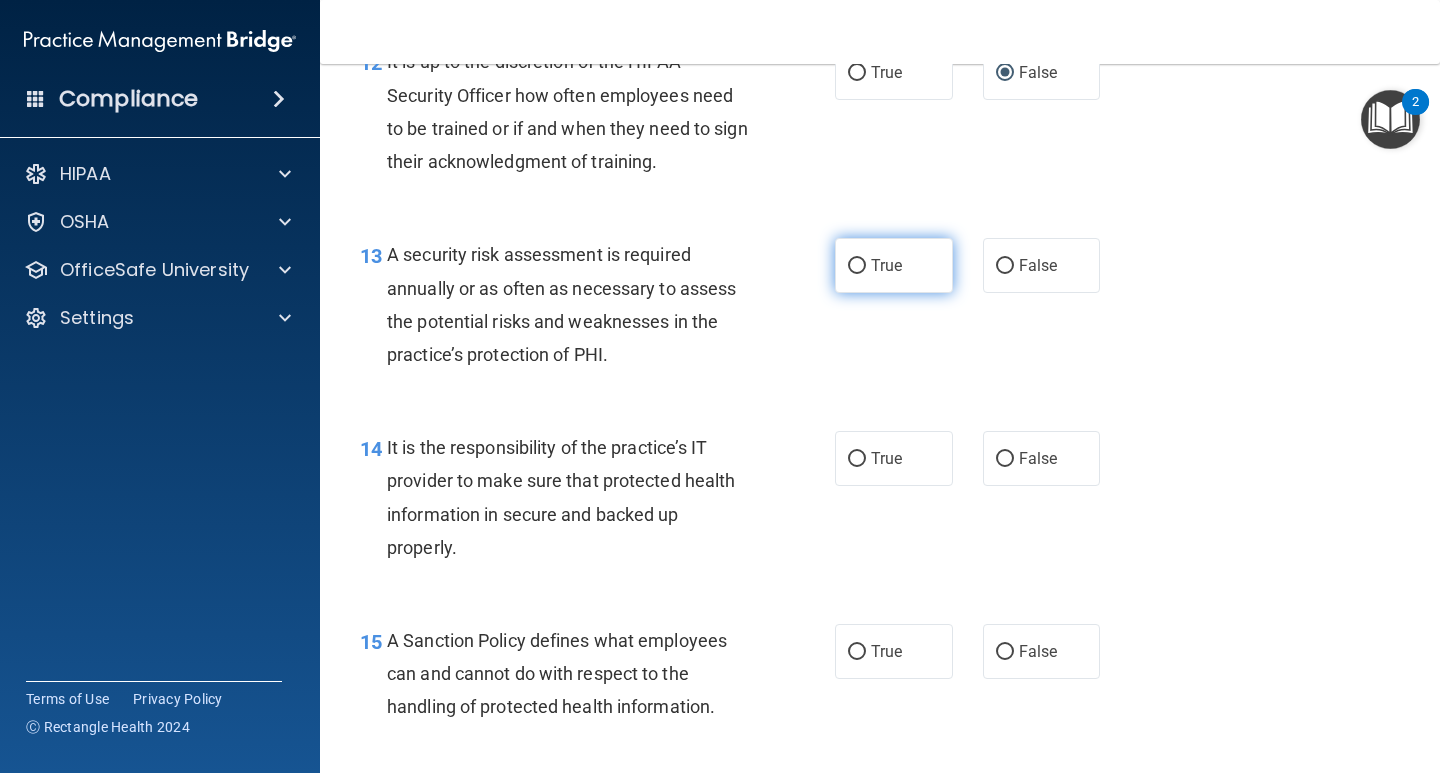 click on "True" at bounding box center [857, 266] 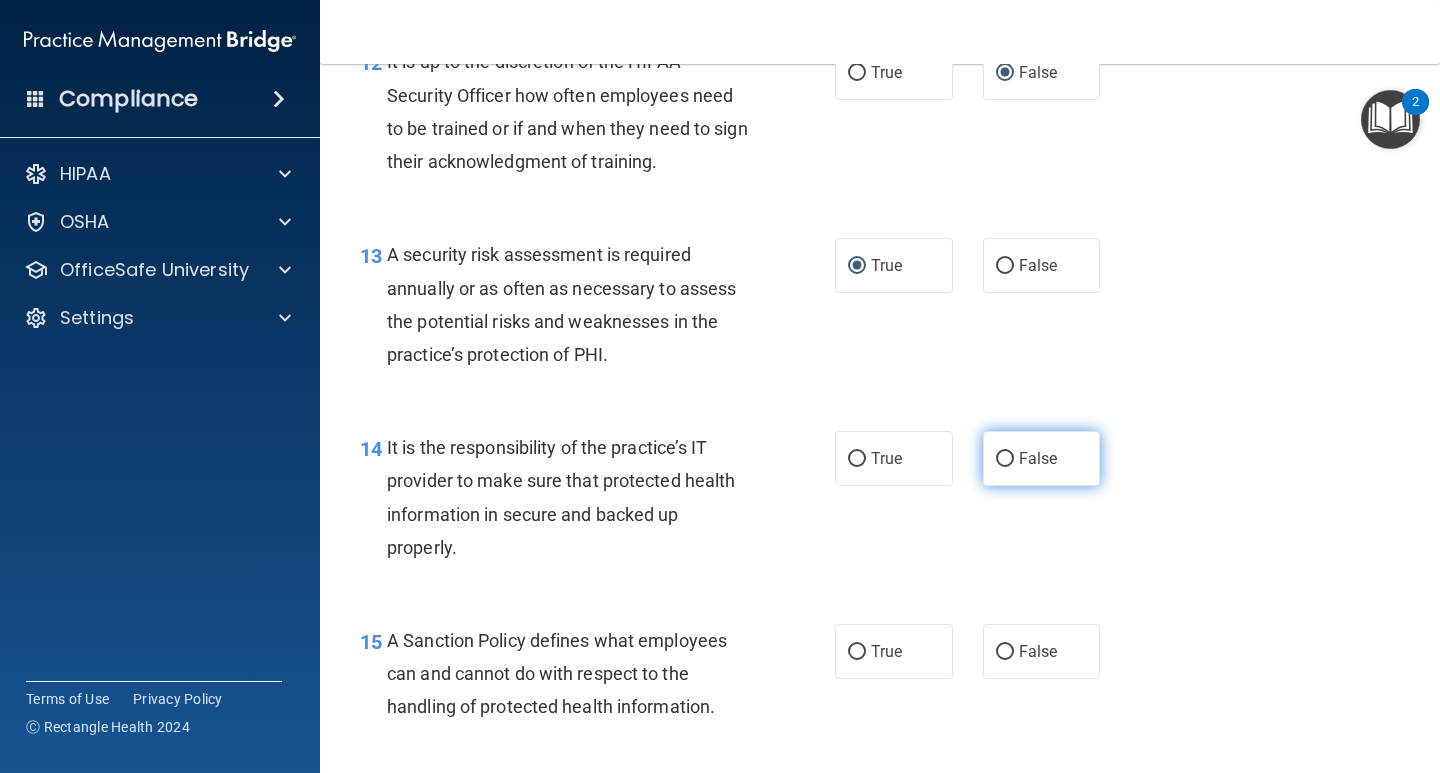 click on "False" at bounding box center (1005, 459) 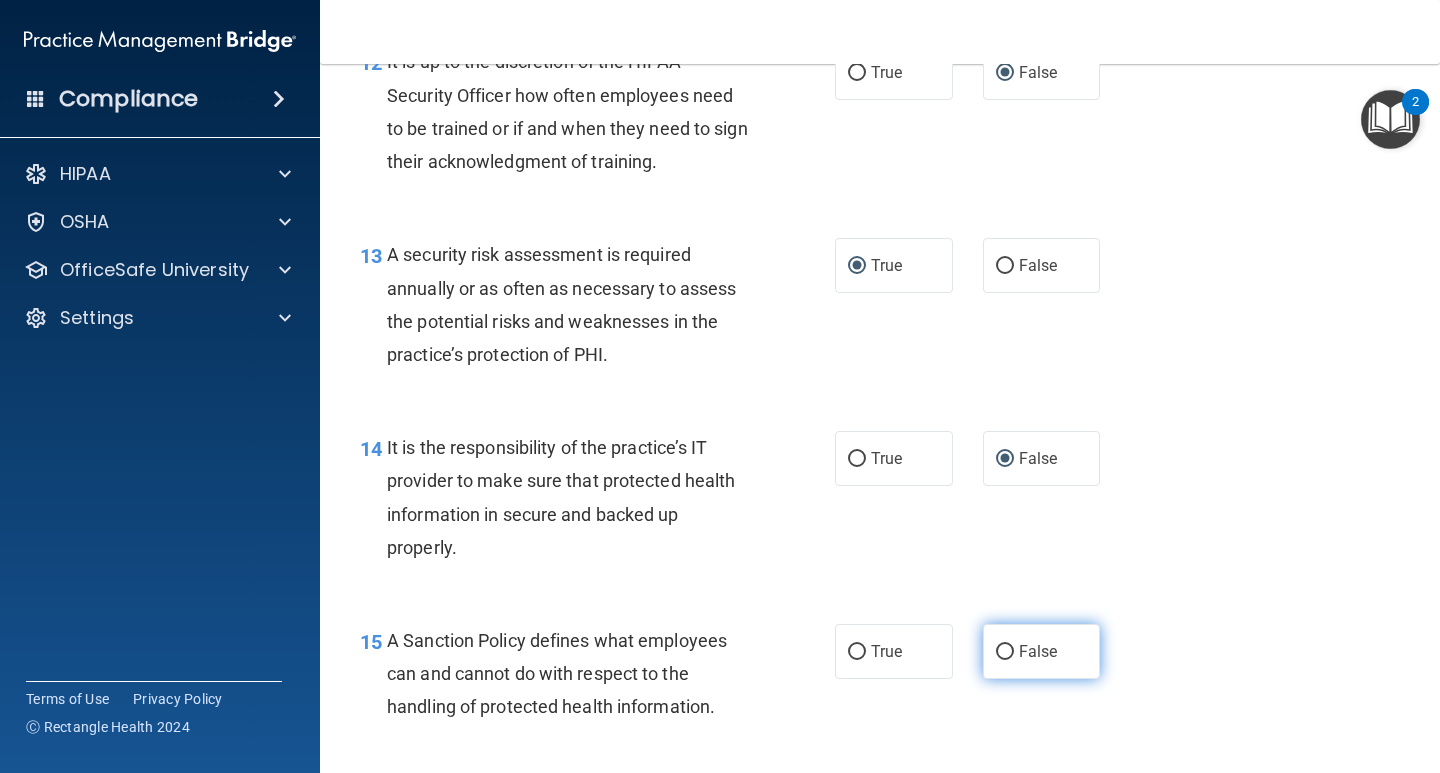 click on "False" at bounding box center [1005, 652] 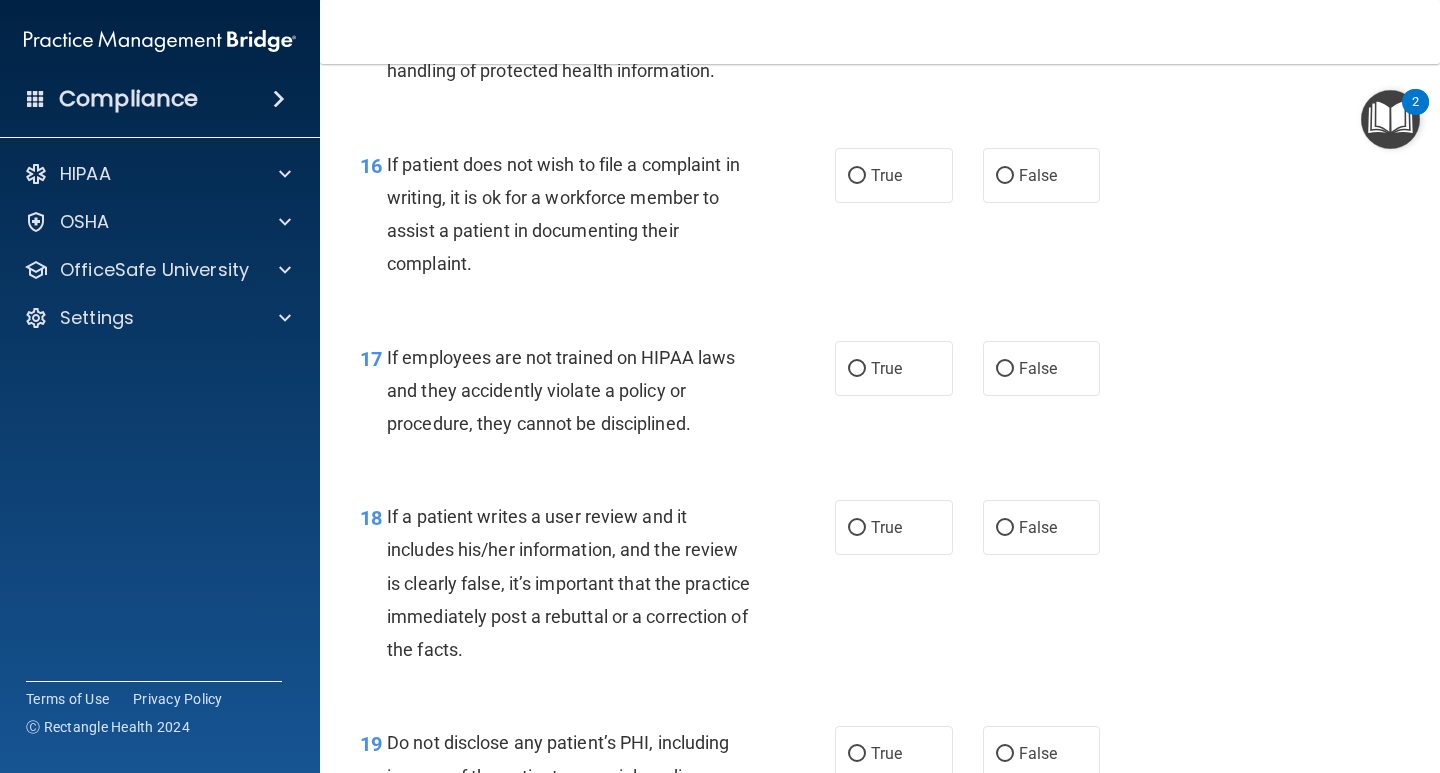 scroll, scrollTop: 3300, scrollLeft: 0, axis: vertical 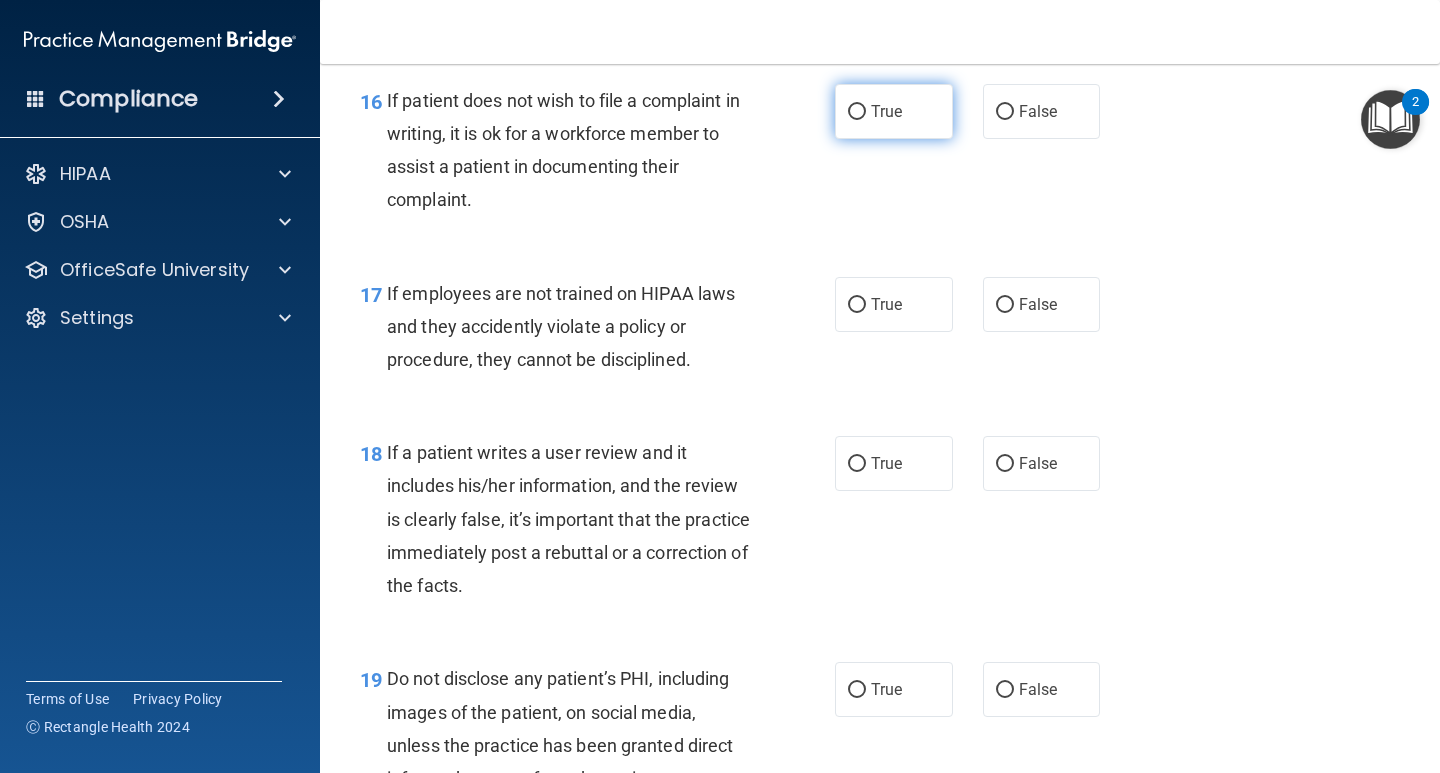 click on "True" at bounding box center (857, 112) 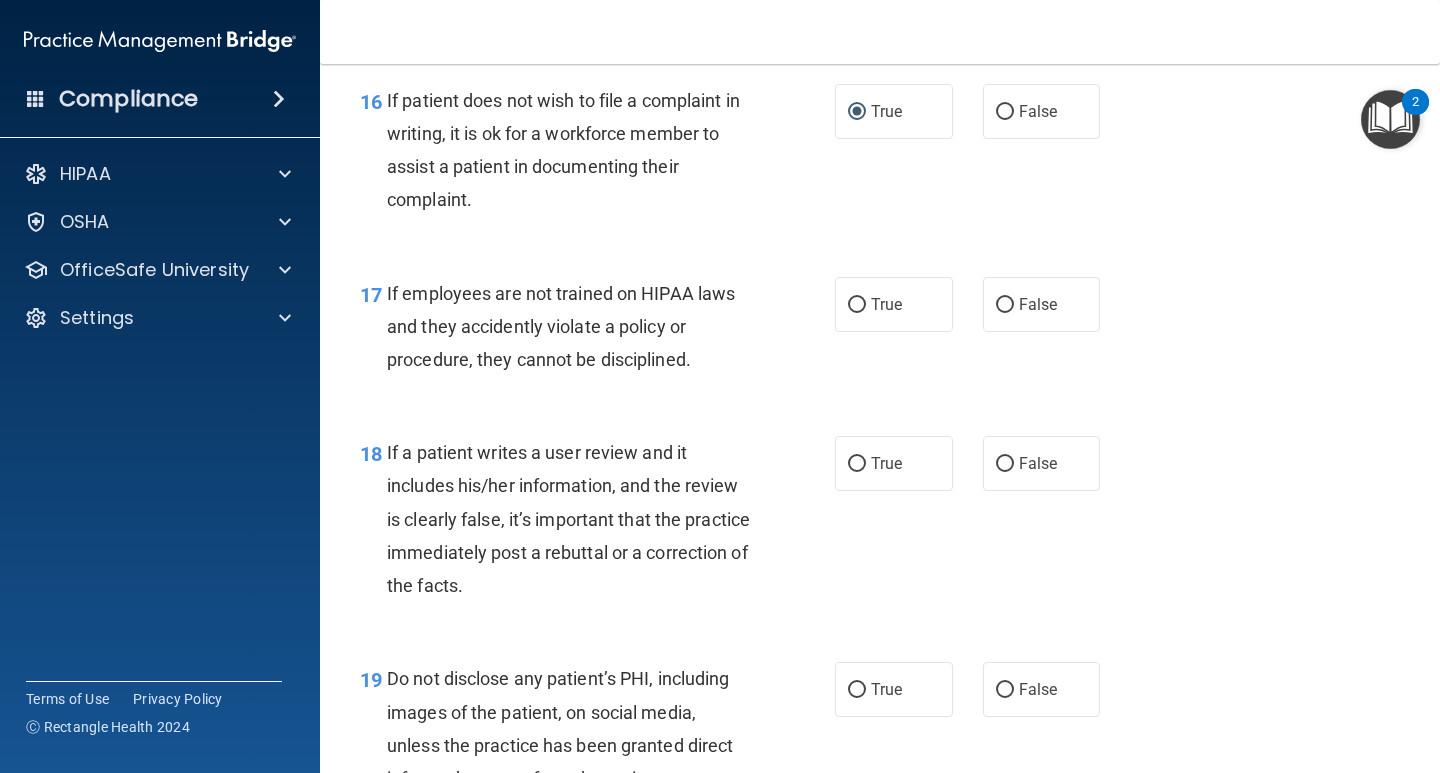 scroll, scrollTop: 3400, scrollLeft: 0, axis: vertical 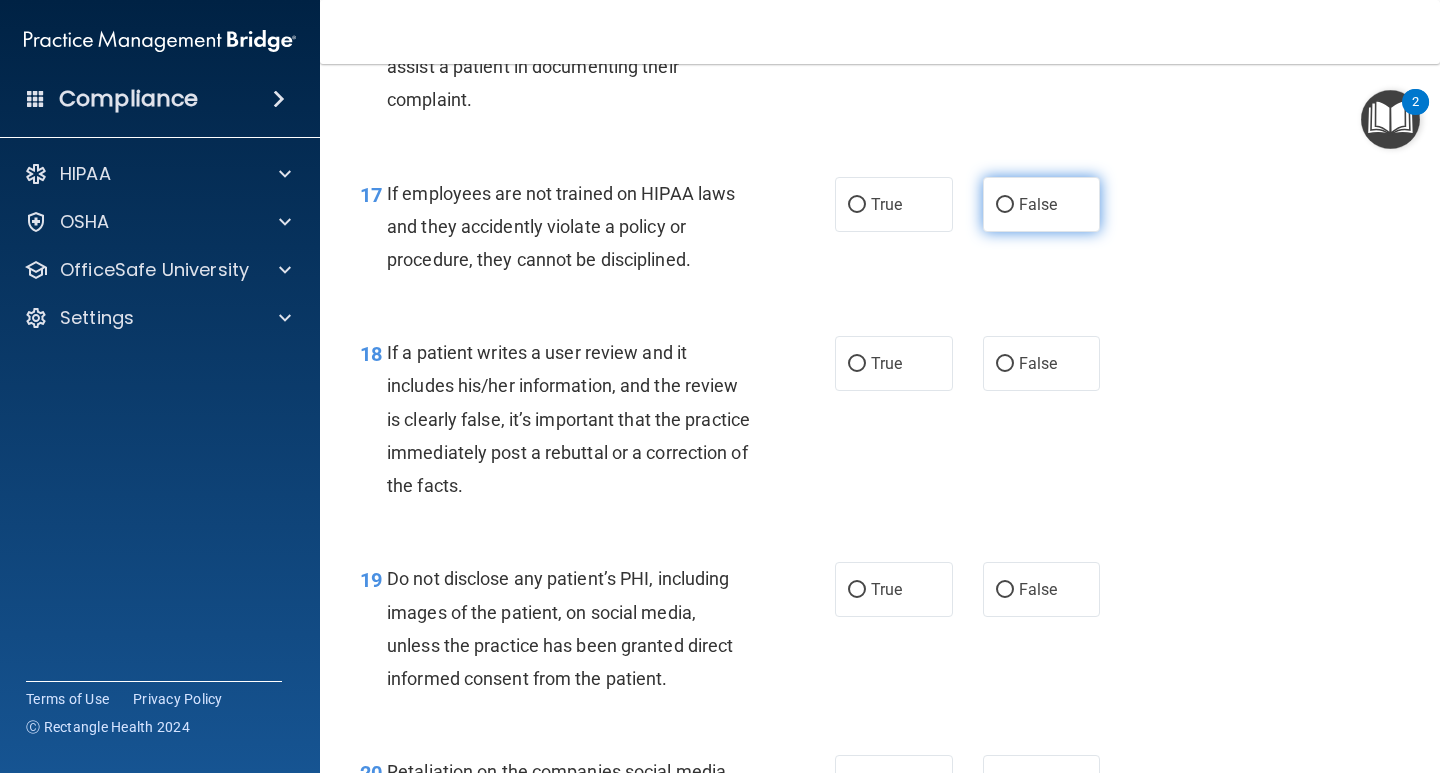 click on "False" at bounding box center (1005, 205) 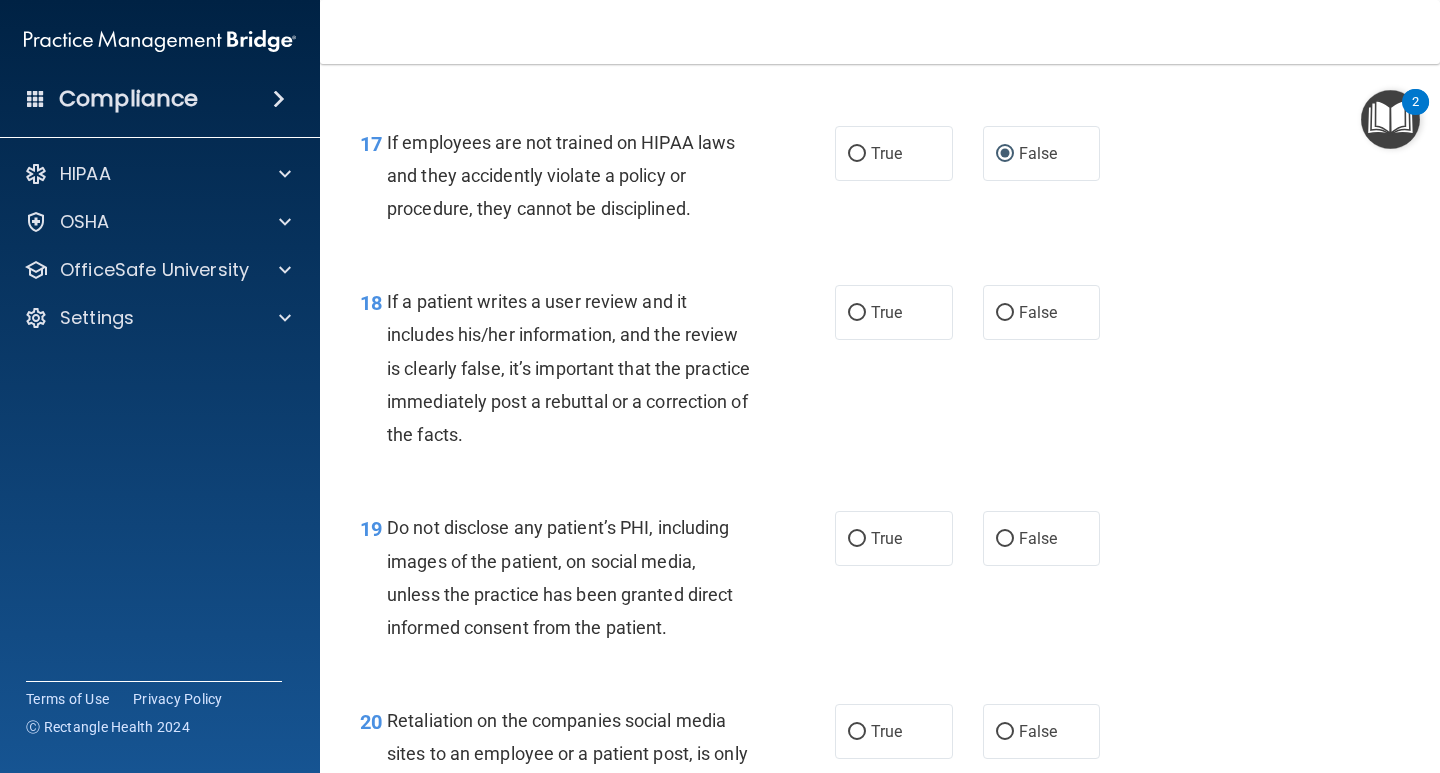 scroll, scrollTop: 3500, scrollLeft: 0, axis: vertical 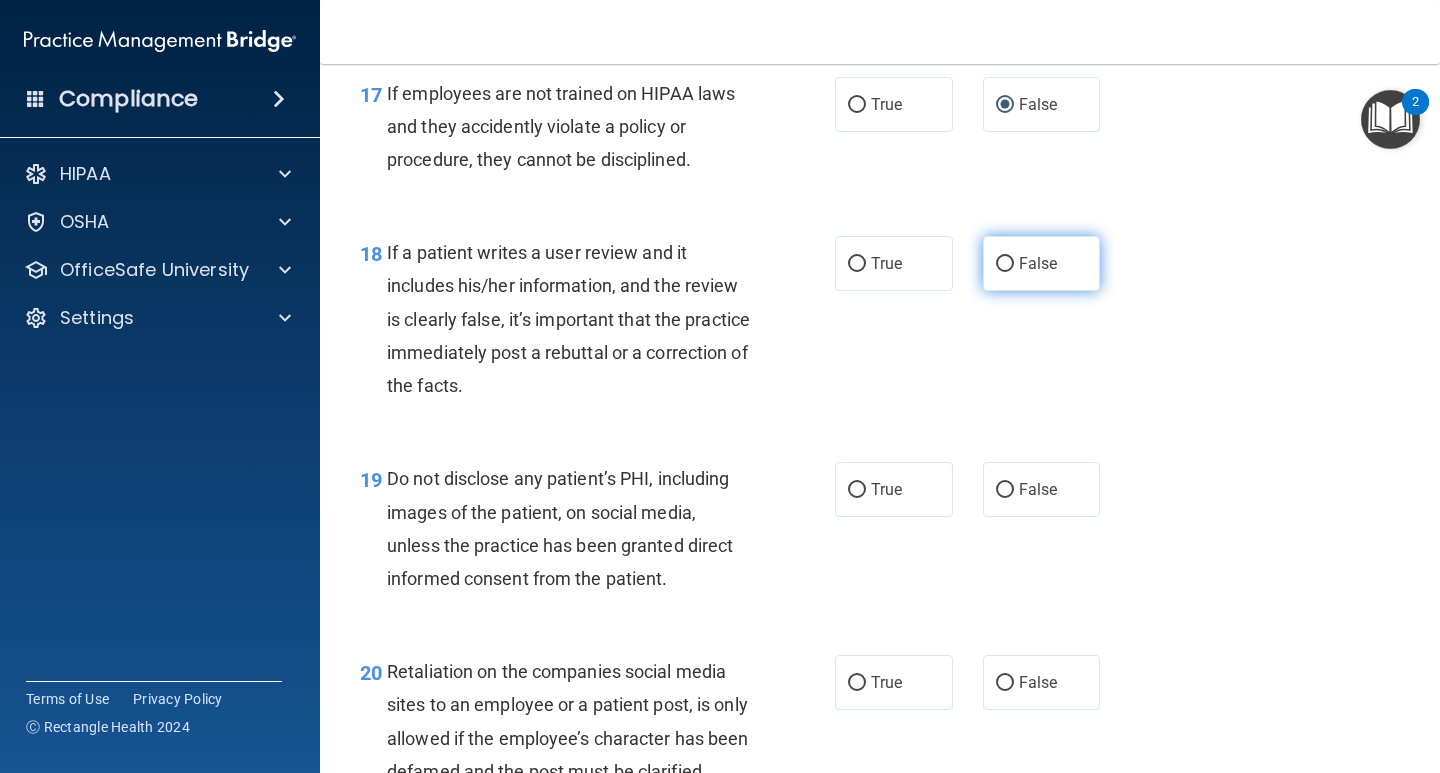 click on "False" at bounding box center [1005, 264] 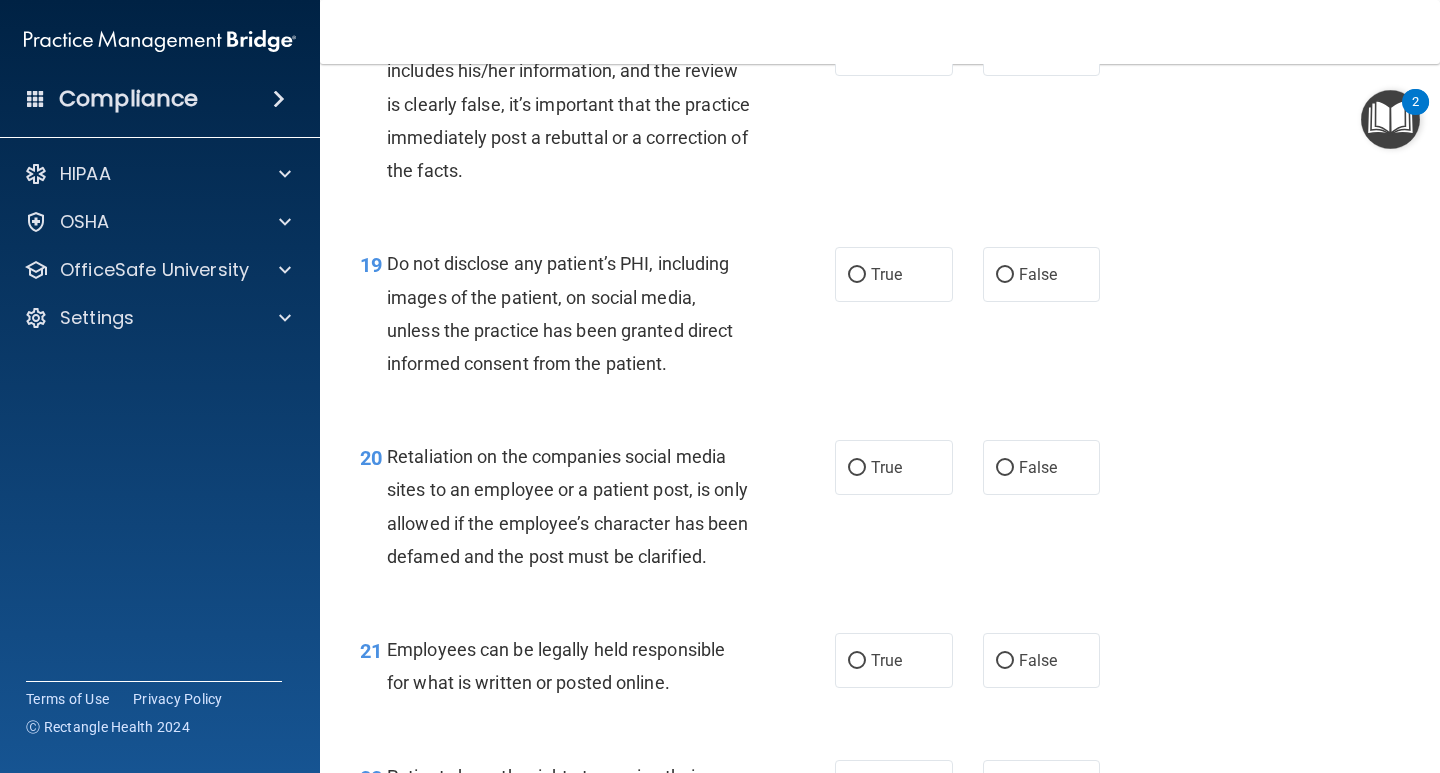 scroll, scrollTop: 3800, scrollLeft: 0, axis: vertical 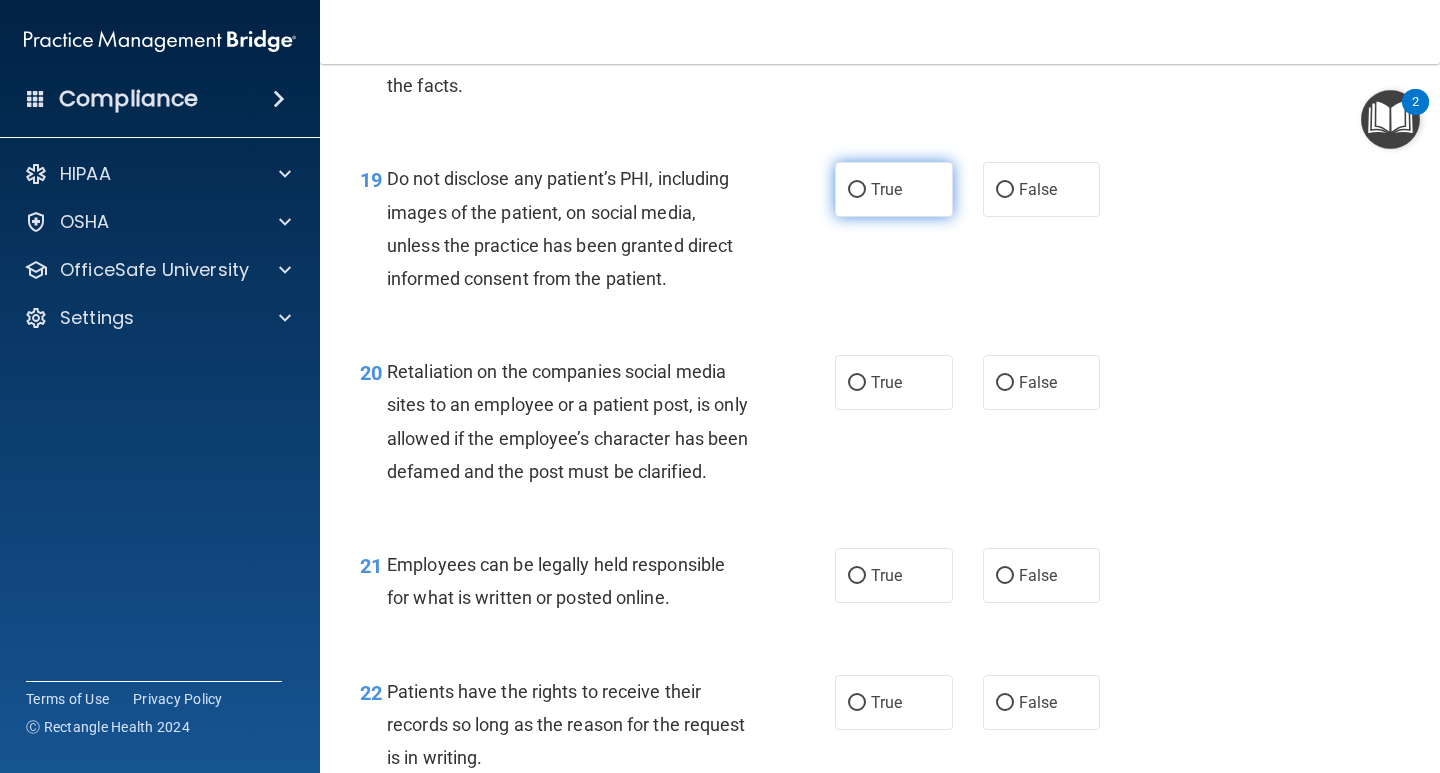 click on "True" at bounding box center (857, 190) 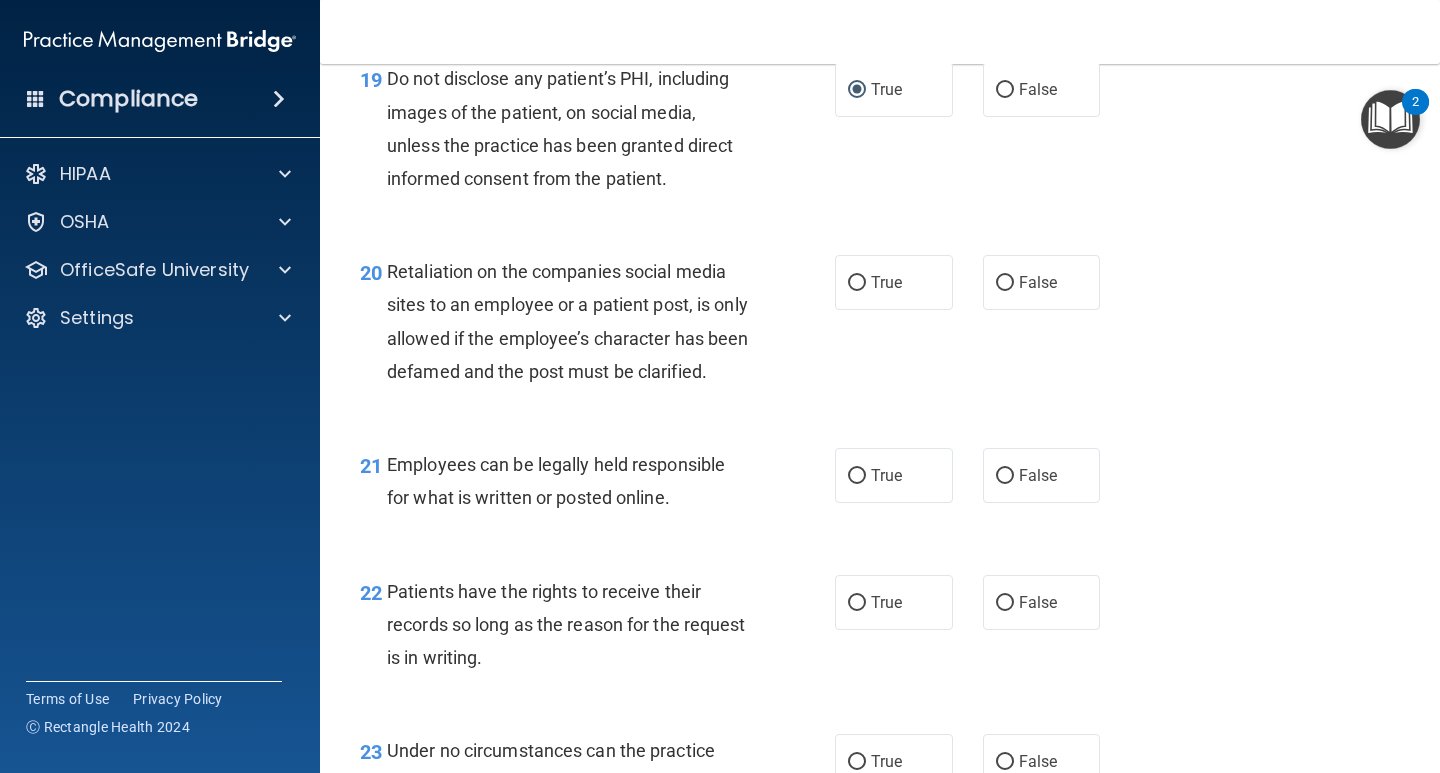 scroll, scrollTop: 4000, scrollLeft: 0, axis: vertical 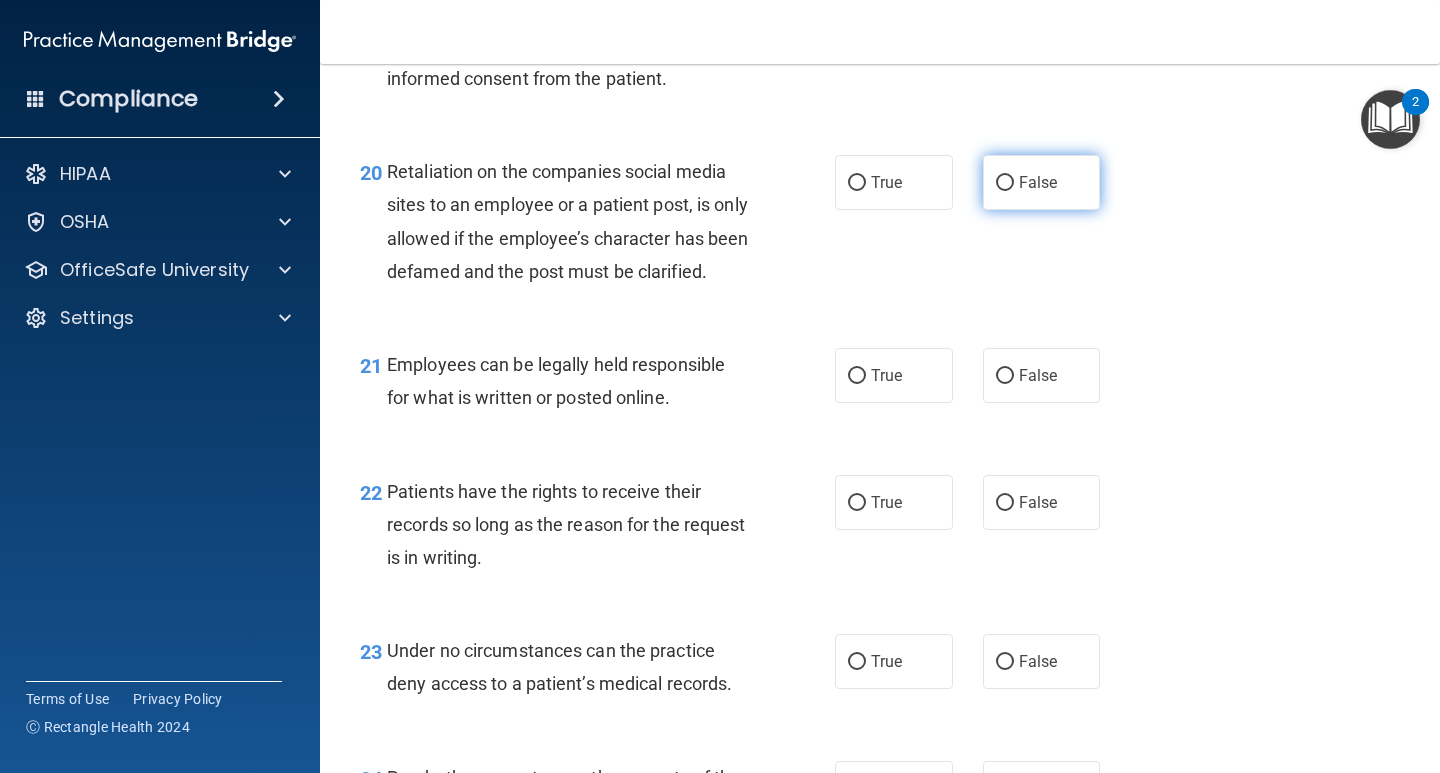 click on "False" at bounding box center (1005, 183) 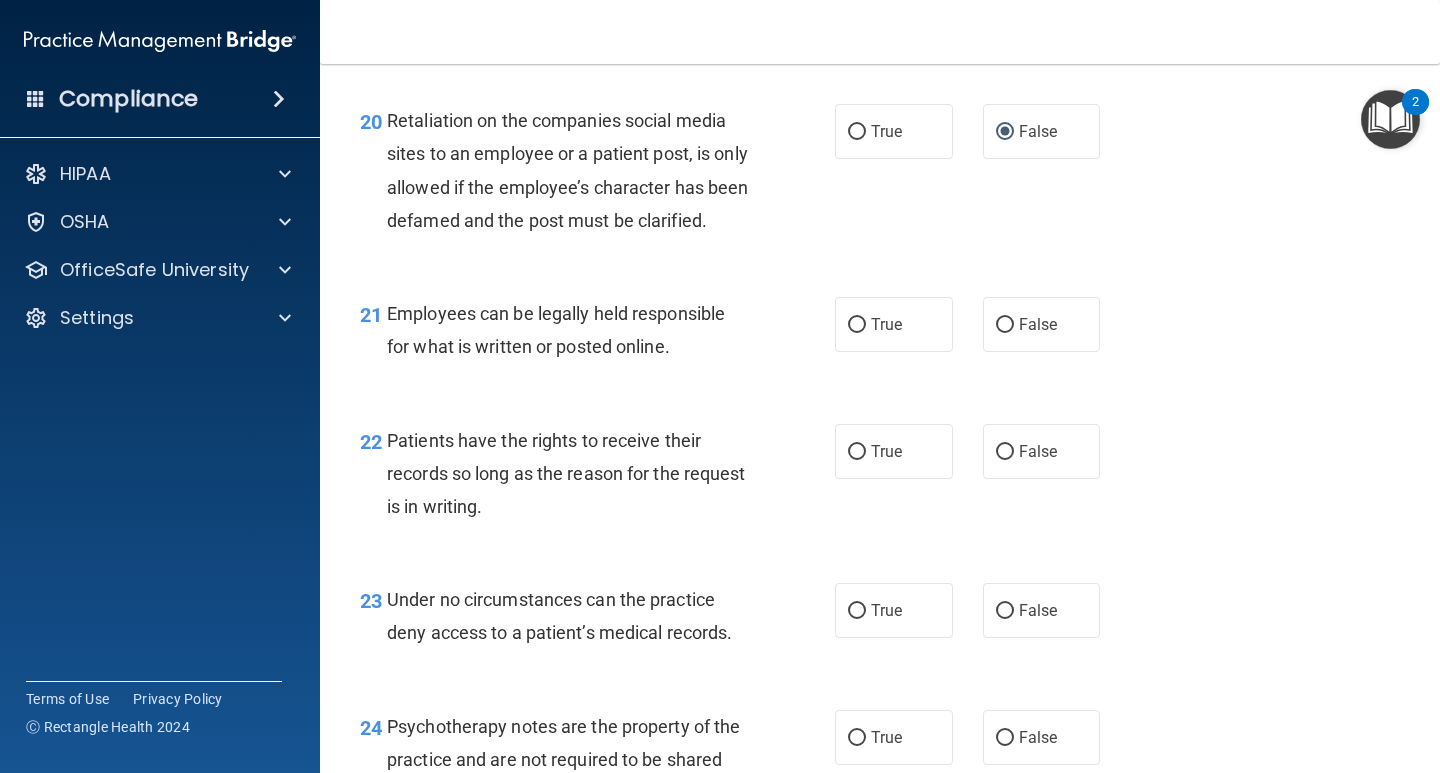 scroll, scrollTop: 4100, scrollLeft: 0, axis: vertical 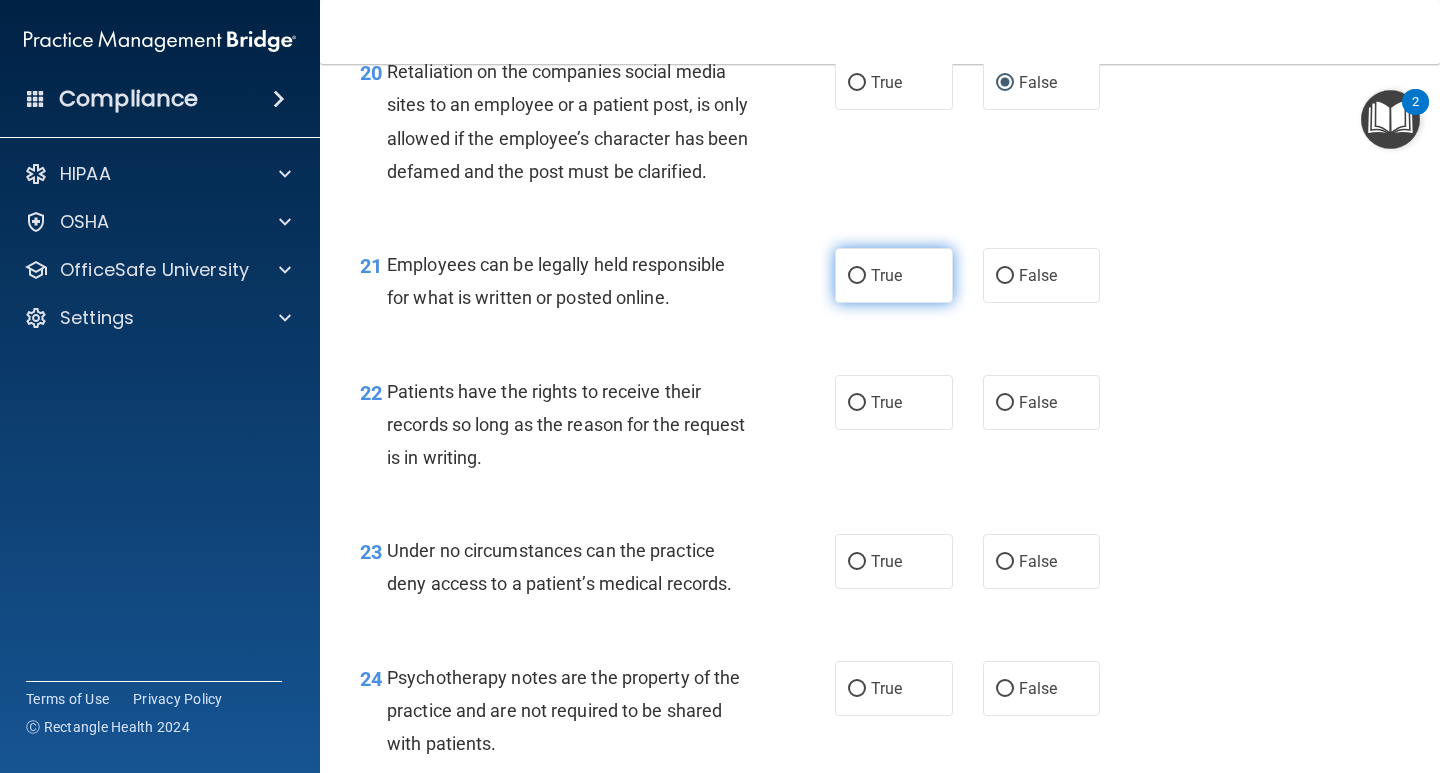 click on "True" at bounding box center [857, 276] 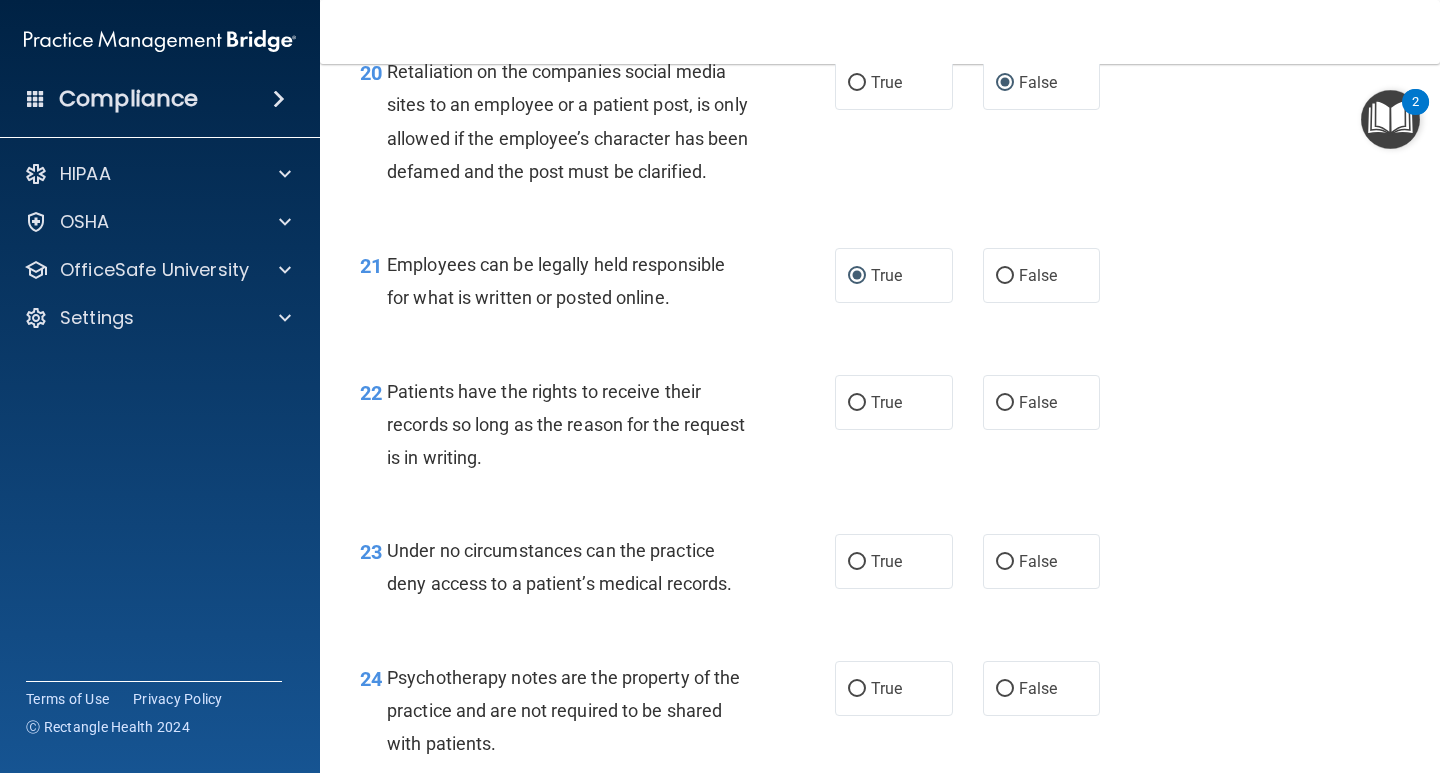 scroll, scrollTop: 4200, scrollLeft: 0, axis: vertical 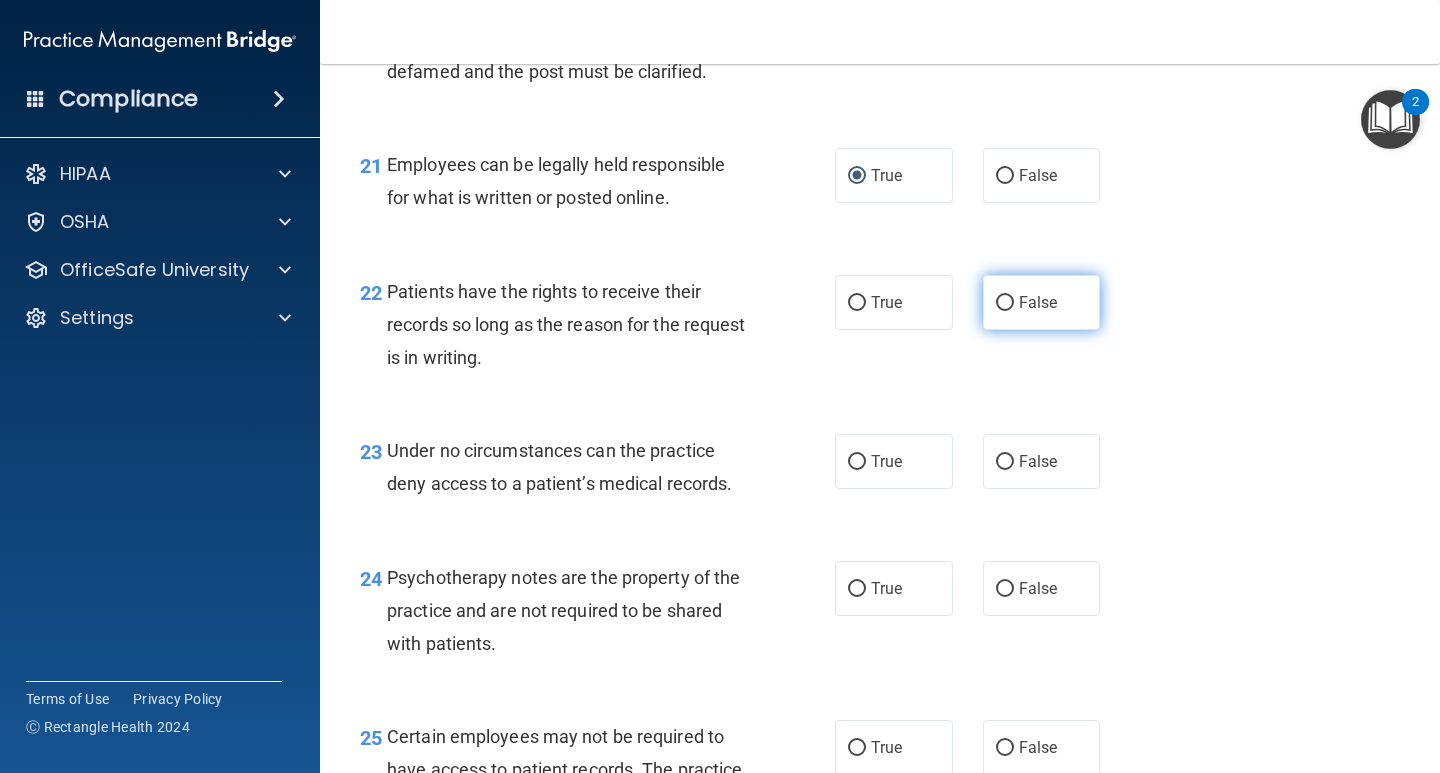 click on "False" at bounding box center [1005, 303] 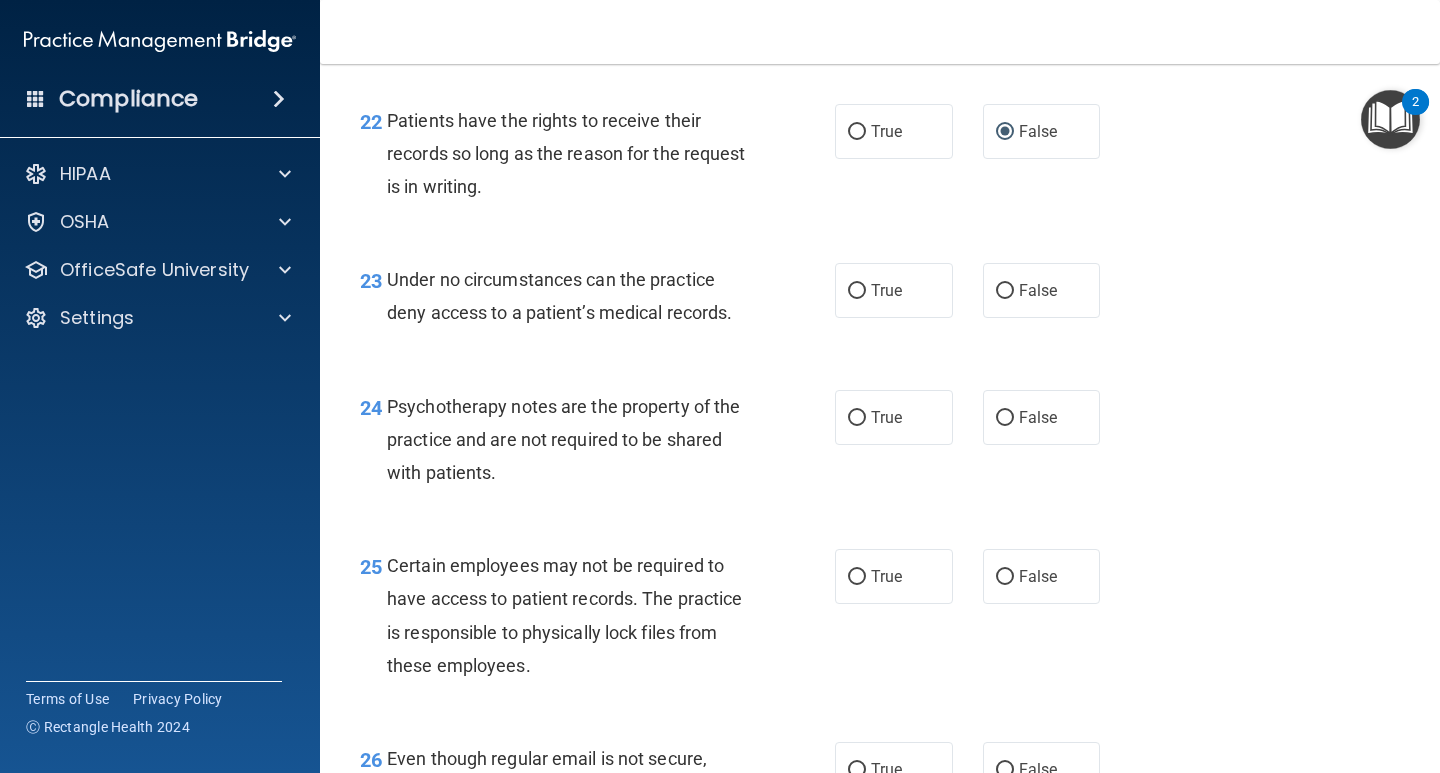 scroll, scrollTop: 4400, scrollLeft: 0, axis: vertical 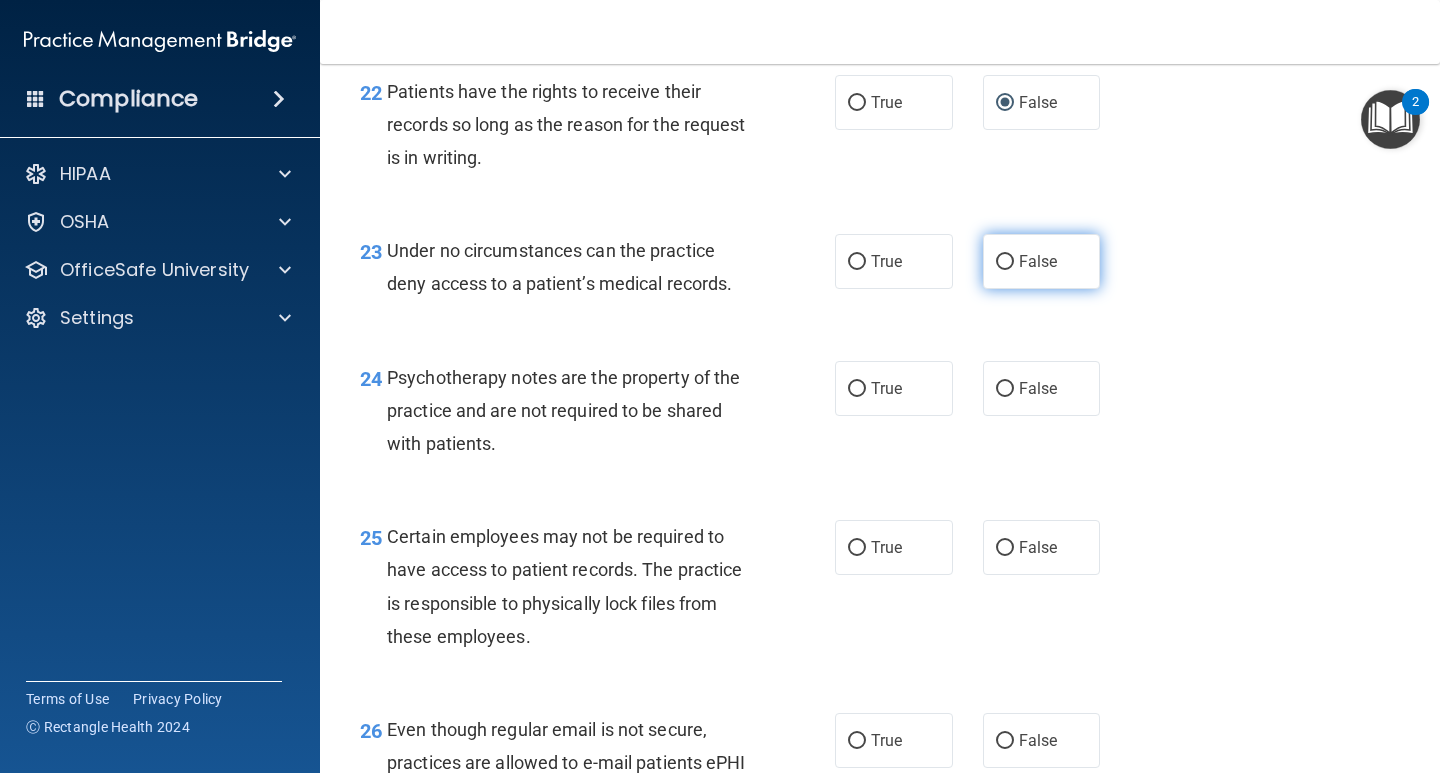 click on "False" at bounding box center (1005, 262) 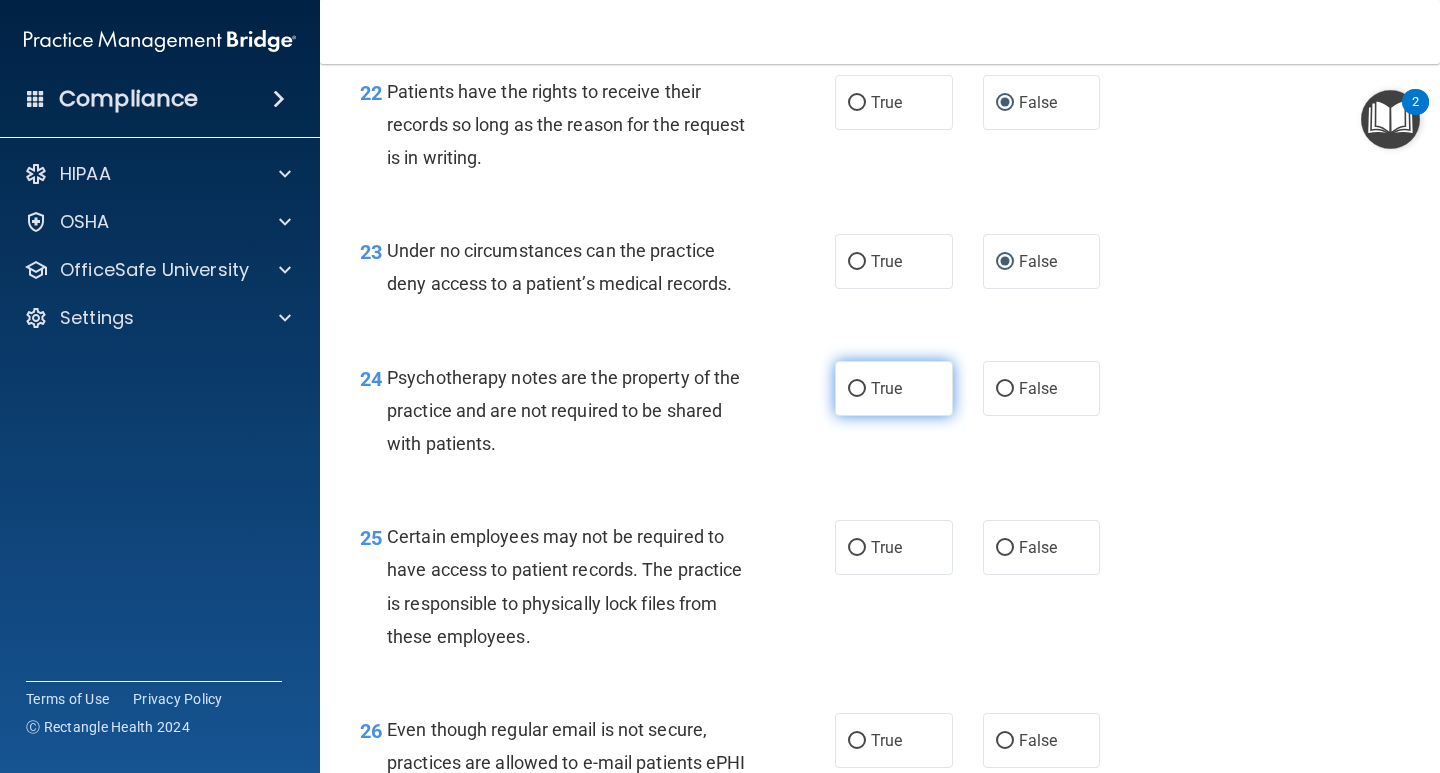 click on "True" at bounding box center [857, 389] 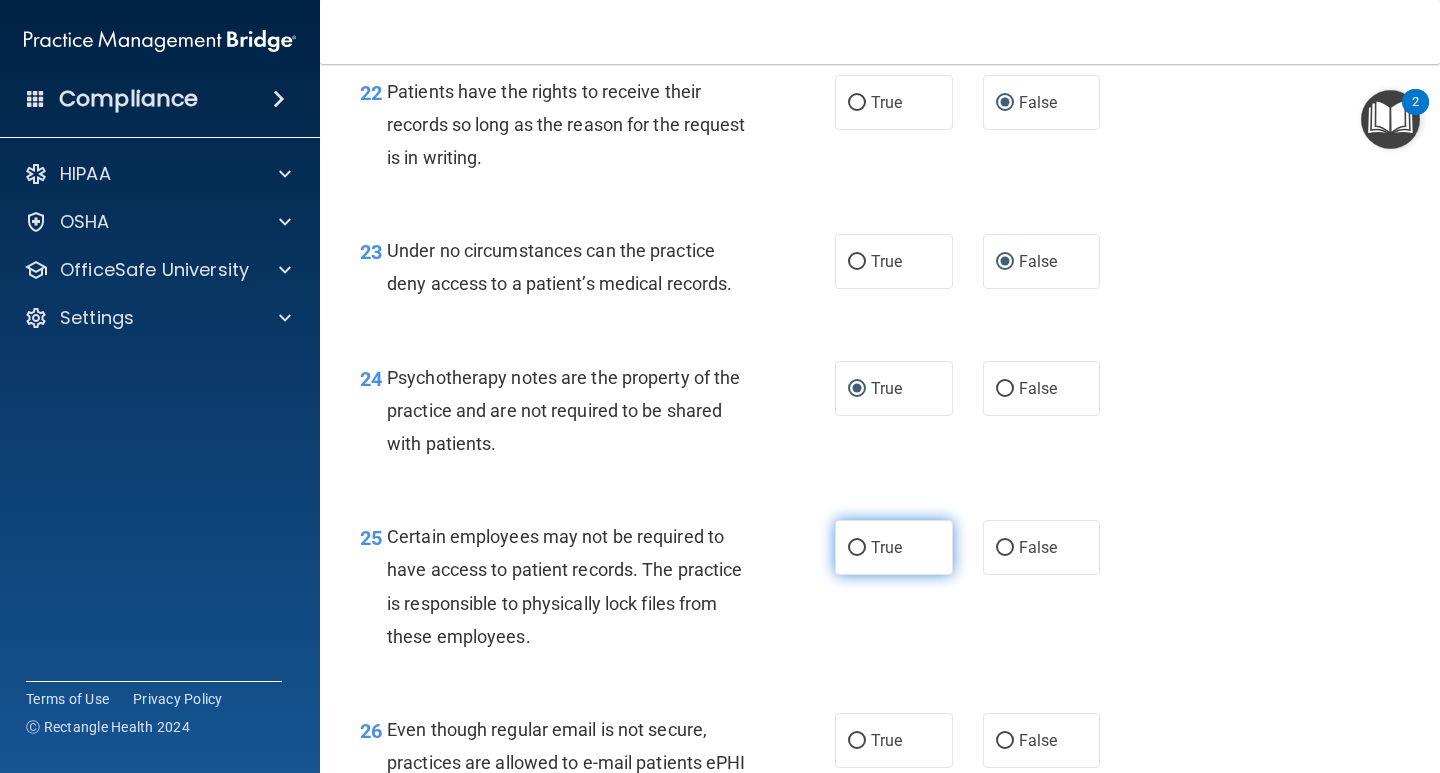drag, startPoint x: 846, startPoint y: 582, endPoint x: 861, endPoint y: 574, distance: 17 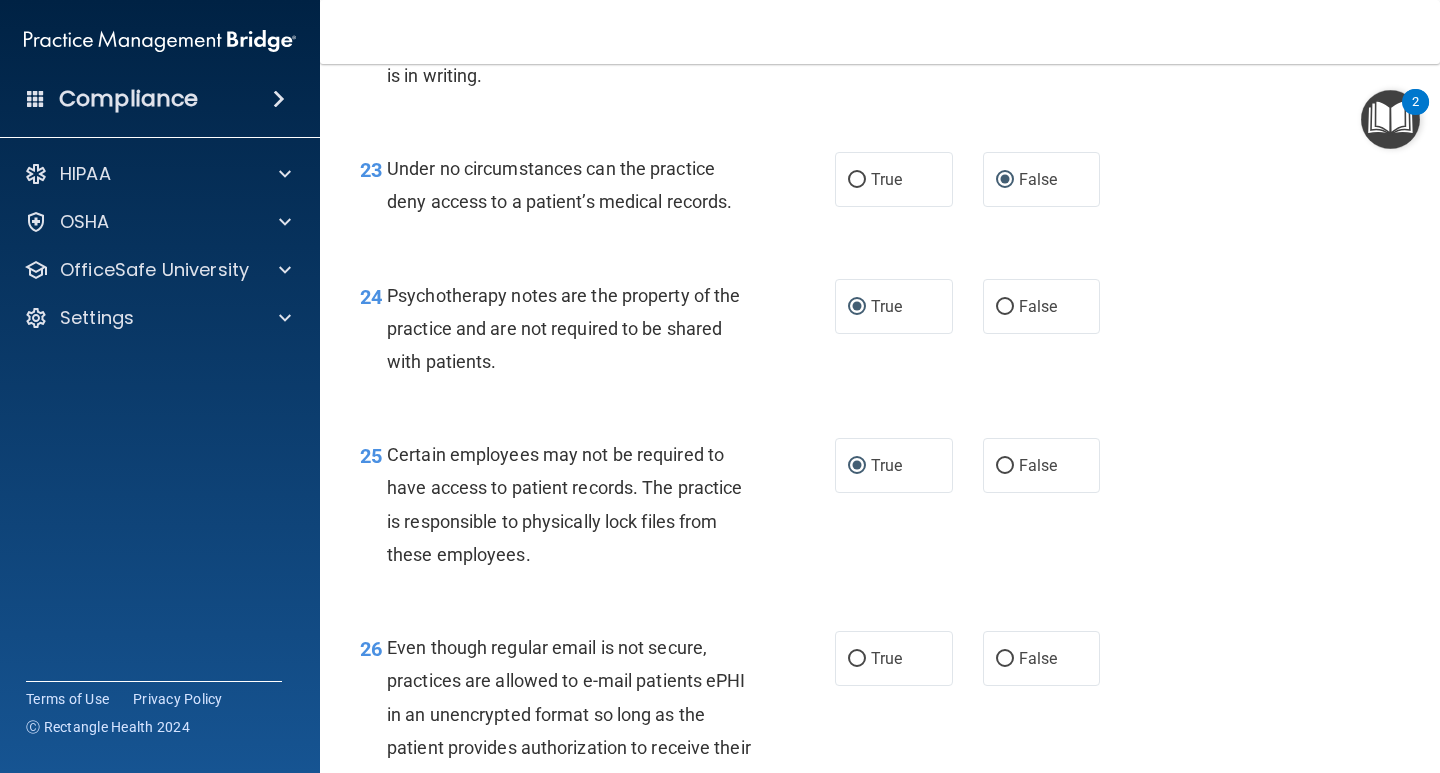 scroll, scrollTop: 4600, scrollLeft: 0, axis: vertical 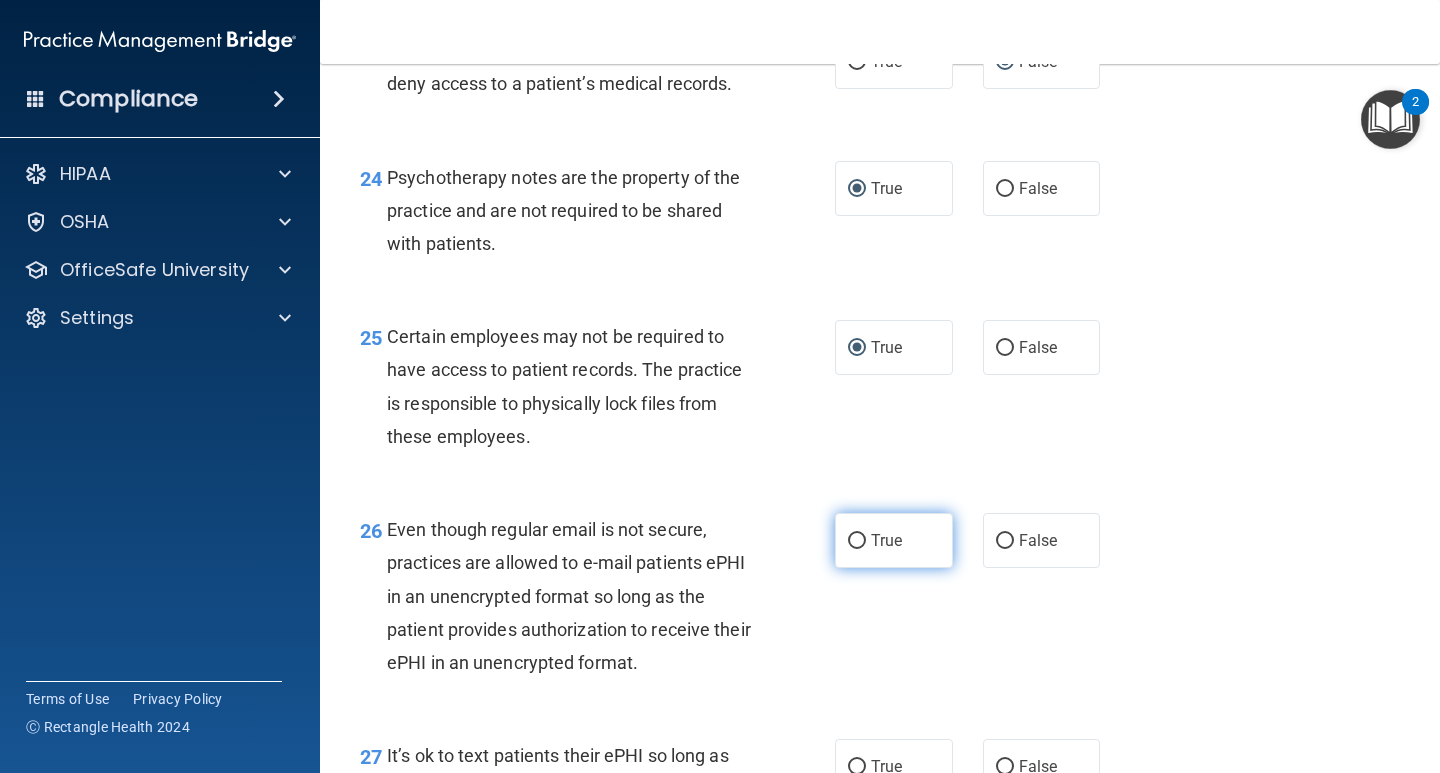 click on "True" at bounding box center (857, 541) 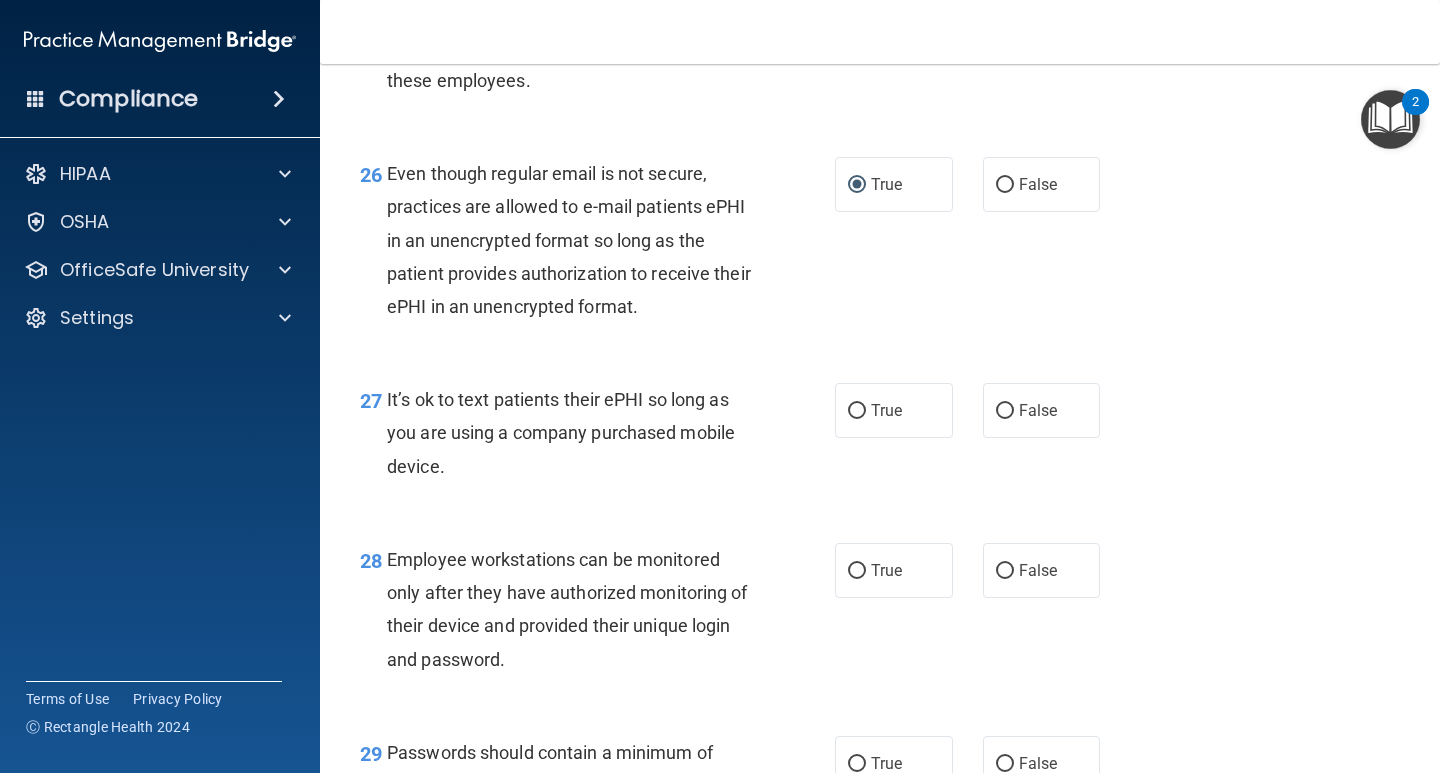 scroll, scrollTop: 5000, scrollLeft: 0, axis: vertical 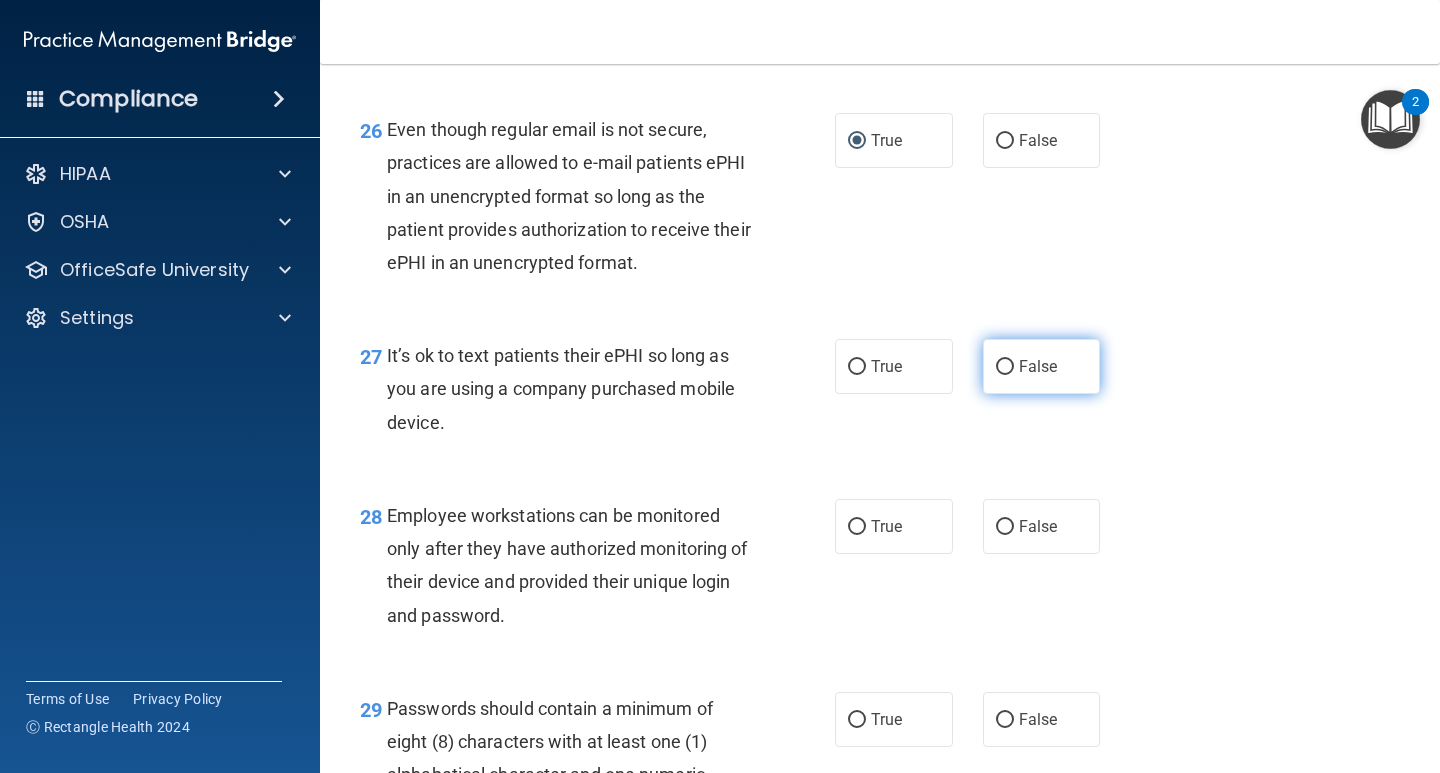 click on "False" at bounding box center [1005, 367] 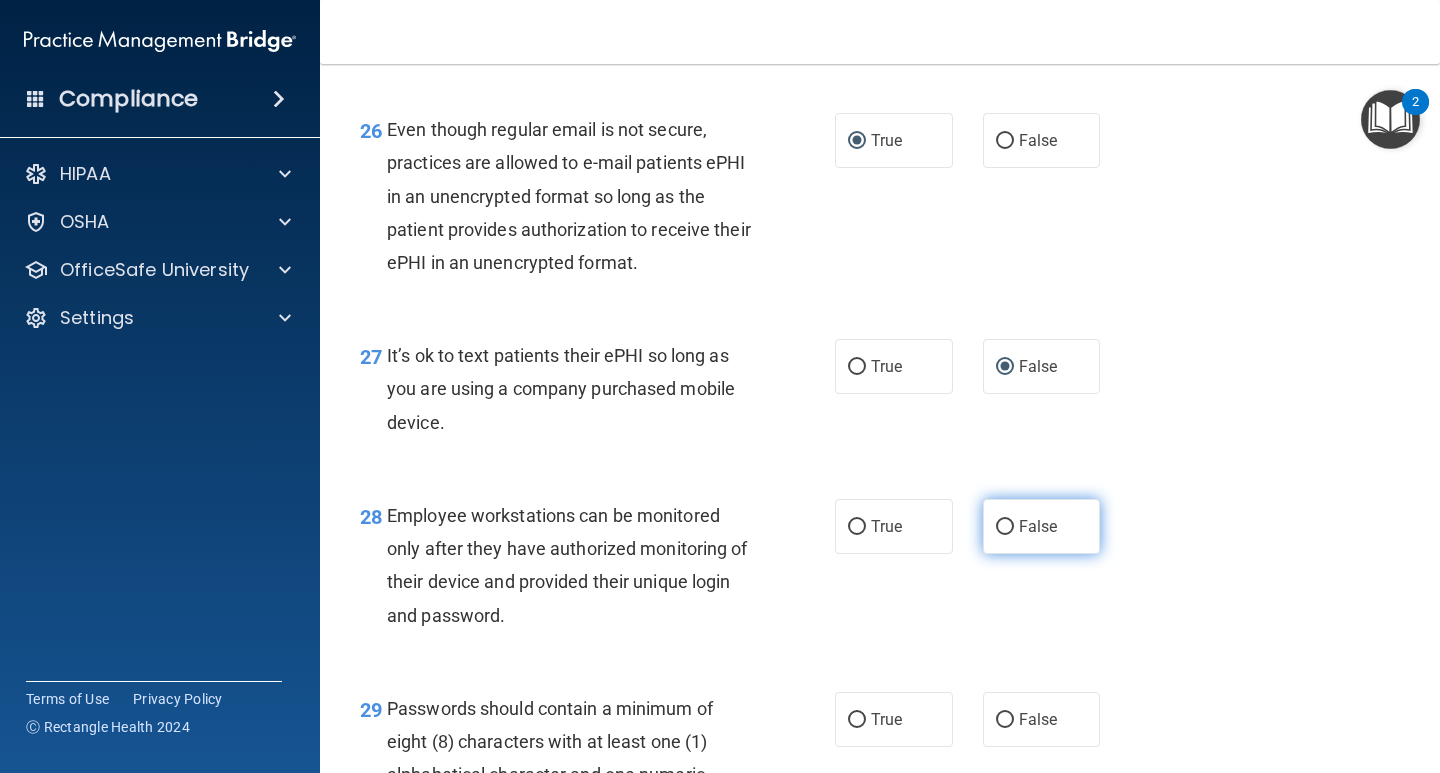 click on "False" at bounding box center [1005, 527] 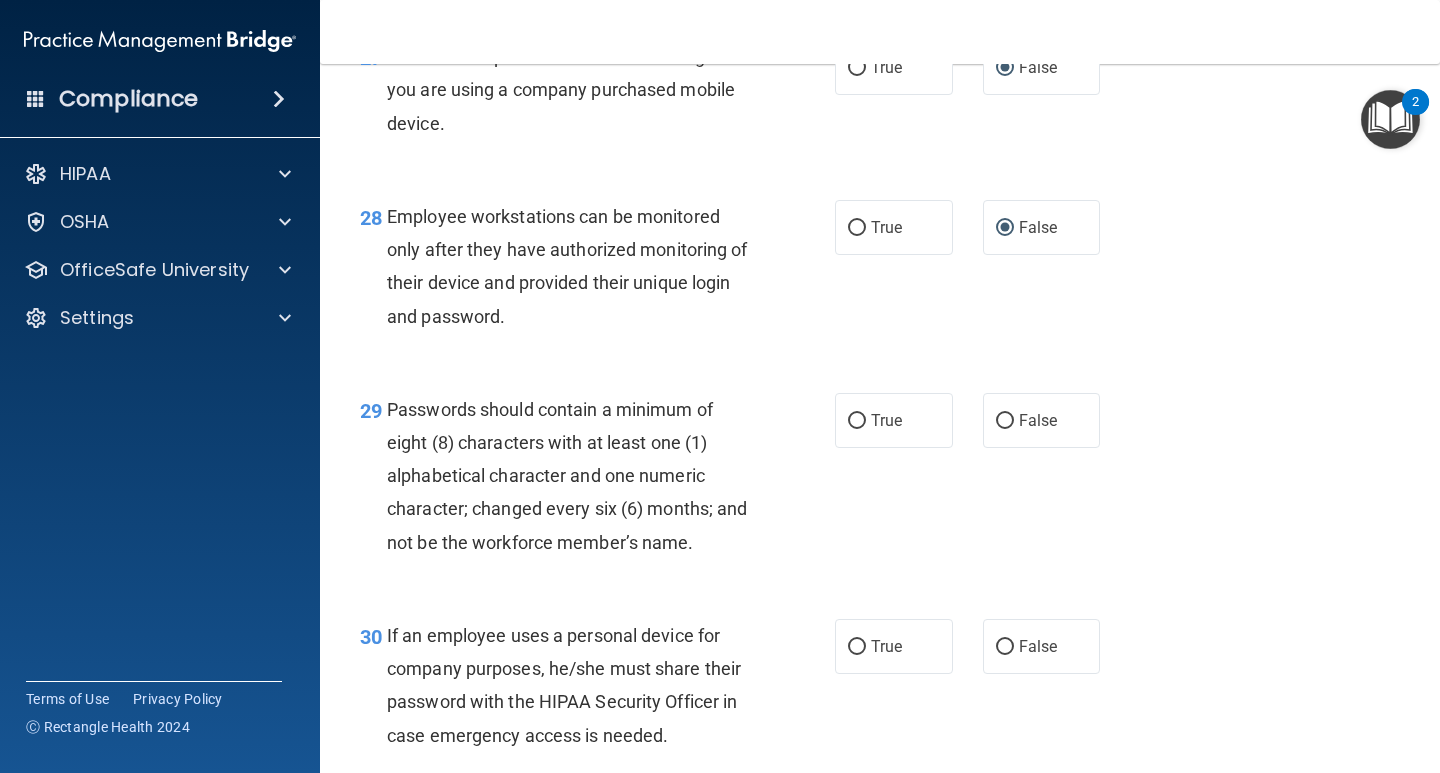 scroll, scrollTop: 5300, scrollLeft: 0, axis: vertical 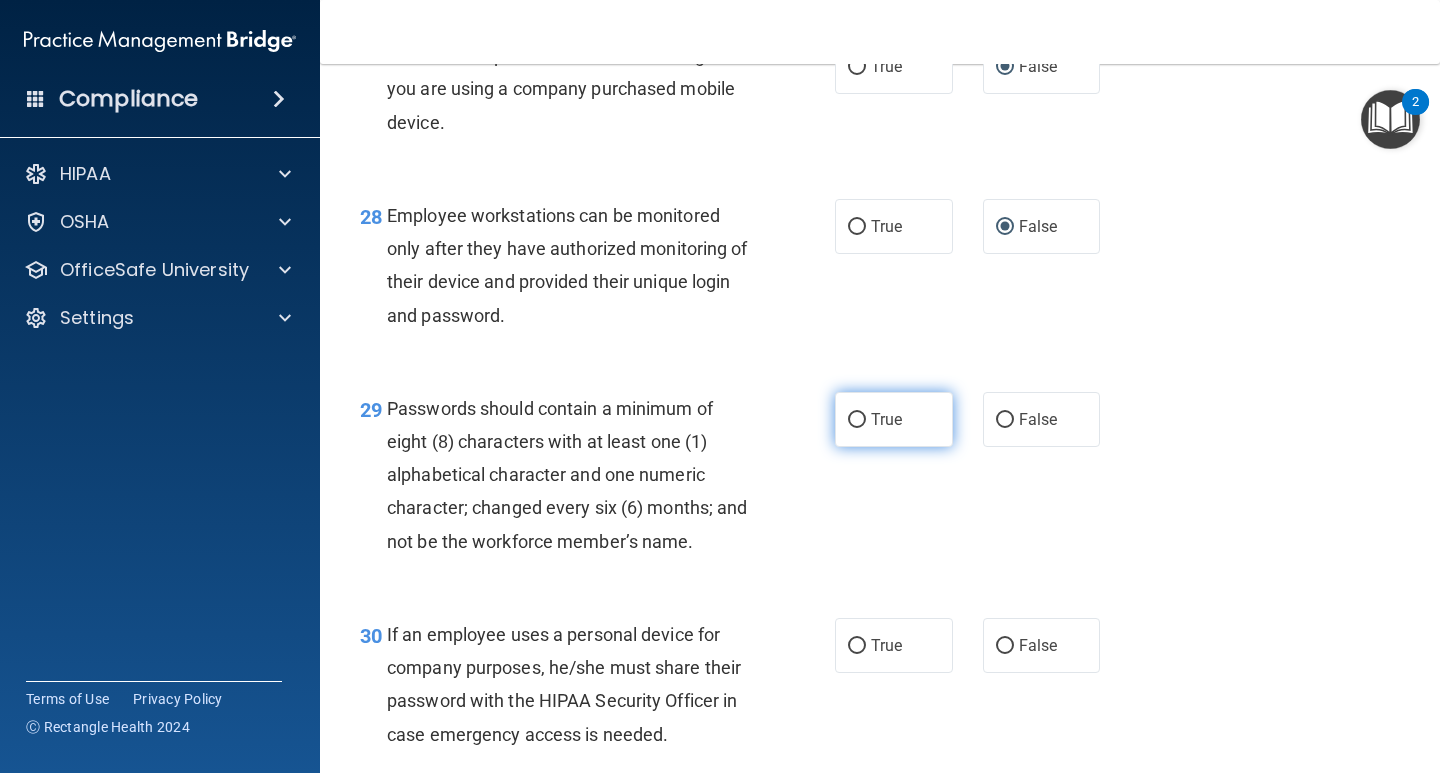 click on "True" at bounding box center (894, 419) 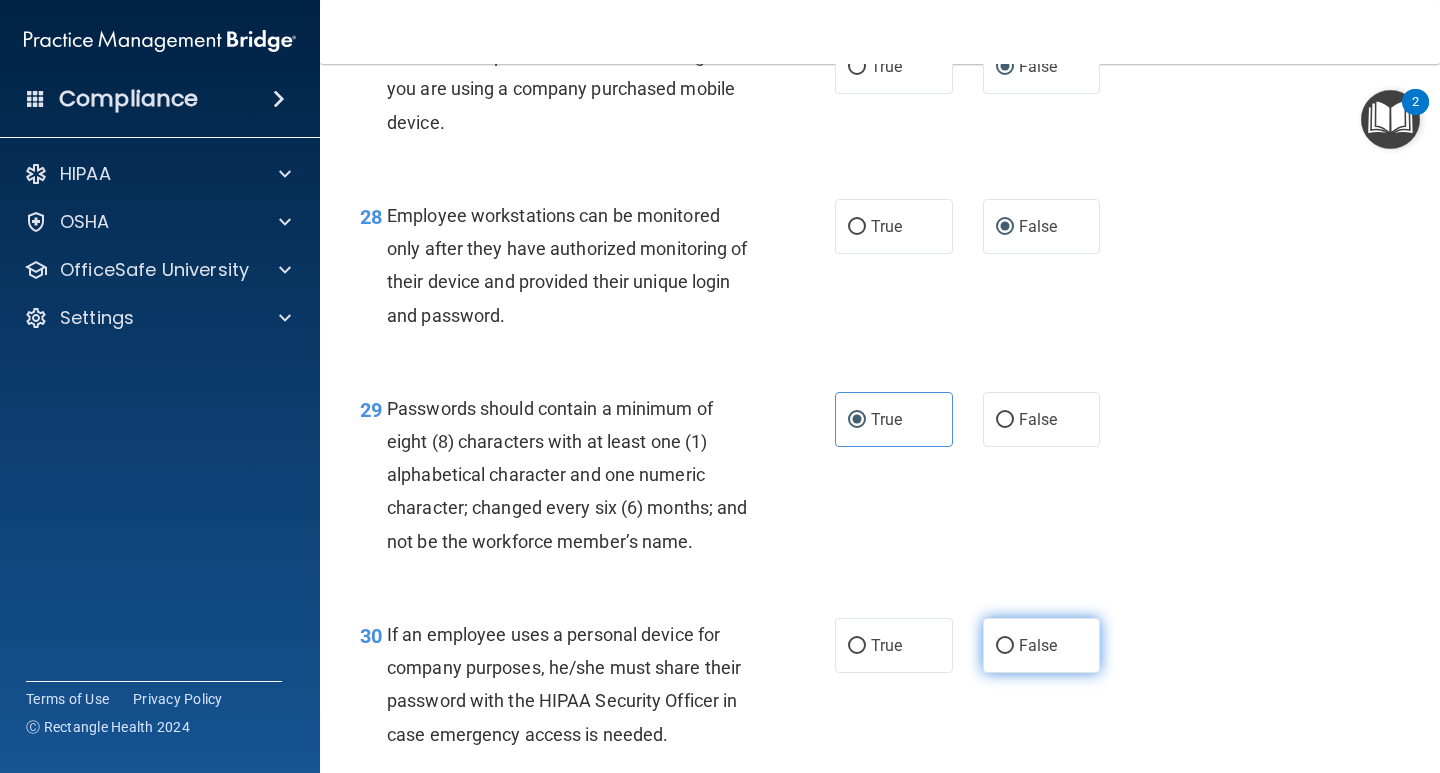 click on "False" at bounding box center (1005, 646) 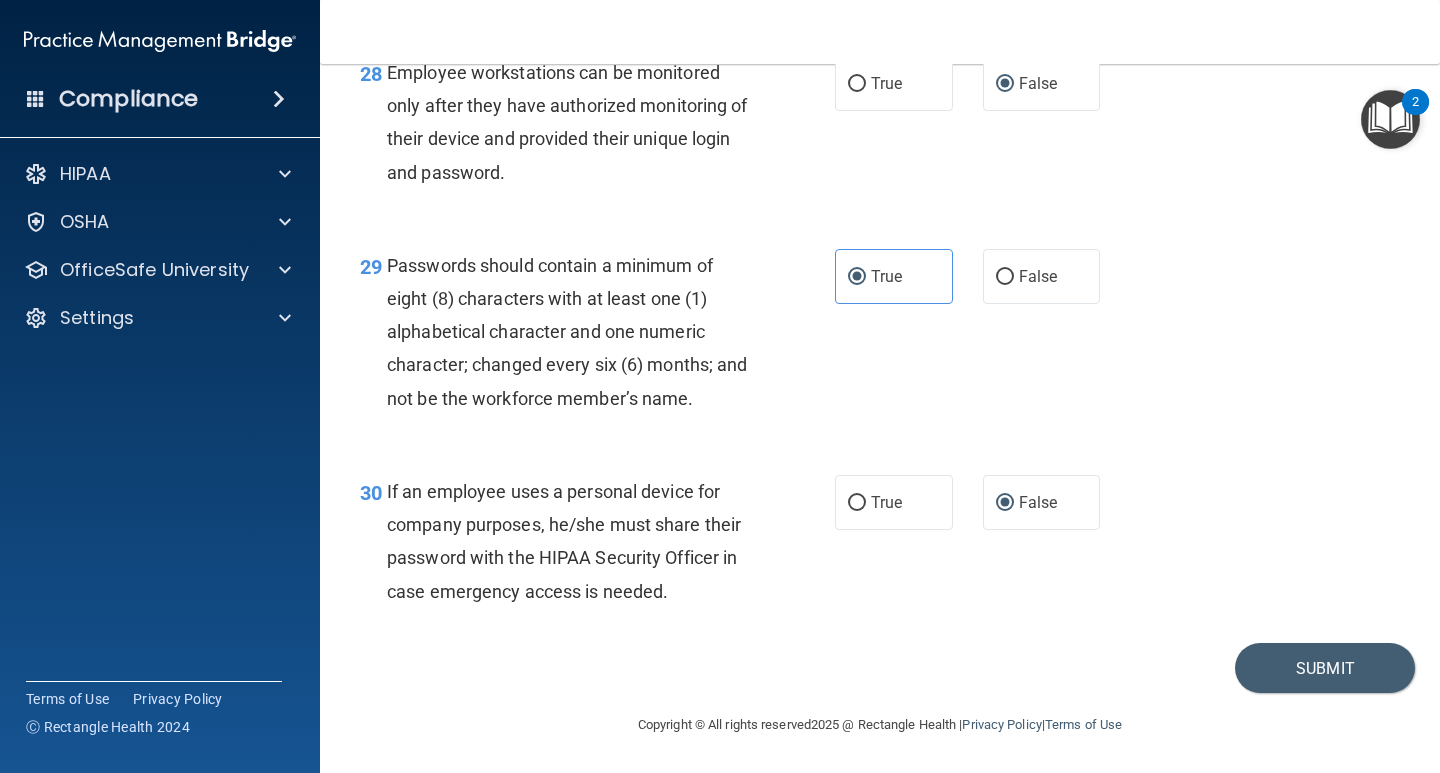 scroll, scrollTop: 5476, scrollLeft: 0, axis: vertical 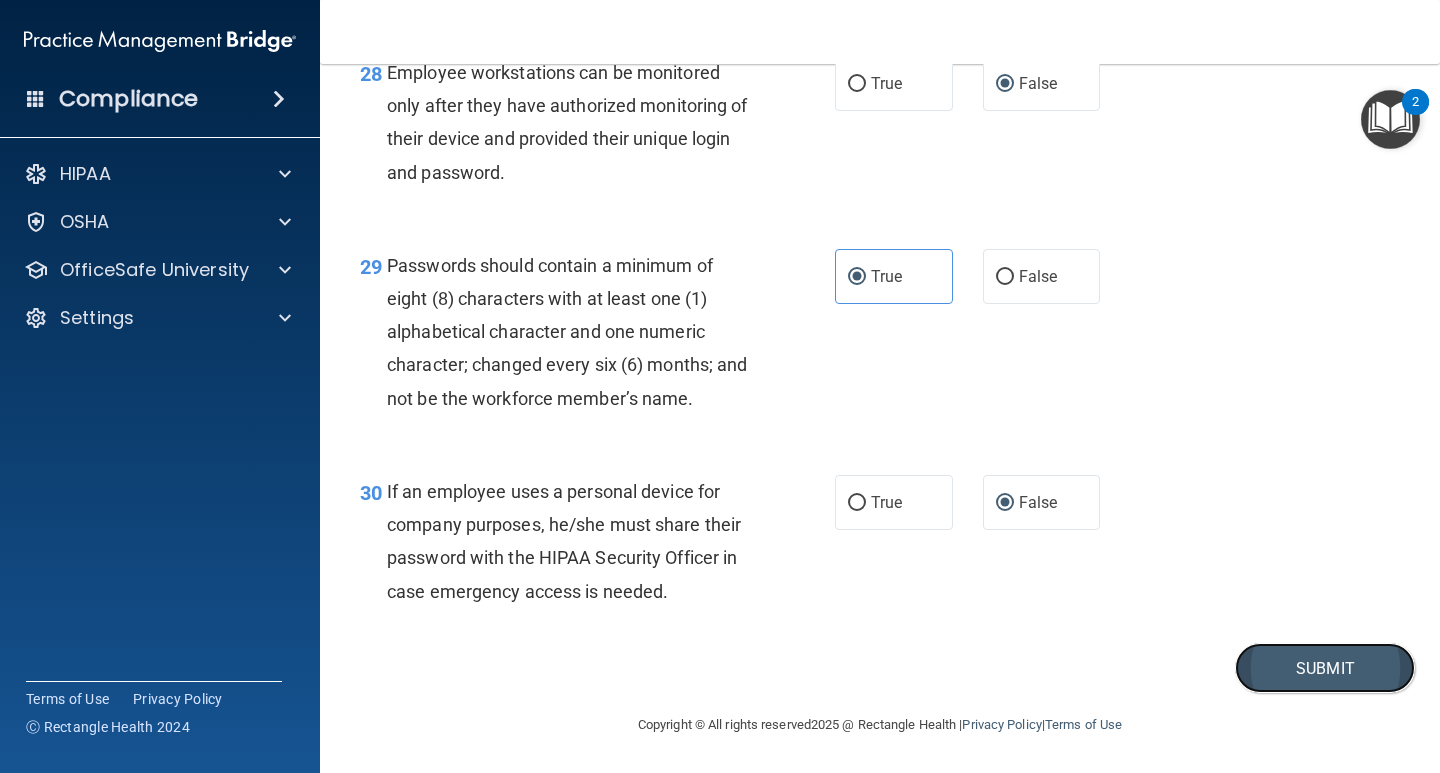 click on "Submit" at bounding box center (1325, 668) 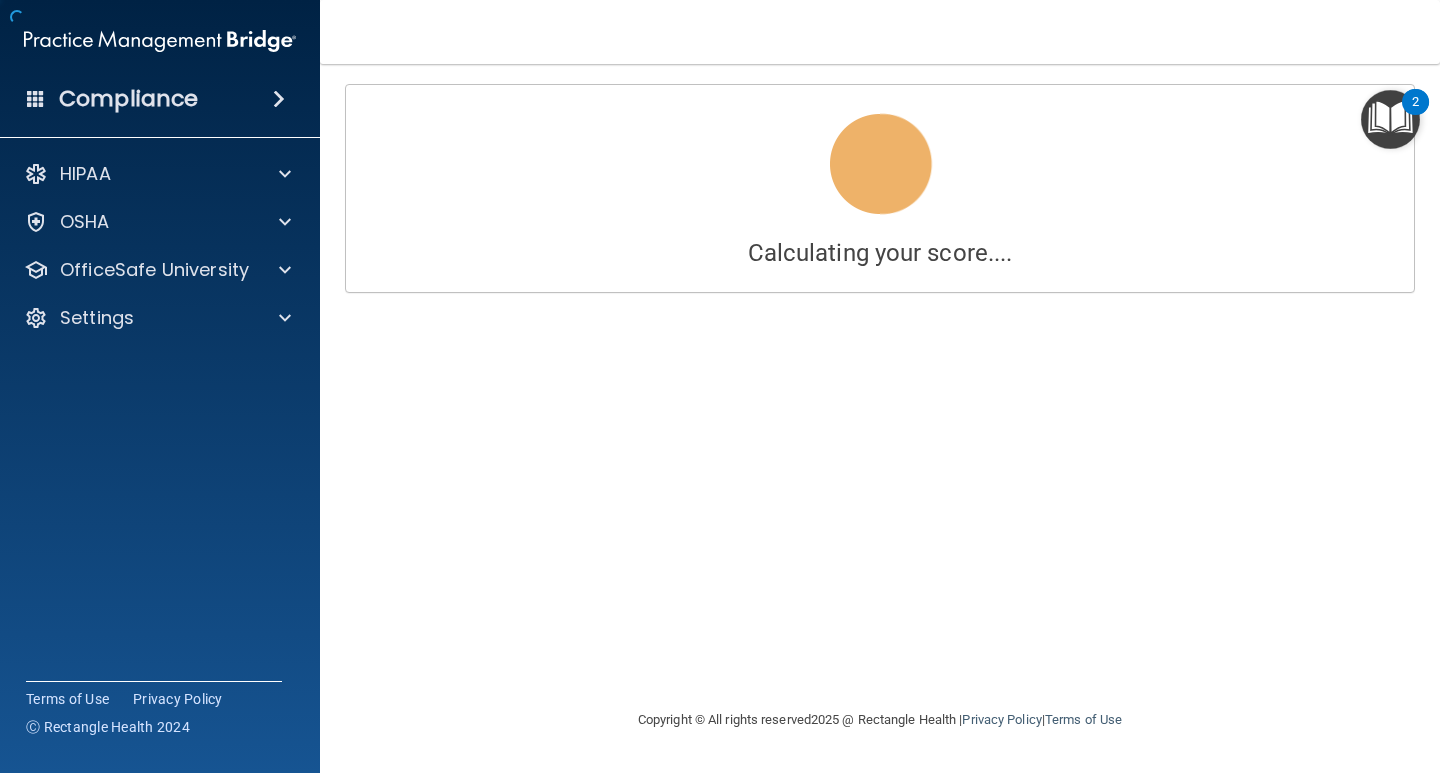 scroll, scrollTop: 0, scrollLeft: 0, axis: both 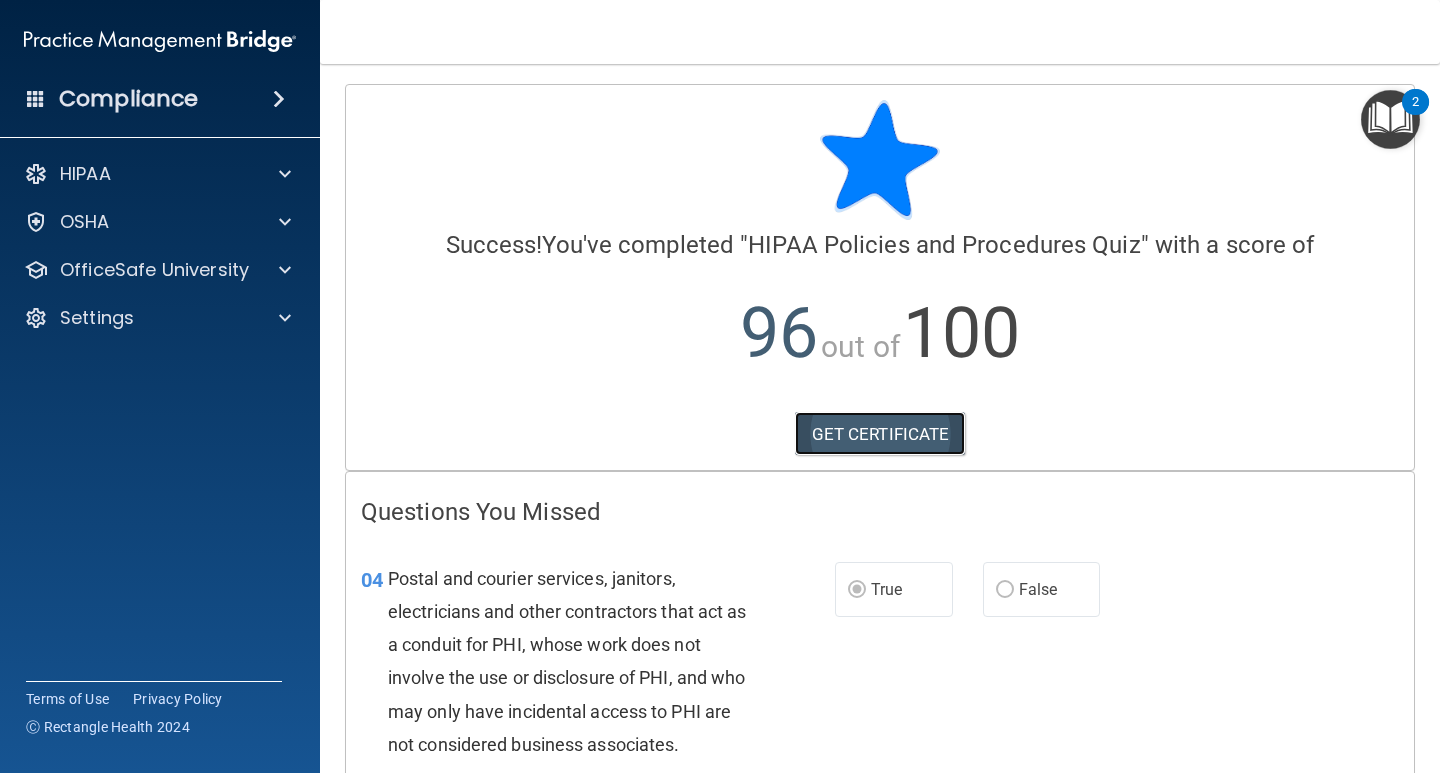 click on "GET CERTIFICATE" at bounding box center (880, 434) 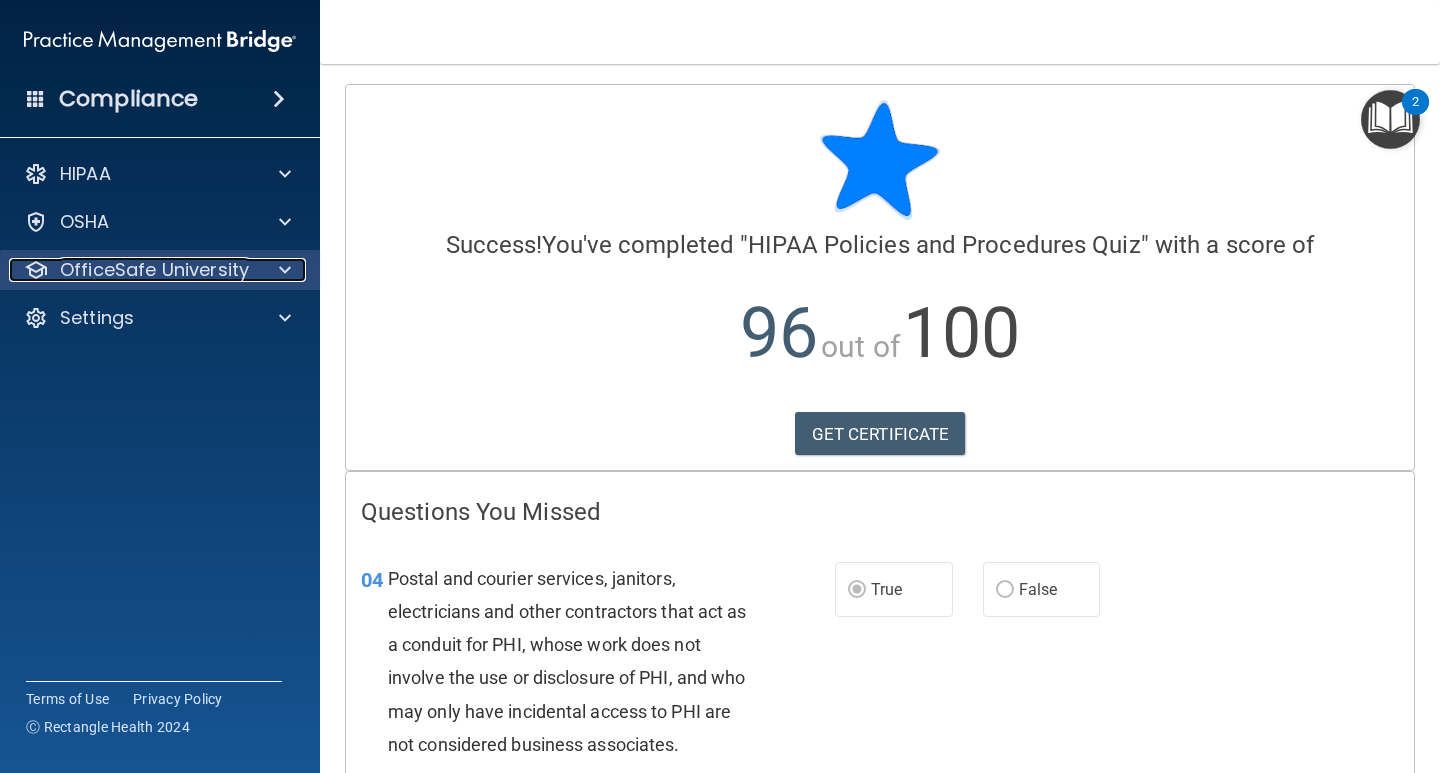 click on "OfficeSafe University" at bounding box center (154, 270) 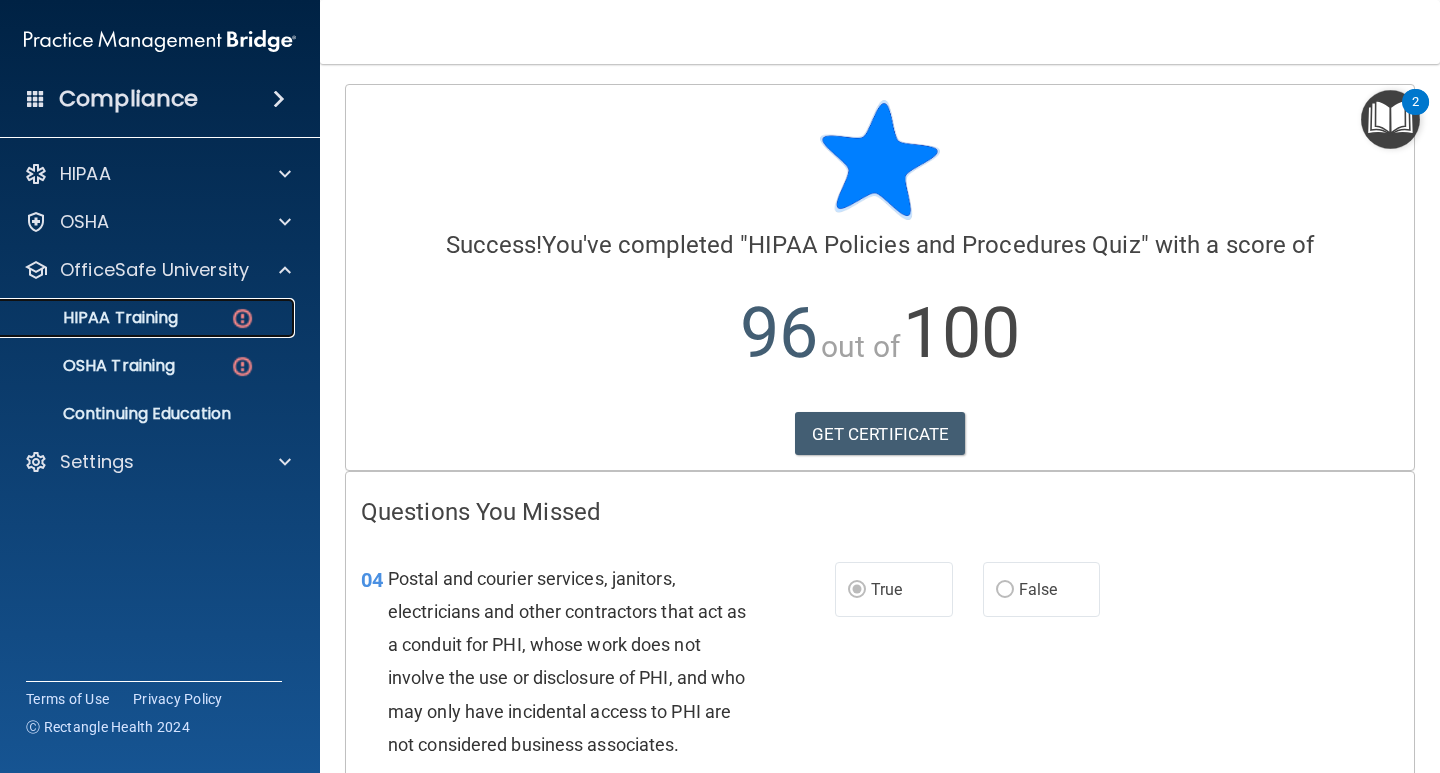 click on "HIPAA Training" at bounding box center (95, 318) 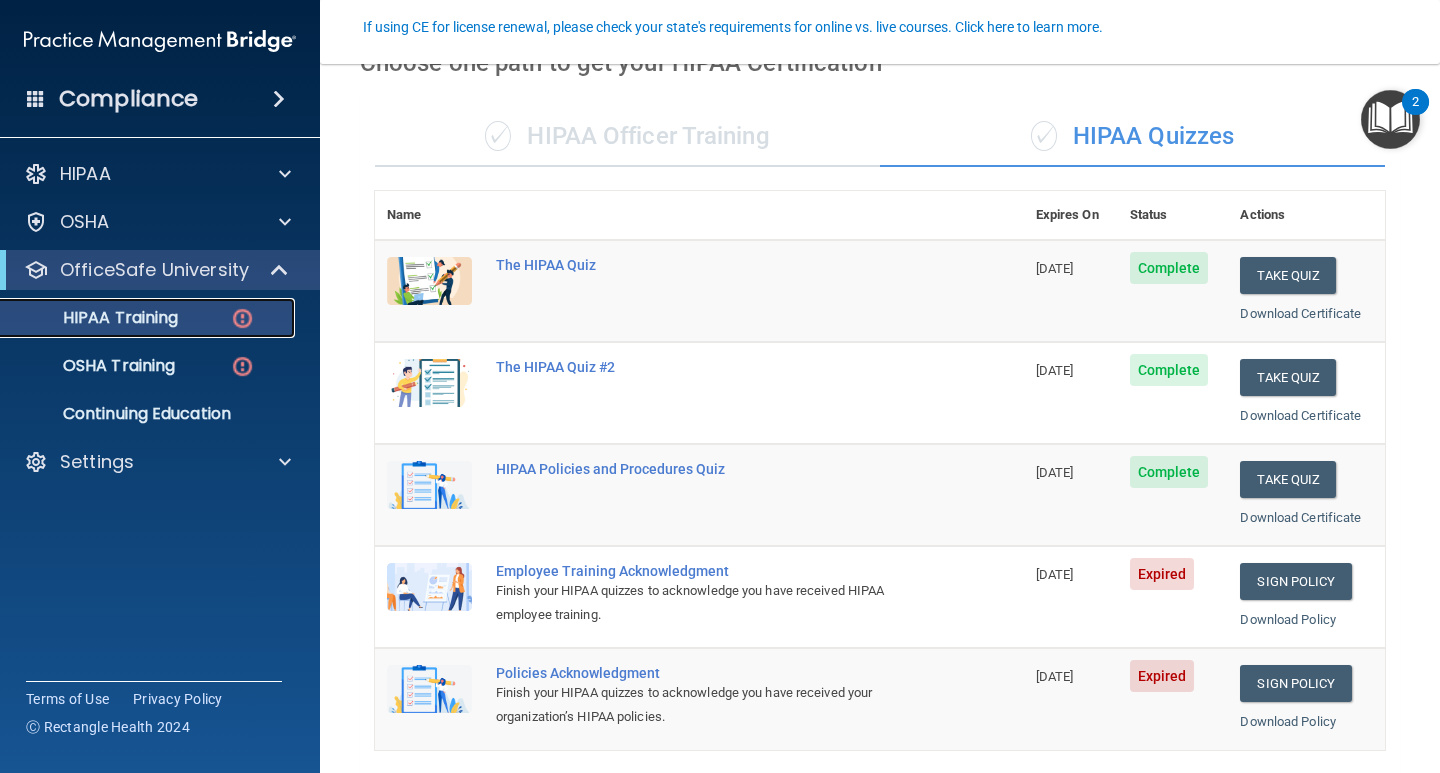 scroll, scrollTop: 200, scrollLeft: 0, axis: vertical 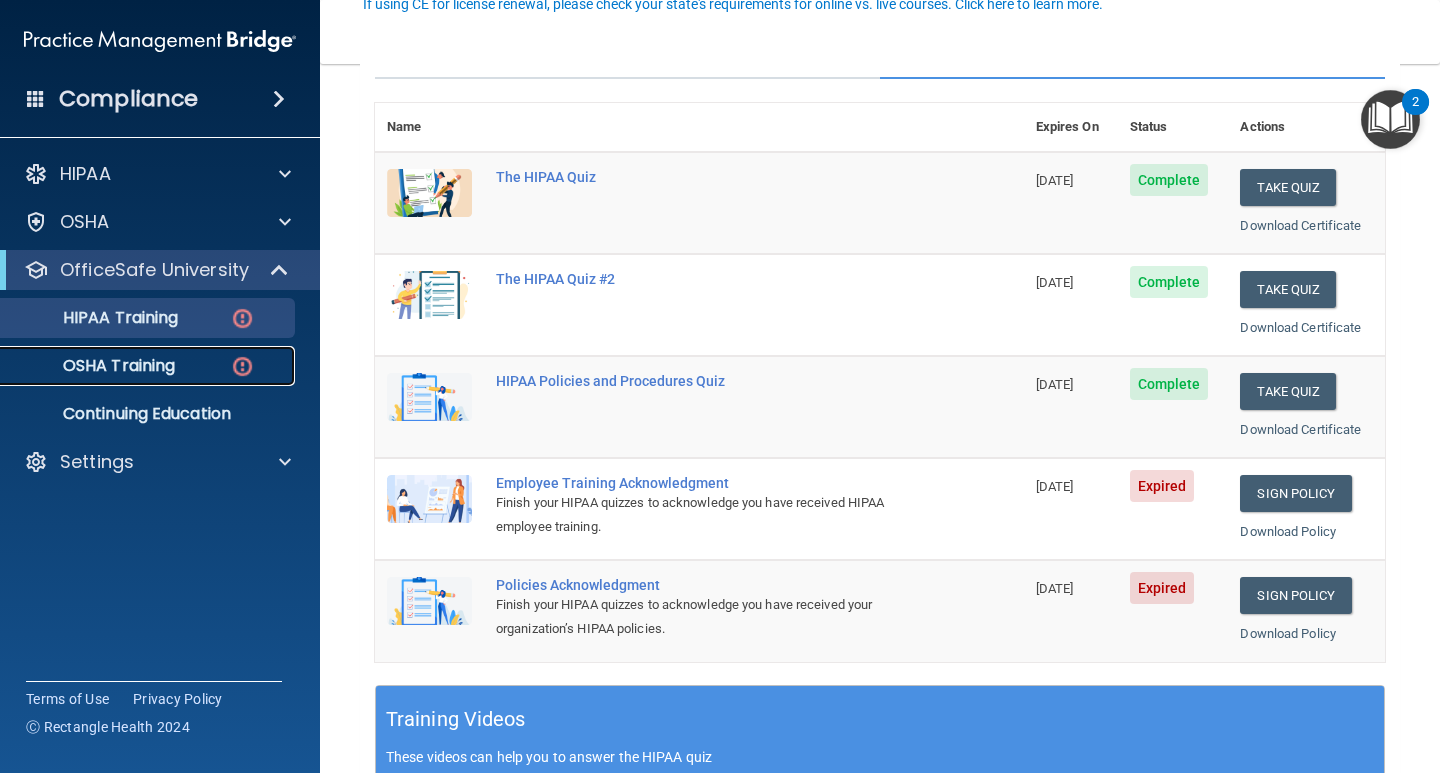 click on "OSHA Training" at bounding box center [94, 366] 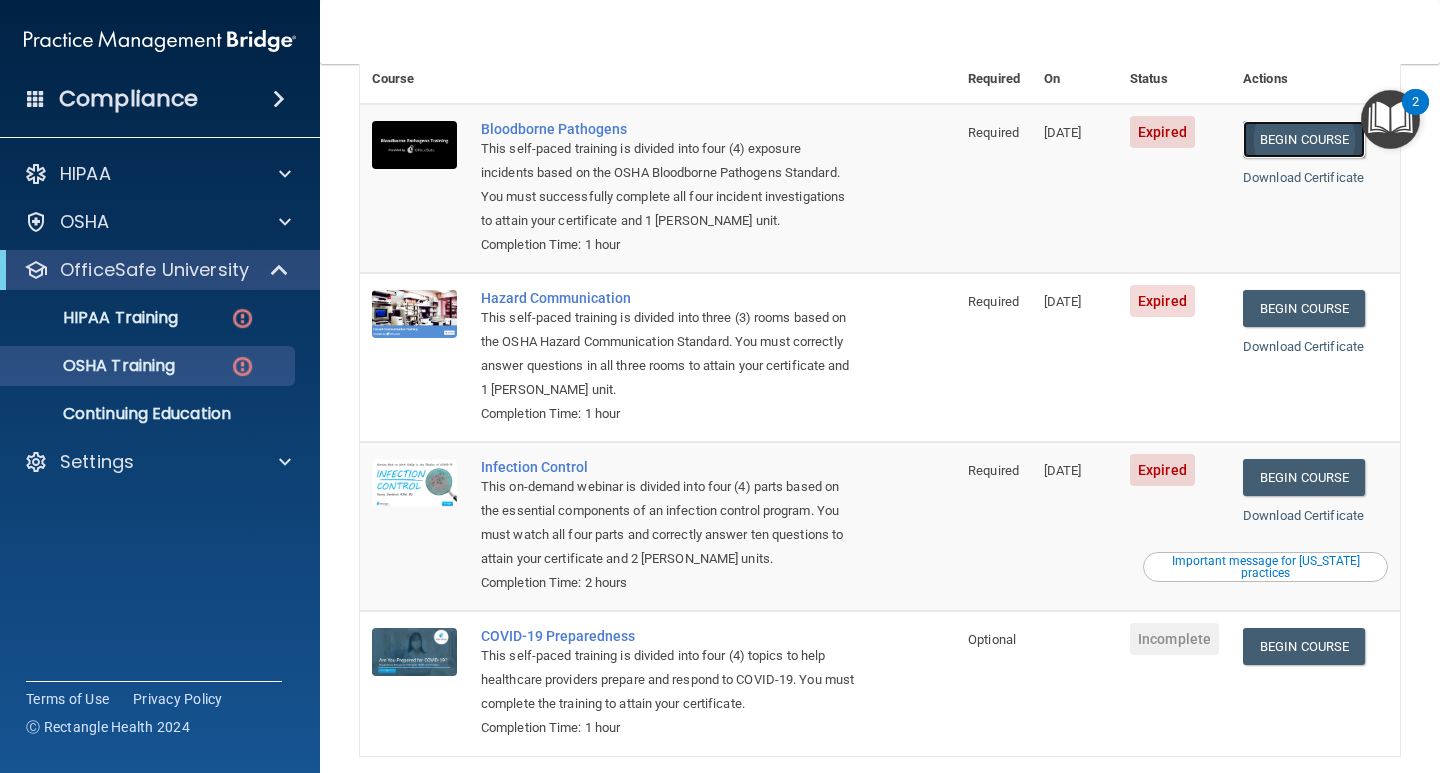 click on "Begin Course" at bounding box center (1304, 139) 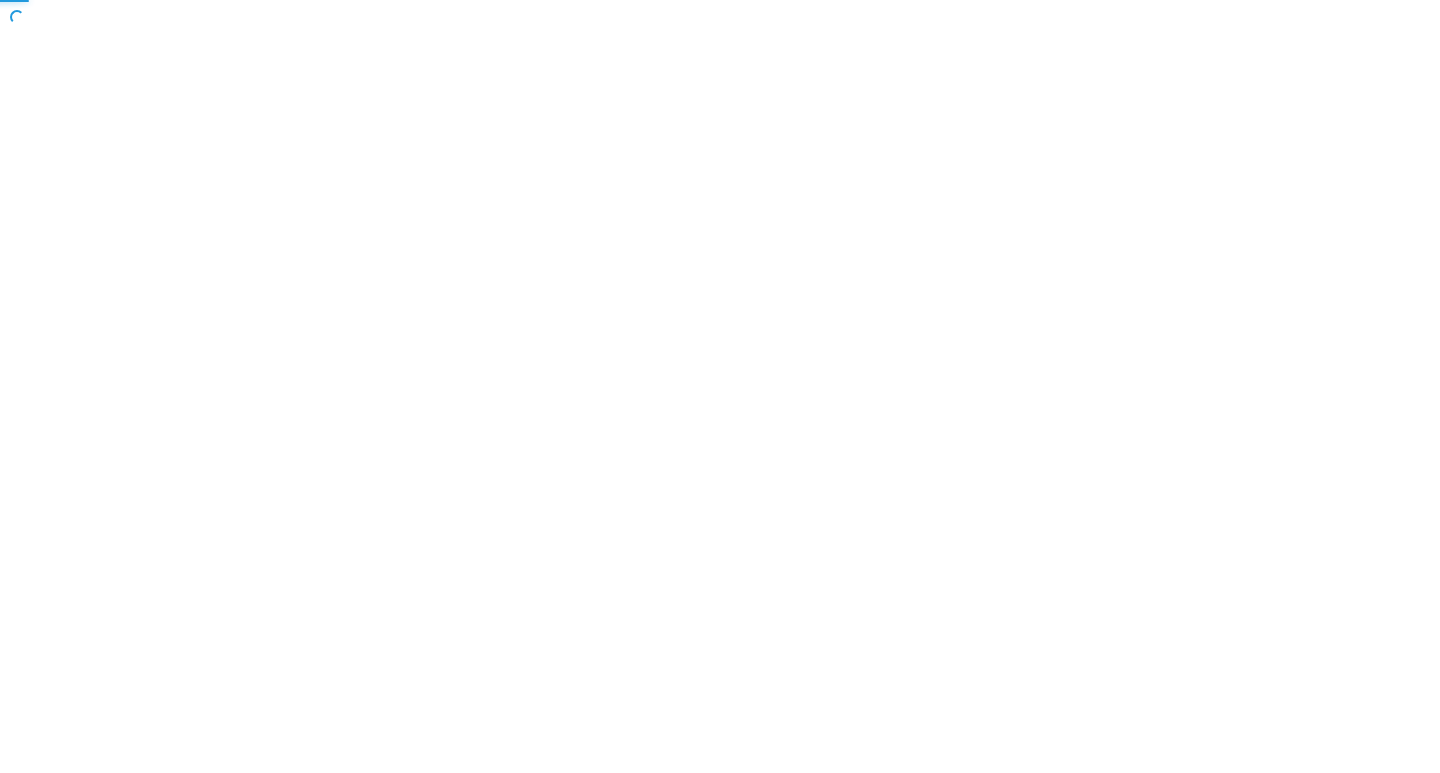 scroll, scrollTop: 0, scrollLeft: 0, axis: both 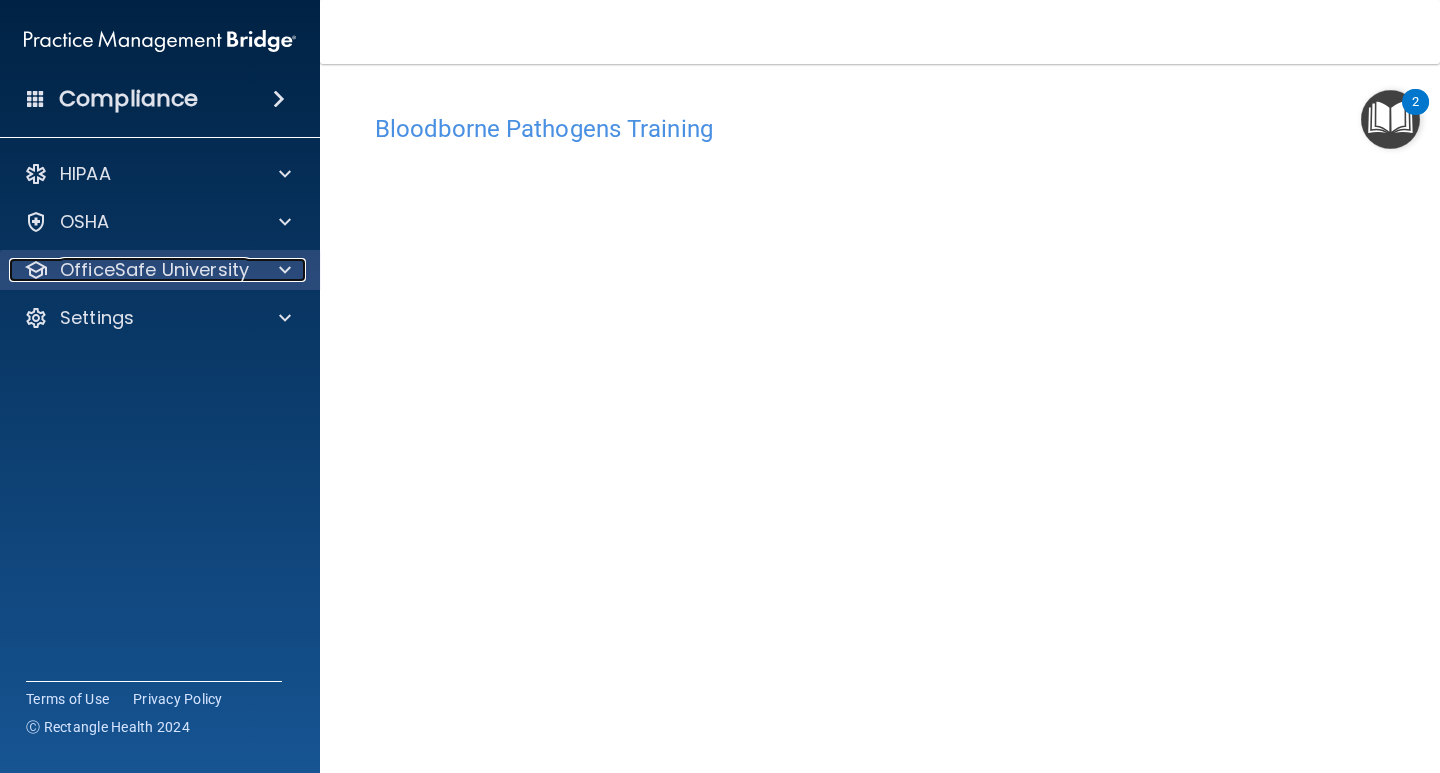 click on "OfficeSafe University" at bounding box center [154, 270] 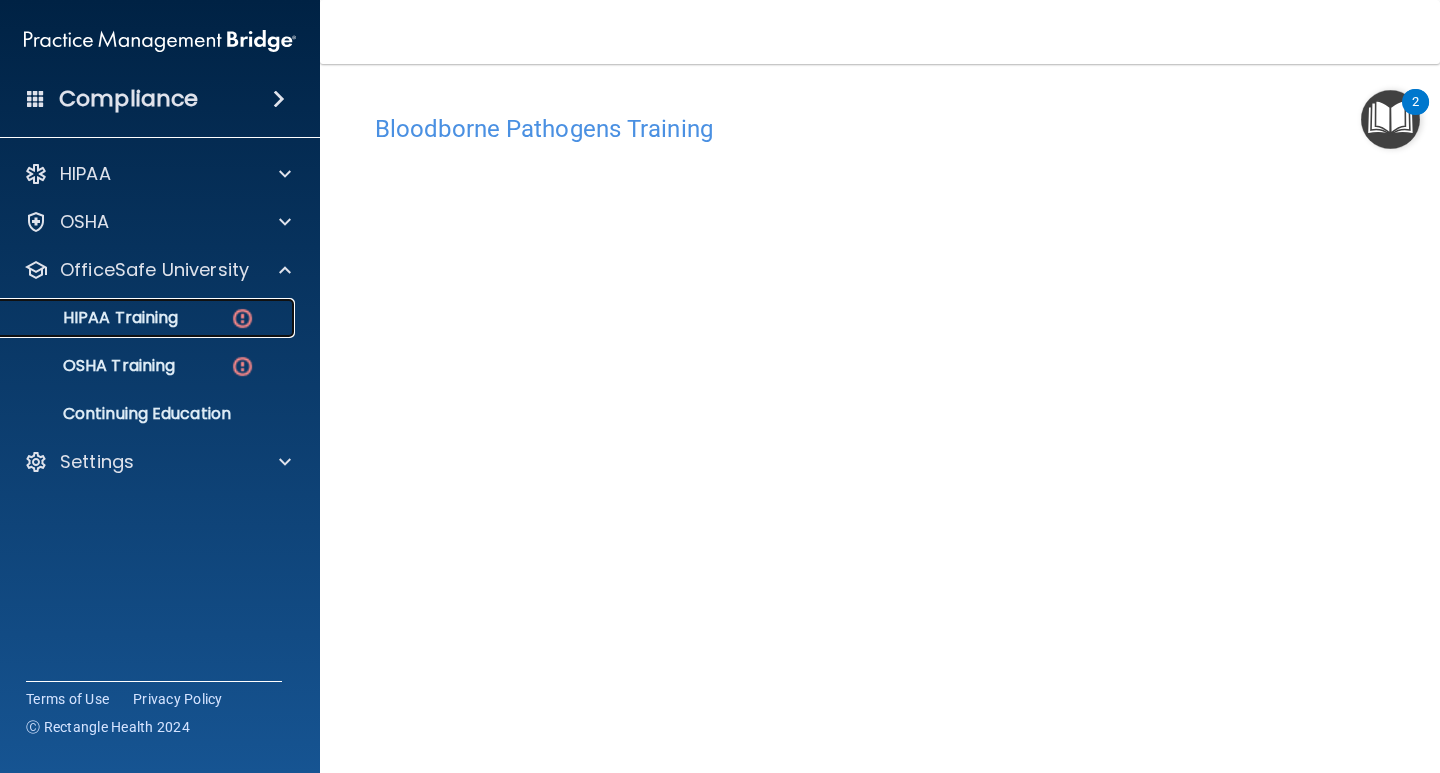 click on "HIPAA Training" at bounding box center [95, 318] 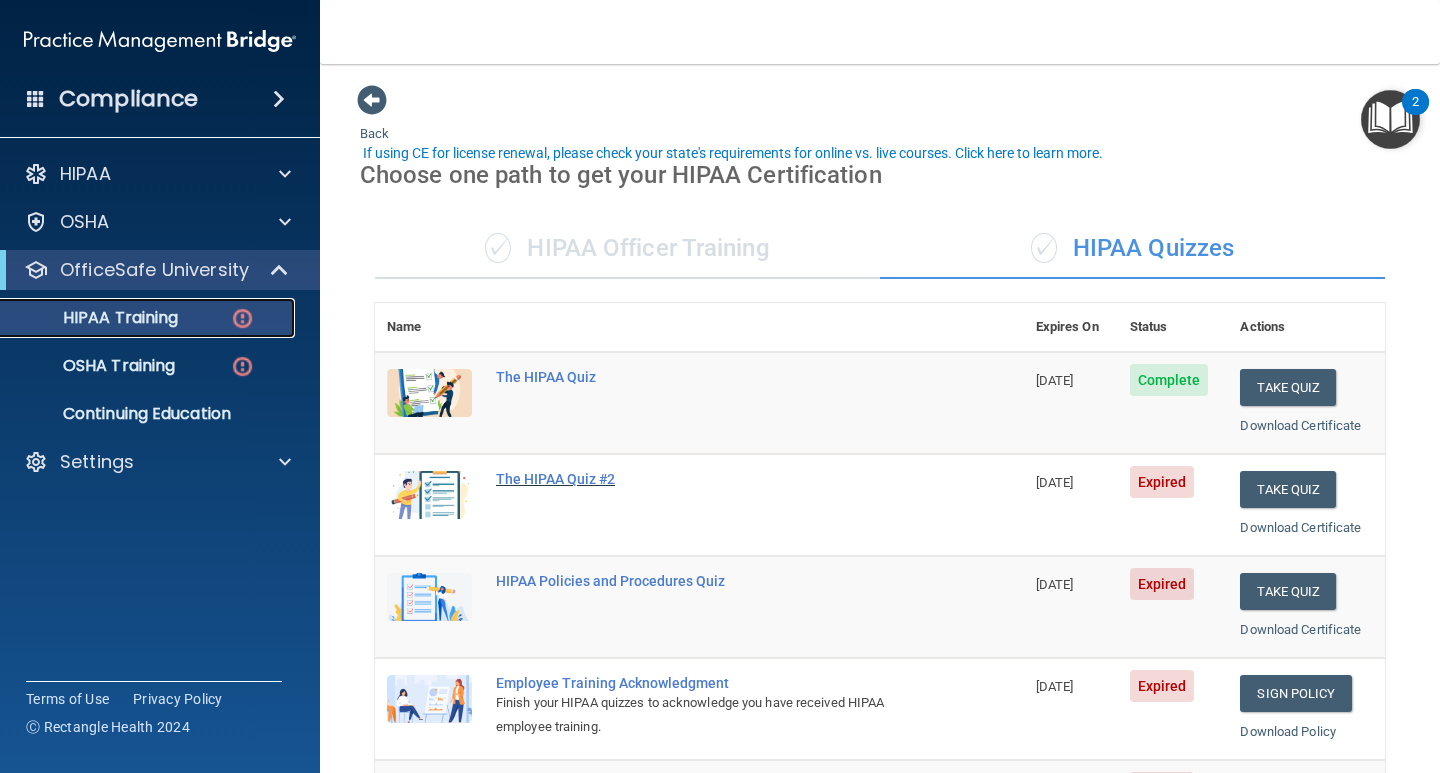 scroll, scrollTop: 100, scrollLeft: 0, axis: vertical 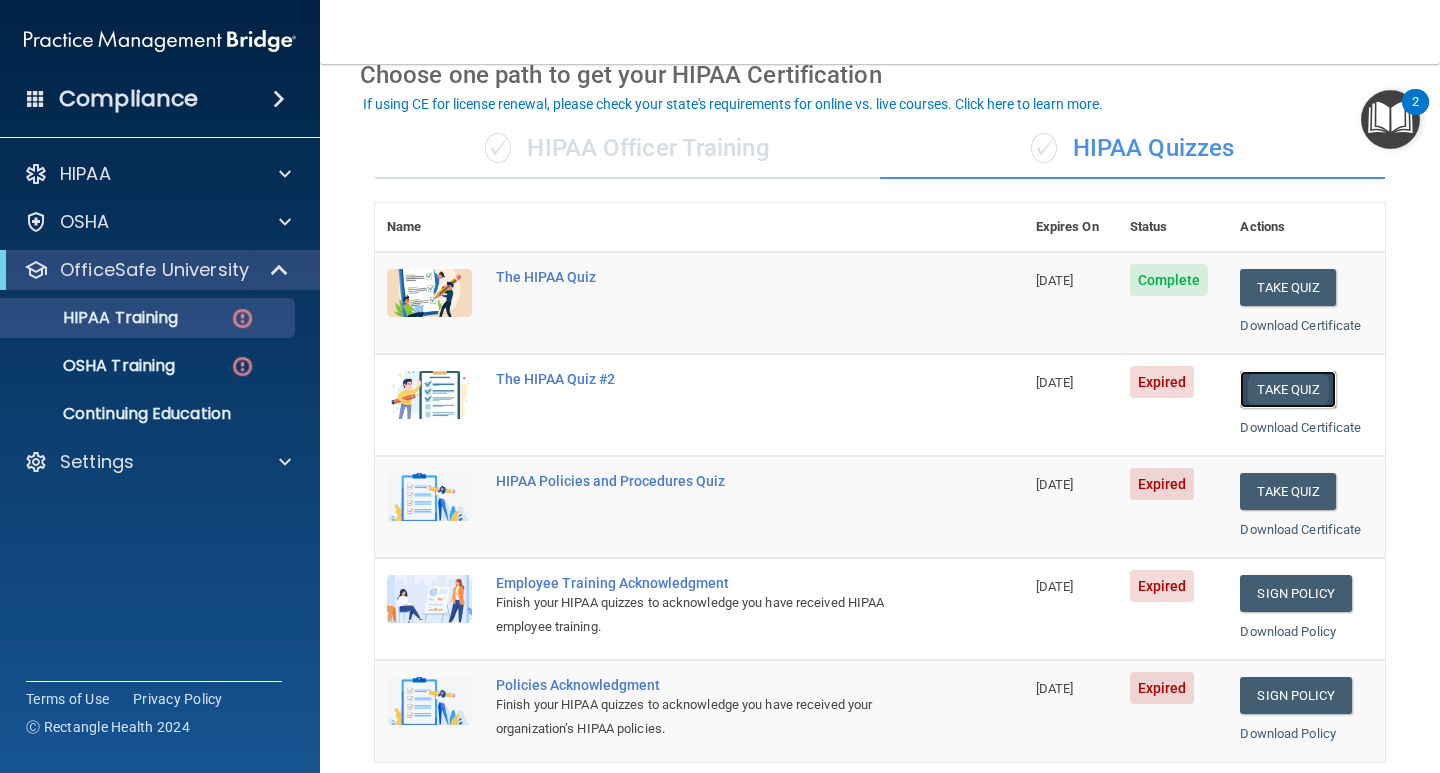 click on "Take Quiz" at bounding box center (1288, 389) 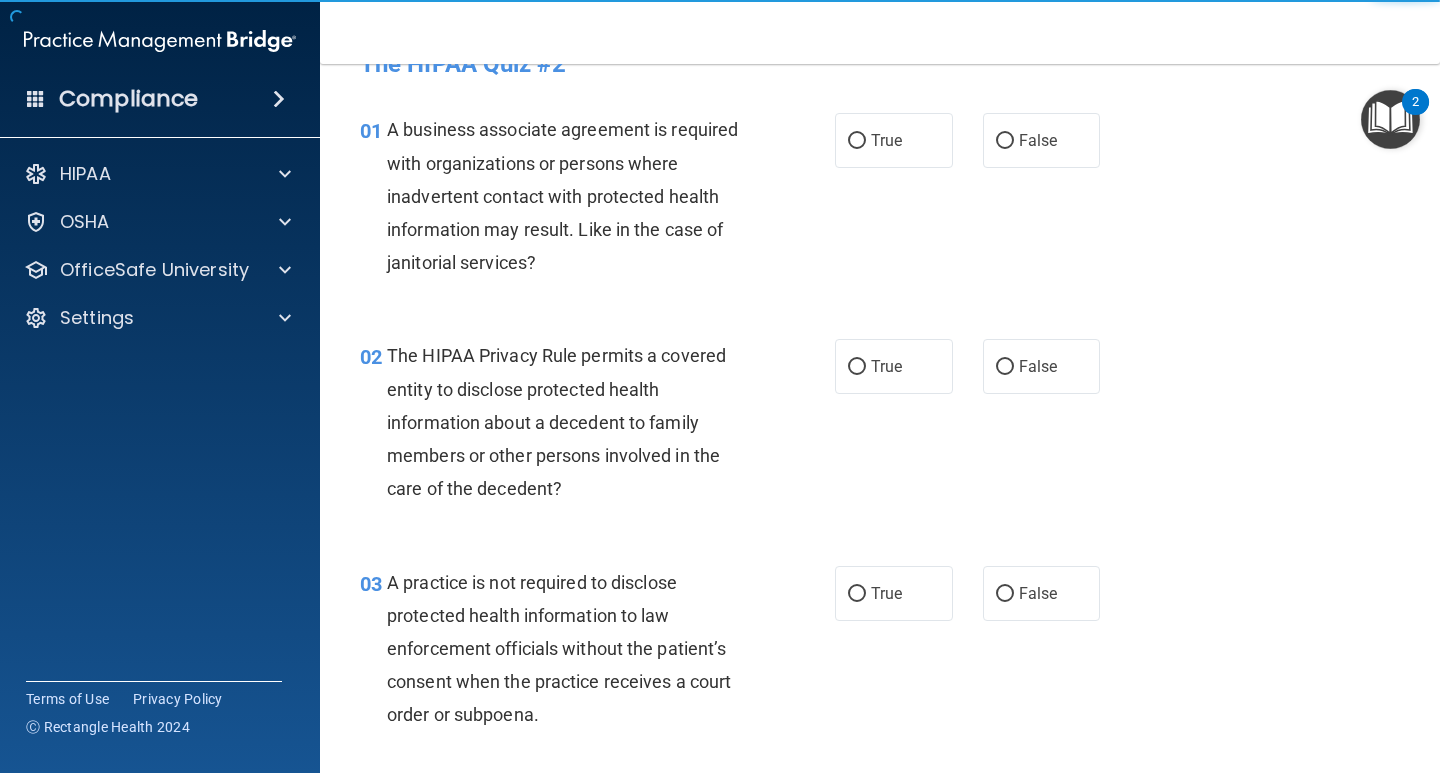 scroll, scrollTop: 0, scrollLeft: 0, axis: both 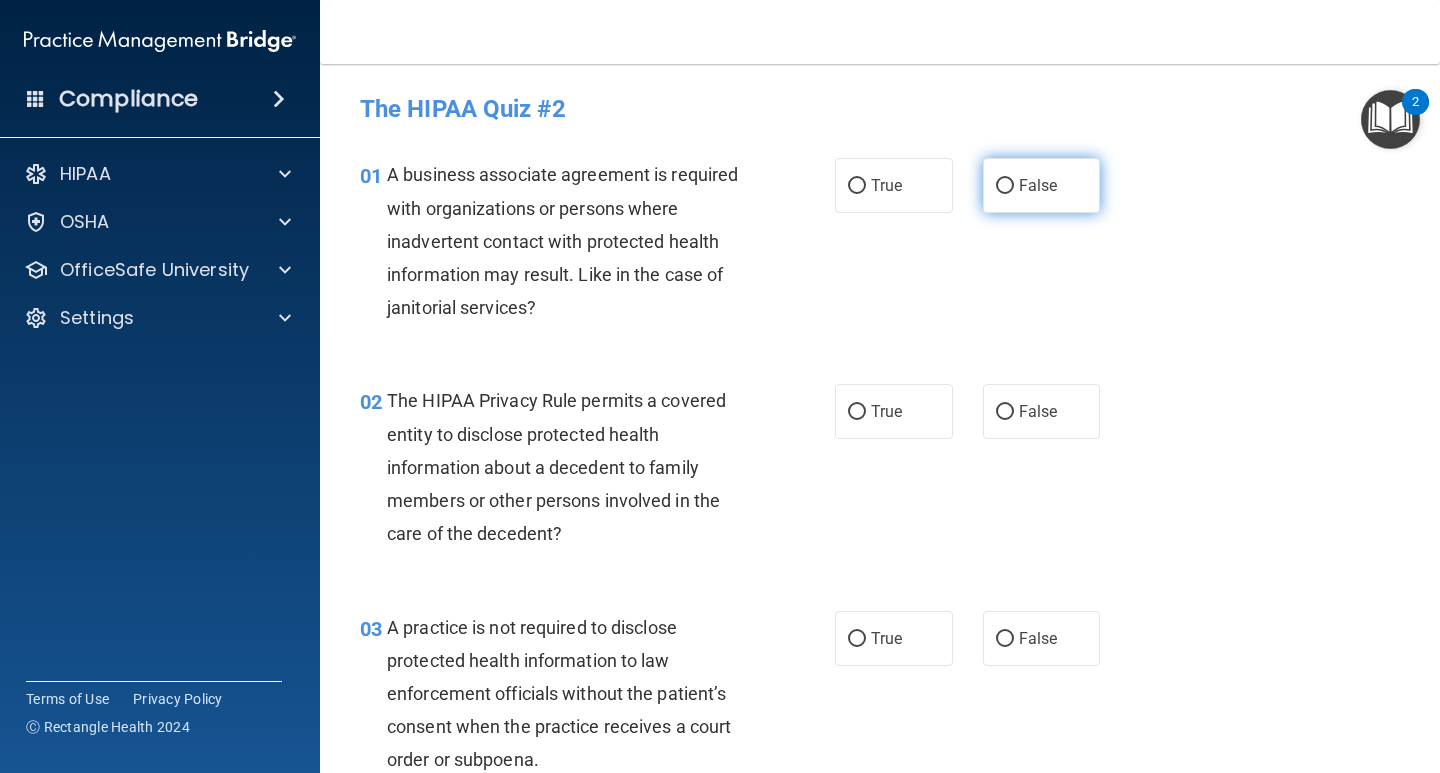 click on "False" at bounding box center [1005, 186] 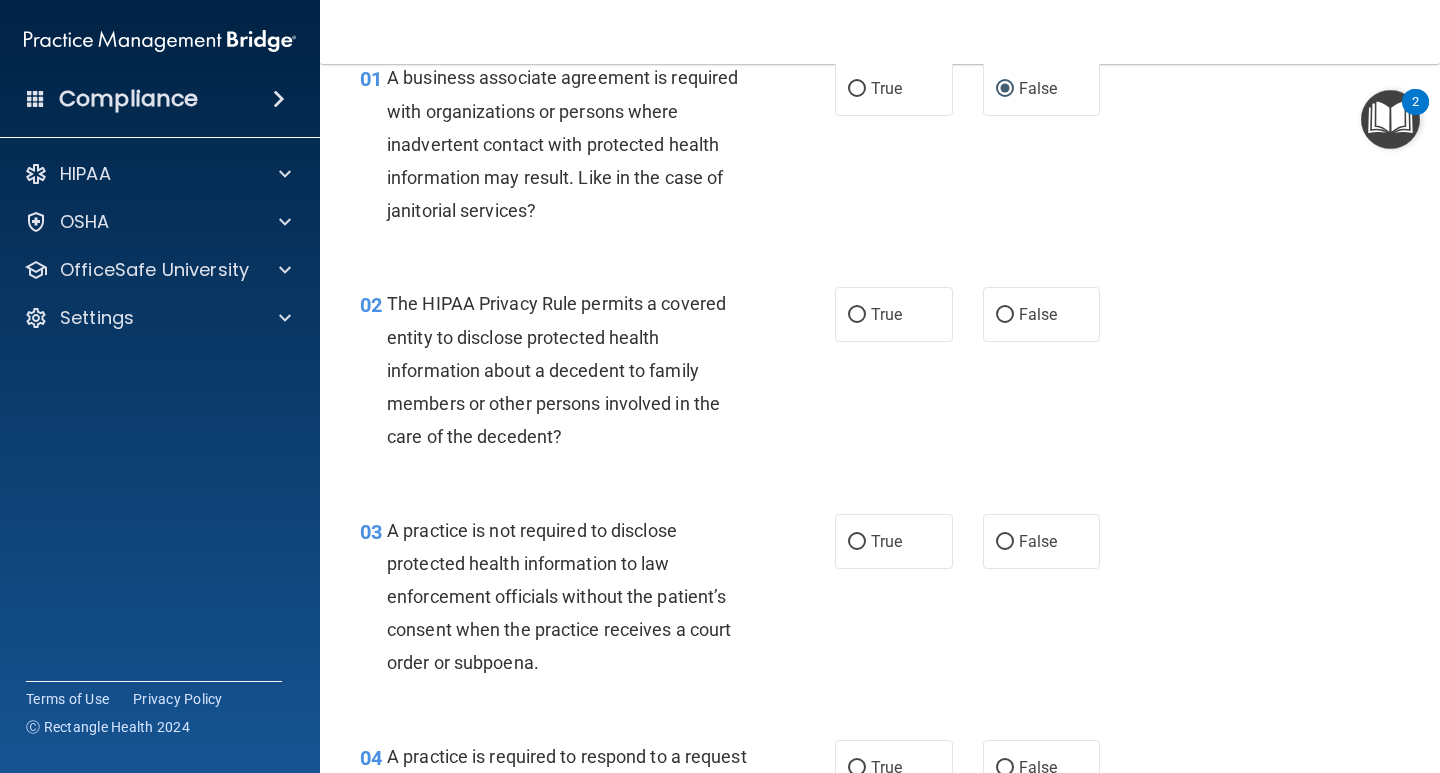 scroll, scrollTop: 100, scrollLeft: 0, axis: vertical 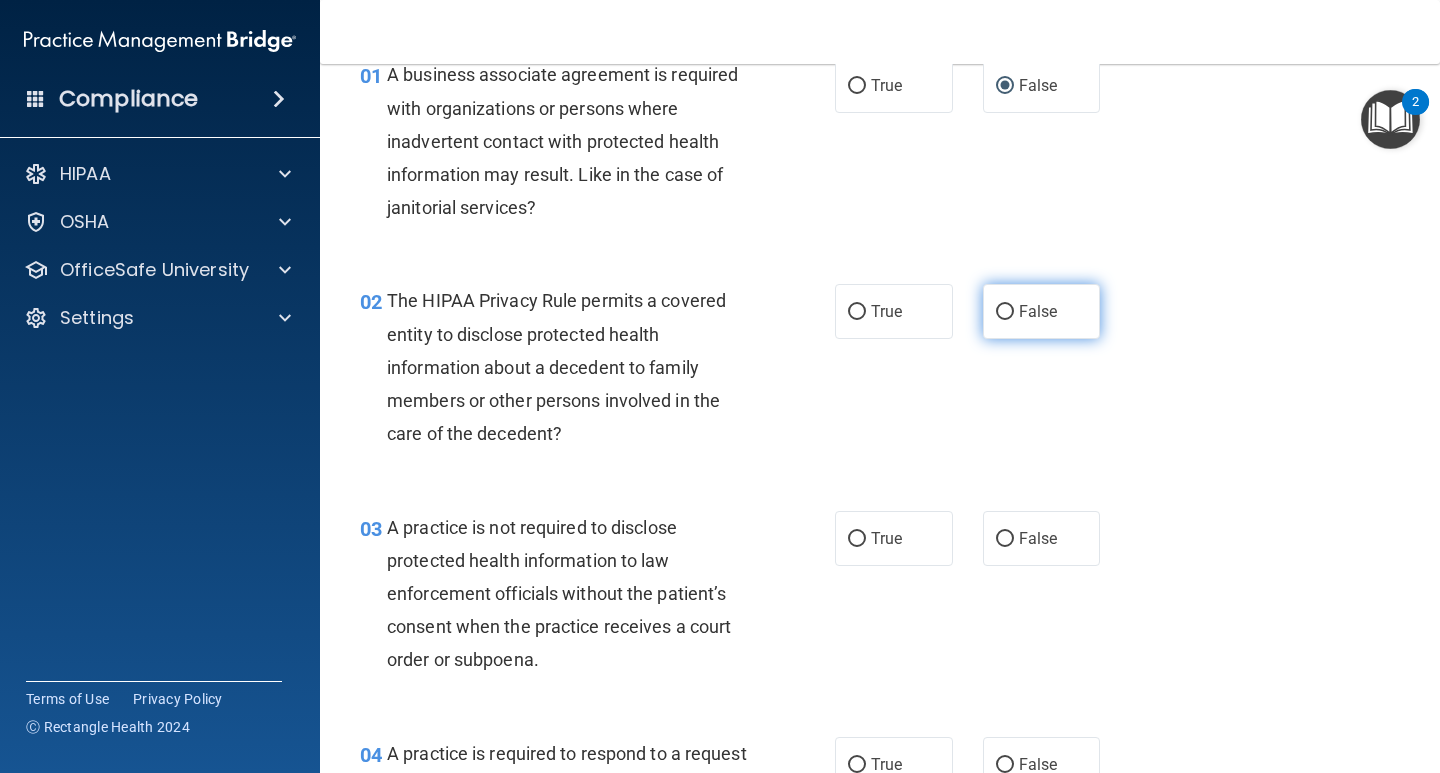 click on "False" at bounding box center (1005, 312) 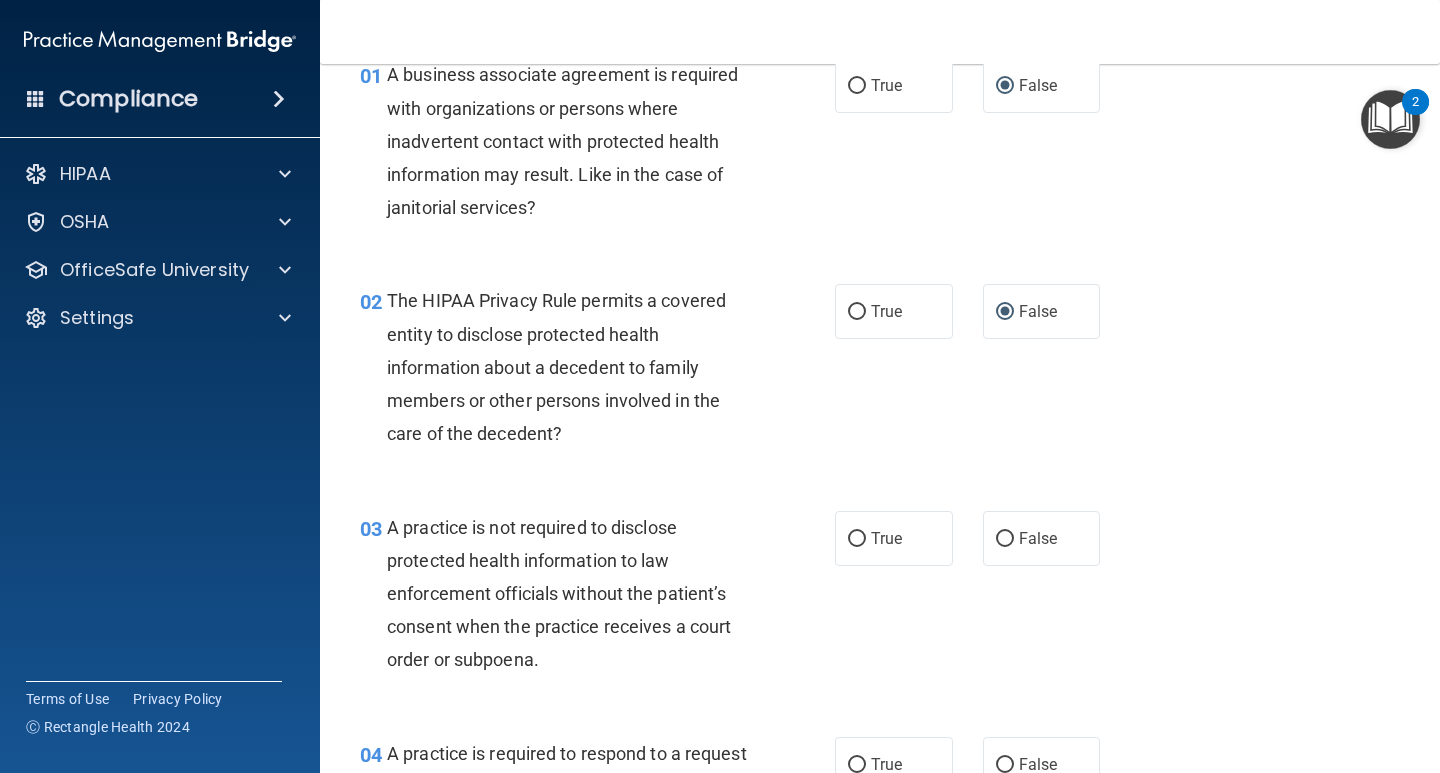 scroll, scrollTop: 200, scrollLeft: 0, axis: vertical 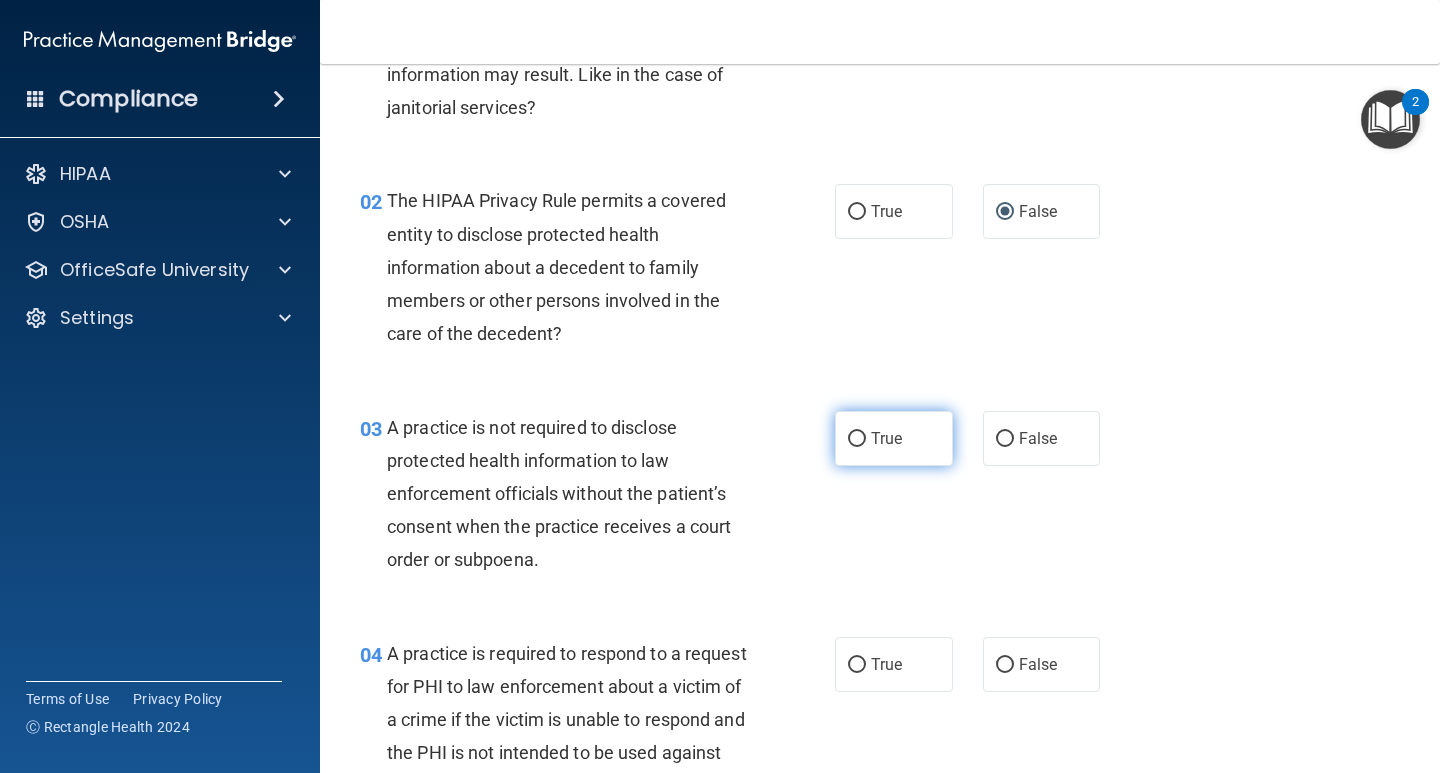 click on "True" at bounding box center [857, 439] 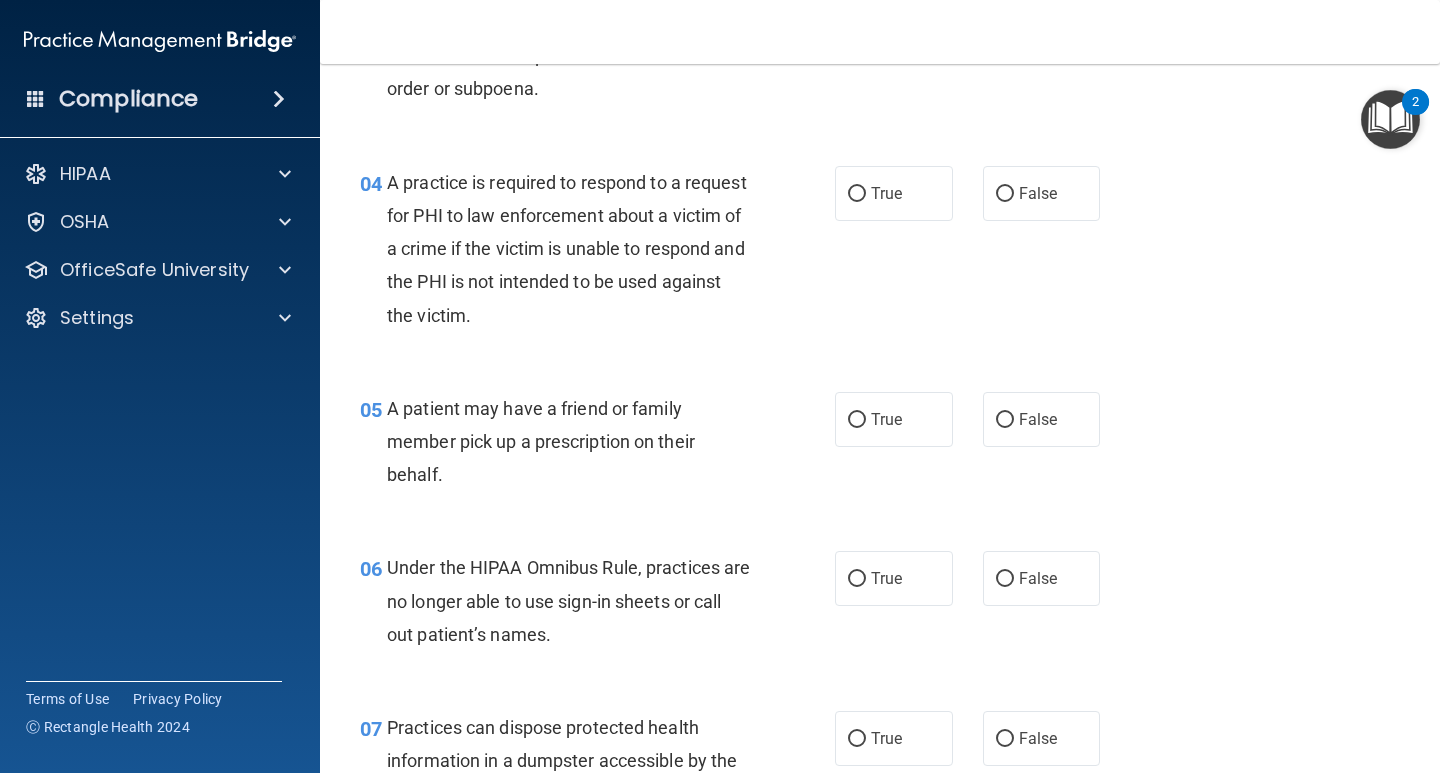 scroll, scrollTop: 700, scrollLeft: 0, axis: vertical 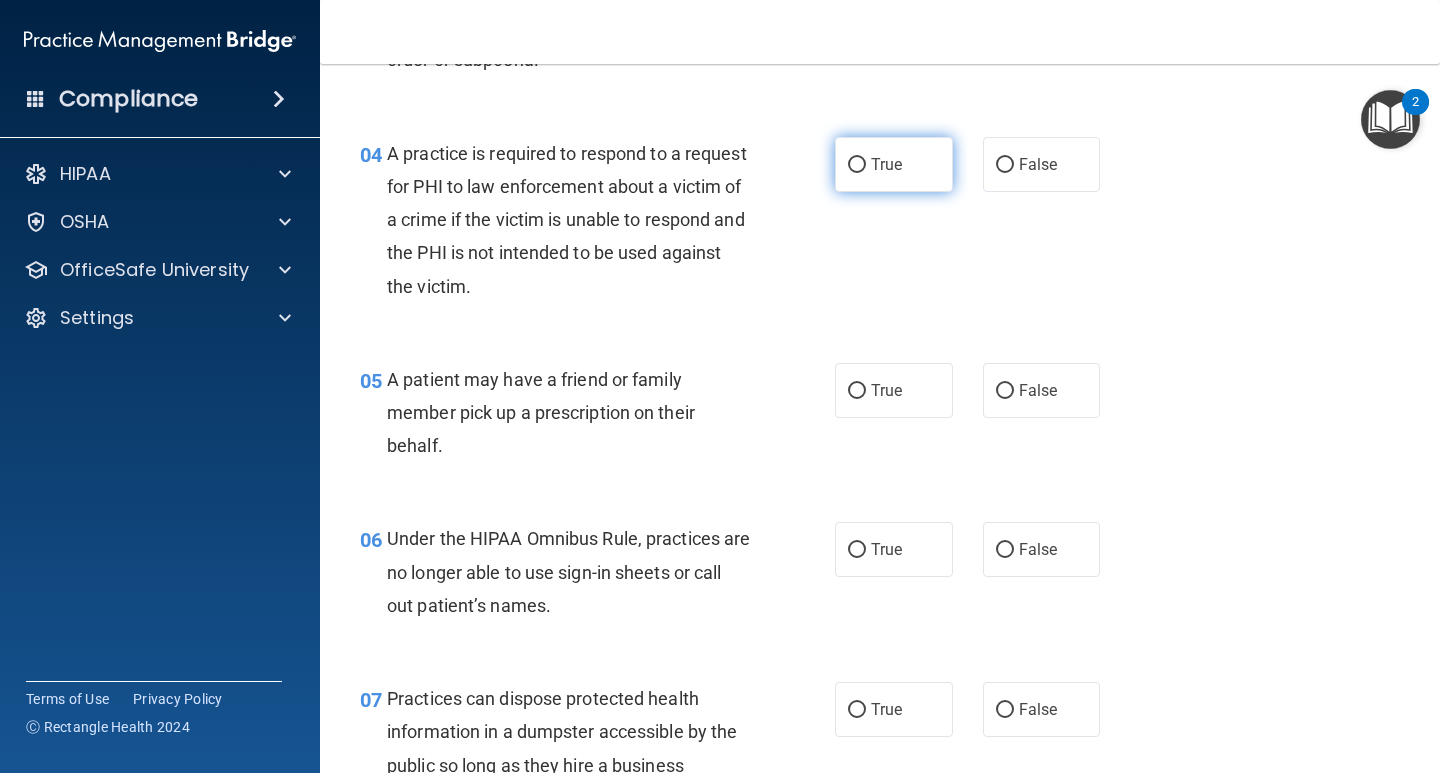 click on "True" at bounding box center [857, 165] 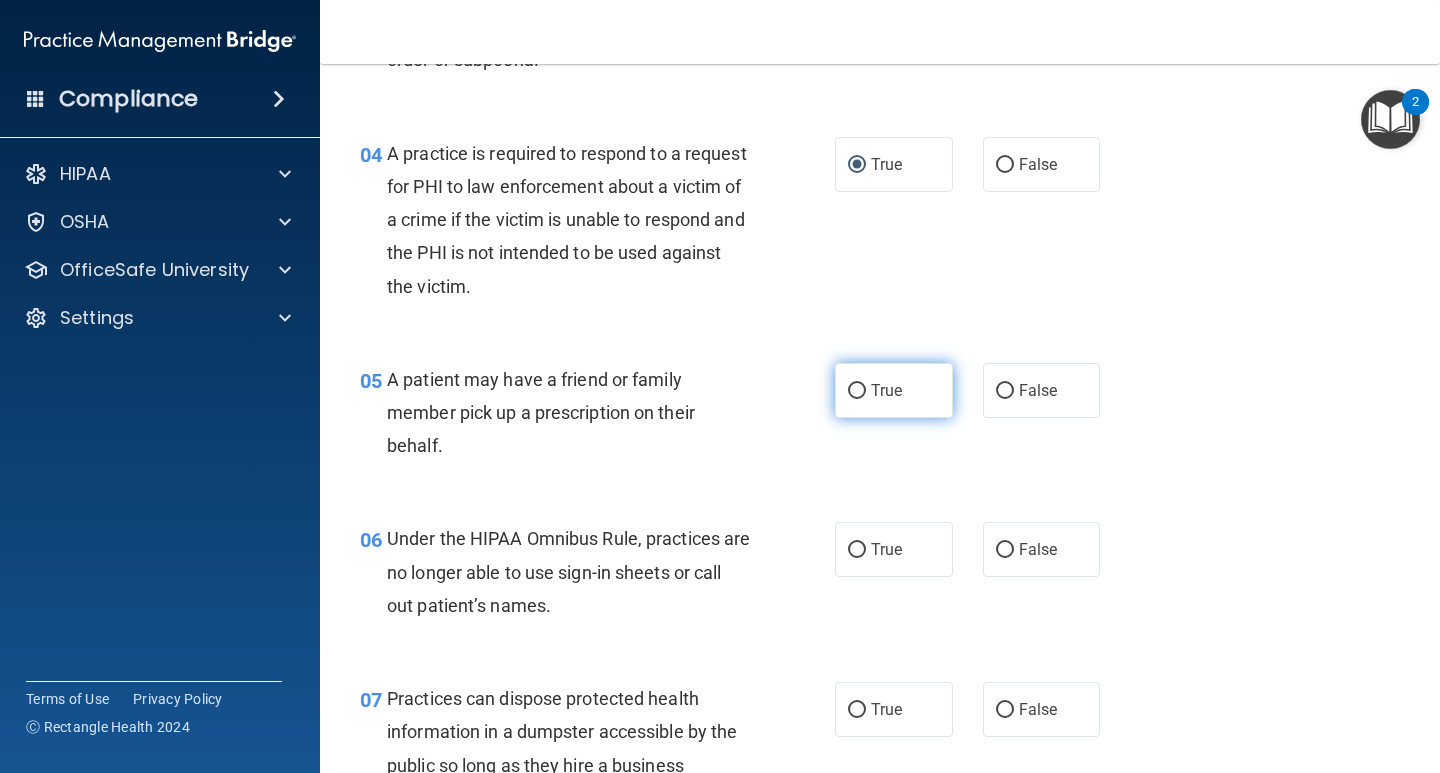 click on "True" at bounding box center (857, 391) 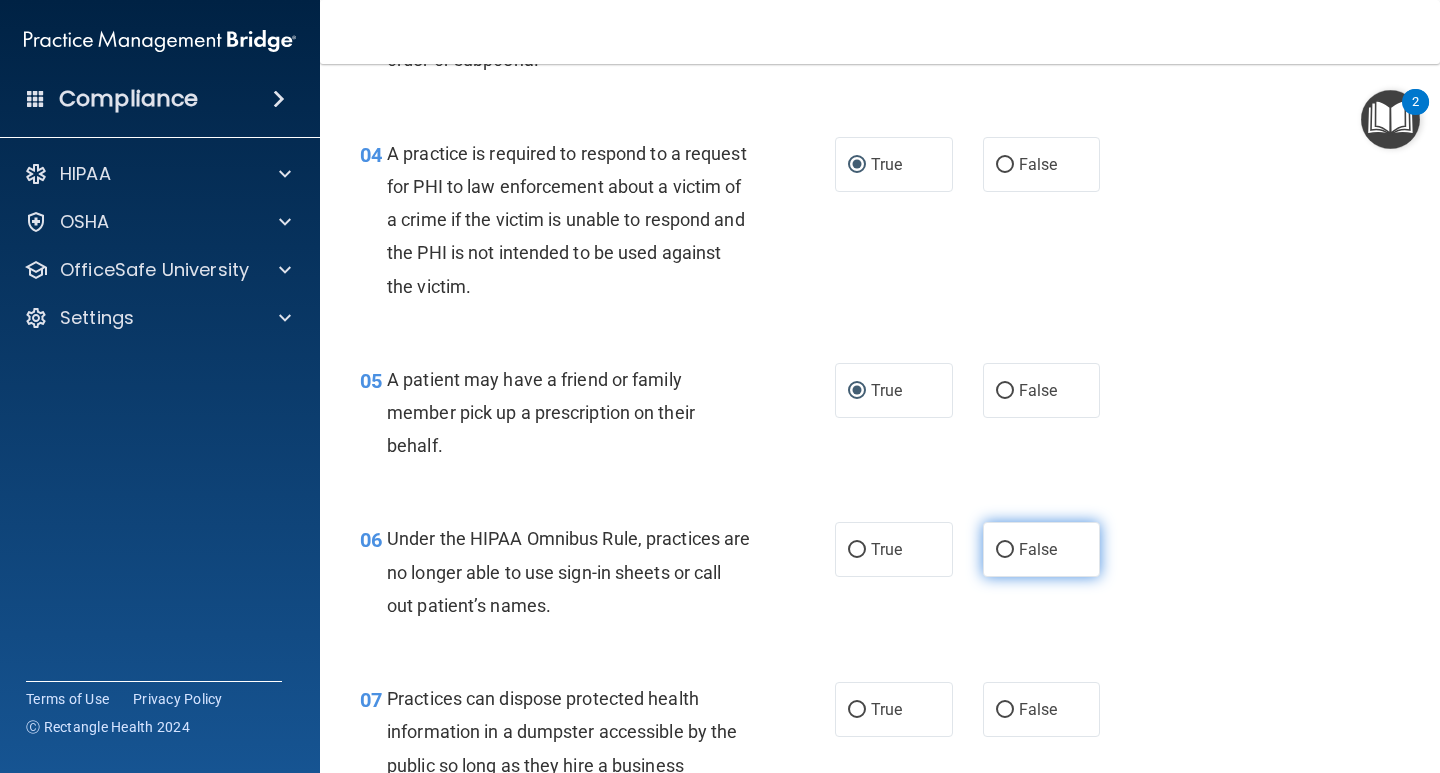 click on "False" at bounding box center [1005, 550] 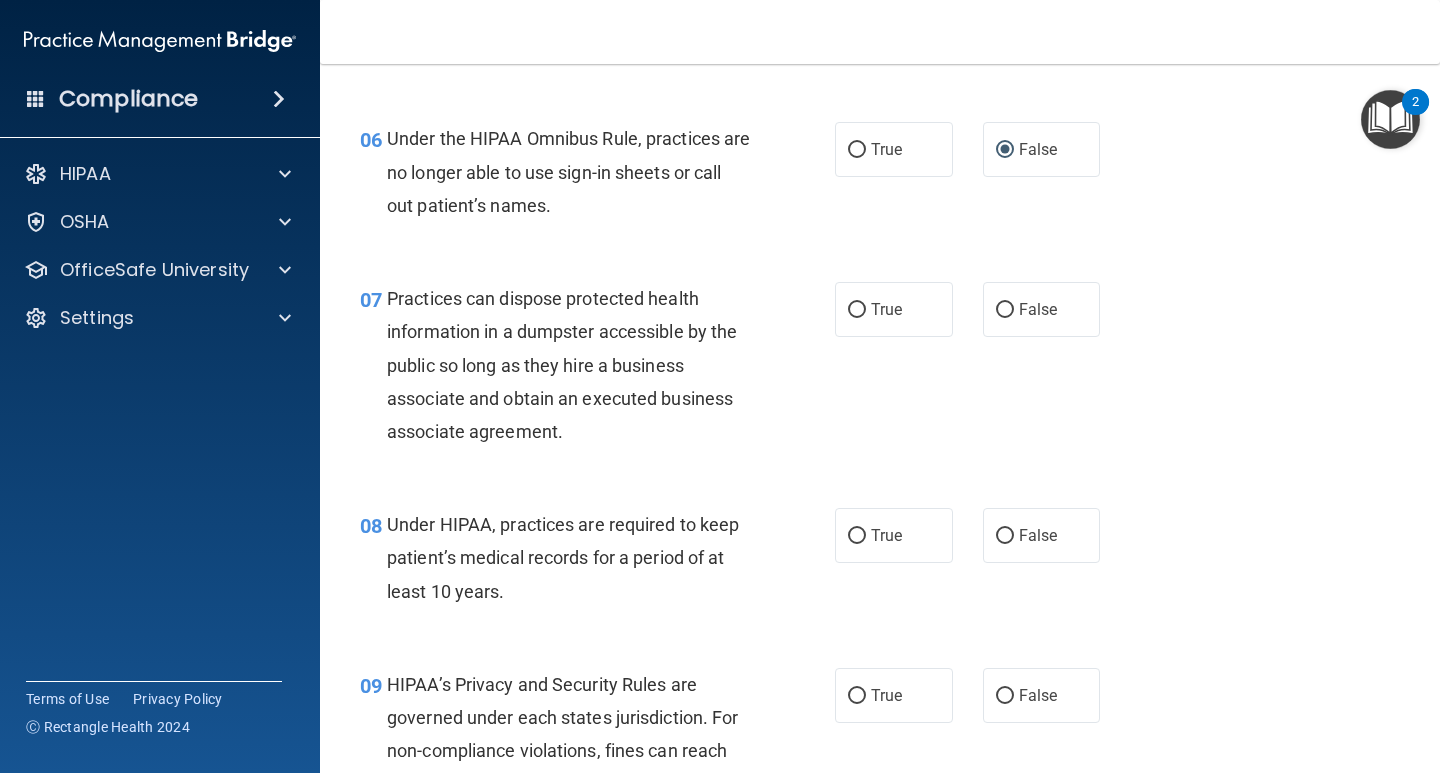 scroll, scrollTop: 1200, scrollLeft: 0, axis: vertical 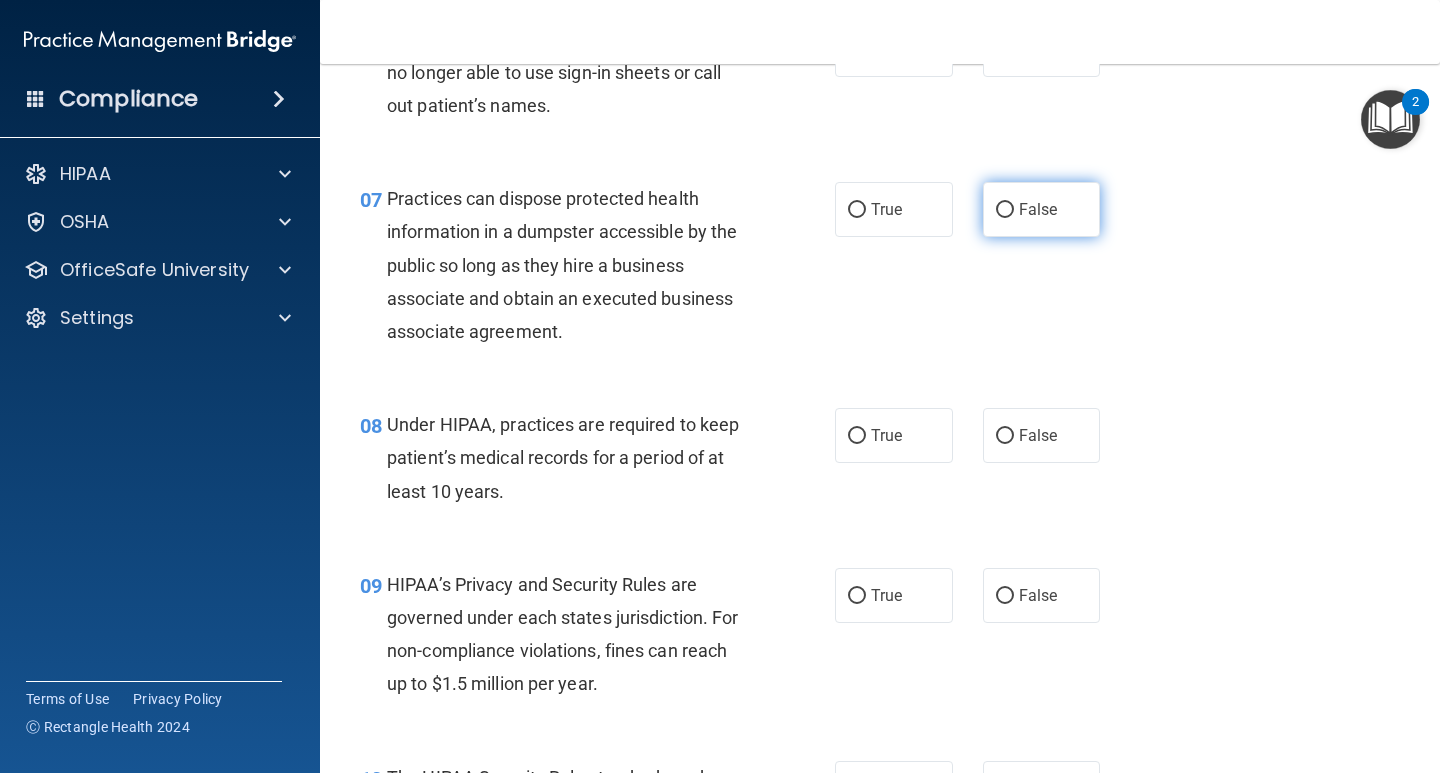 click on "False" at bounding box center [1005, 210] 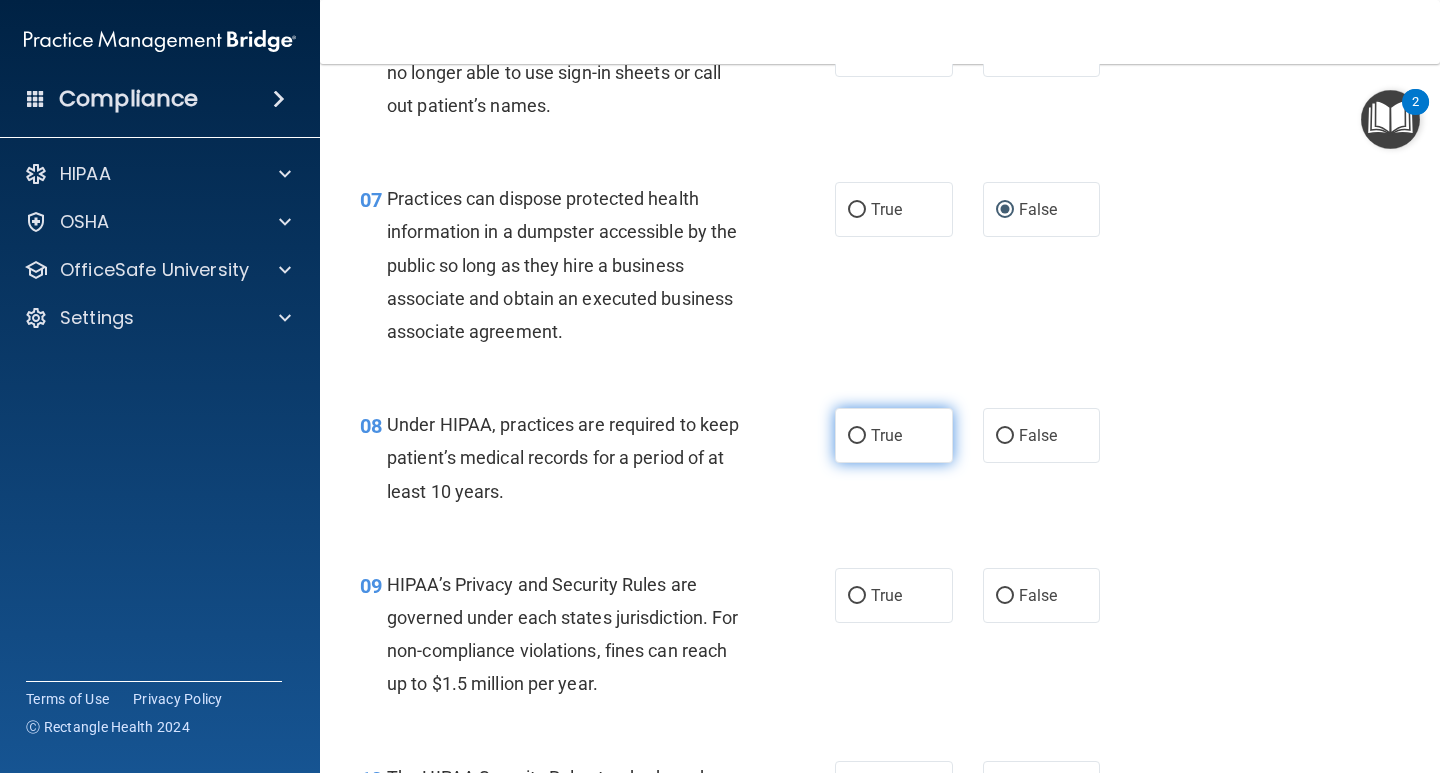 click on "True" at bounding box center [857, 436] 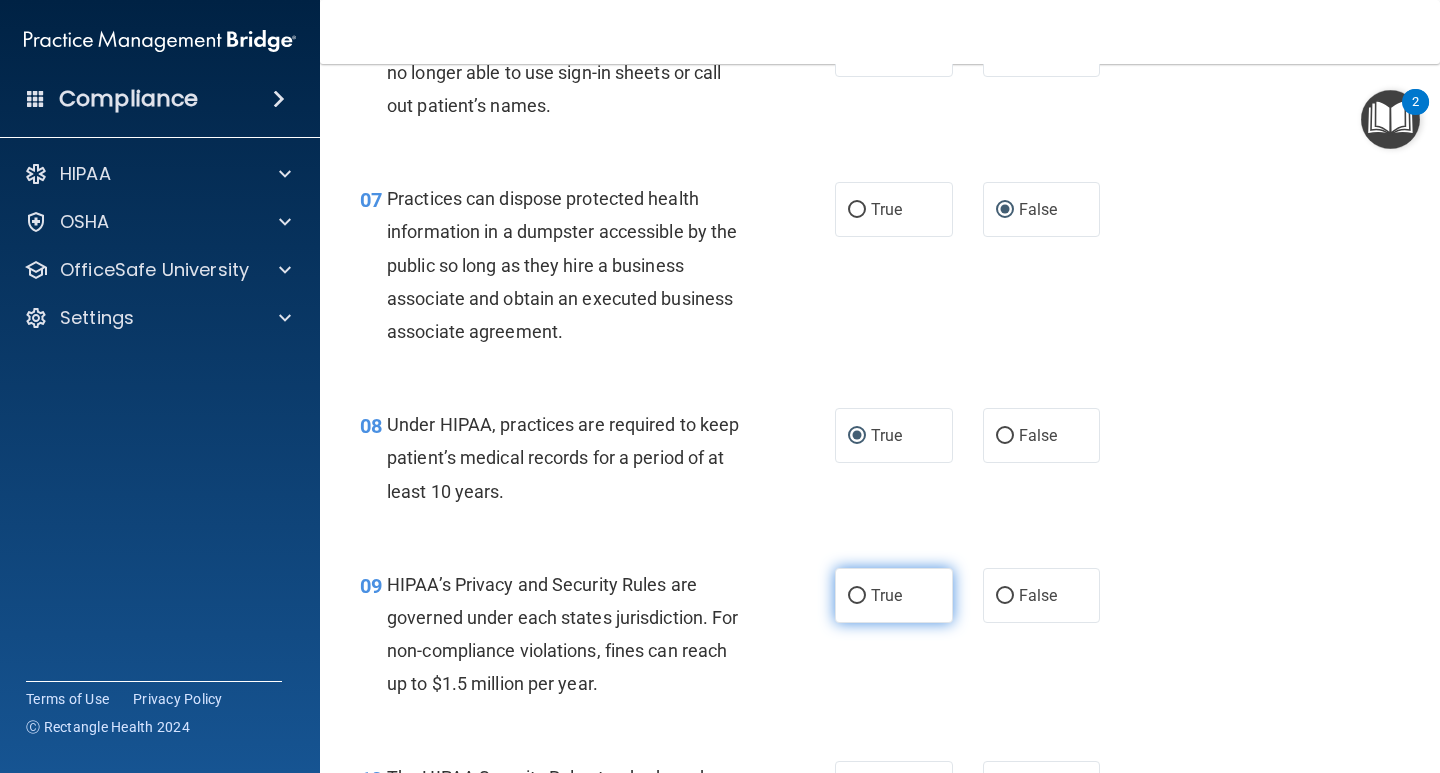 click on "True" at bounding box center (857, 596) 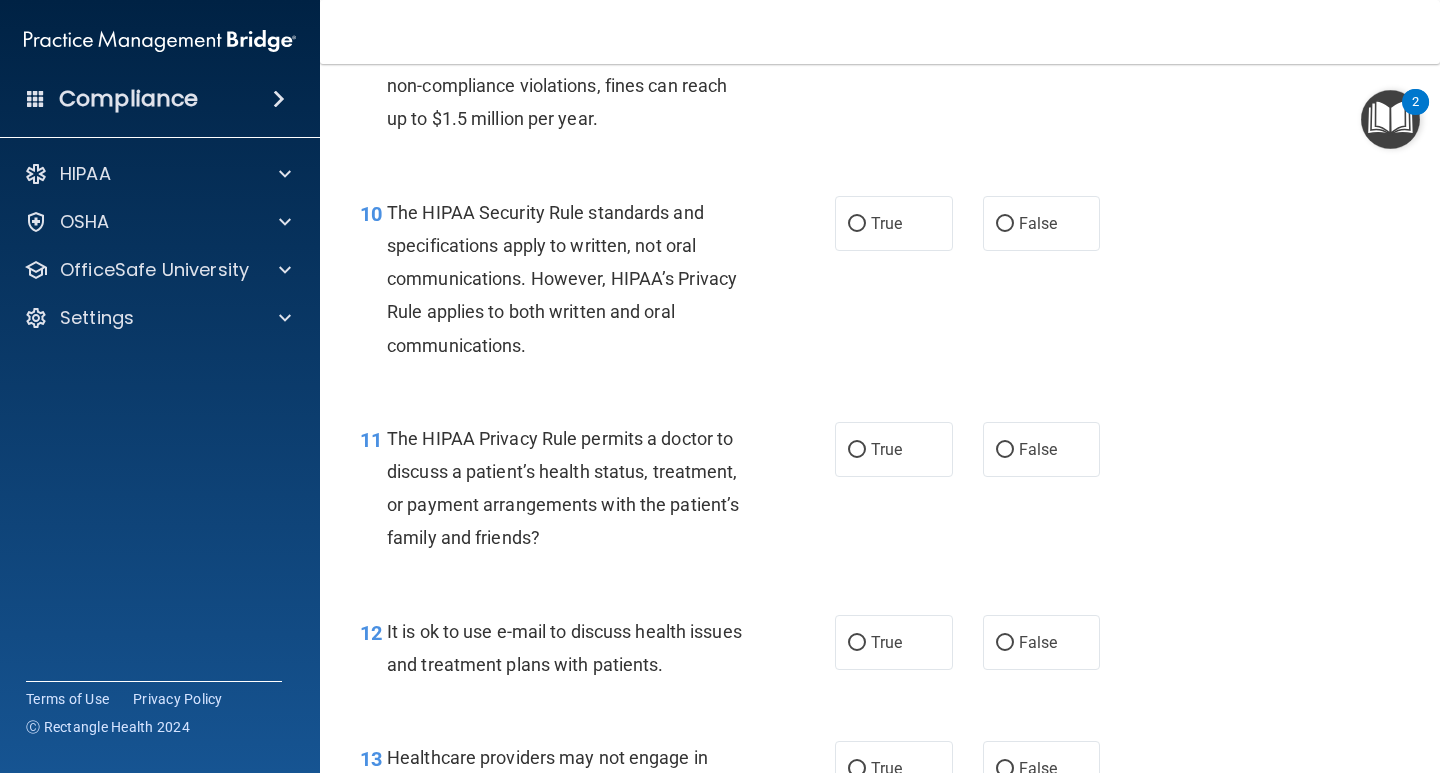 scroll, scrollTop: 1800, scrollLeft: 0, axis: vertical 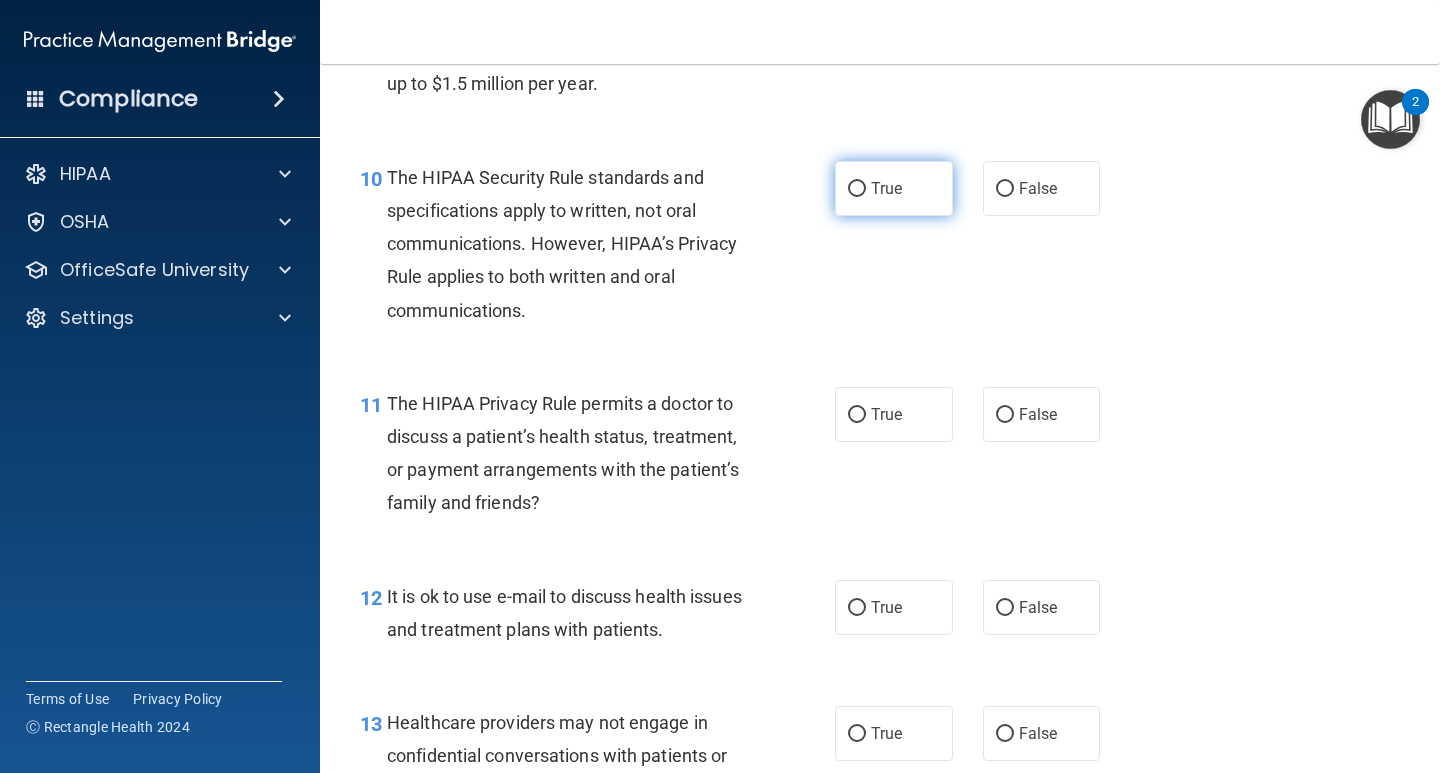 click on "True" at bounding box center (857, 189) 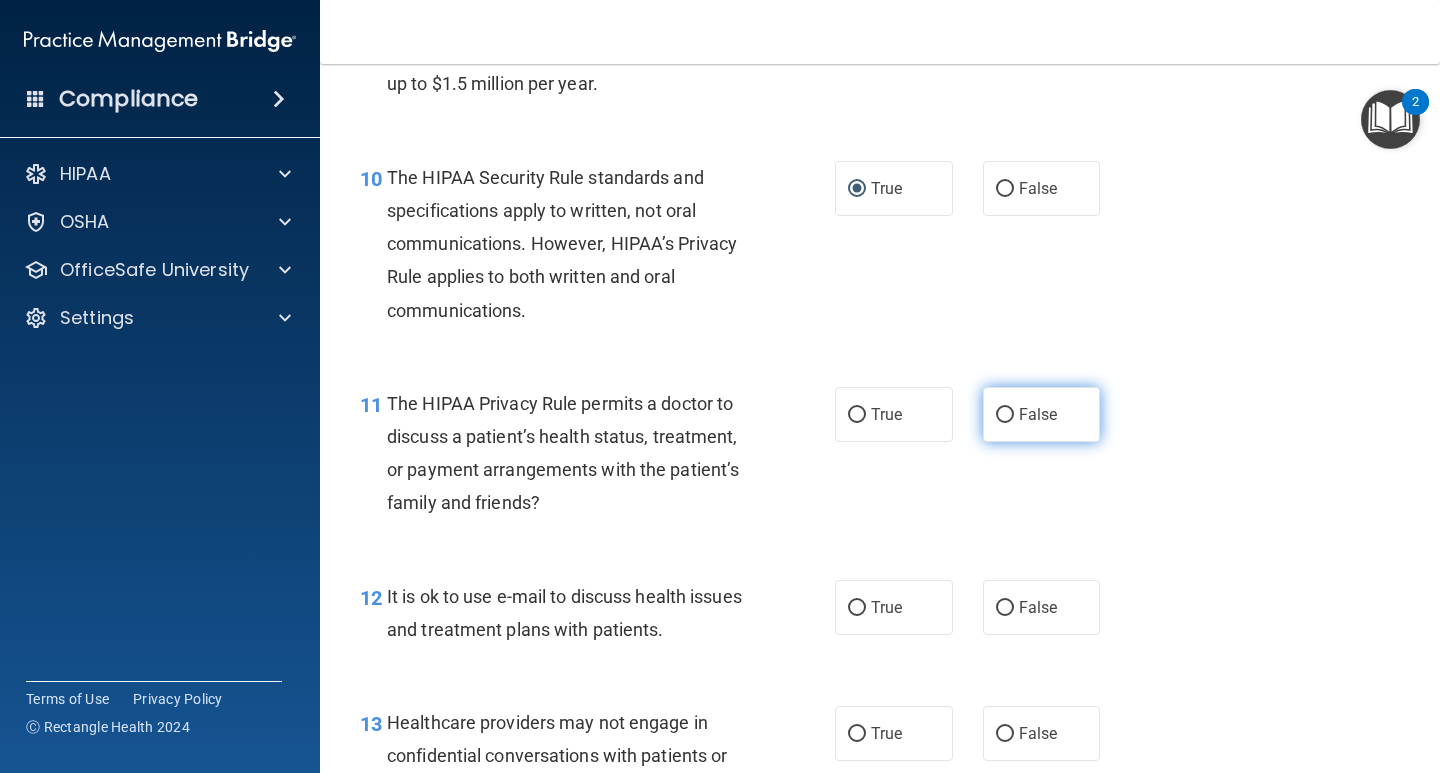 click on "False" at bounding box center [1005, 415] 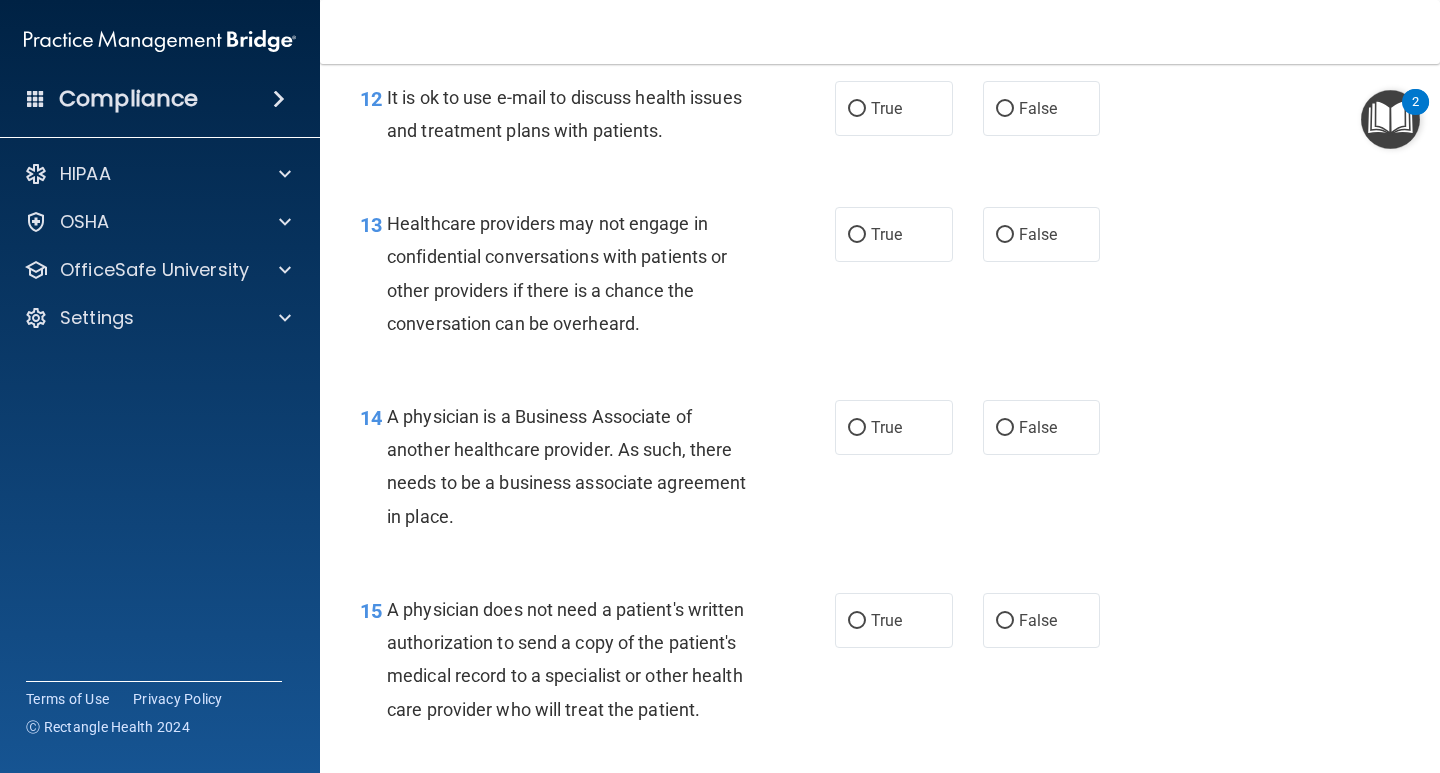 scroll, scrollTop: 2300, scrollLeft: 0, axis: vertical 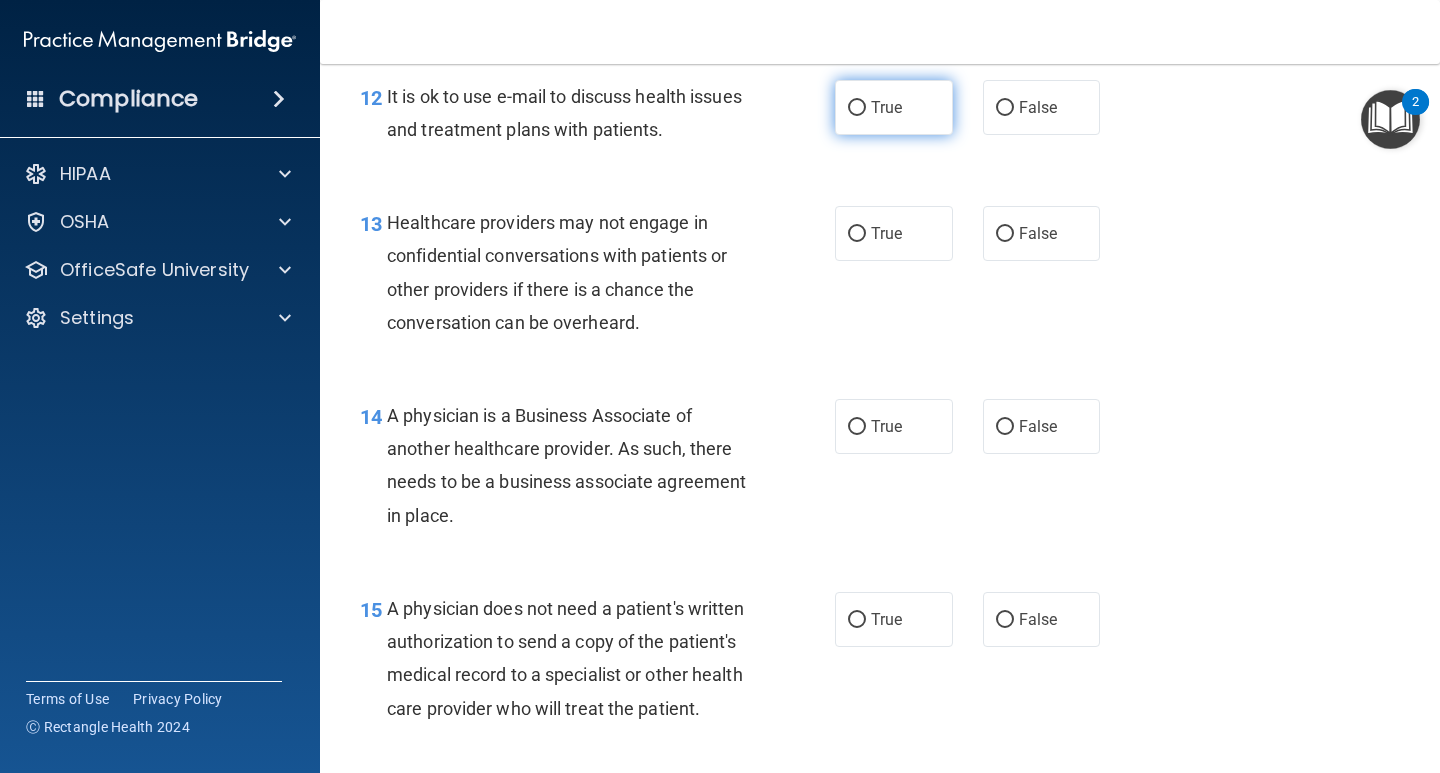 click on "True" at bounding box center (857, 108) 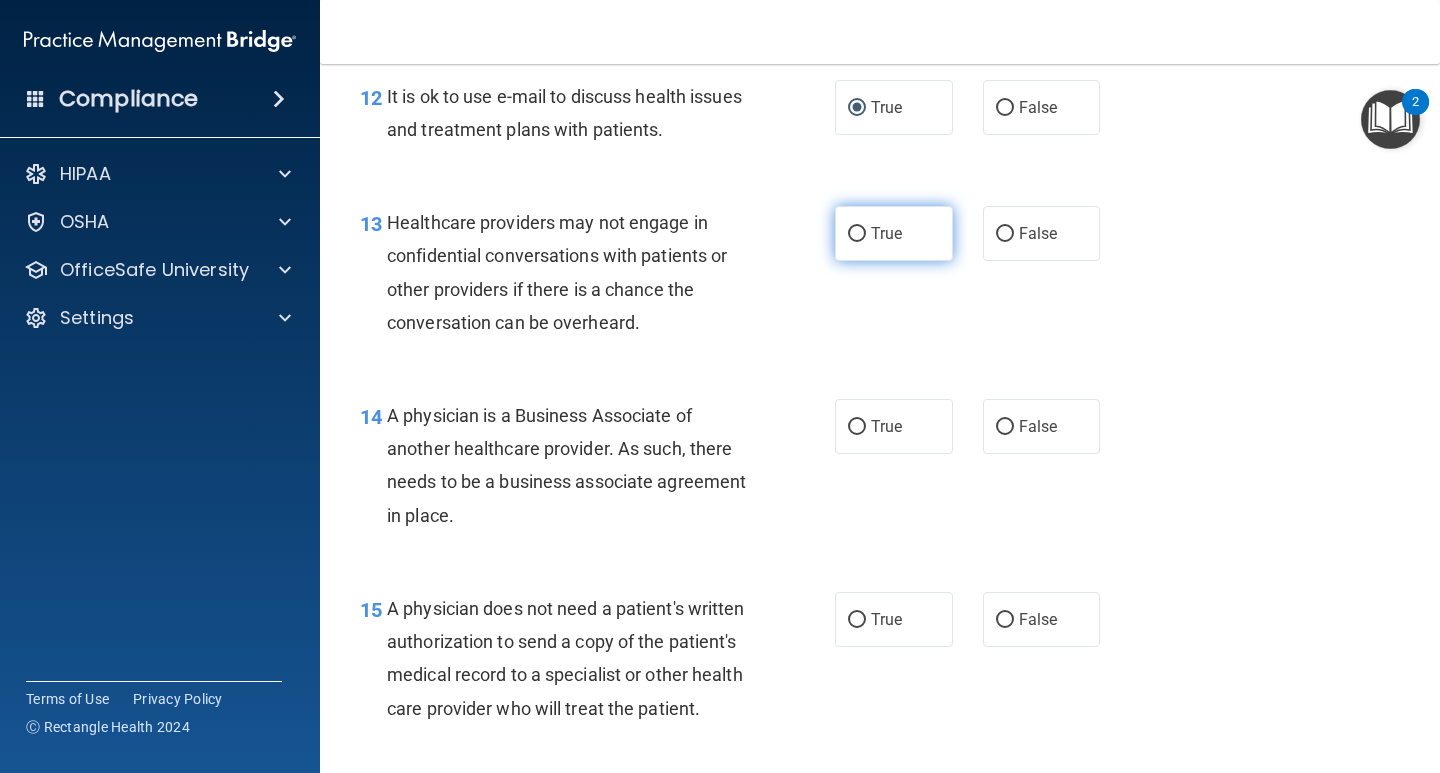 click on "True" at bounding box center (857, 234) 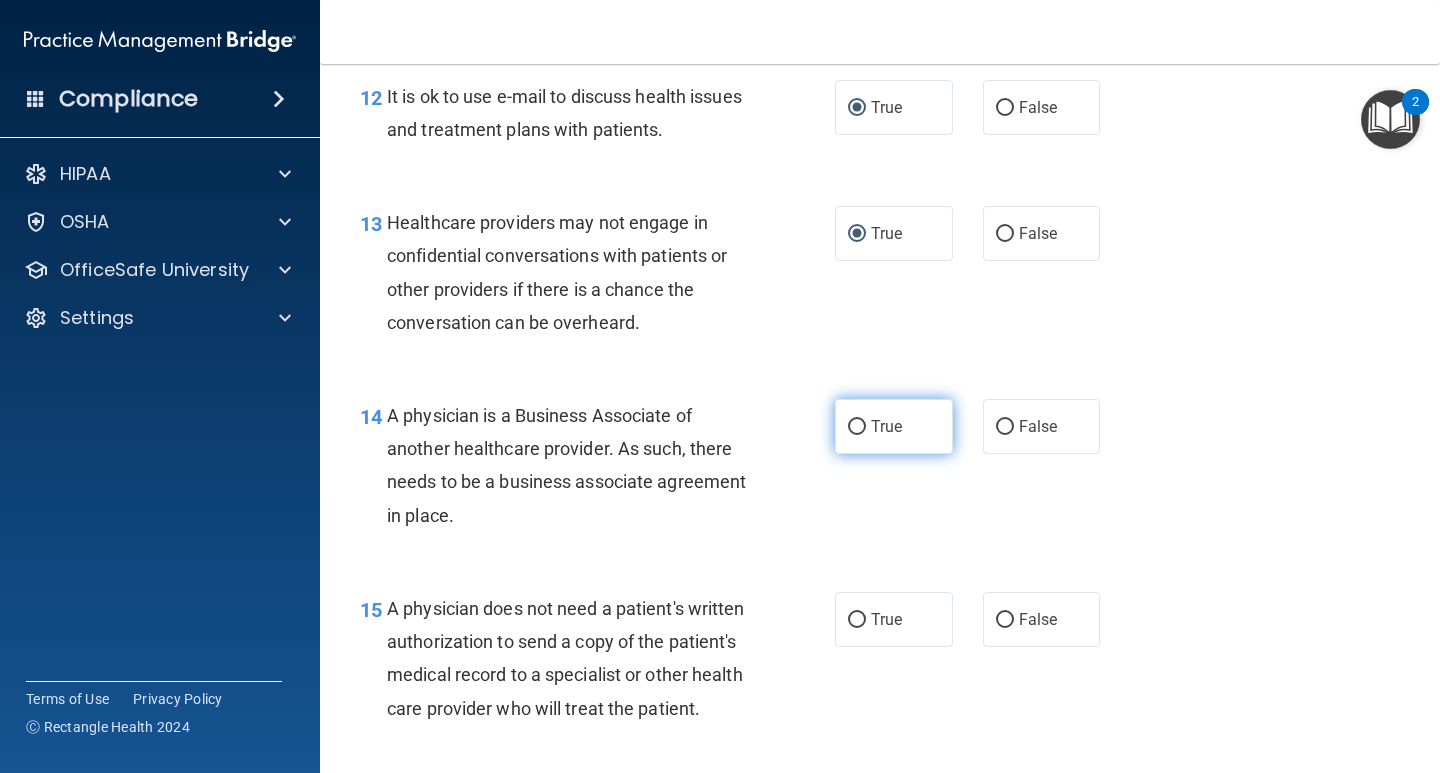 click on "True" at bounding box center (857, 427) 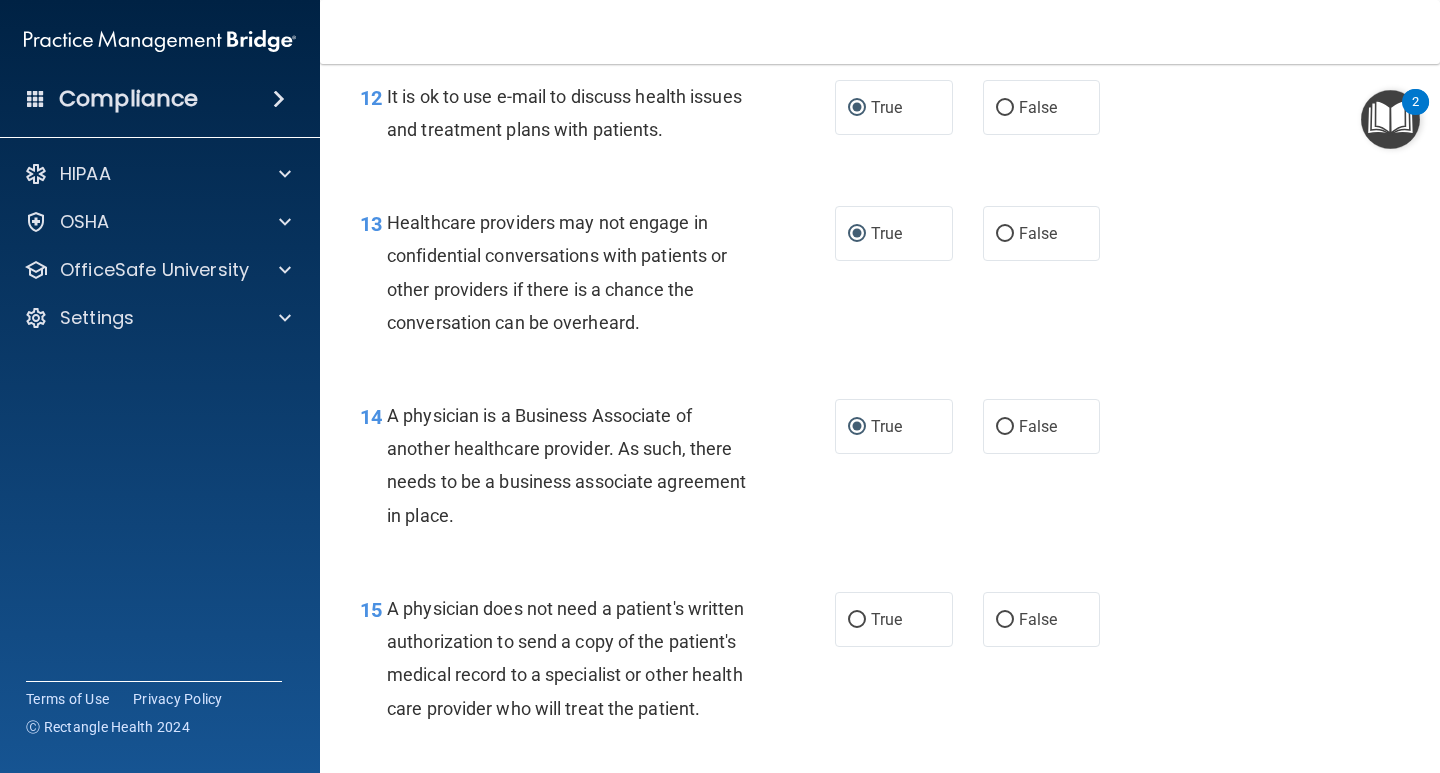 scroll, scrollTop: 2400, scrollLeft: 0, axis: vertical 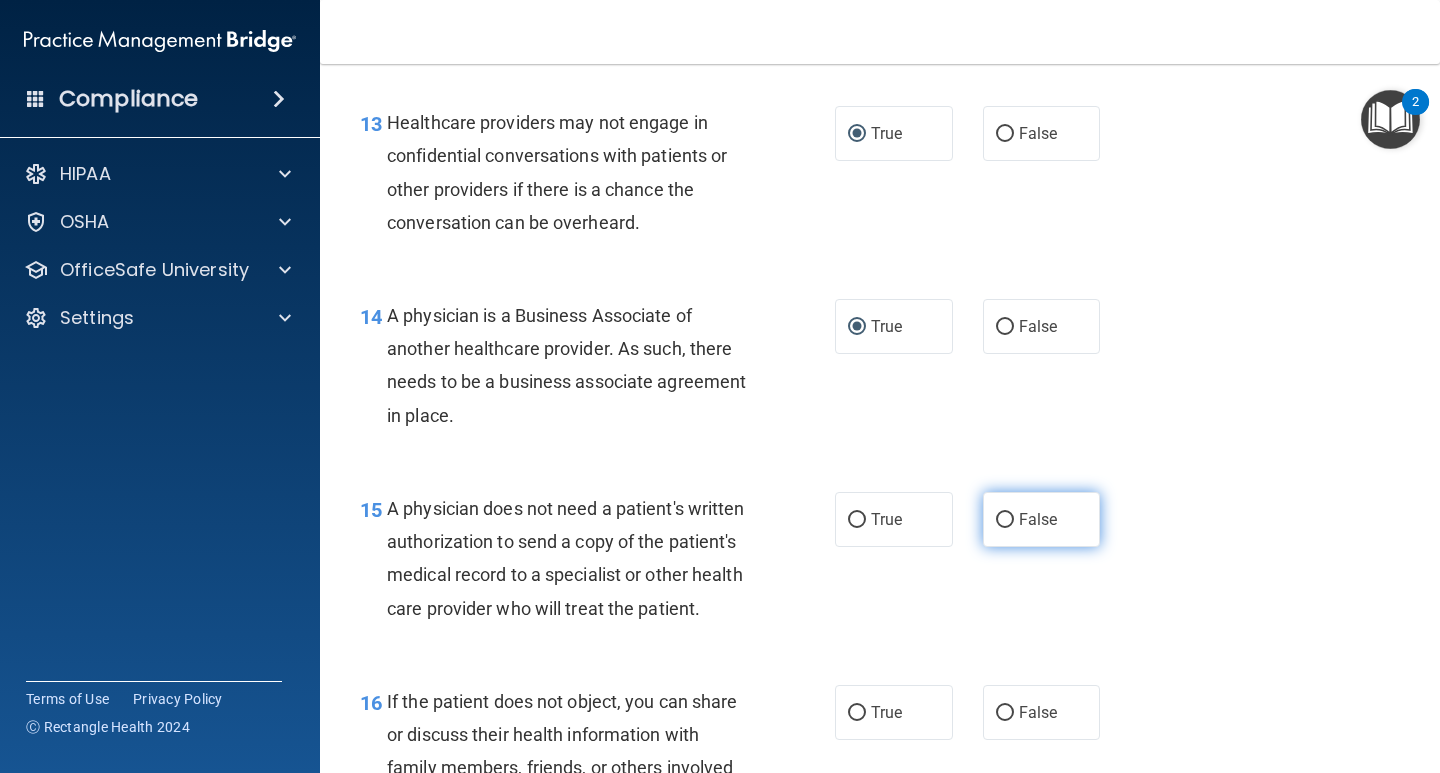 click on "False" at bounding box center (1005, 520) 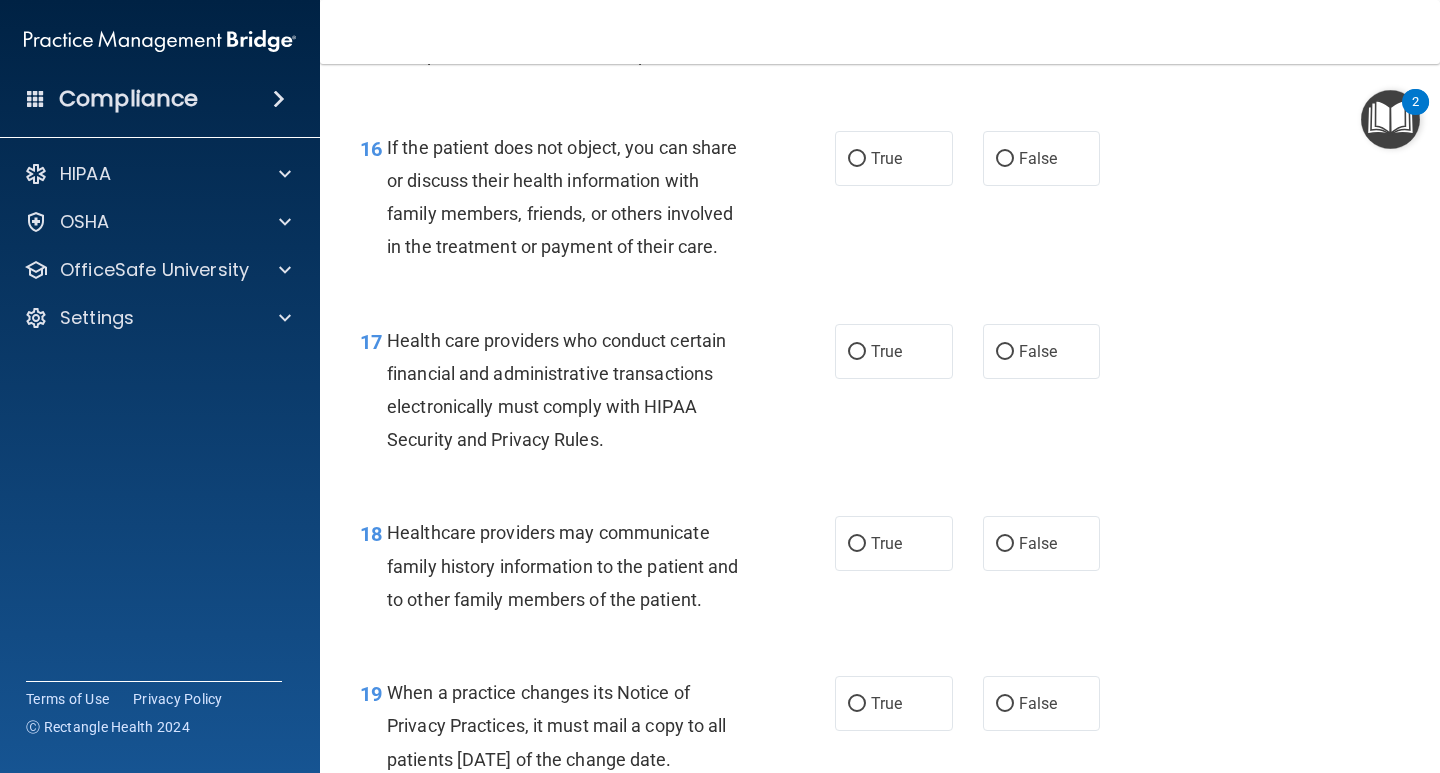 scroll, scrollTop: 3000, scrollLeft: 0, axis: vertical 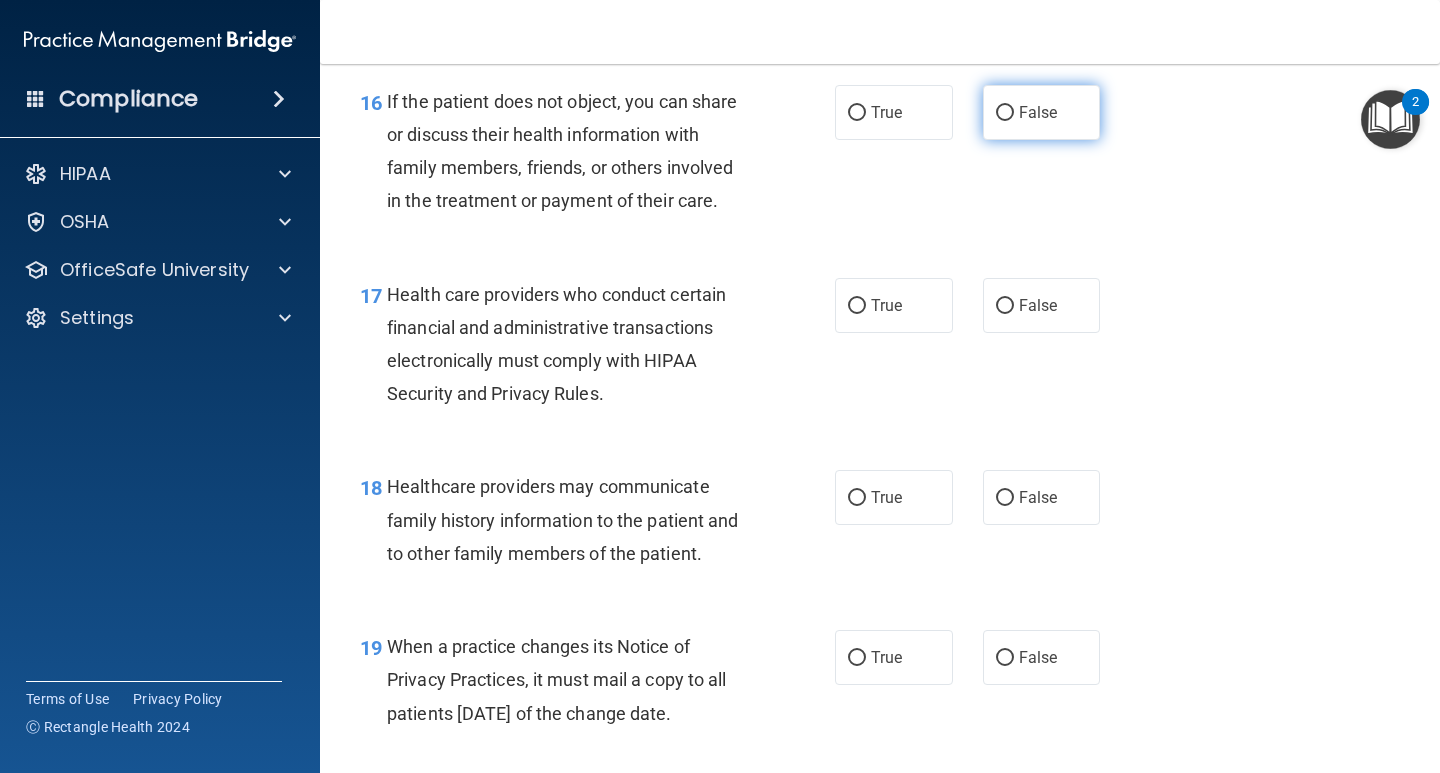 click on "False" at bounding box center [1005, 113] 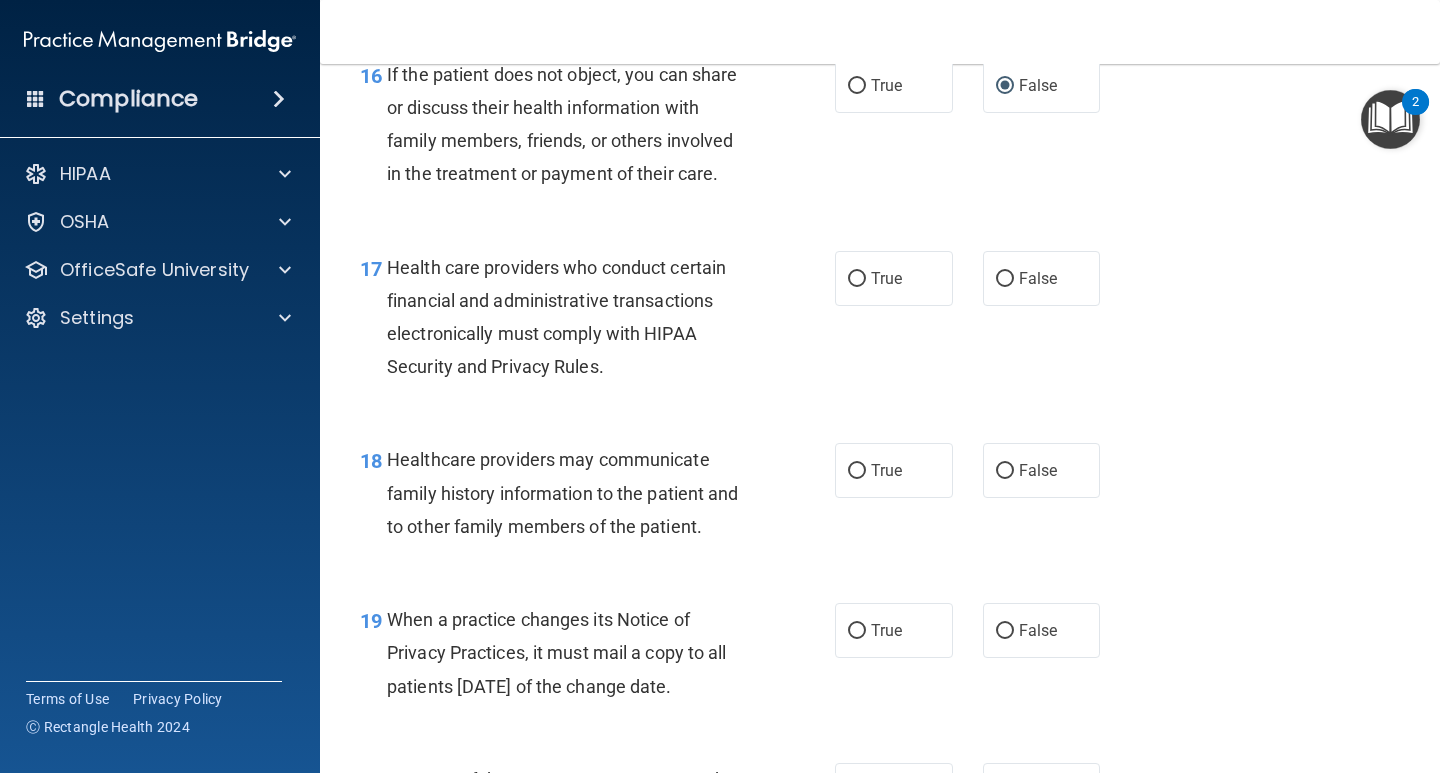 scroll, scrollTop: 3000, scrollLeft: 0, axis: vertical 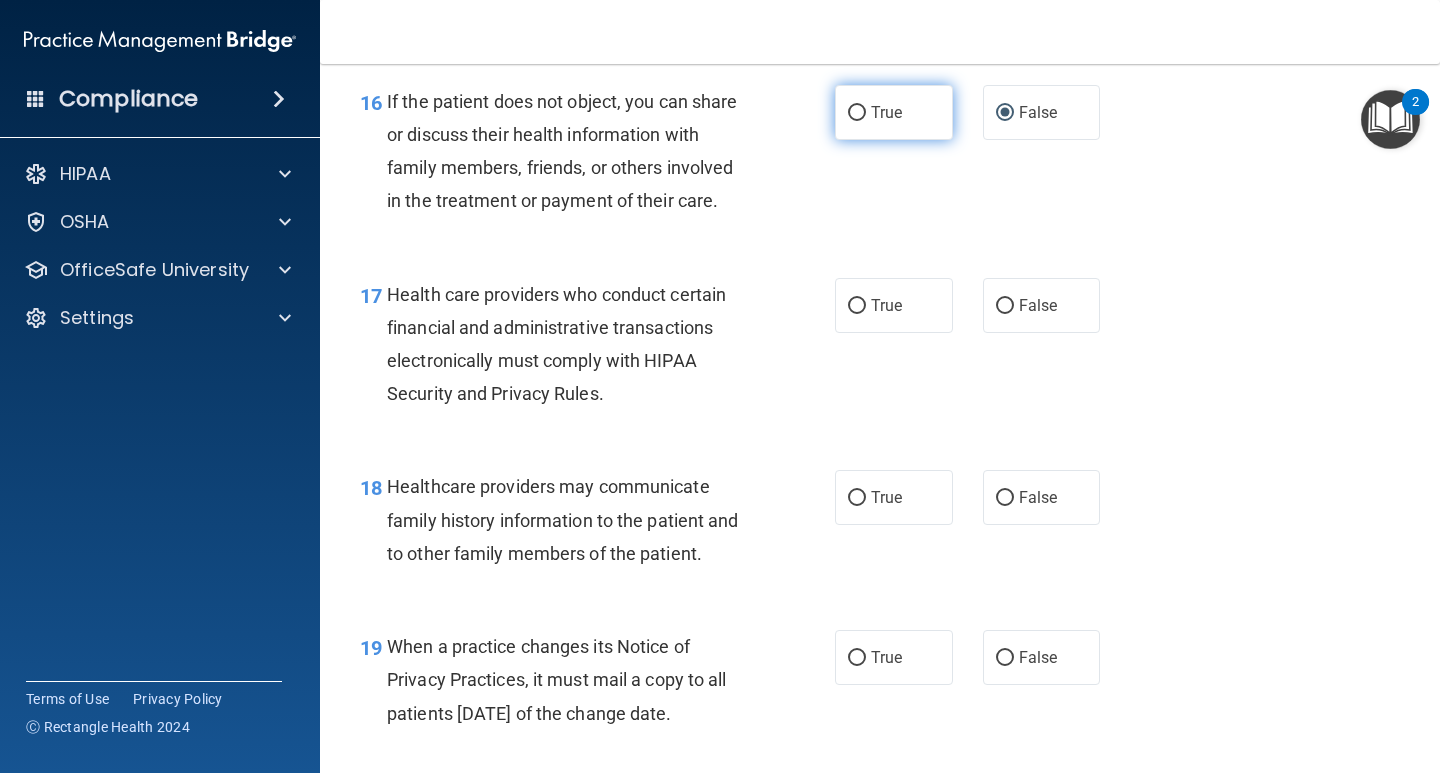 click on "True" at bounding box center (857, 113) 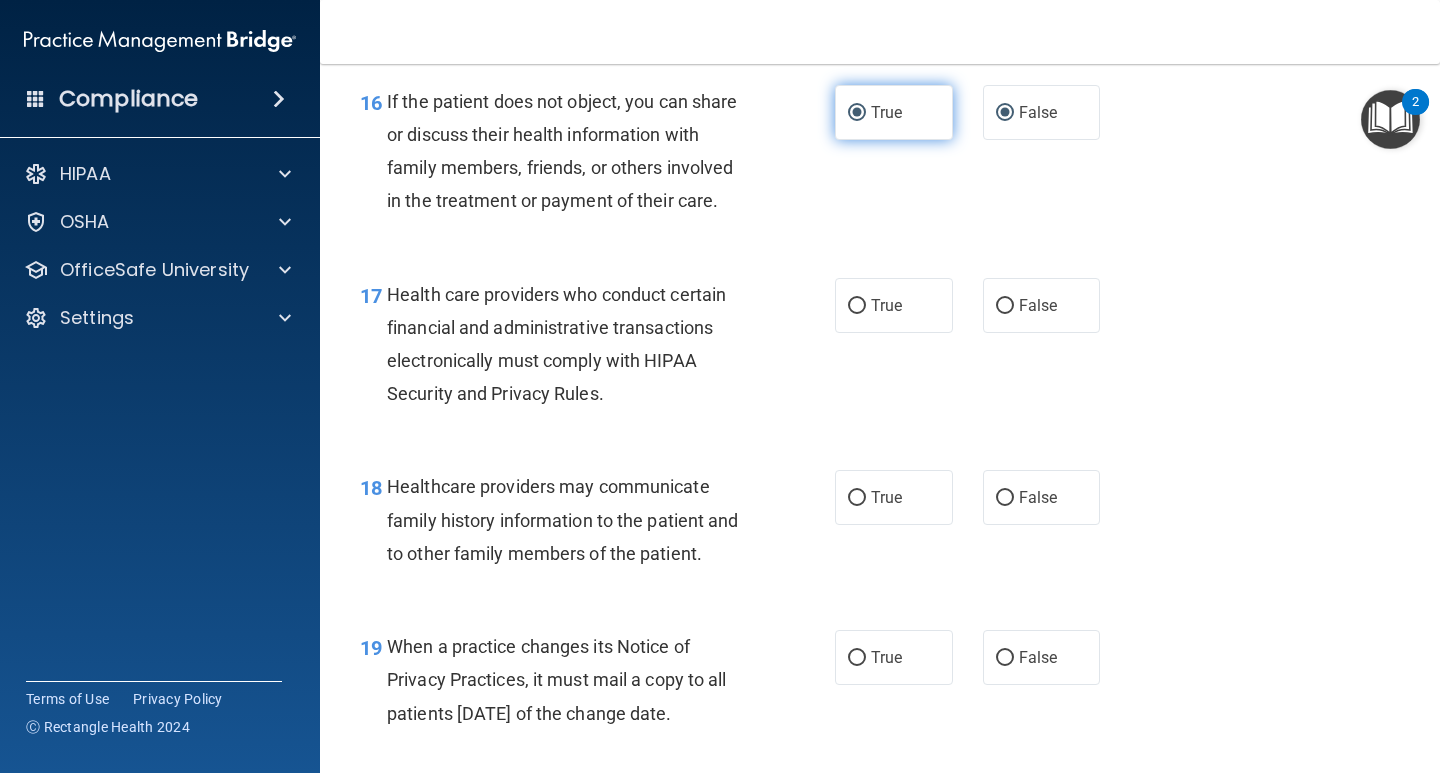 radio on "false" 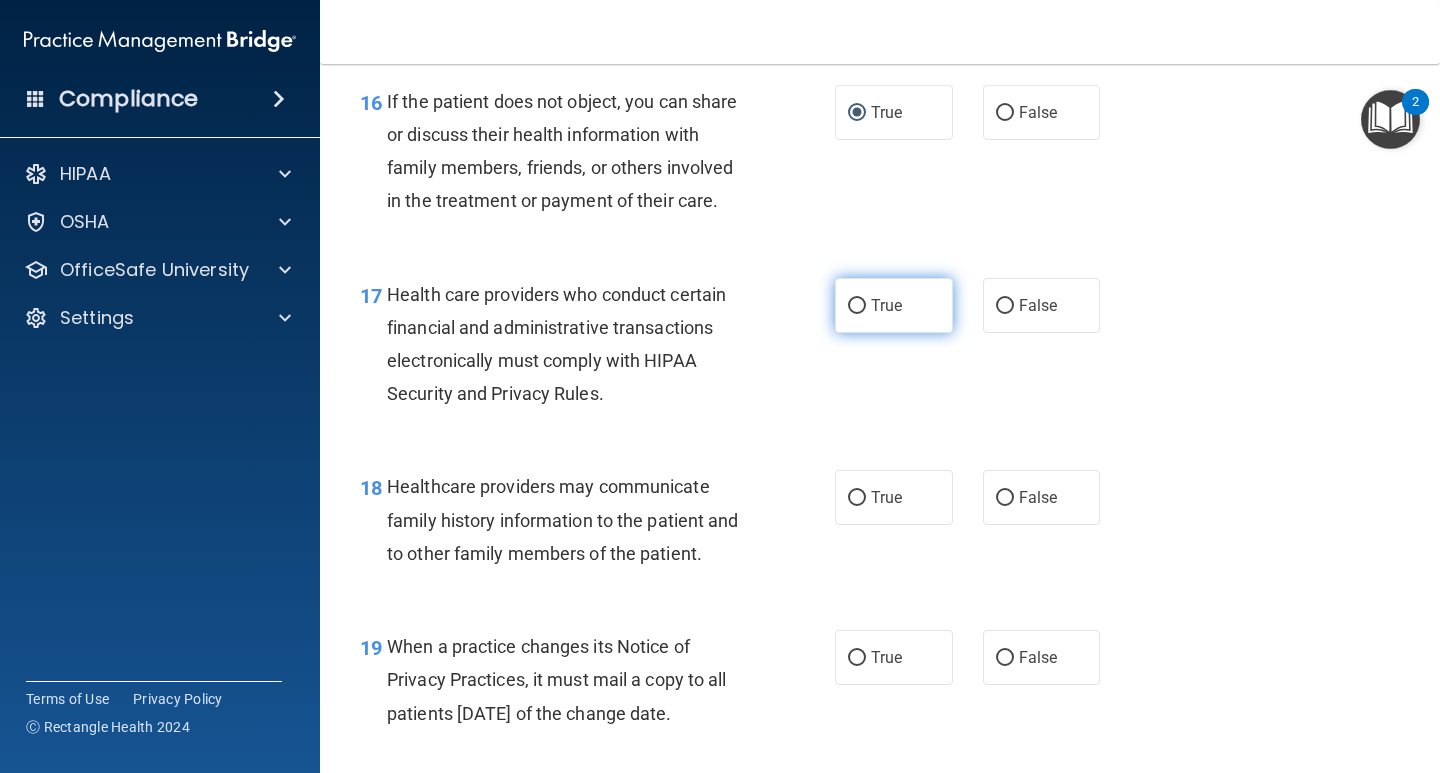 click on "True" at bounding box center [857, 306] 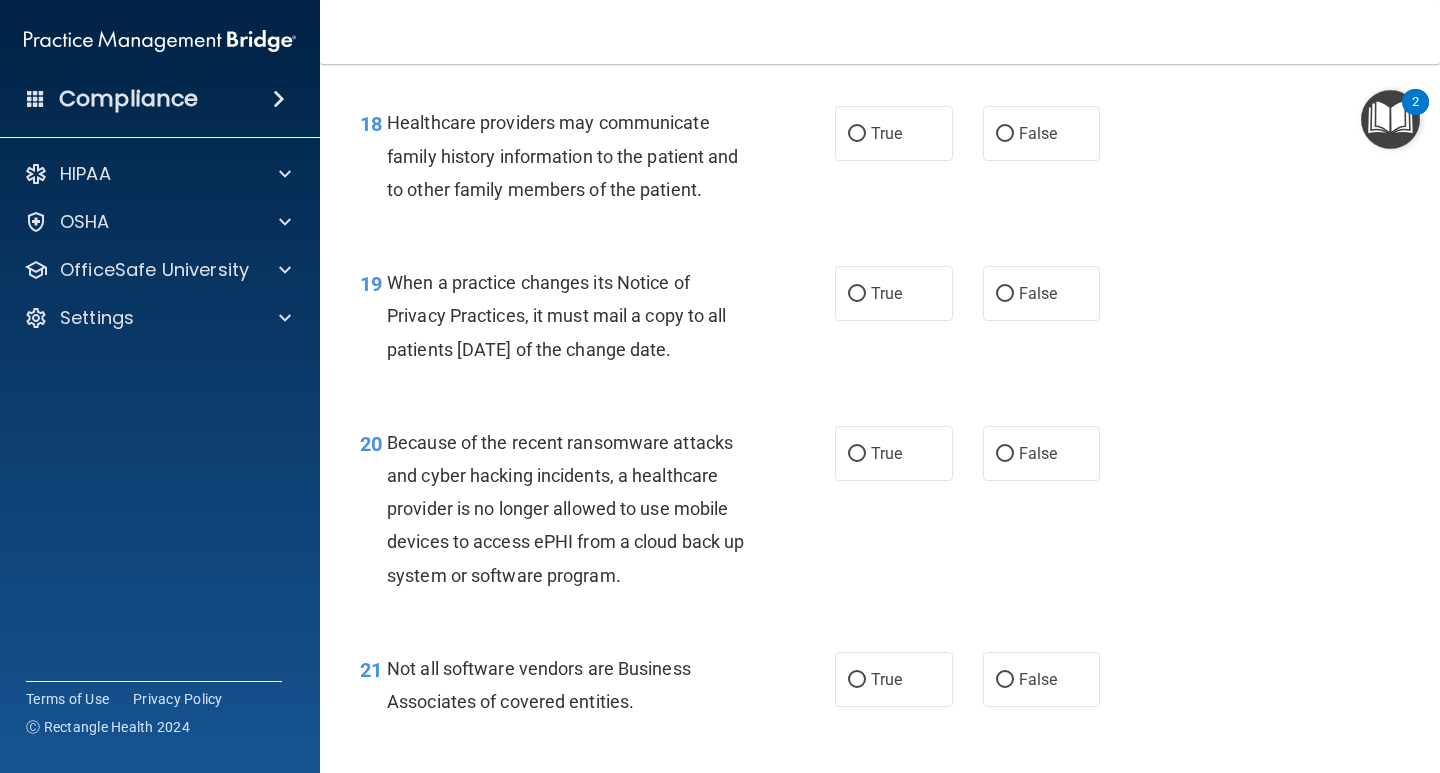 scroll, scrollTop: 3400, scrollLeft: 0, axis: vertical 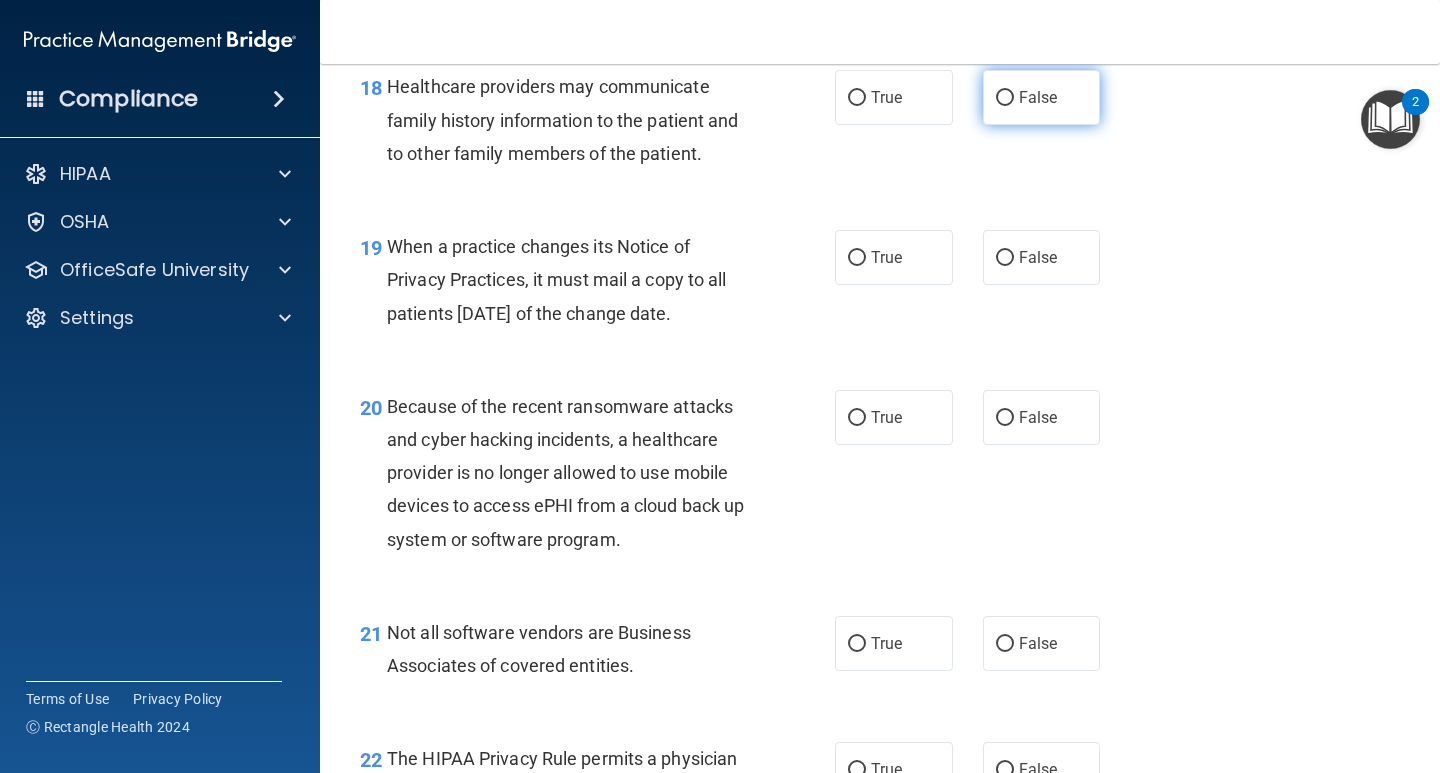 click on "False" at bounding box center [1005, 98] 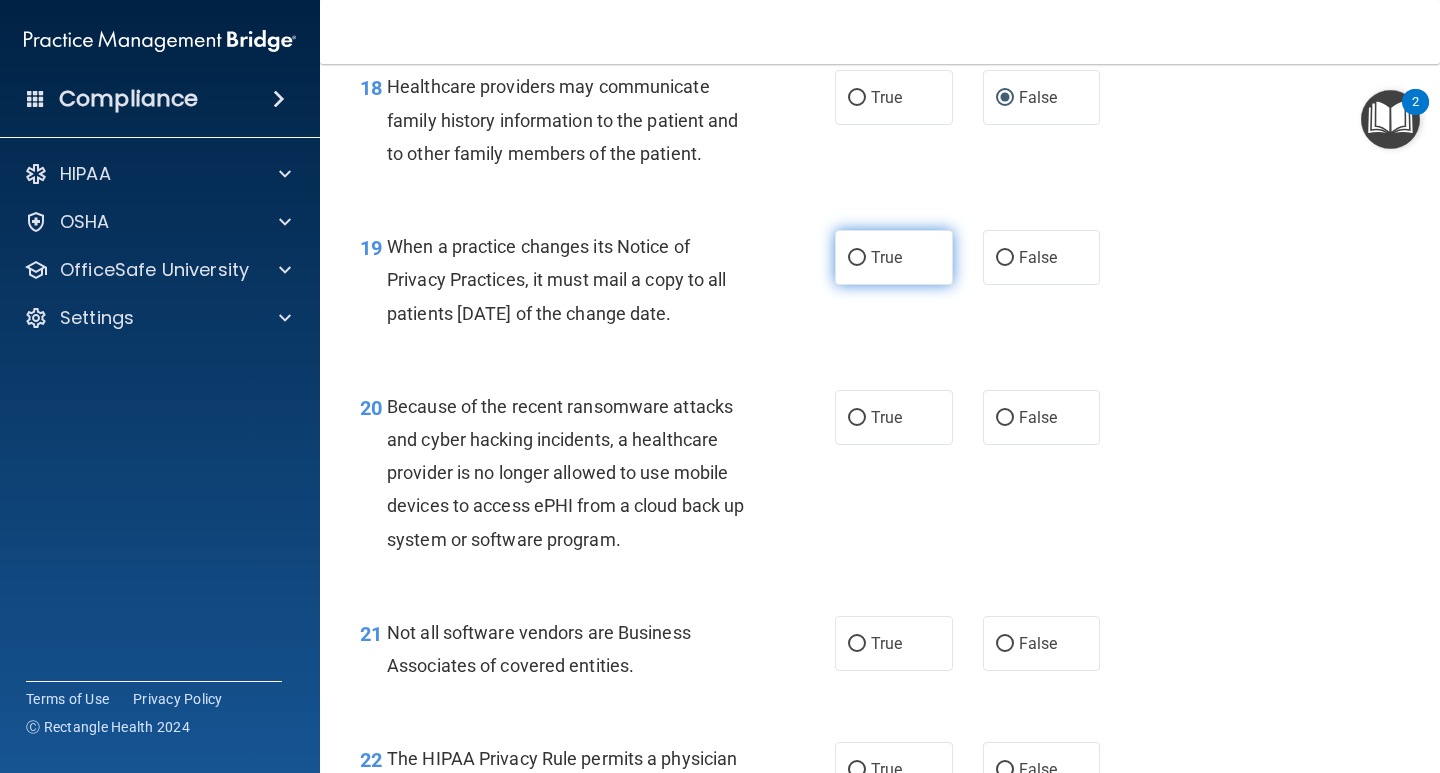 click on "True" at bounding box center (857, 258) 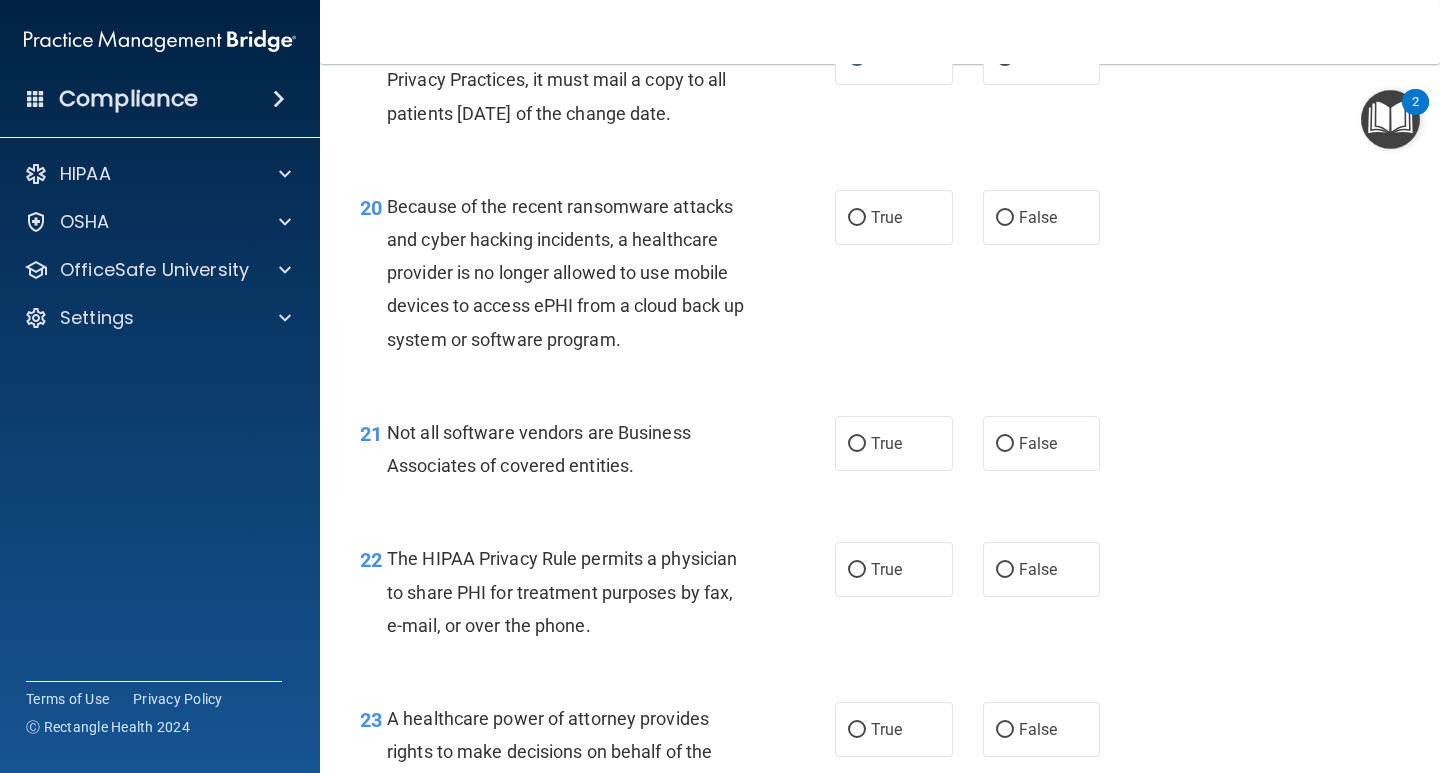 scroll, scrollTop: 3700, scrollLeft: 0, axis: vertical 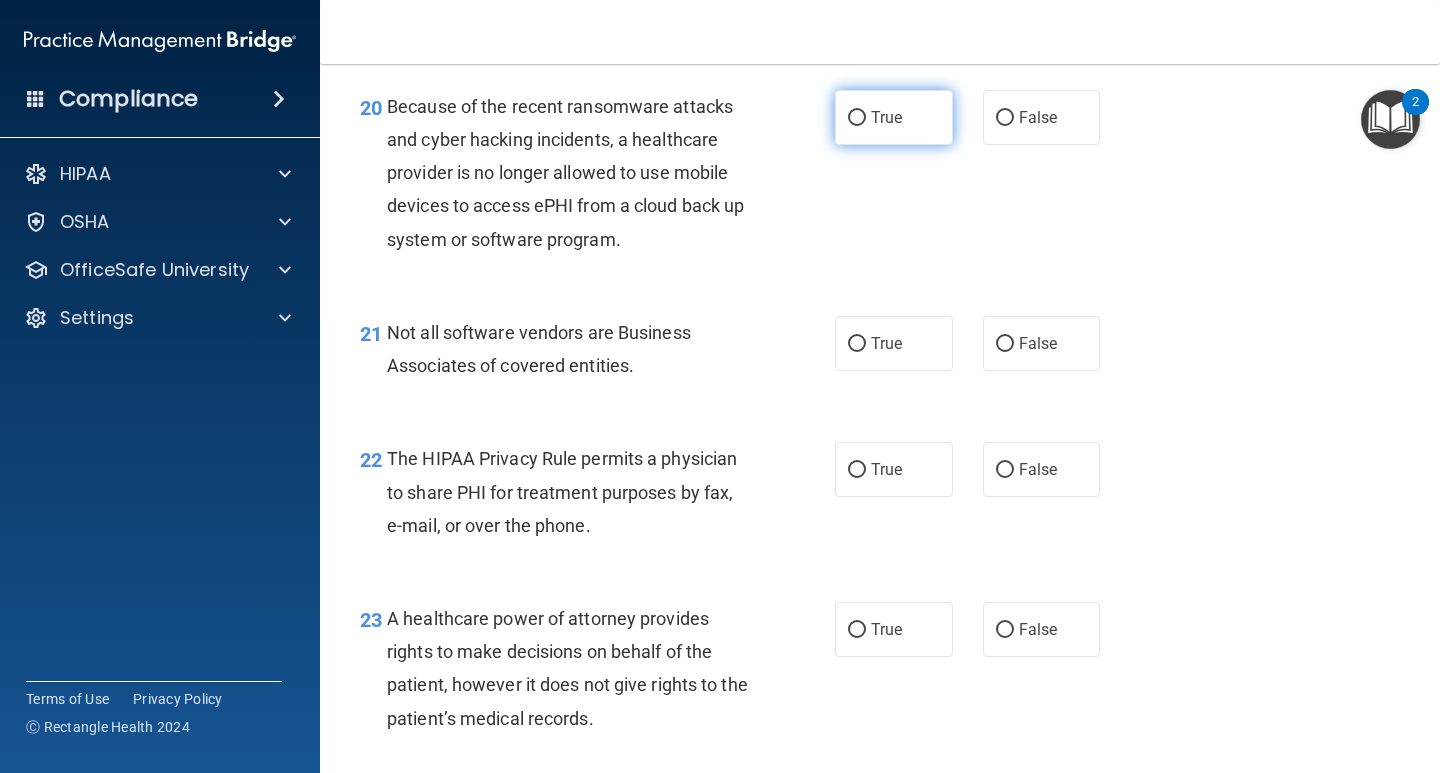 click on "True" at bounding box center [857, 118] 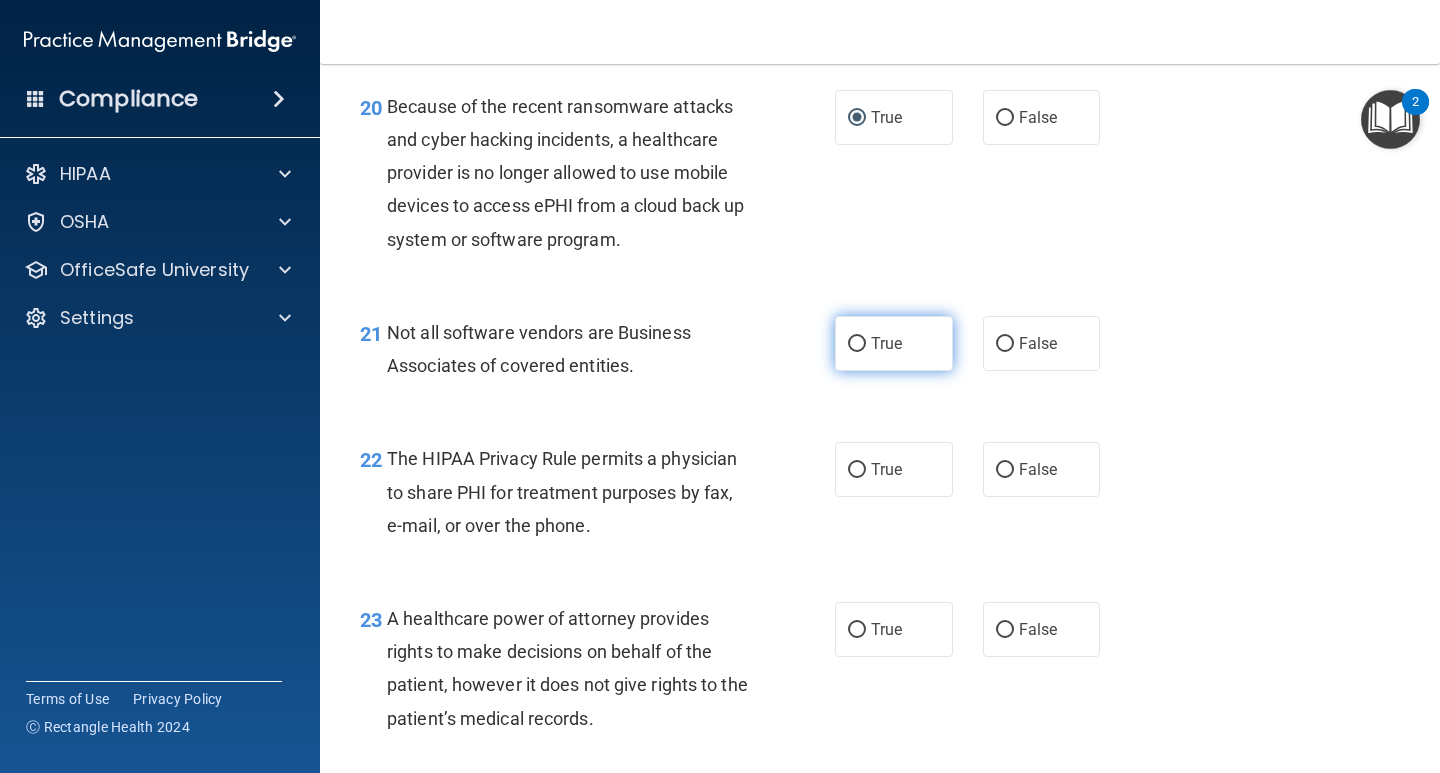 click on "True" at bounding box center [857, 344] 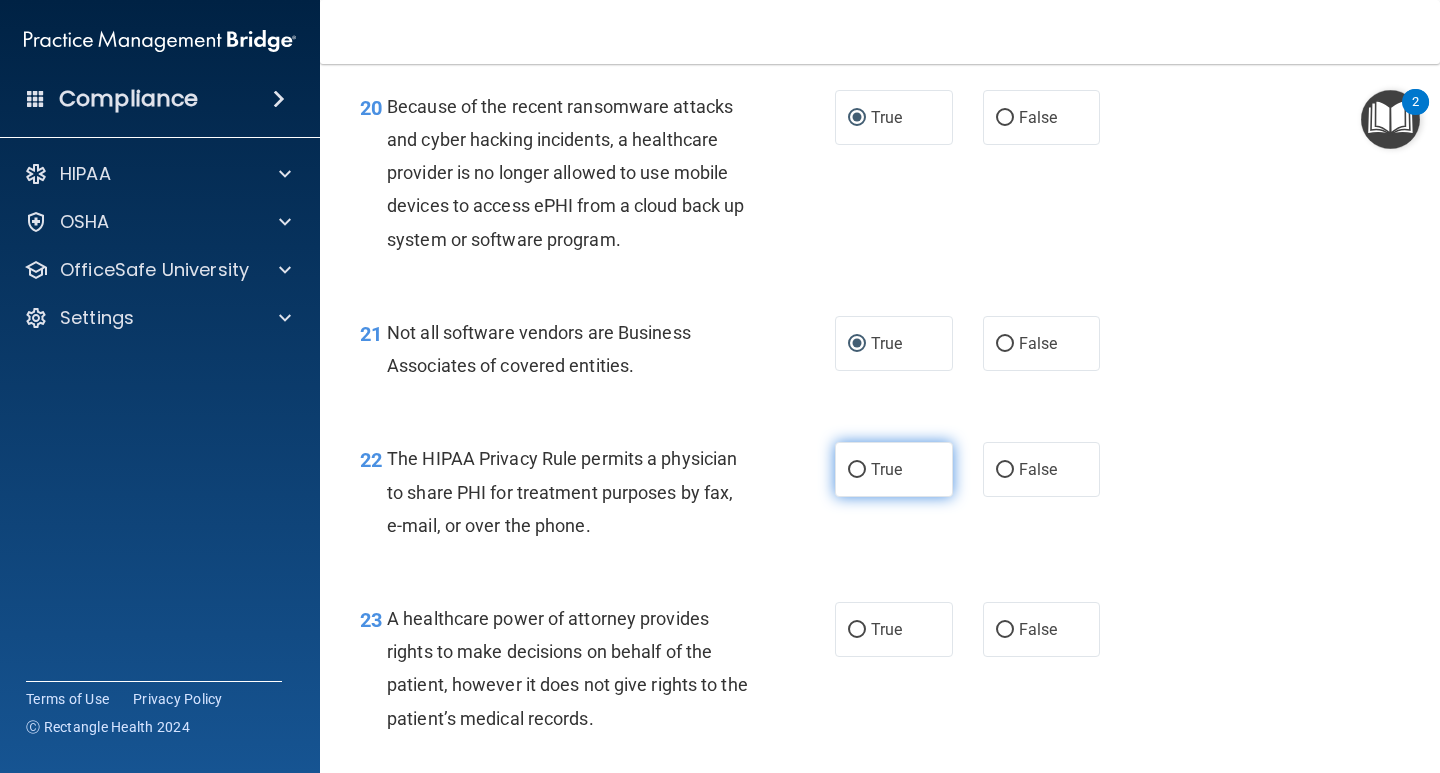 click on "True" at bounding box center [857, 470] 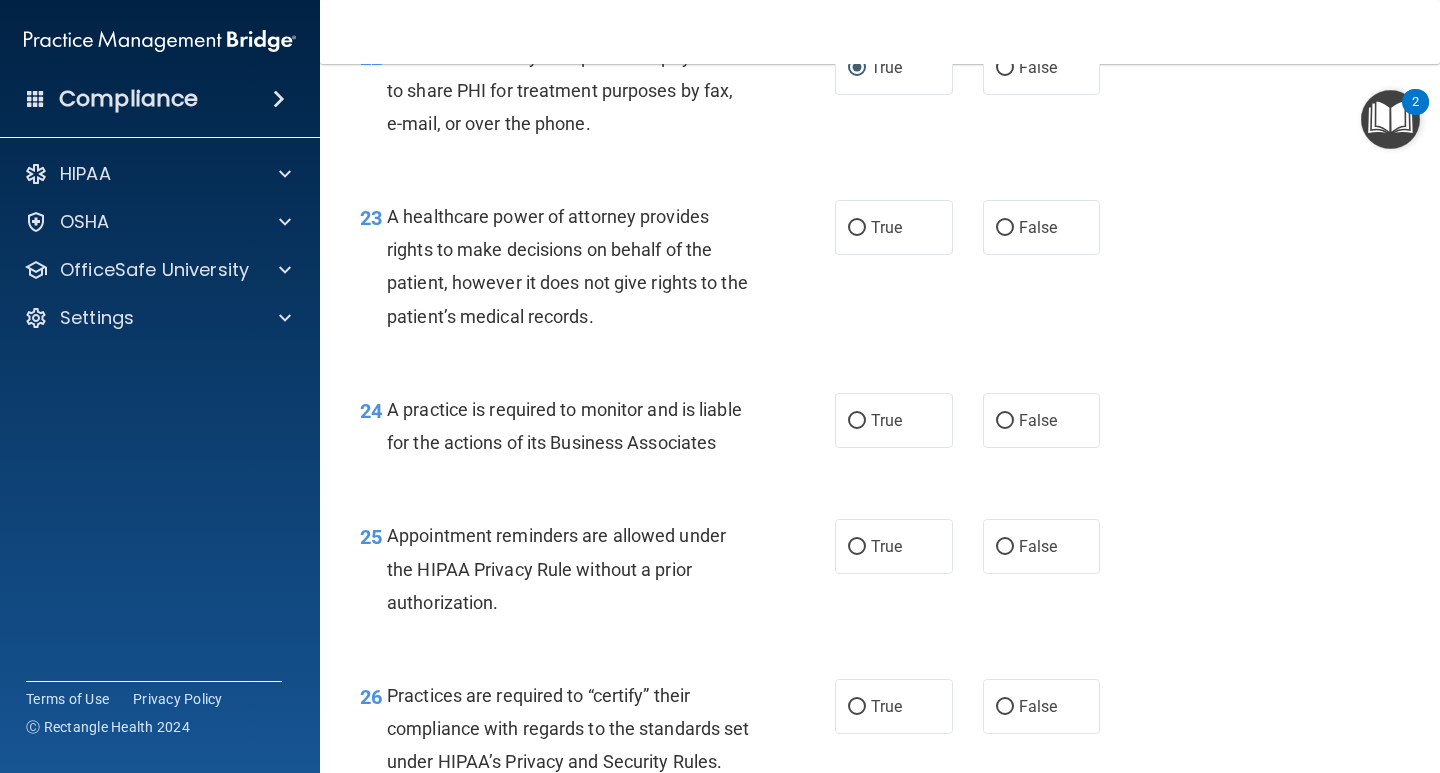 scroll, scrollTop: 4200, scrollLeft: 0, axis: vertical 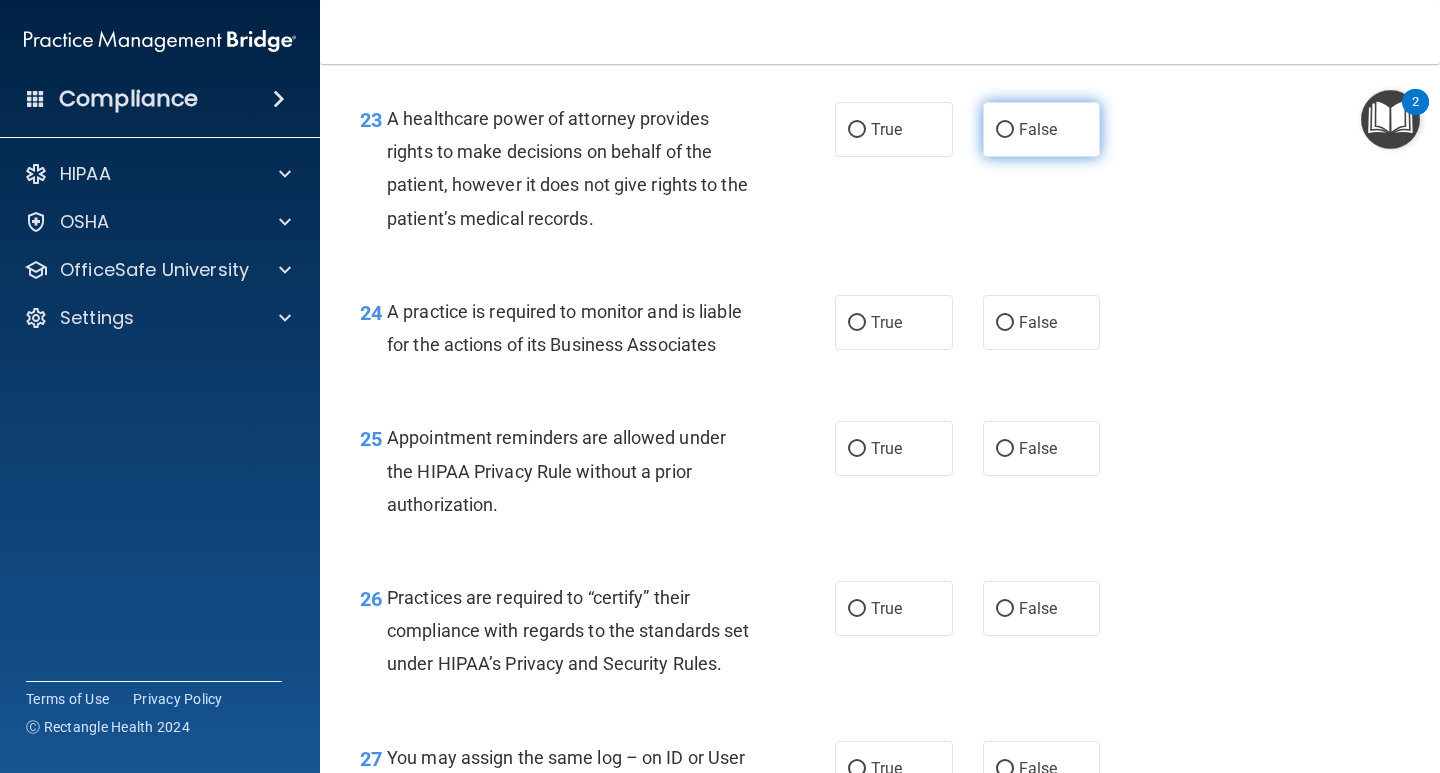 click on "False" at bounding box center [1005, 130] 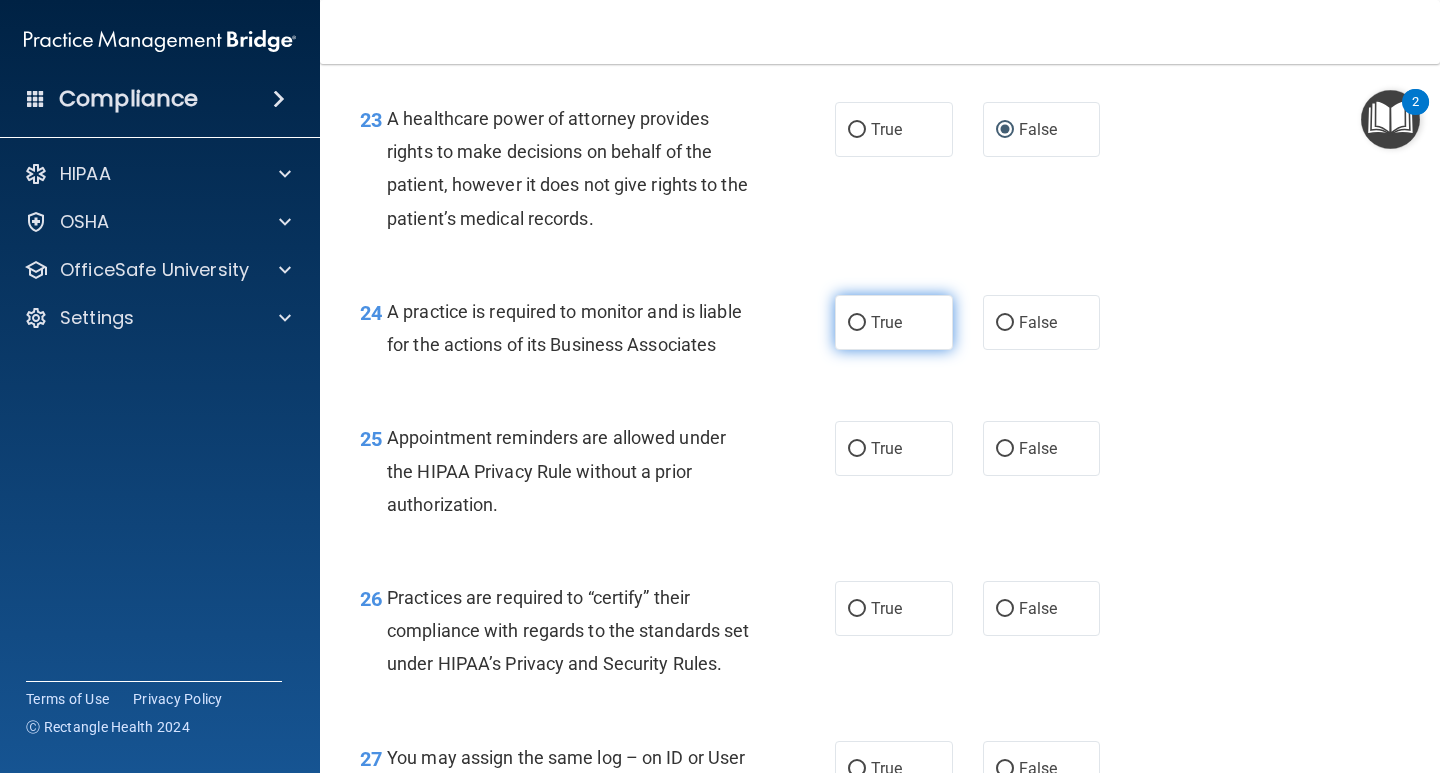 click on "True" at bounding box center [857, 323] 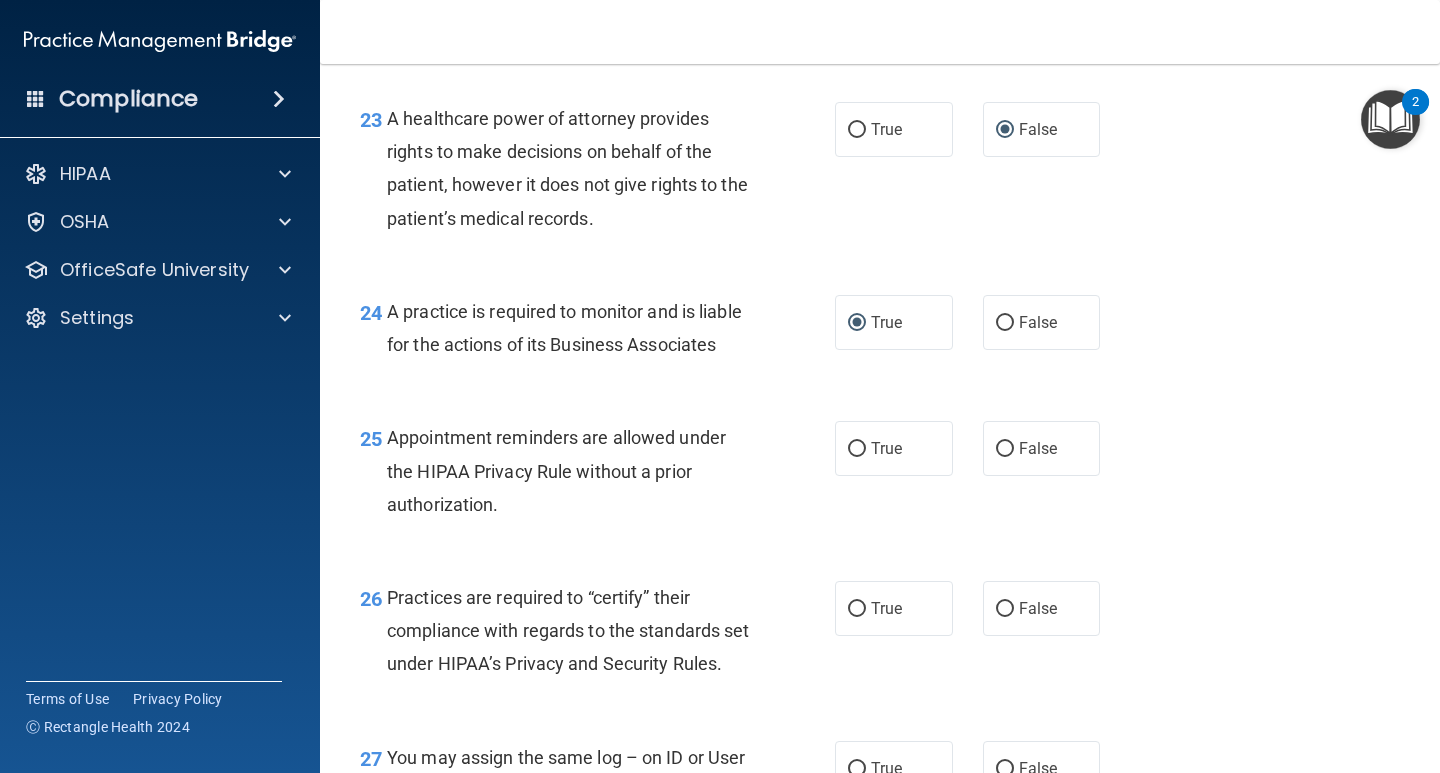 scroll, scrollTop: 4300, scrollLeft: 0, axis: vertical 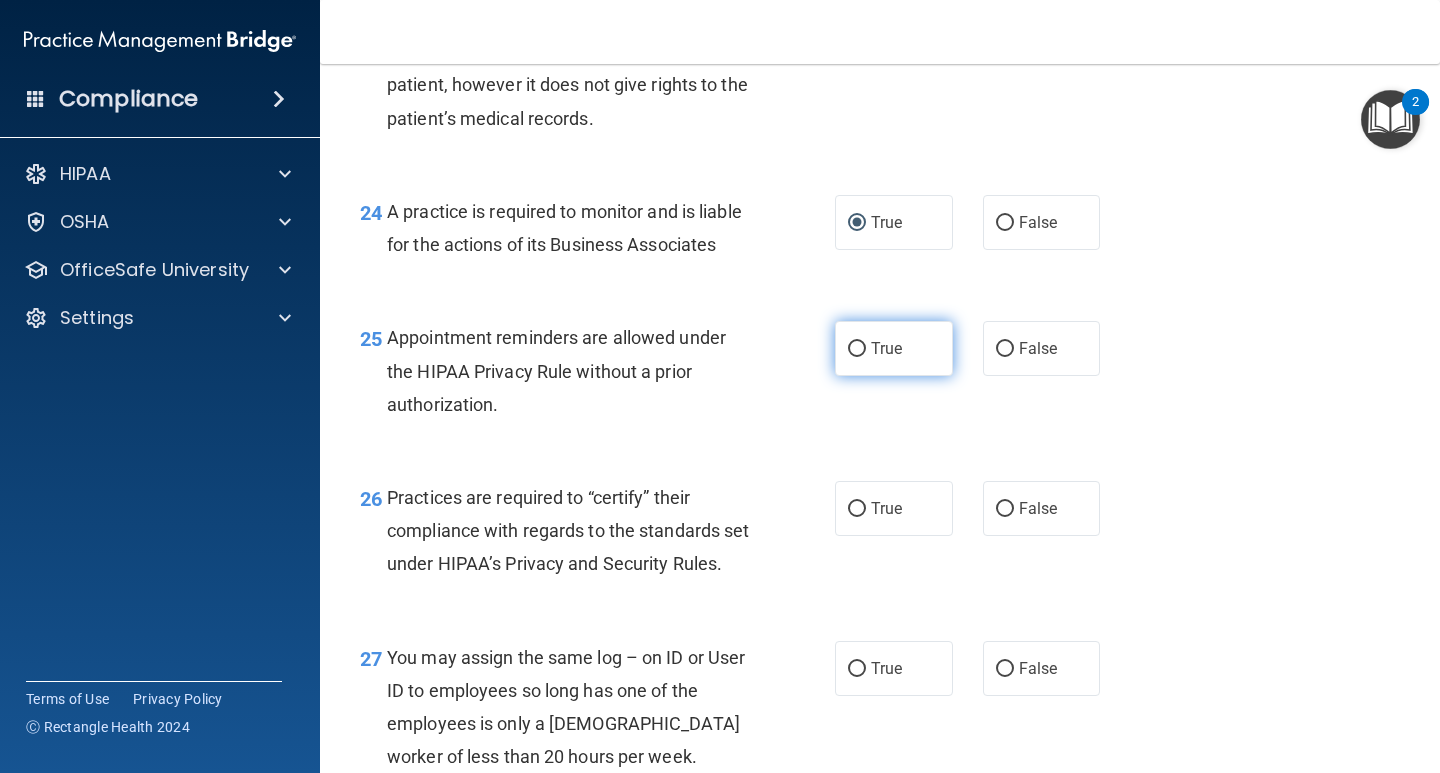 click on "True" at bounding box center (857, 349) 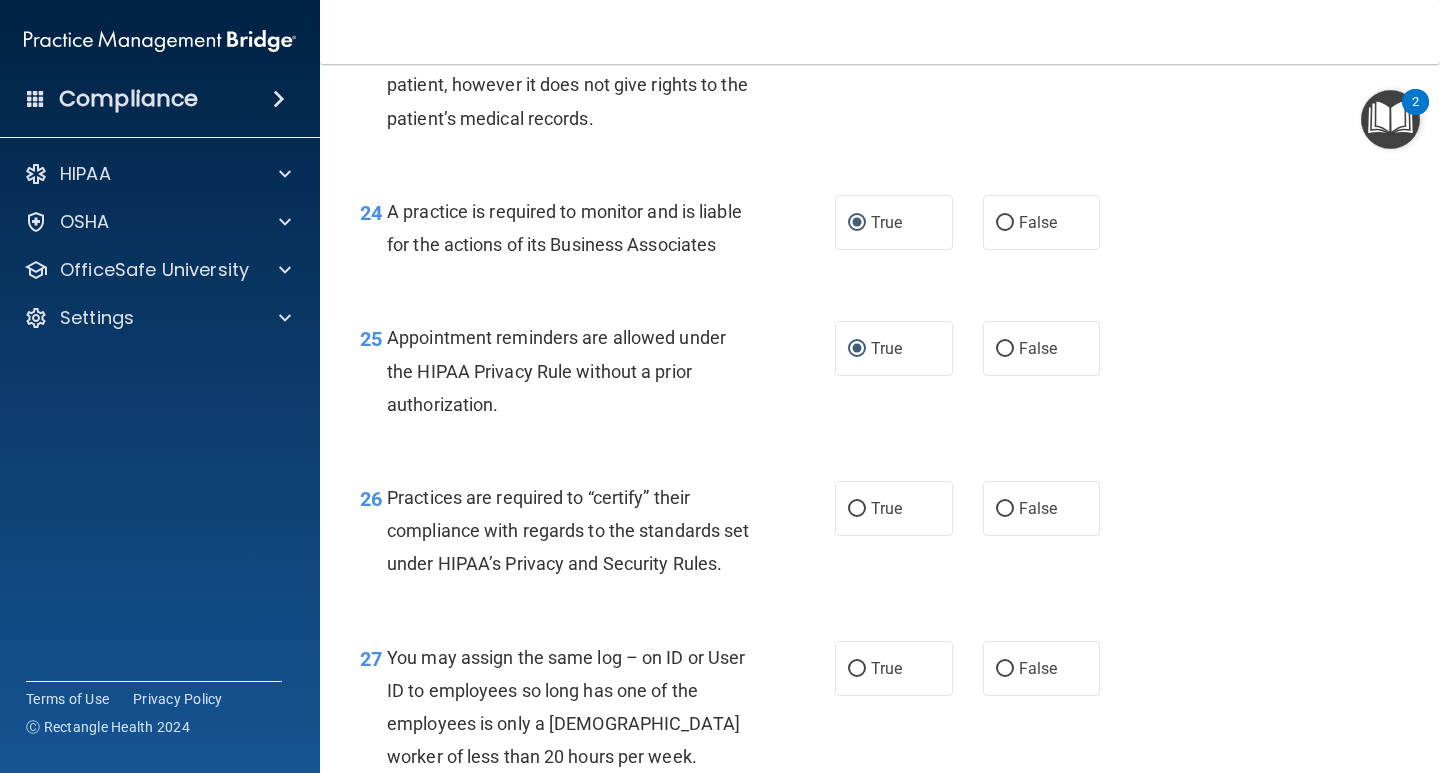 scroll, scrollTop: 4400, scrollLeft: 0, axis: vertical 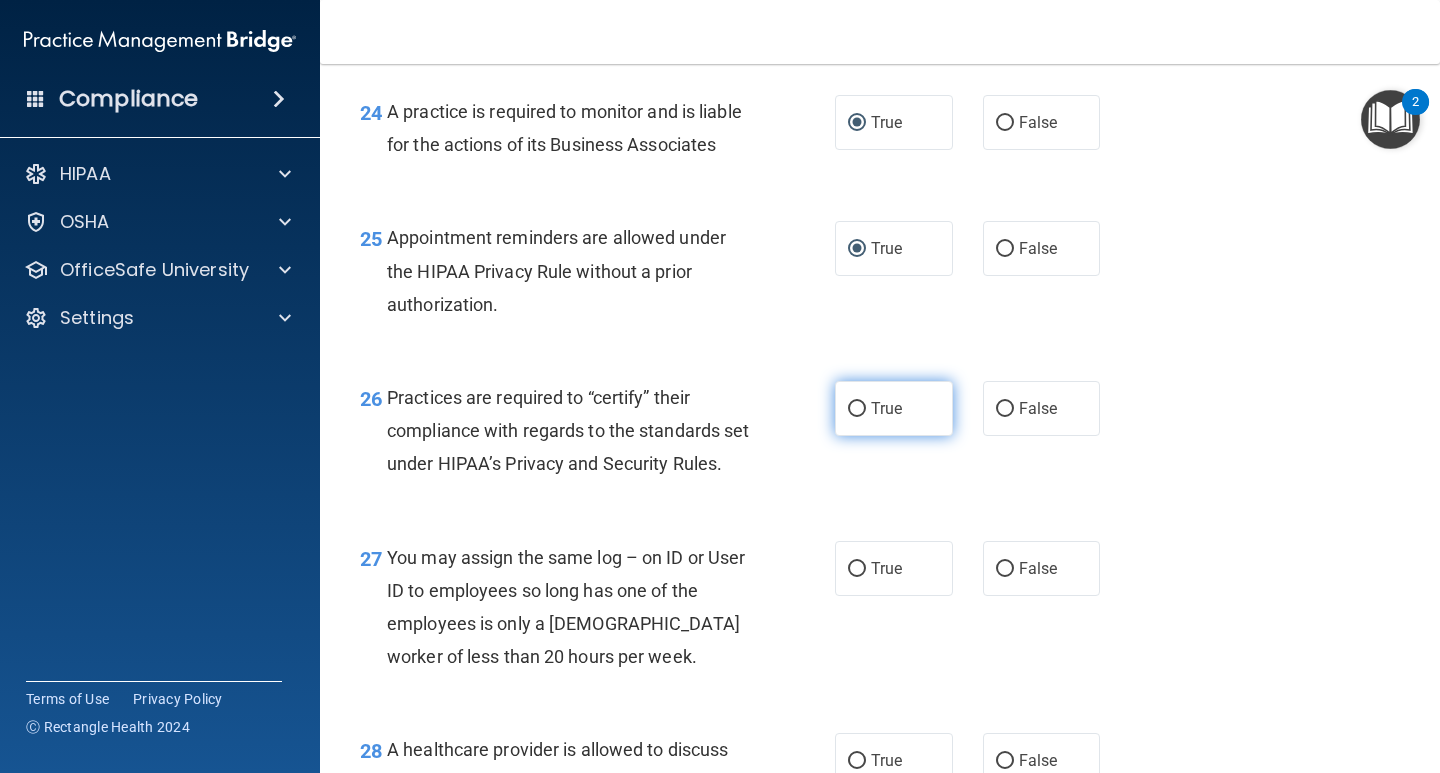 click on "True" at bounding box center [857, 409] 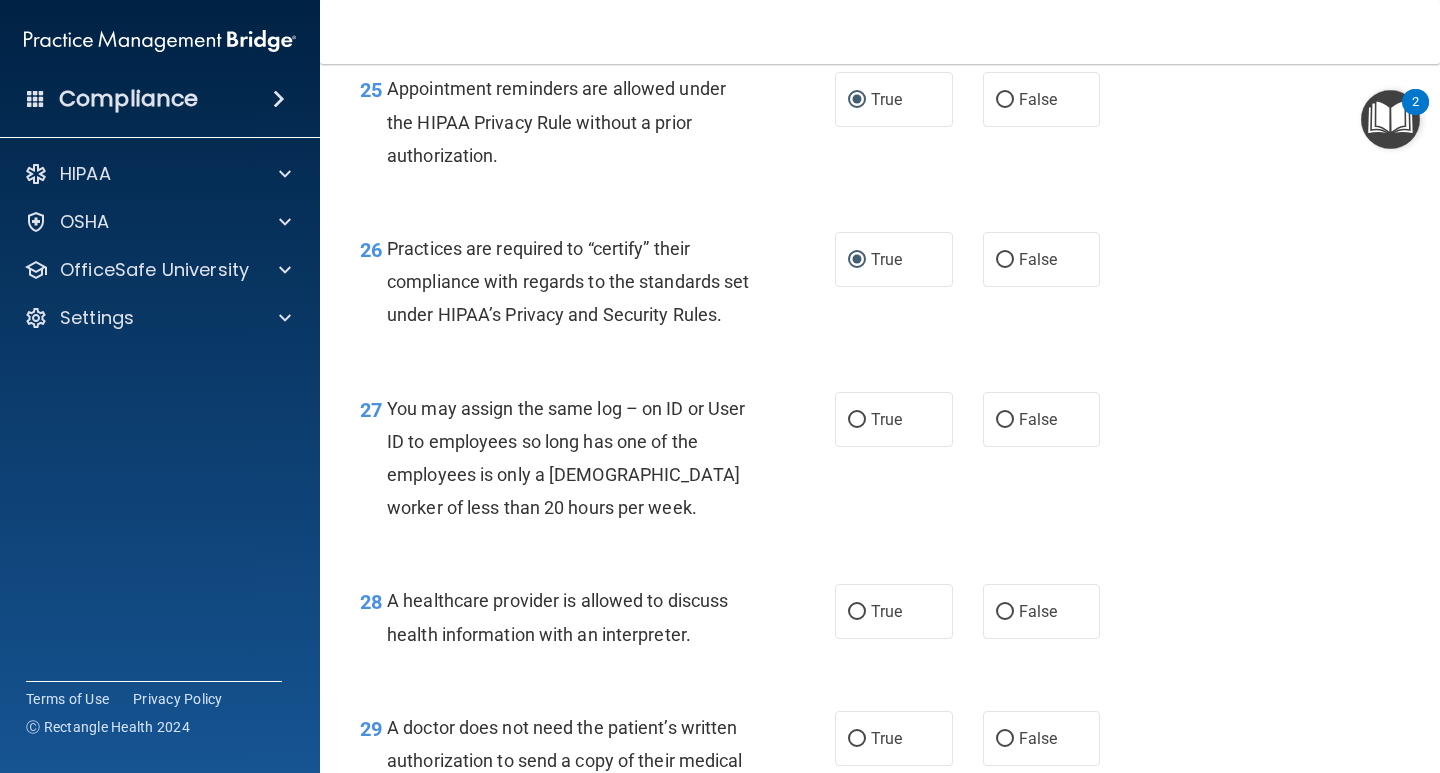 scroll, scrollTop: 4600, scrollLeft: 0, axis: vertical 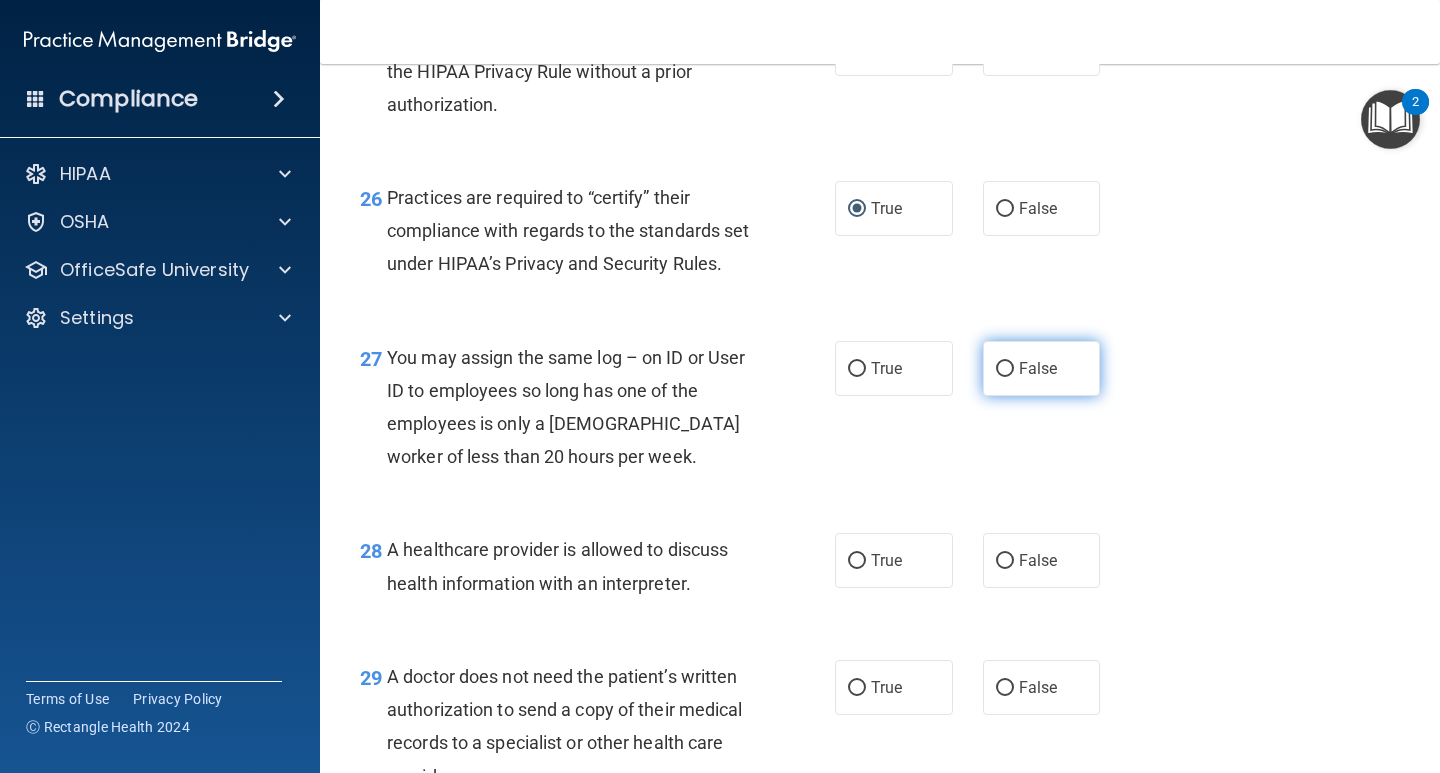 click on "False" at bounding box center [1005, 369] 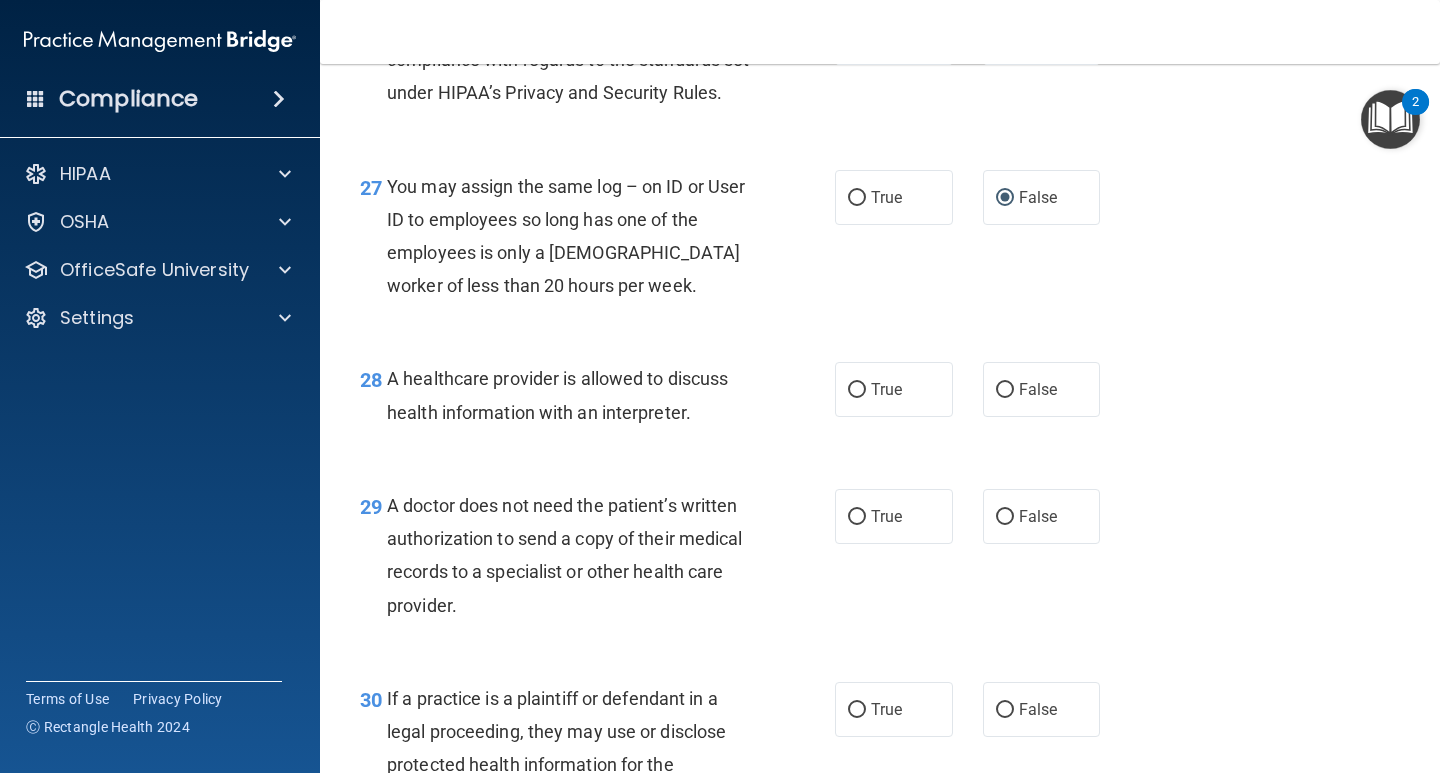 scroll, scrollTop: 4800, scrollLeft: 0, axis: vertical 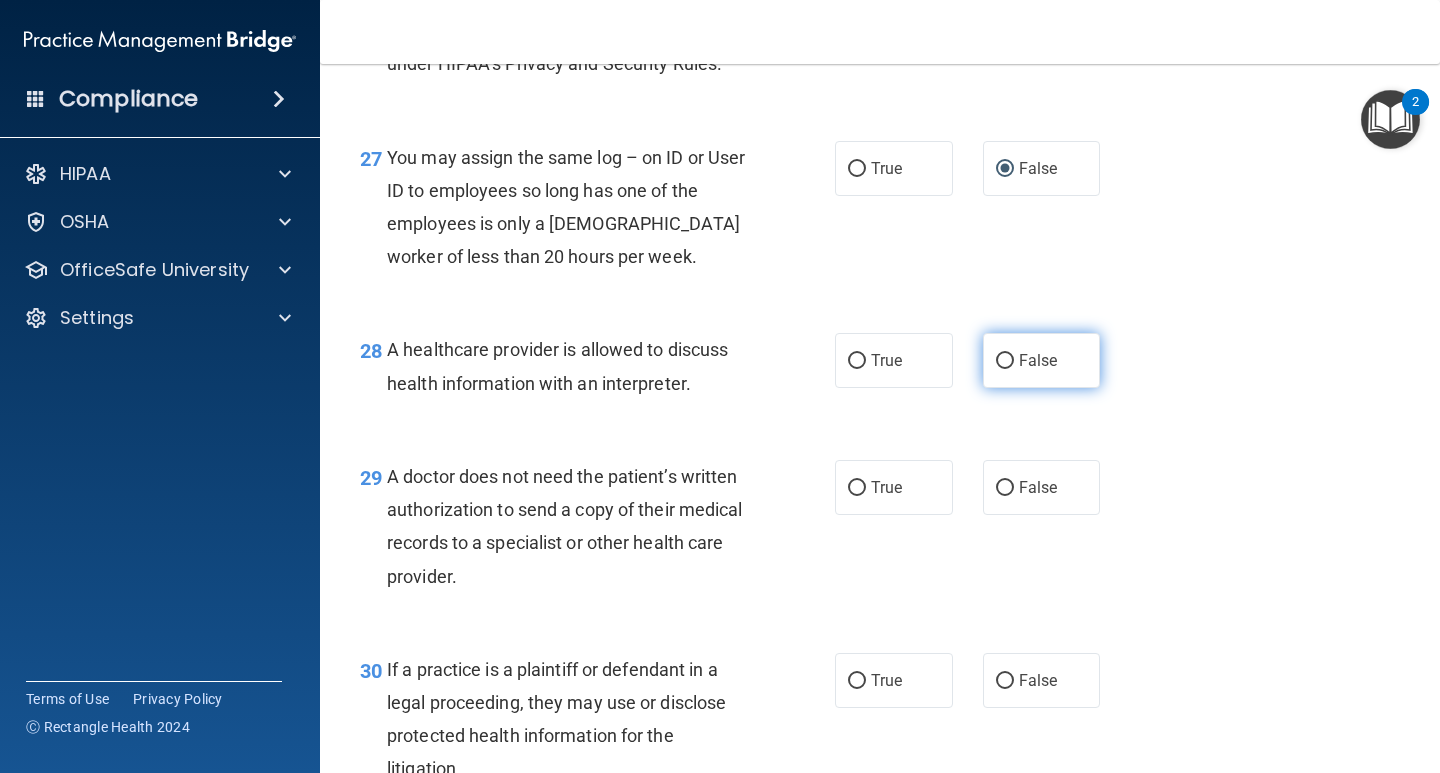 click on "False" at bounding box center [1005, 361] 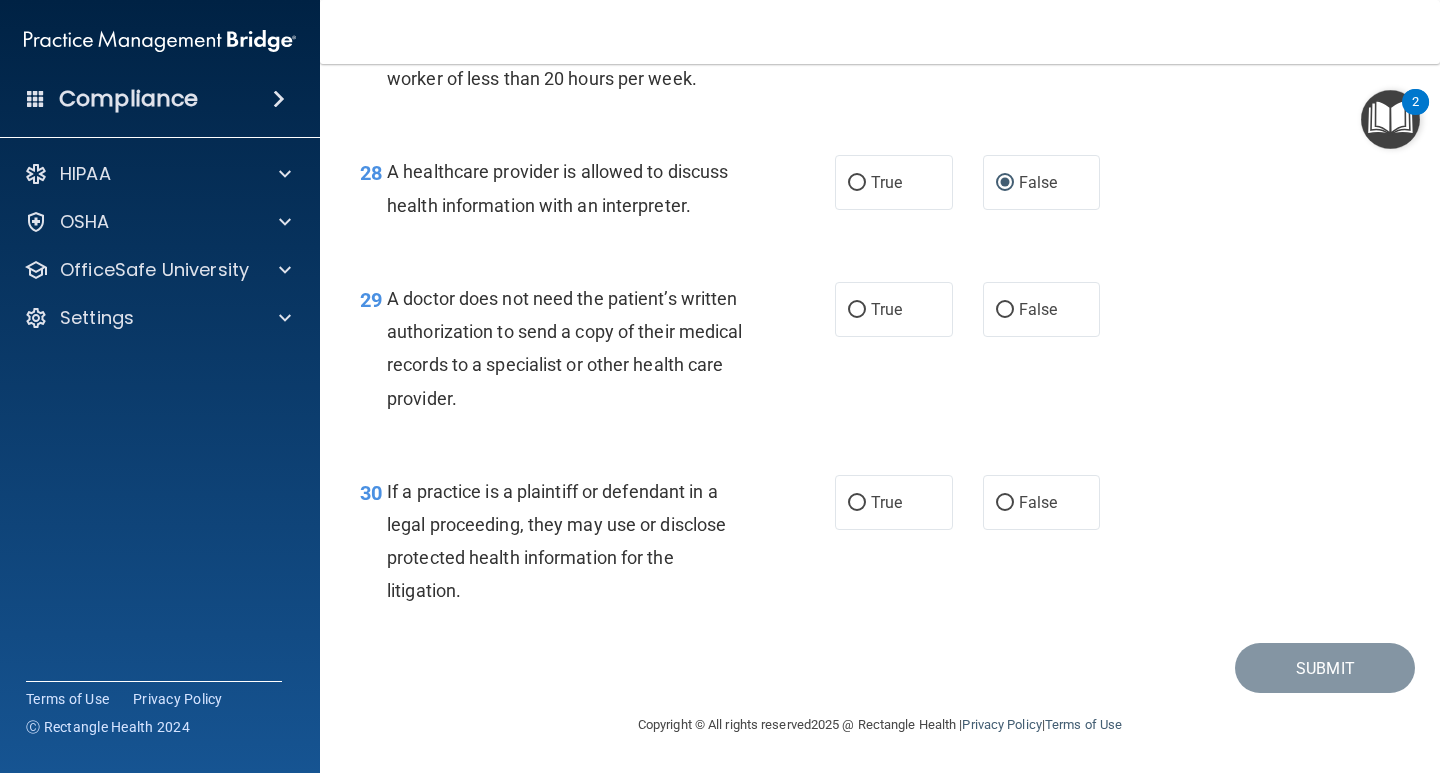 scroll, scrollTop: 5000, scrollLeft: 0, axis: vertical 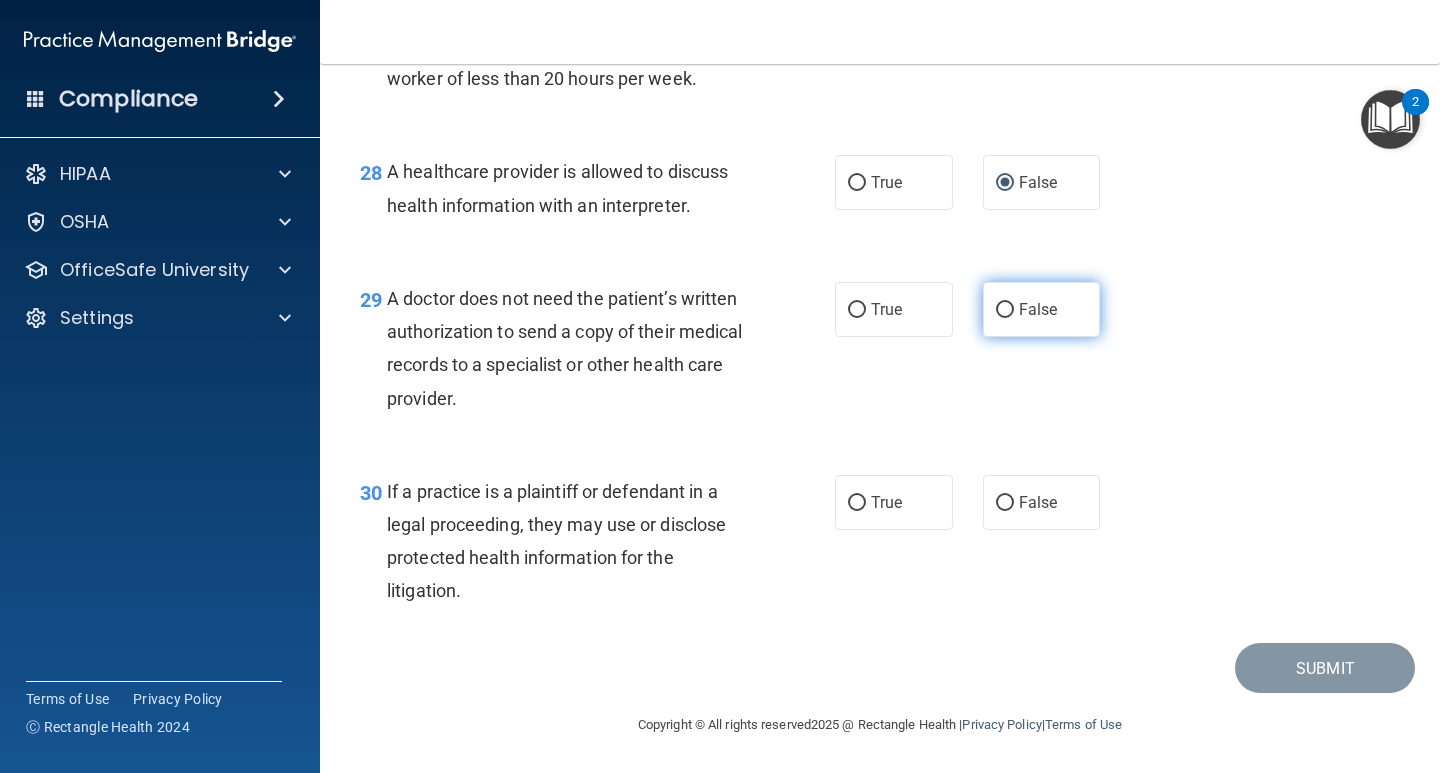 click on "False" at bounding box center (1005, 310) 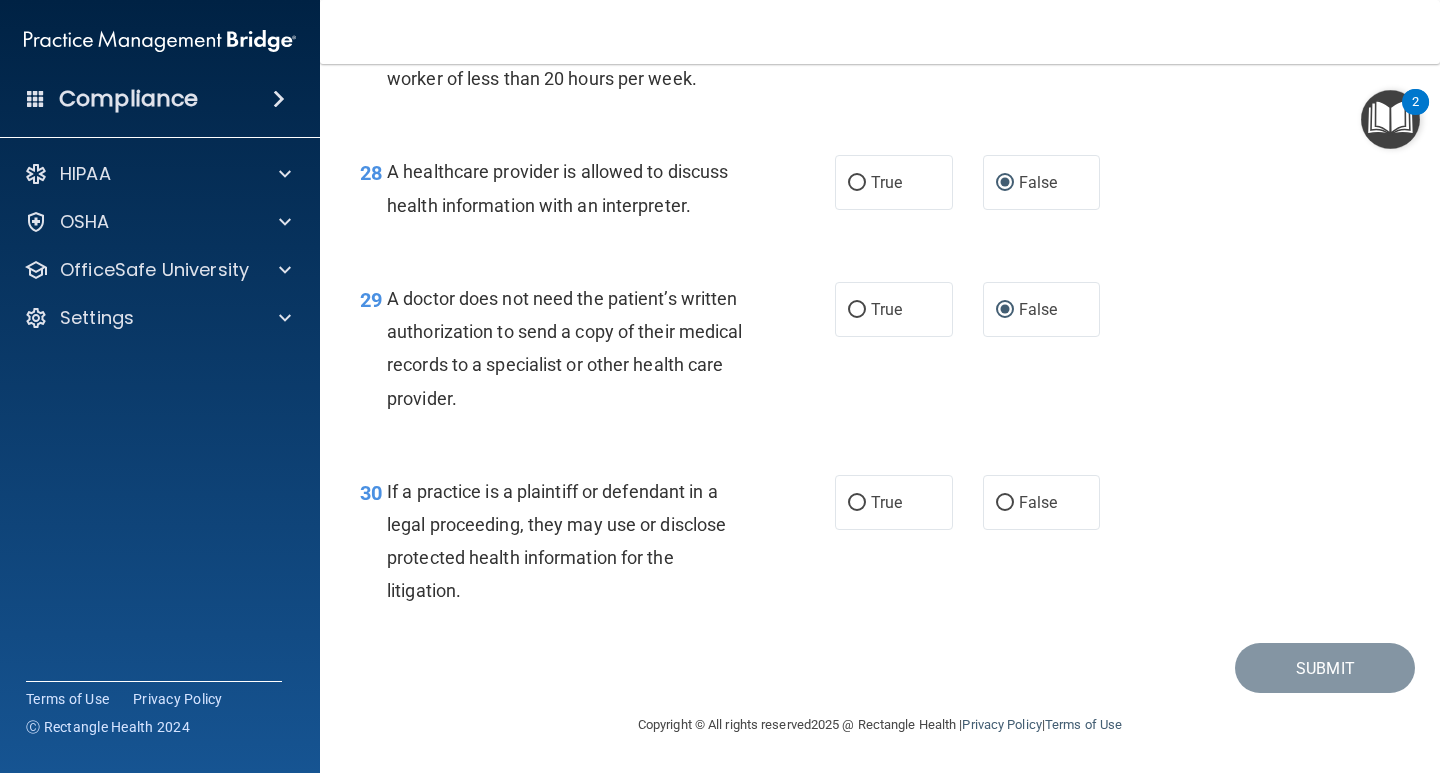 scroll, scrollTop: 5078, scrollLeft: 0, axis: vertical 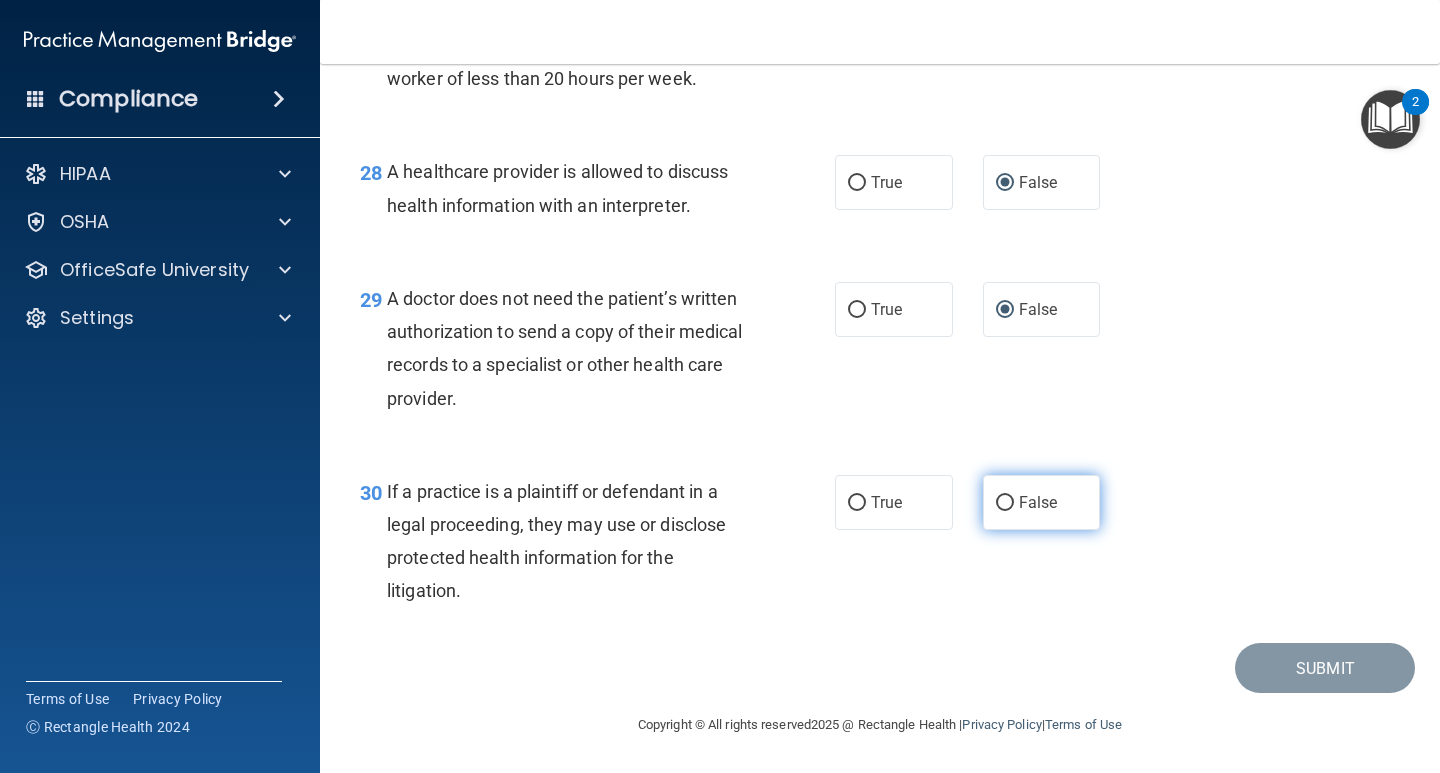click on "False" at bounding box center [1005, 503] 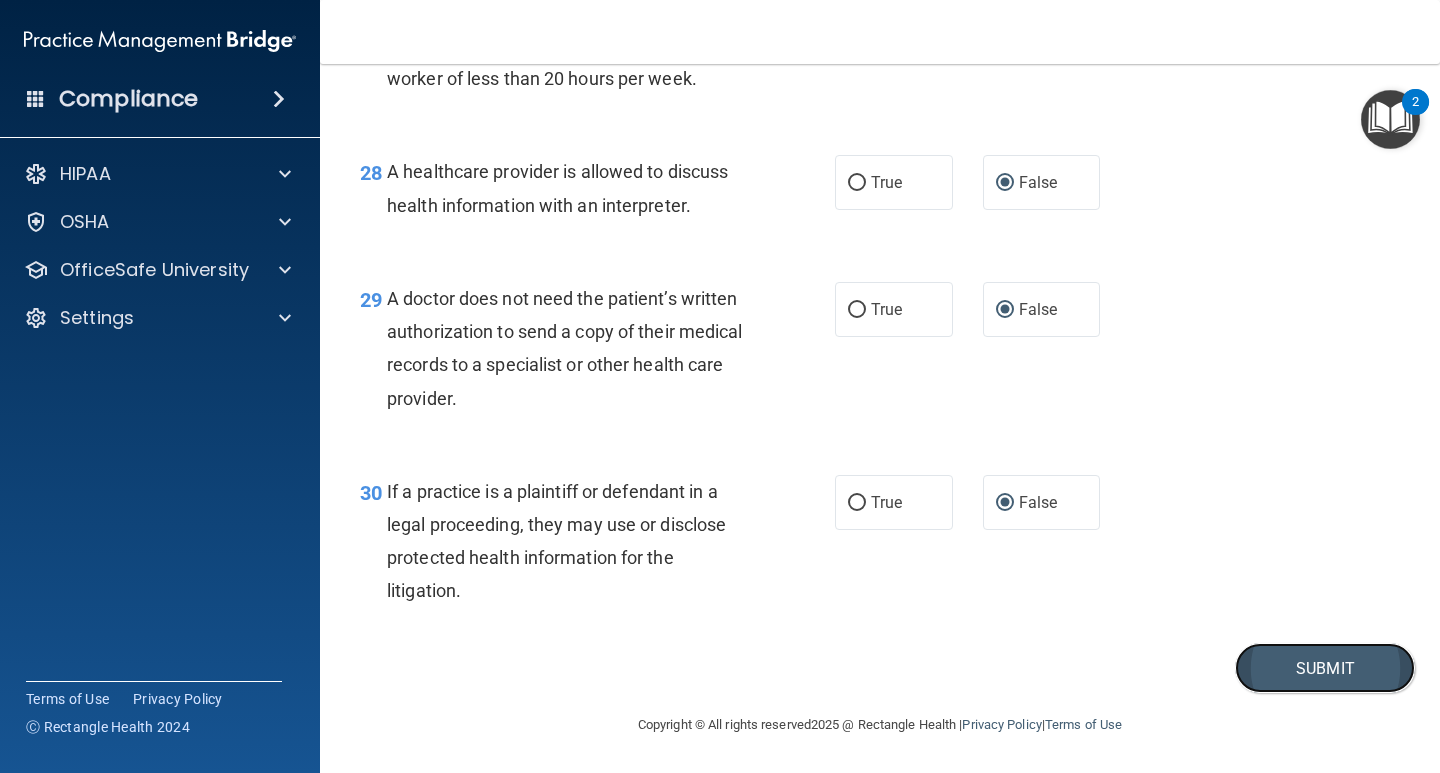 click on "Submit" at bounding box center [1325, 668] 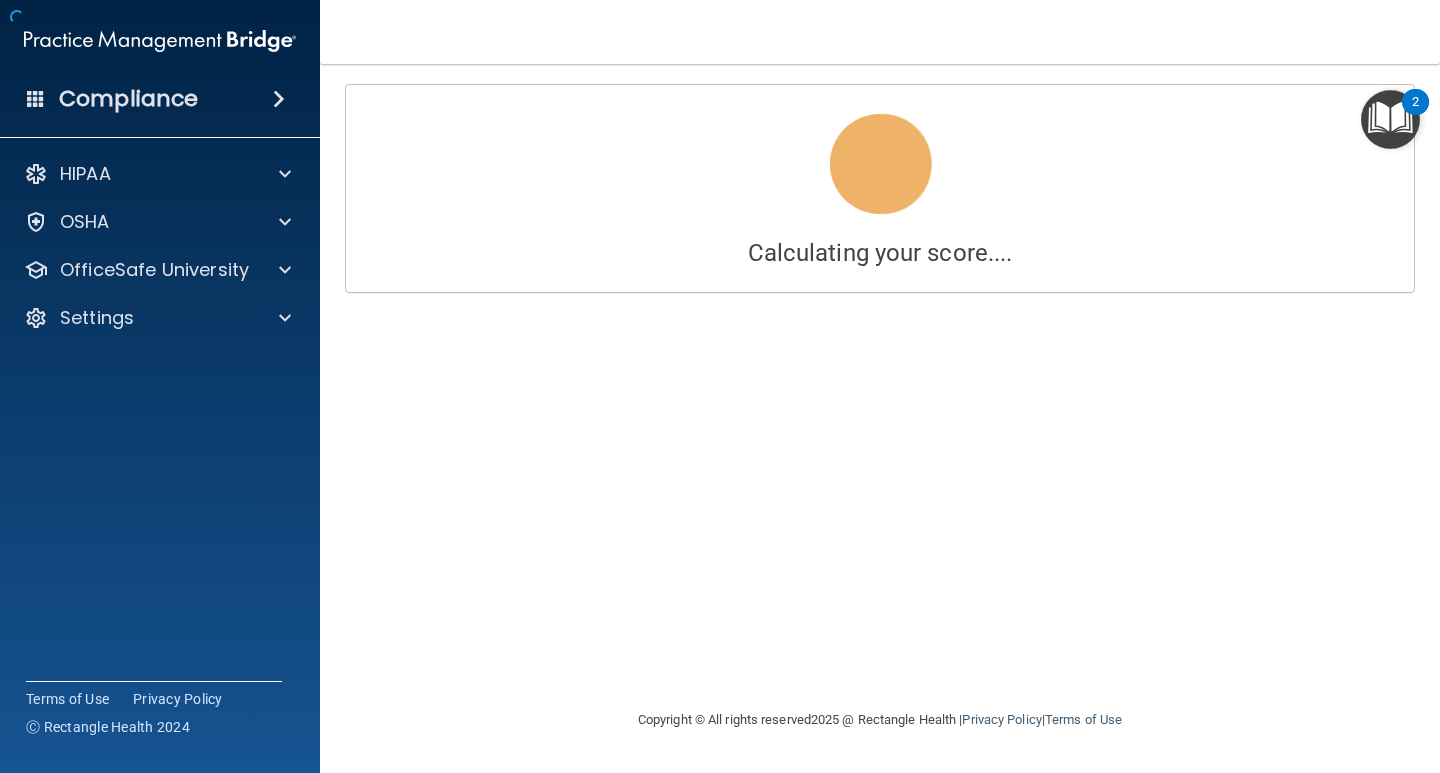 scroll, scrollTop: 0, scrollLeft: 0, axis: both 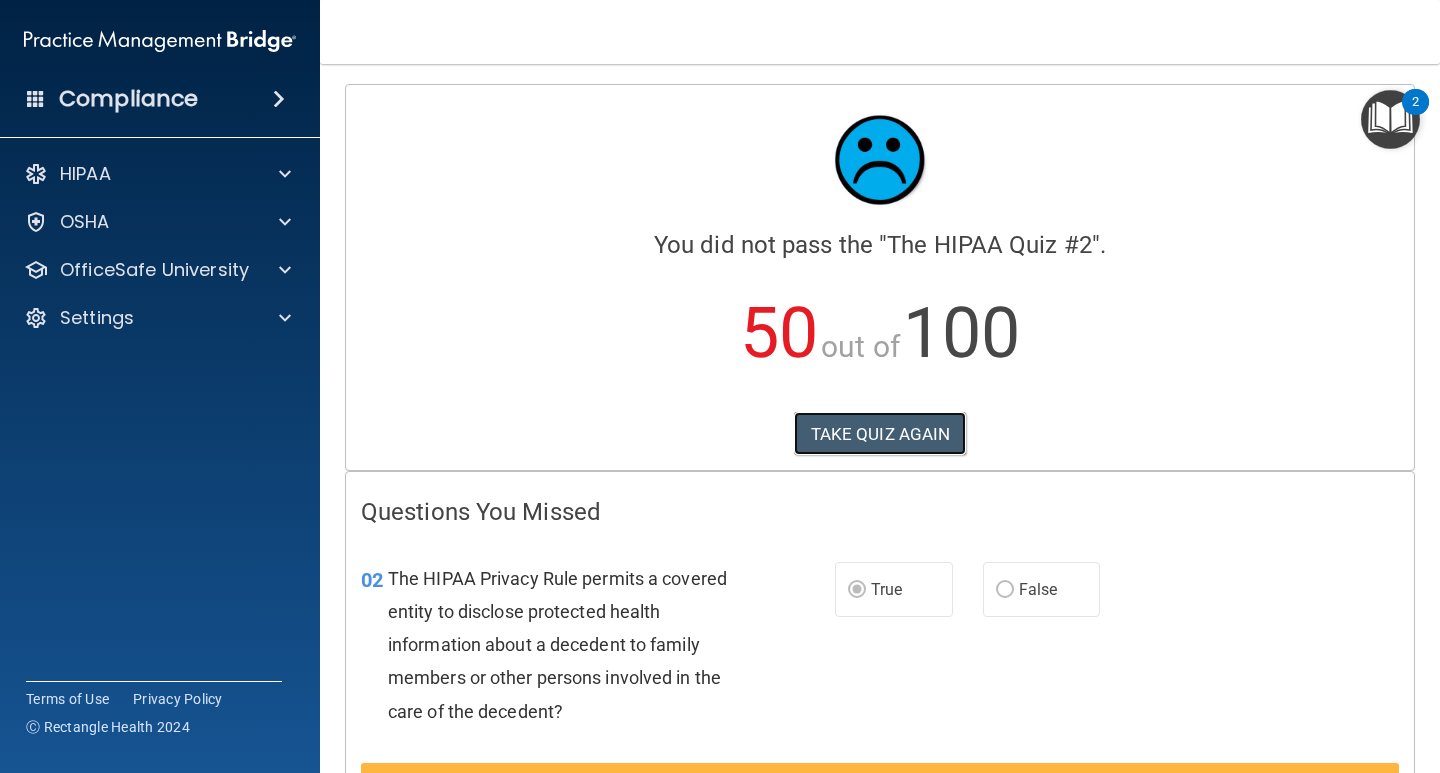 drag, startPoint x: 891, startPoint y: 429, endPoint x: 1230, endPoint y: 596, distance: 377.9021 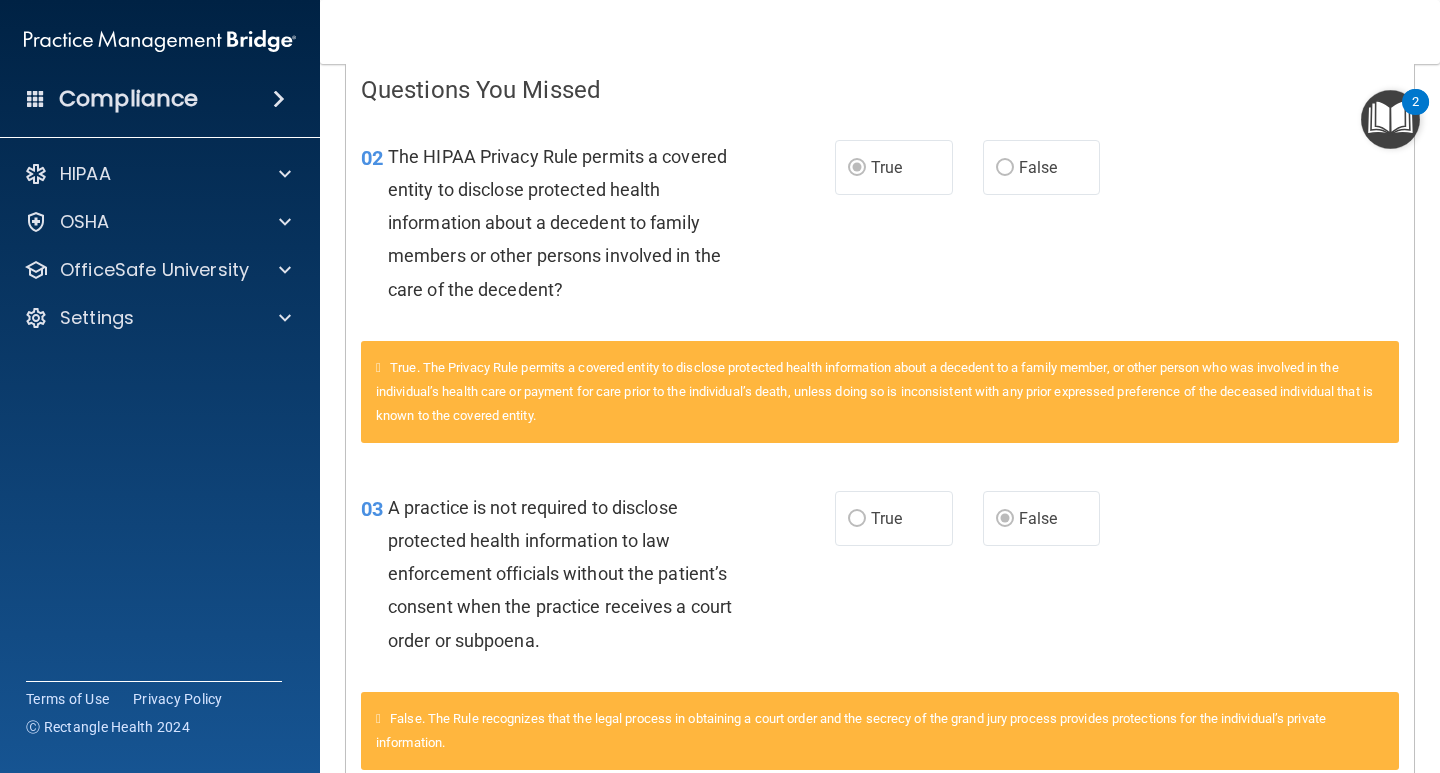scroll, scrollTop: 0, scrollLeft: 0, axis: both 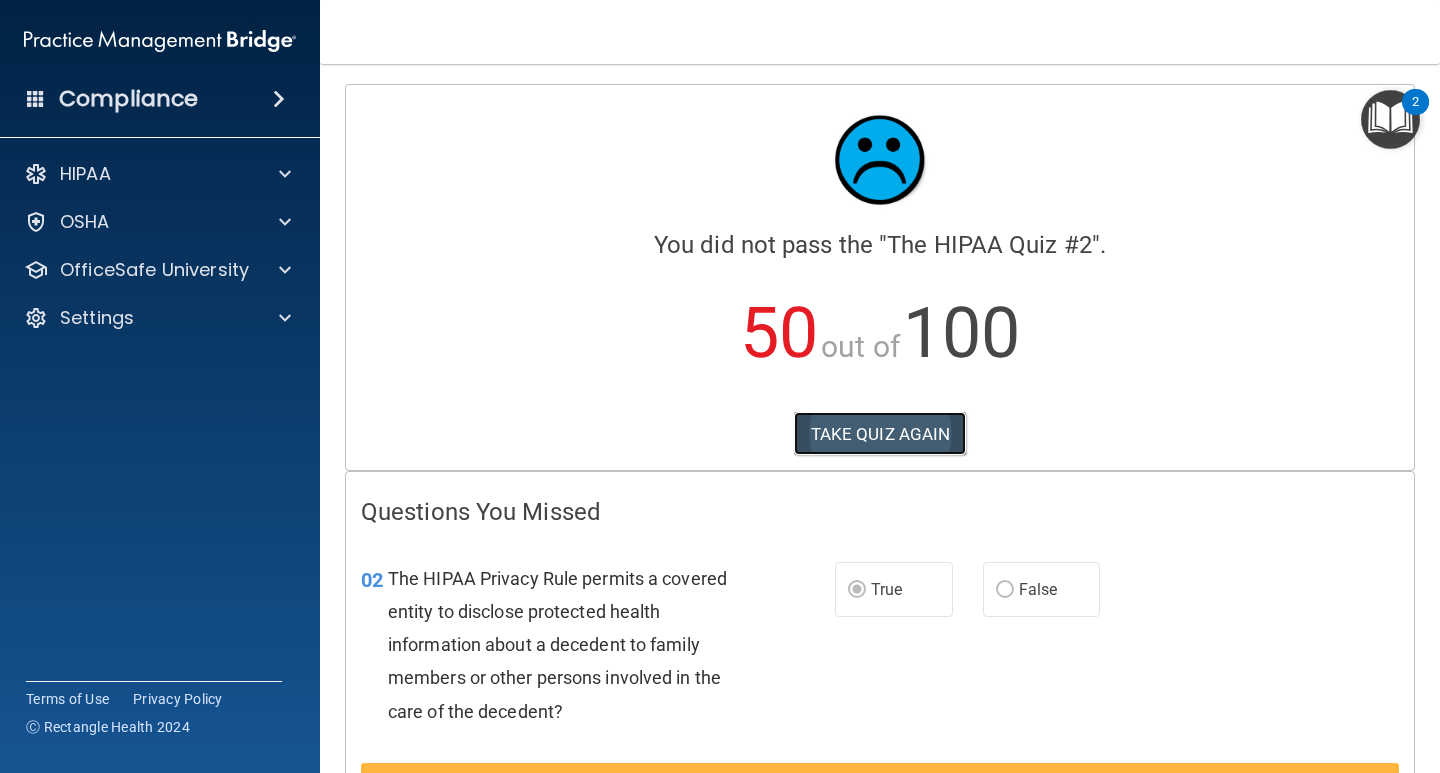click on "TAKE QUIZ AGAIN" at bounding box center (880, 434) 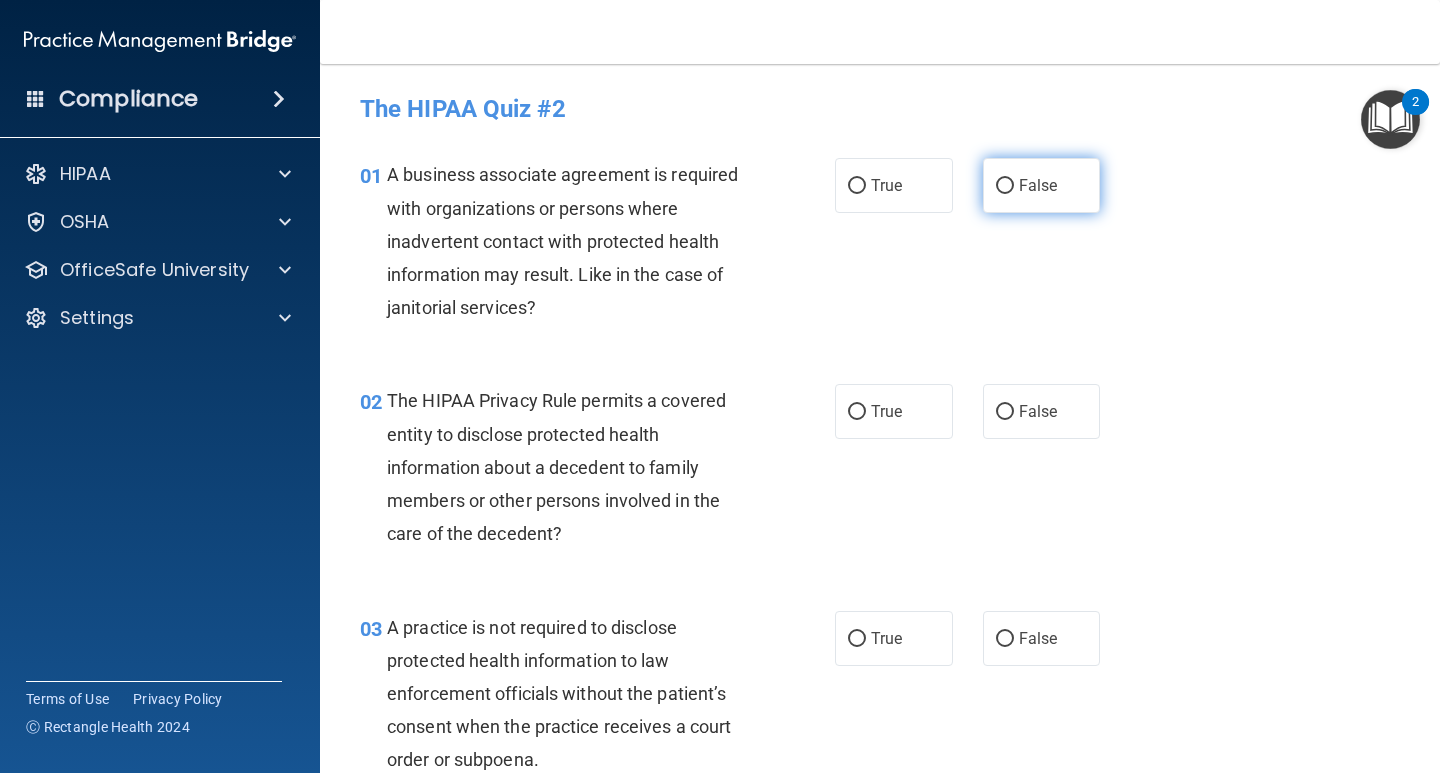 click on "False" at bounding box center [1005, 186] 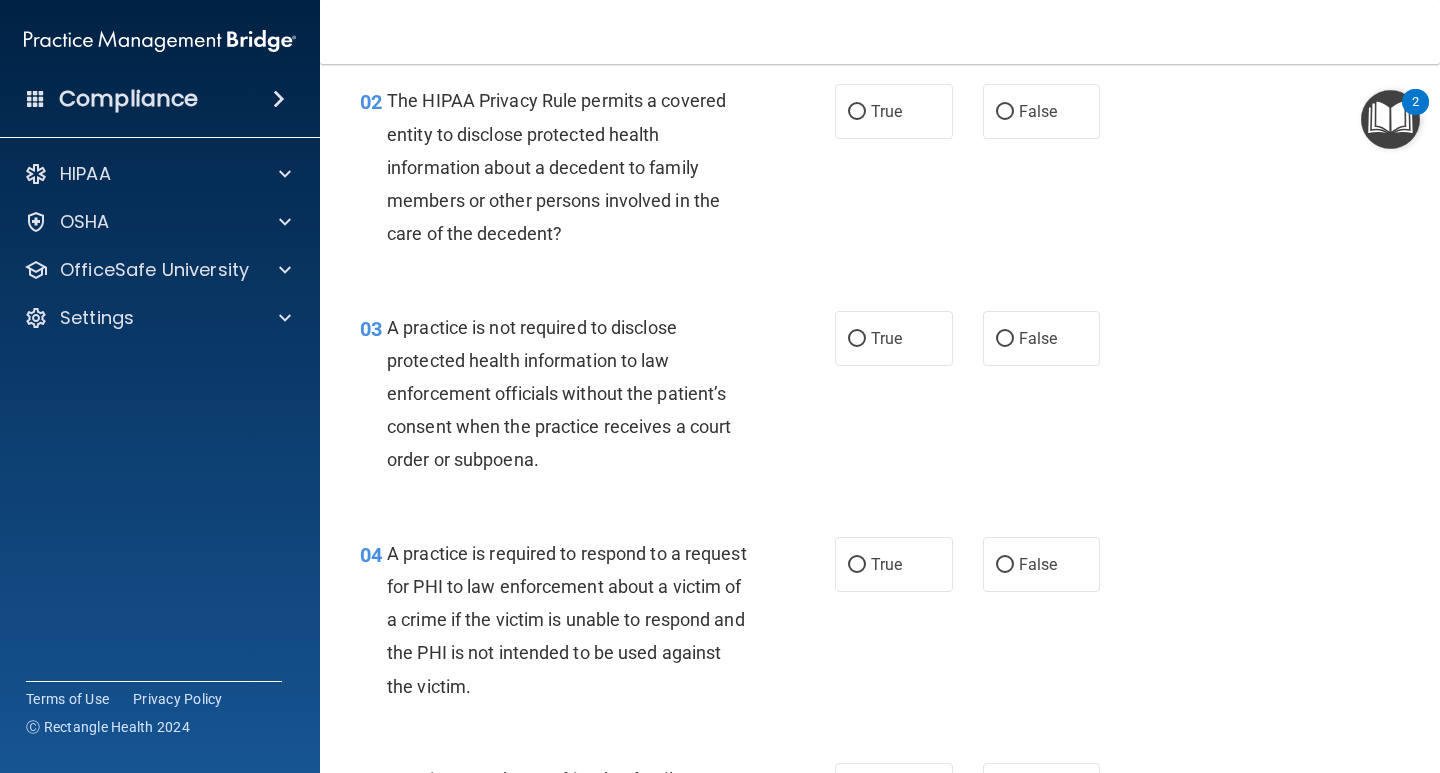 scroll, scrollTop: 200, scrollLeft: 0, axis: vertical 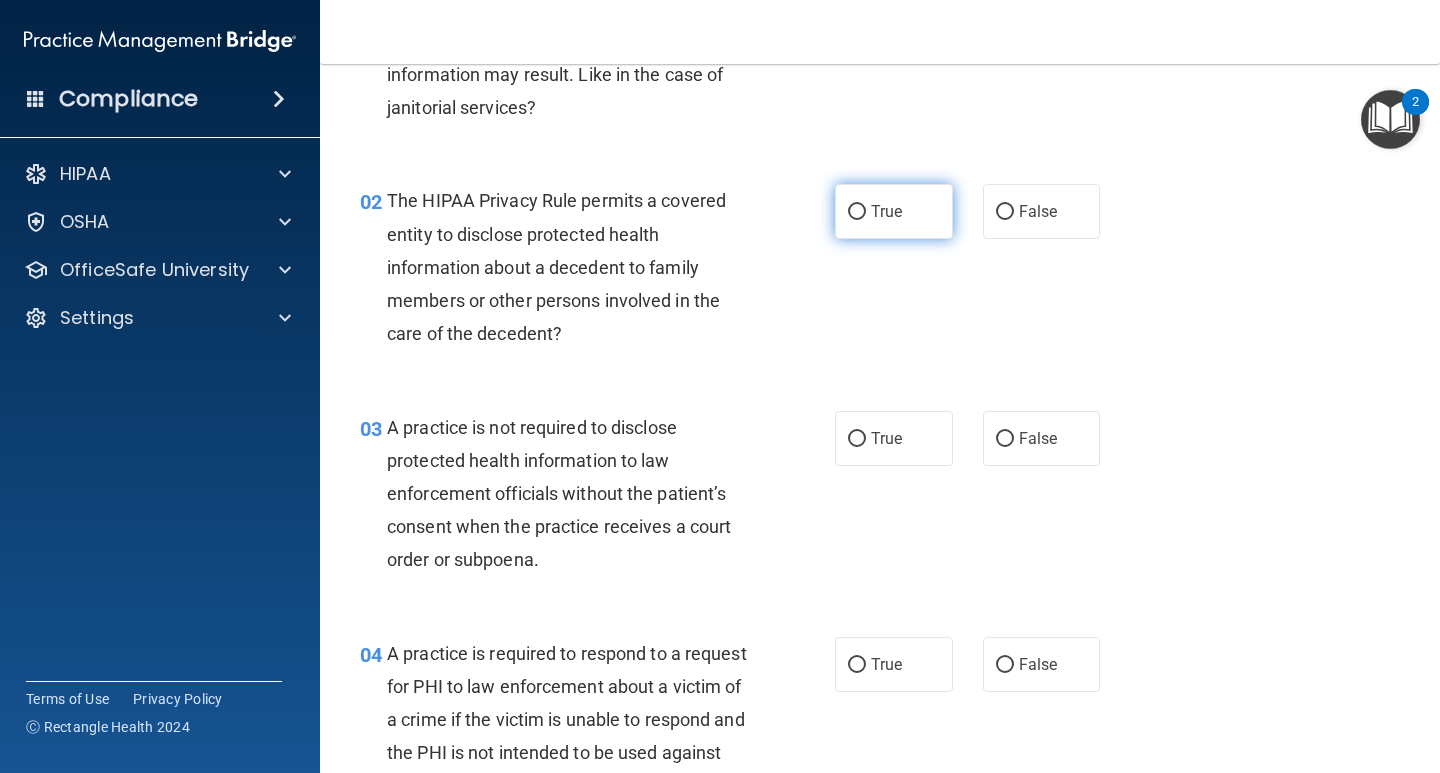click on "True" at bounding box center (857, 212) 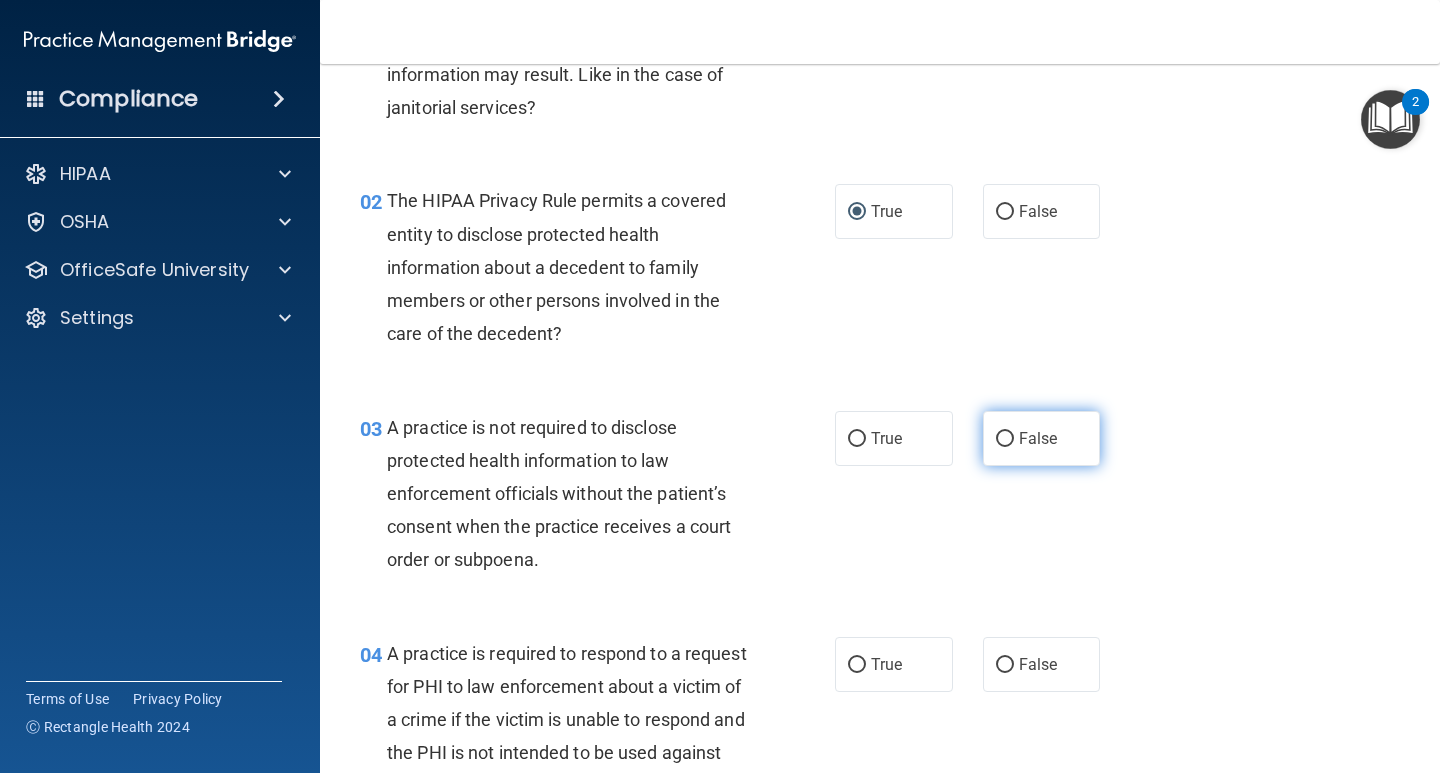 click on "False" at bounding box center [1005, 439] 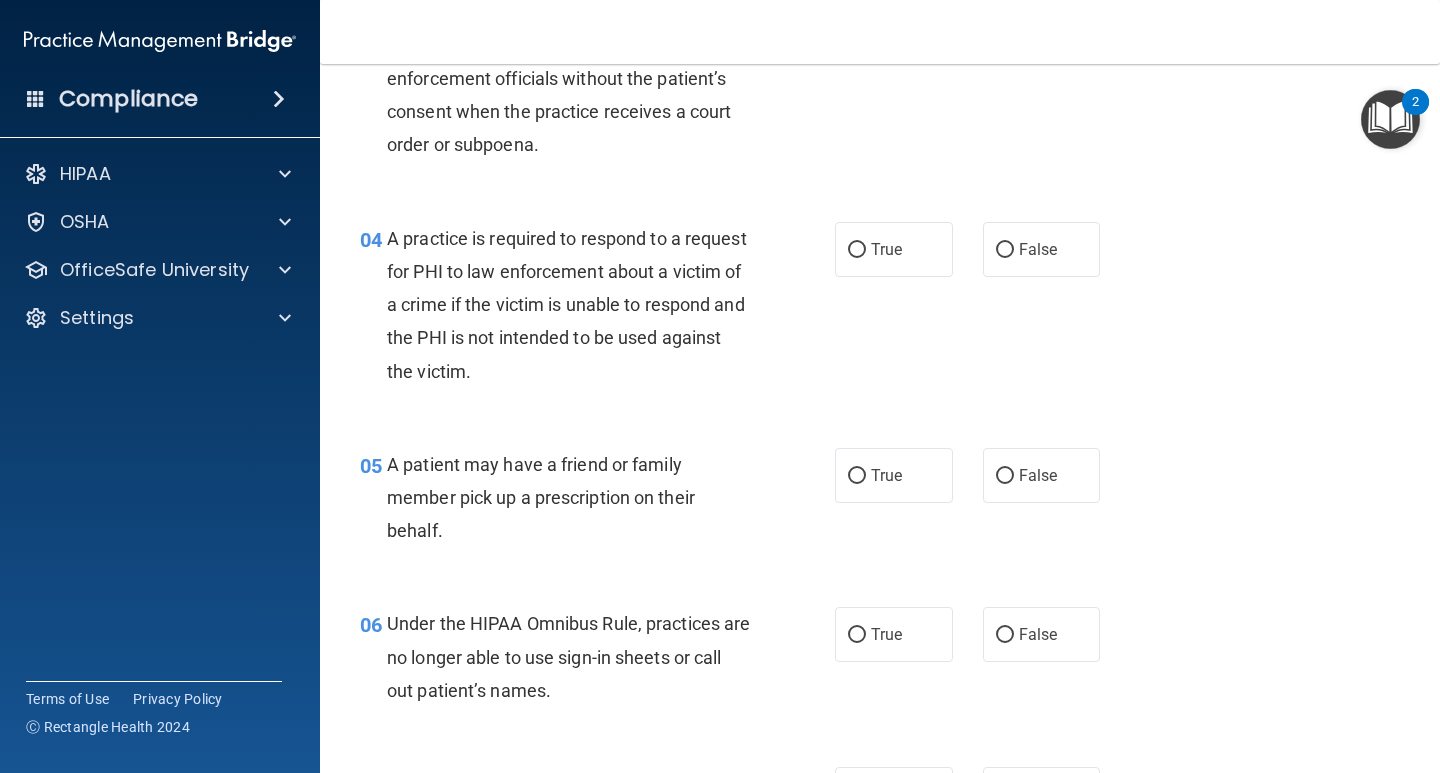 scroll, scrollTop: 700, scrollLeft: 0, axis: vertical 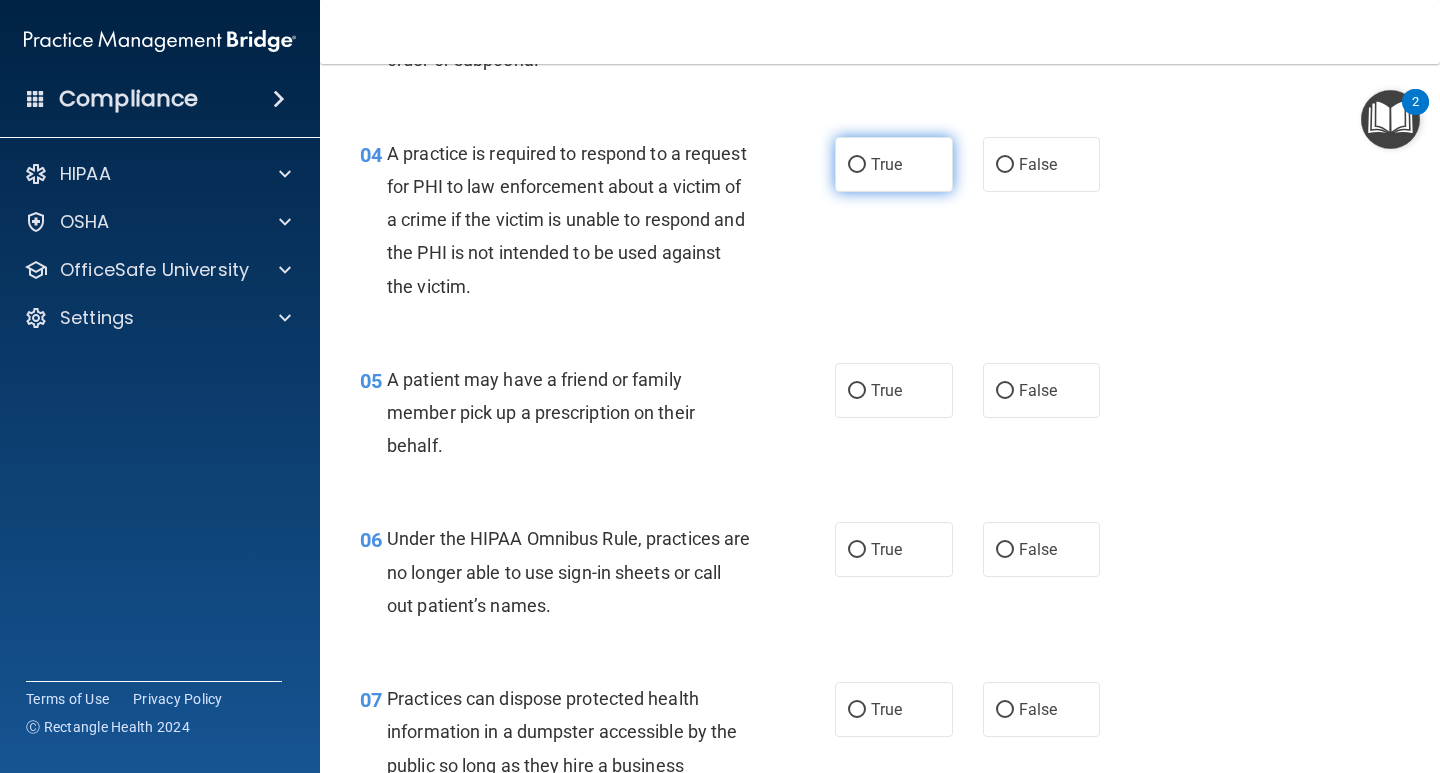 click on "True" at bounding box center [857, 165] 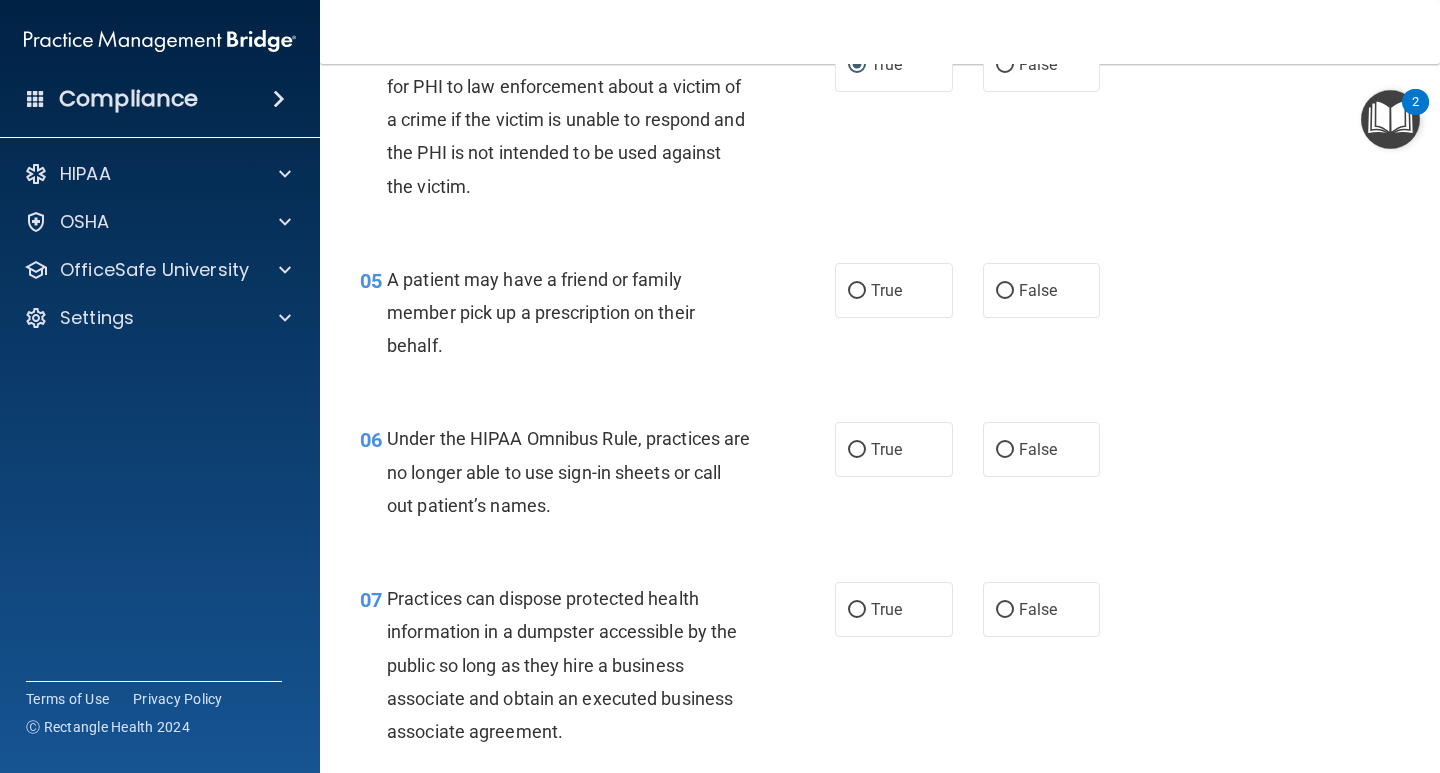 scroll, scrollTop: 900, scrollLeft: 0, axis: vertical 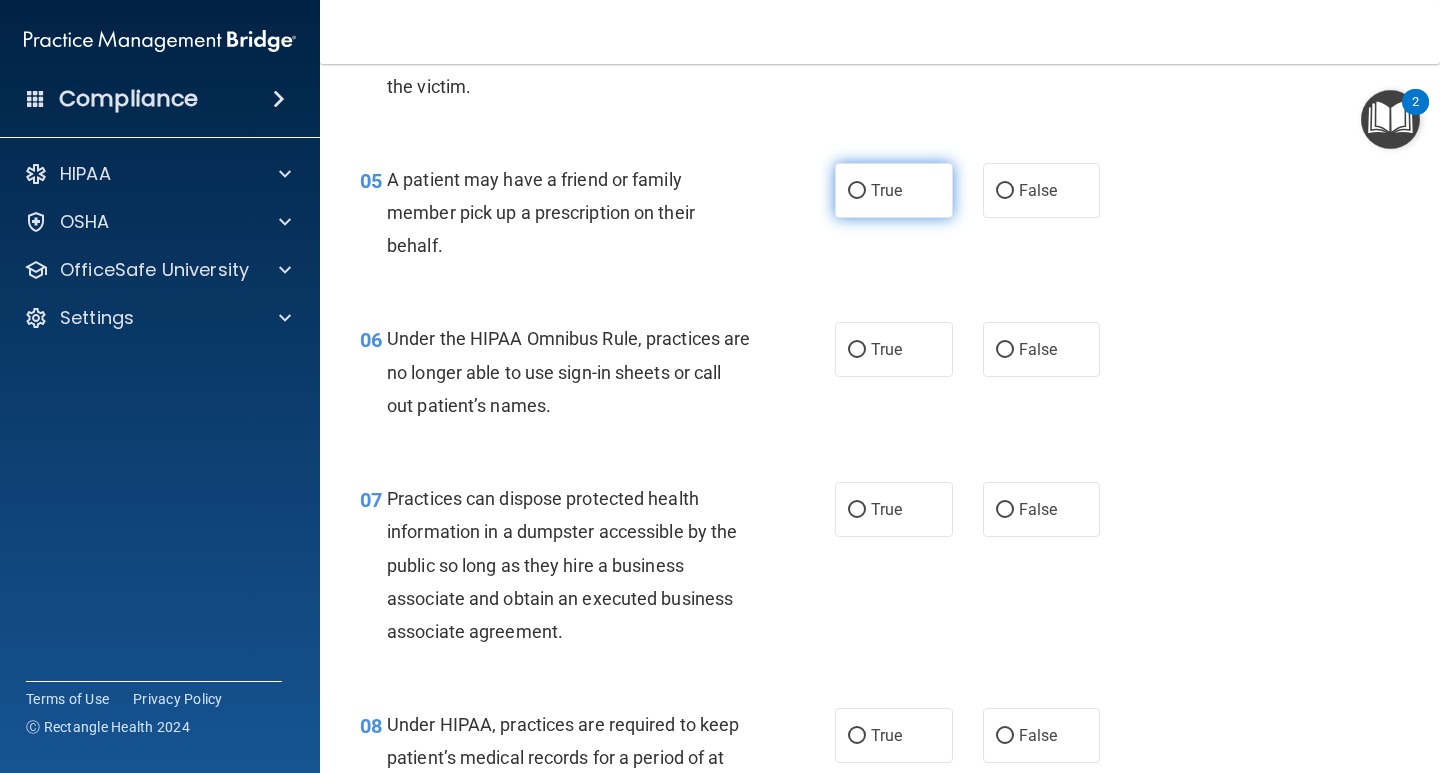 click on "True" at bounding box center [857, 191] 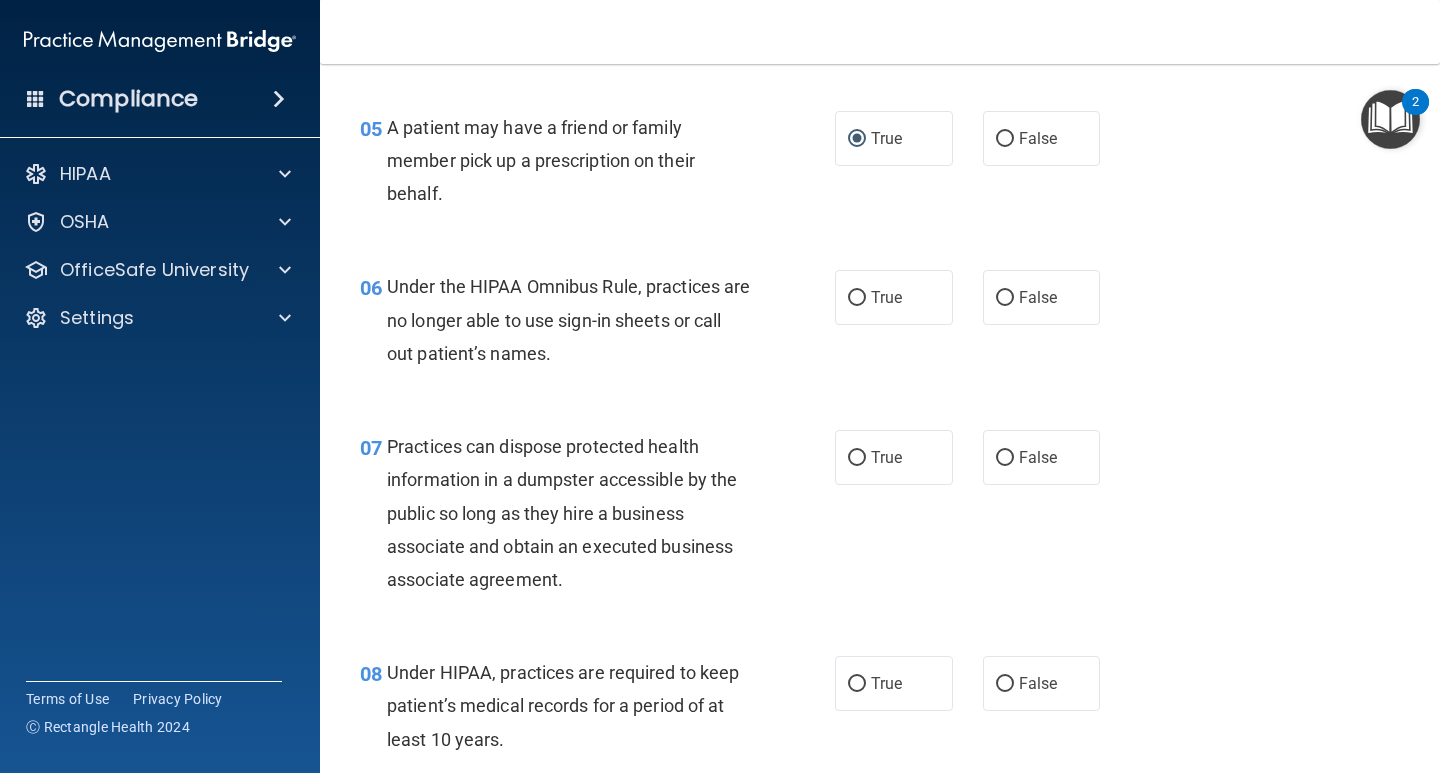 scroll, scrollTop: 1000, scrollLeft: 0, axis: vertical 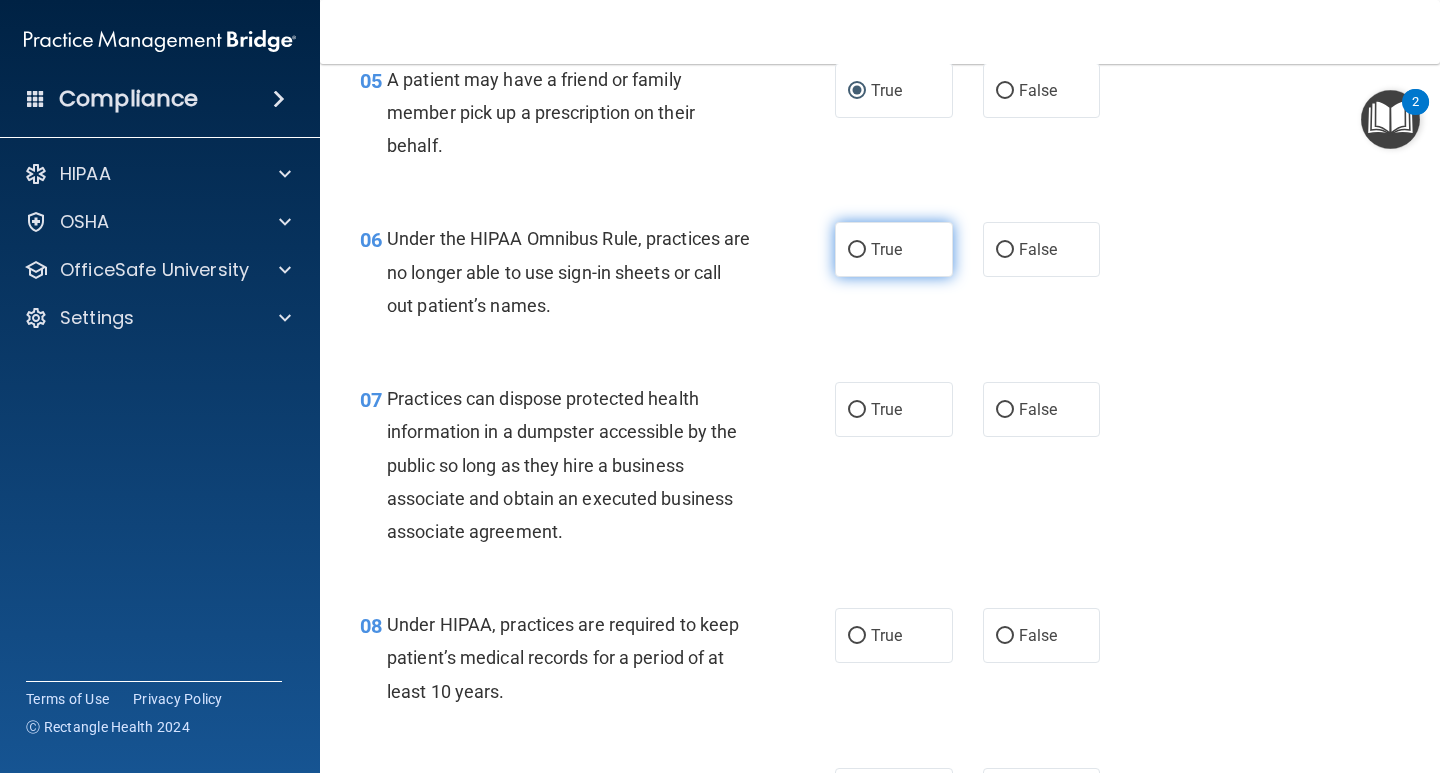 drag, startPoint x: 847, startPoint y: 248, endPoint x: 858, endPoint y: 256, distance: 13.601471 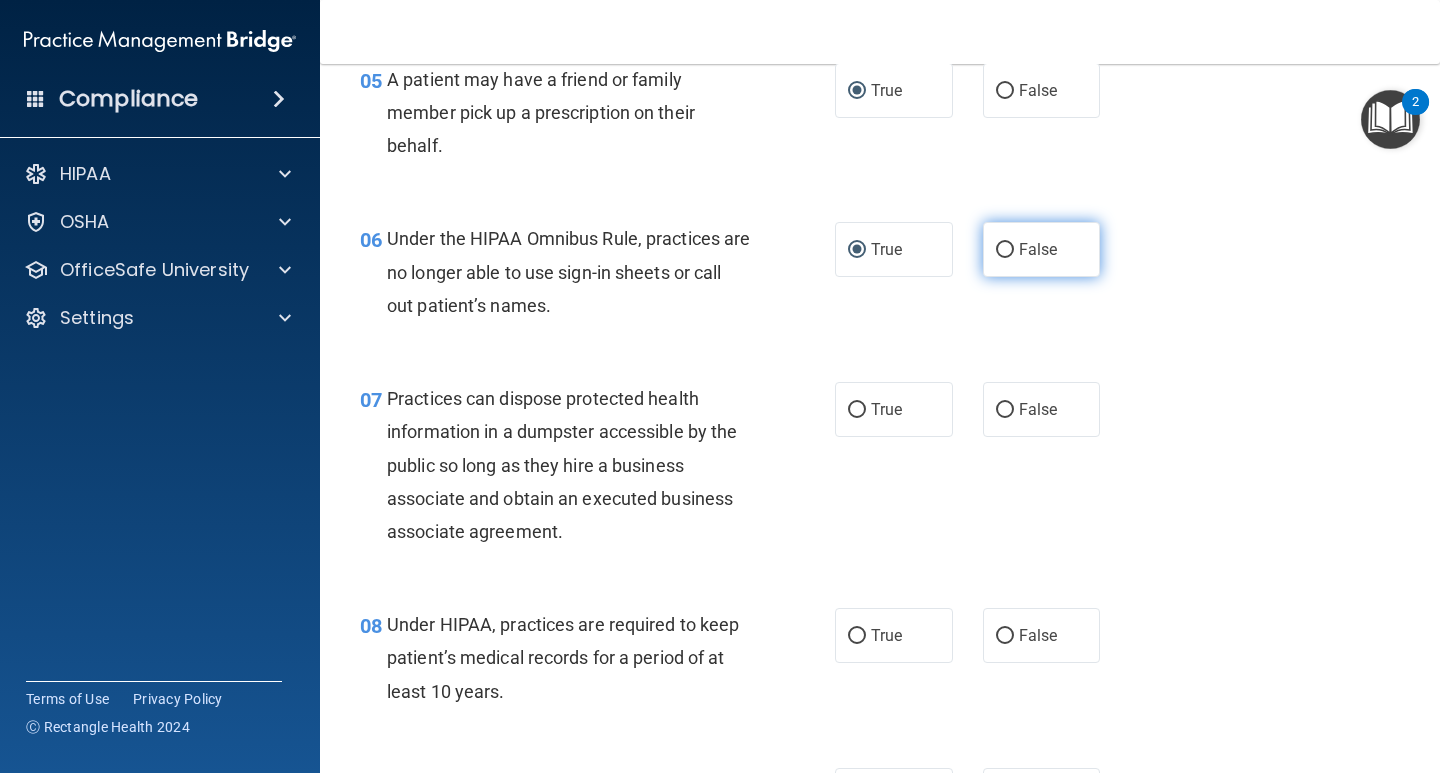 click on "False" at bounding box center (1005, 250) 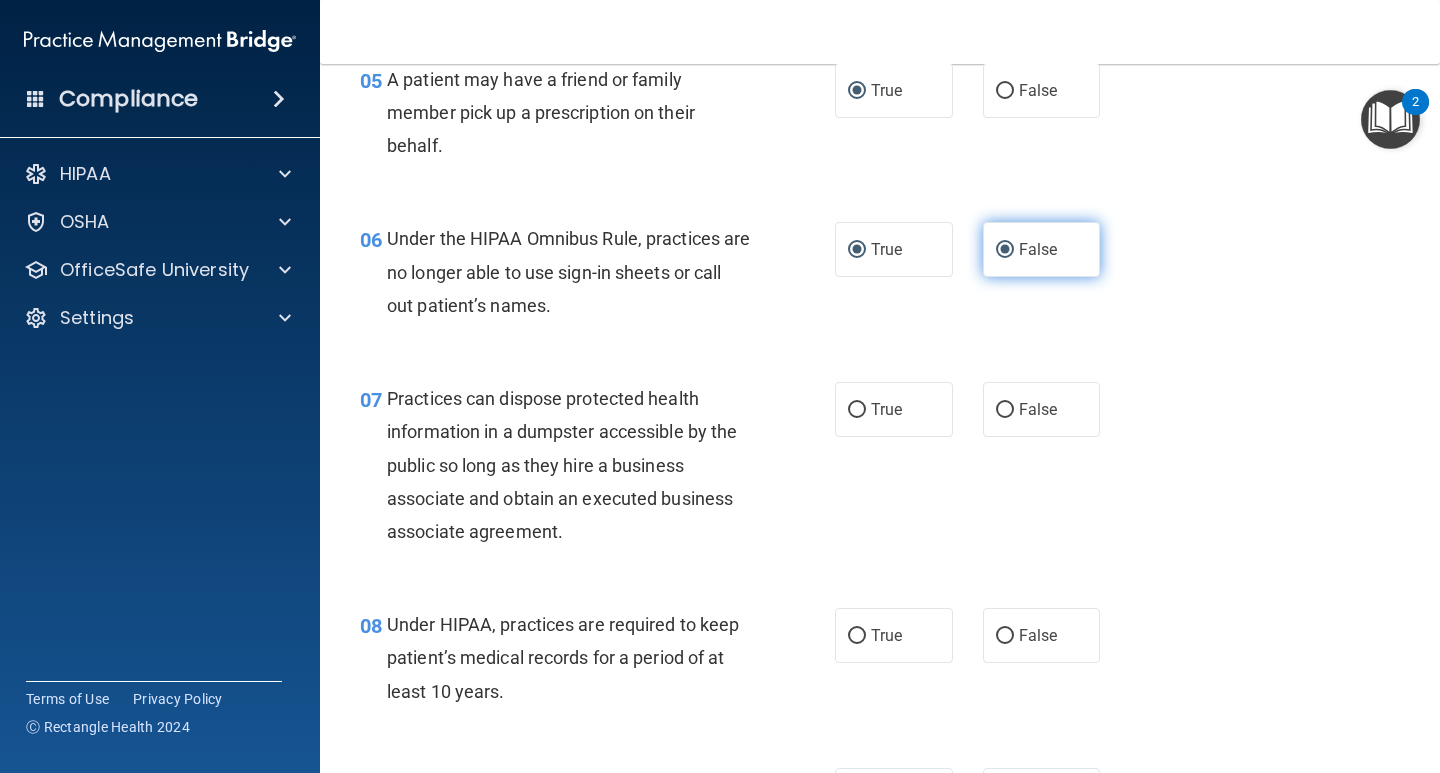radio on "false" 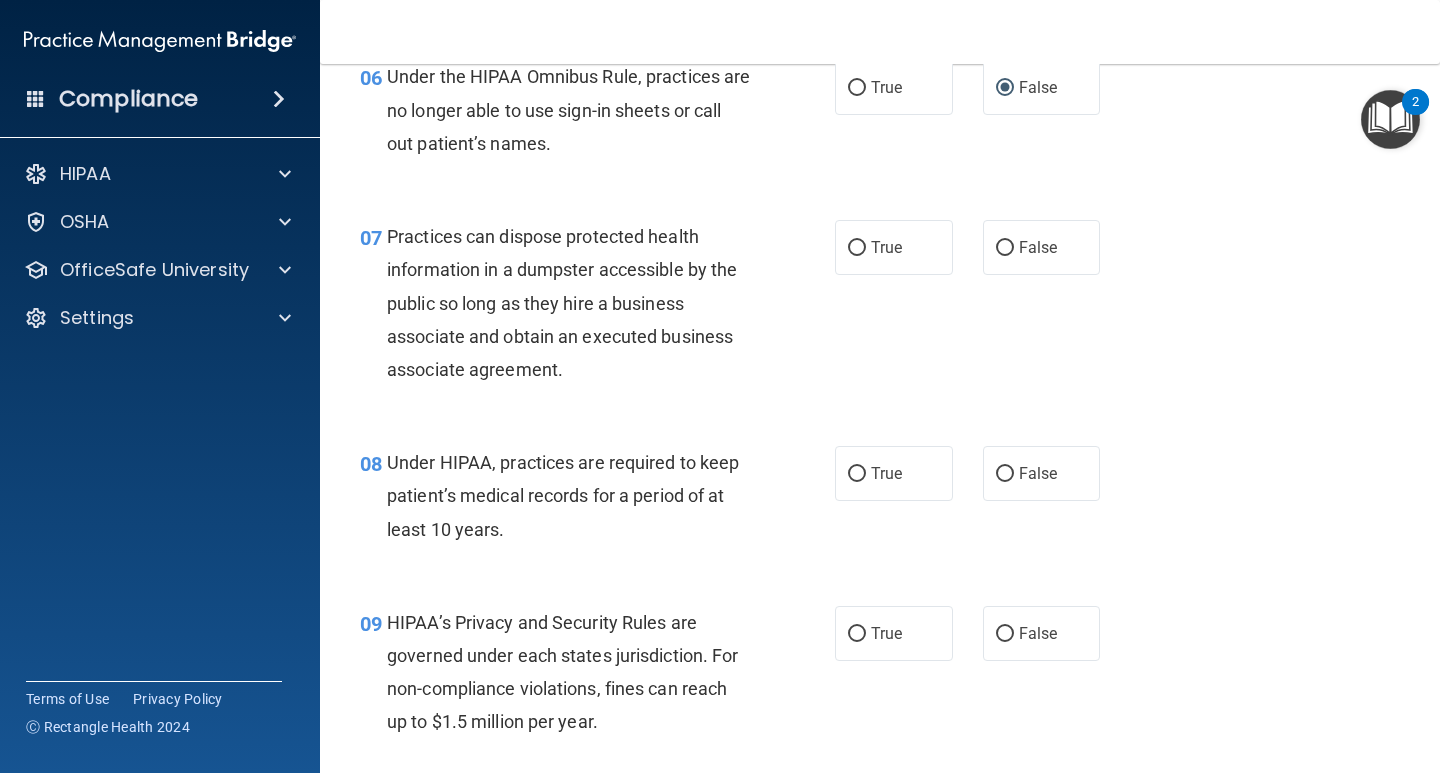 scroll, scrollTop: 1200, scrollLeft: 0, axis: vertical 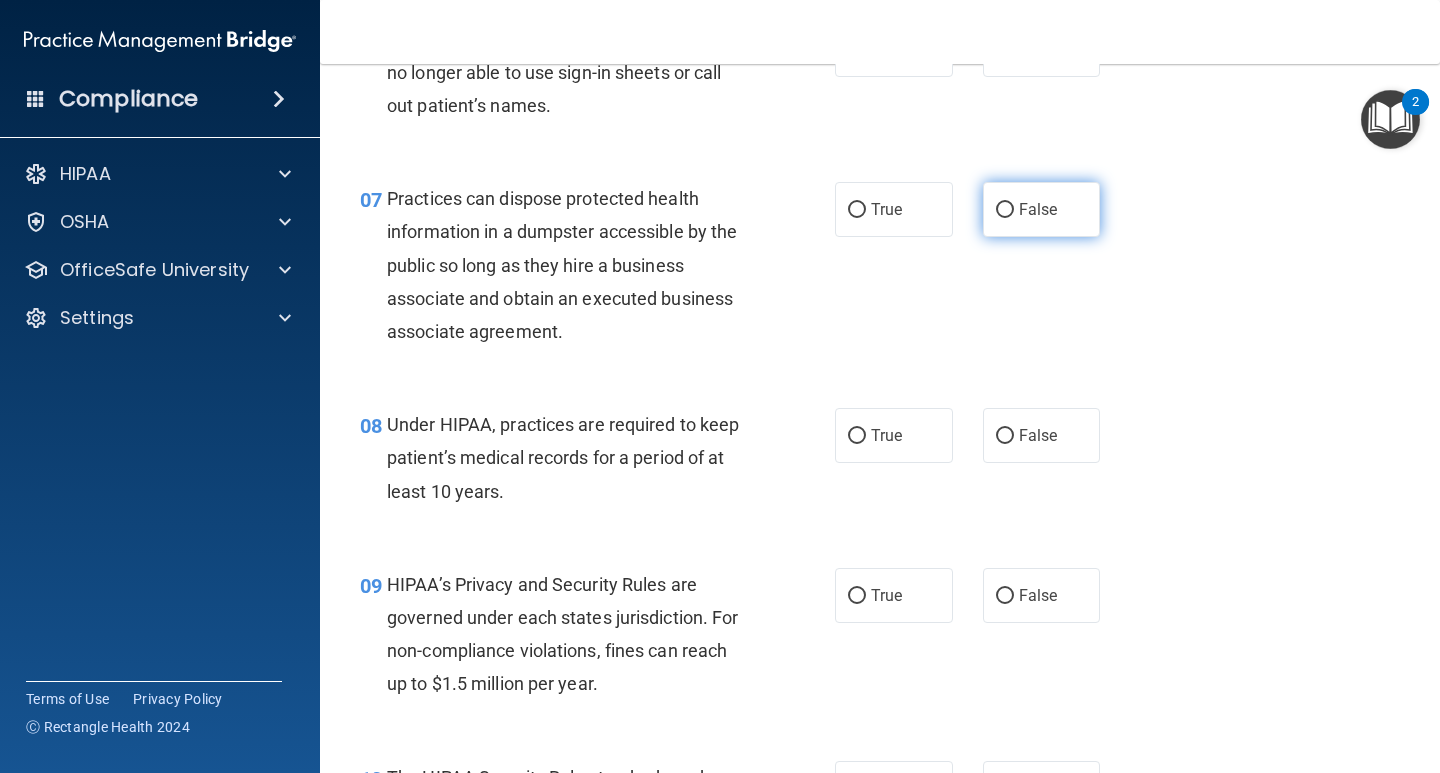 click on "False" at bounding box center (1005, 210) 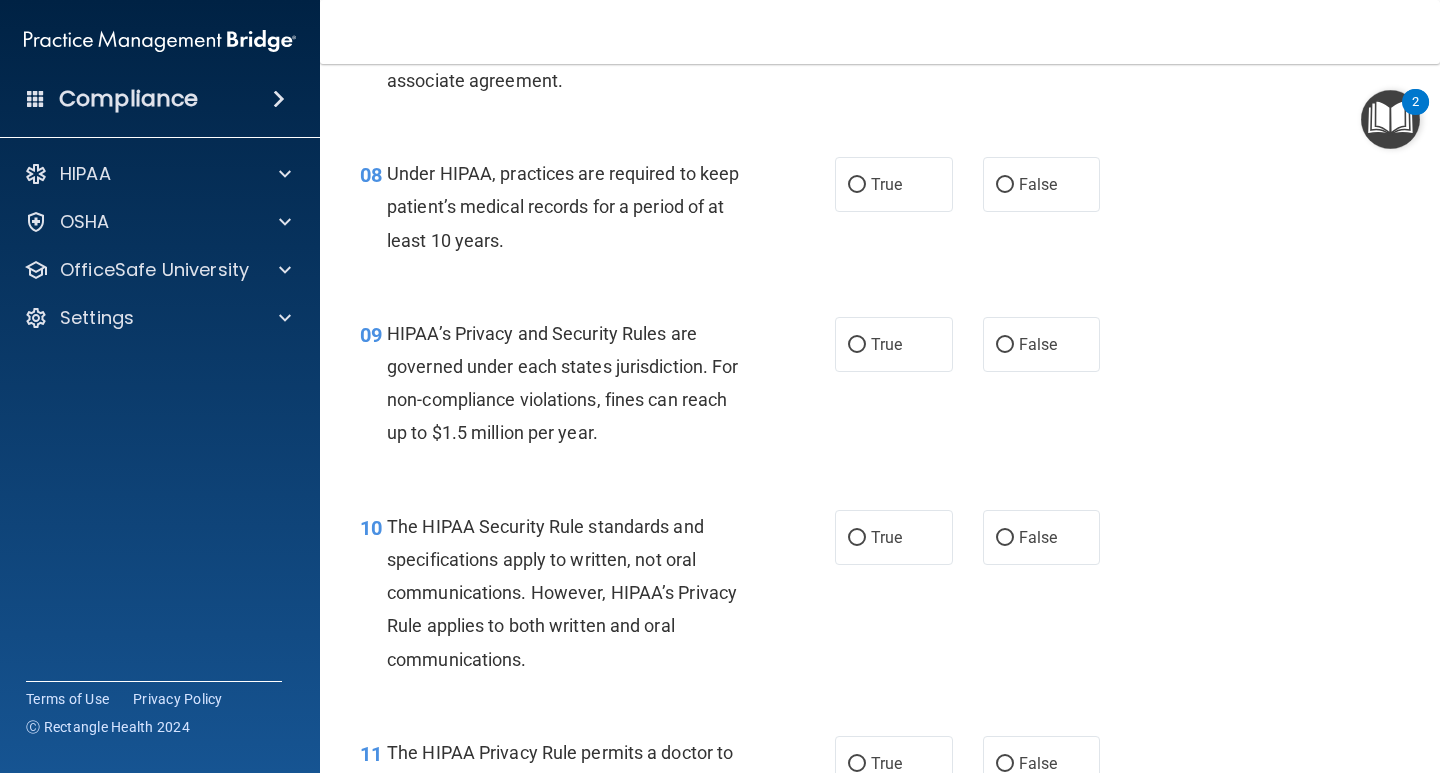 scroll, scrollTop: 1500, scrollLeft: 0, axis: vertical 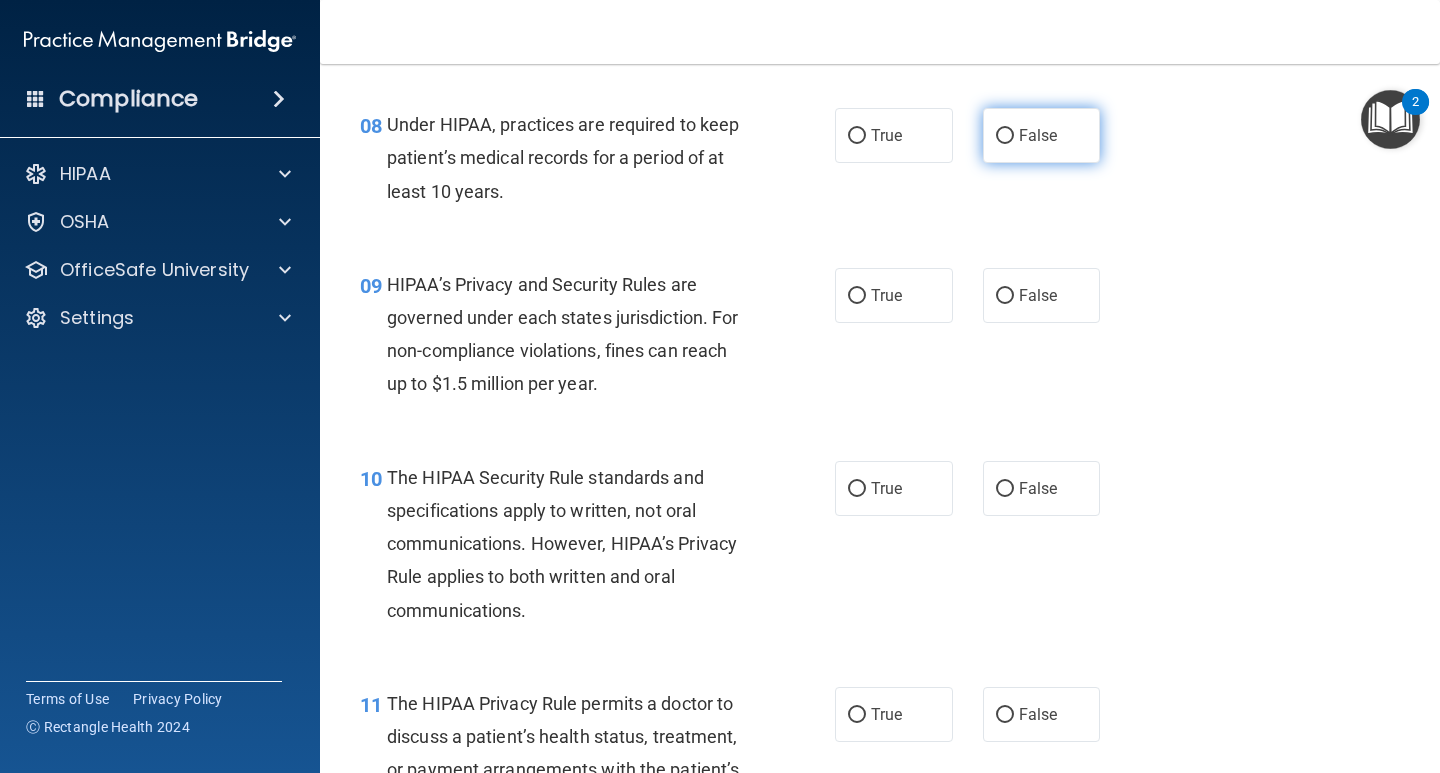 drag, startPoint x: 998, startPoint y: 132, endPoint x: 1008, endPoint y: 150, distance: 20.59126 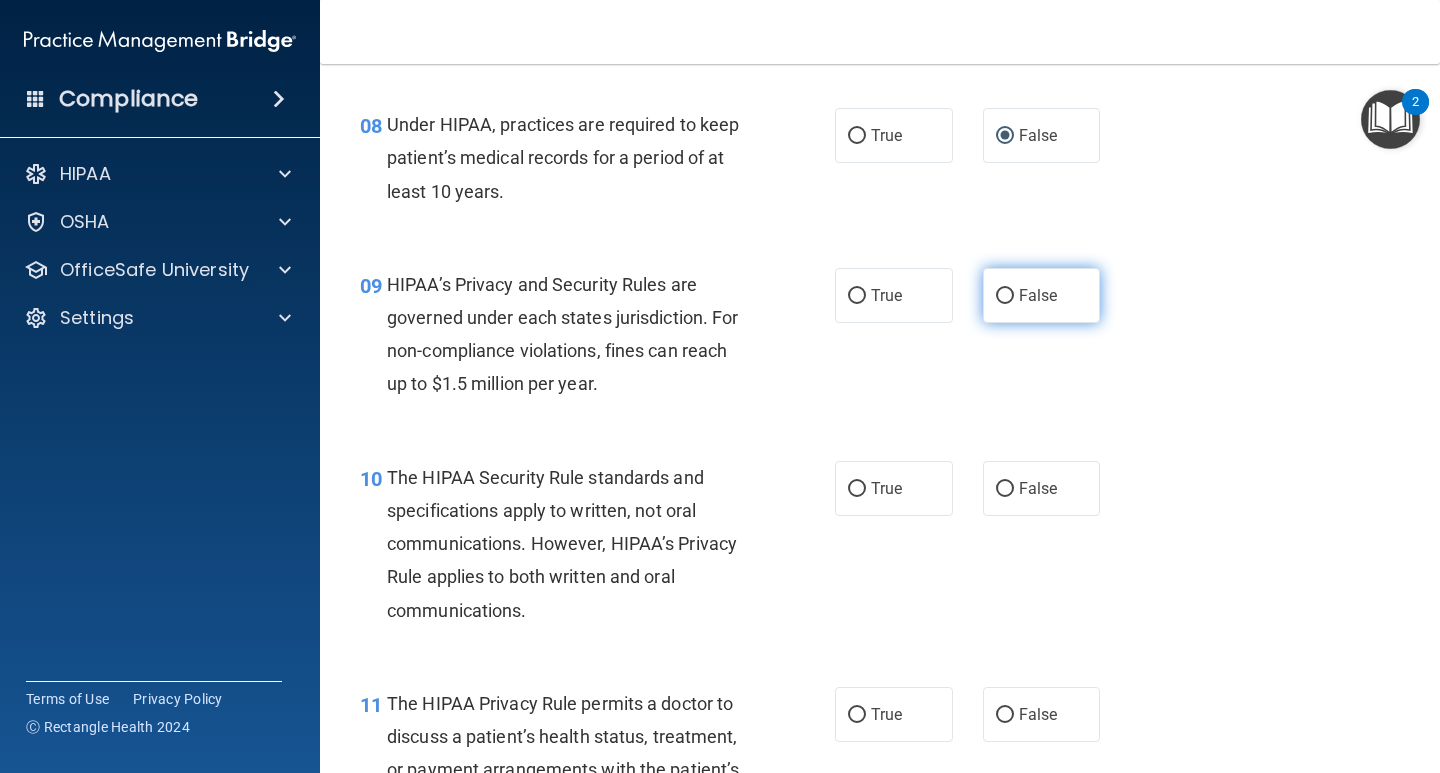 drag, startPoint x: 994, startPoint y: 296, endPoint x: 1048, endPoint y: 340, distance: 69.656296 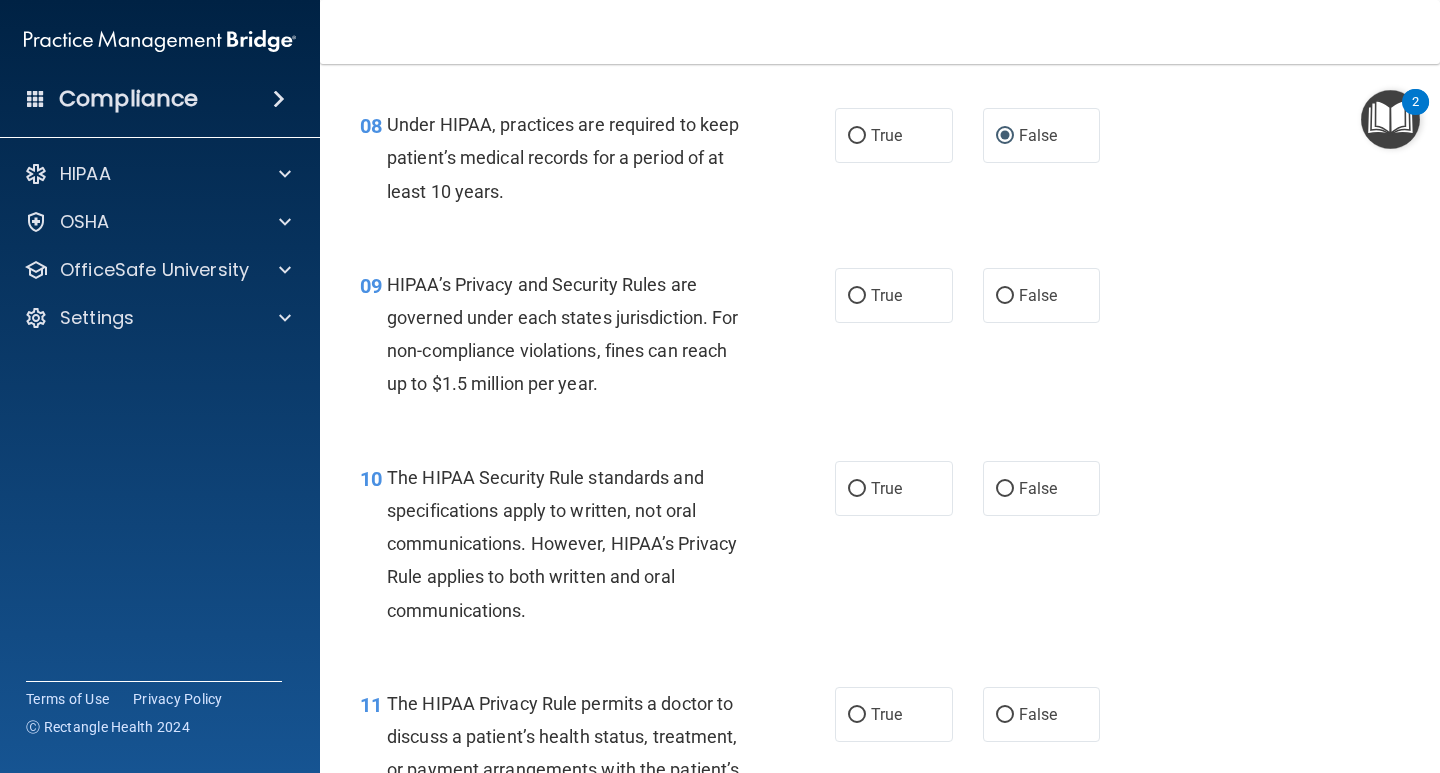click on "False" at bounding box center (1005, 296) 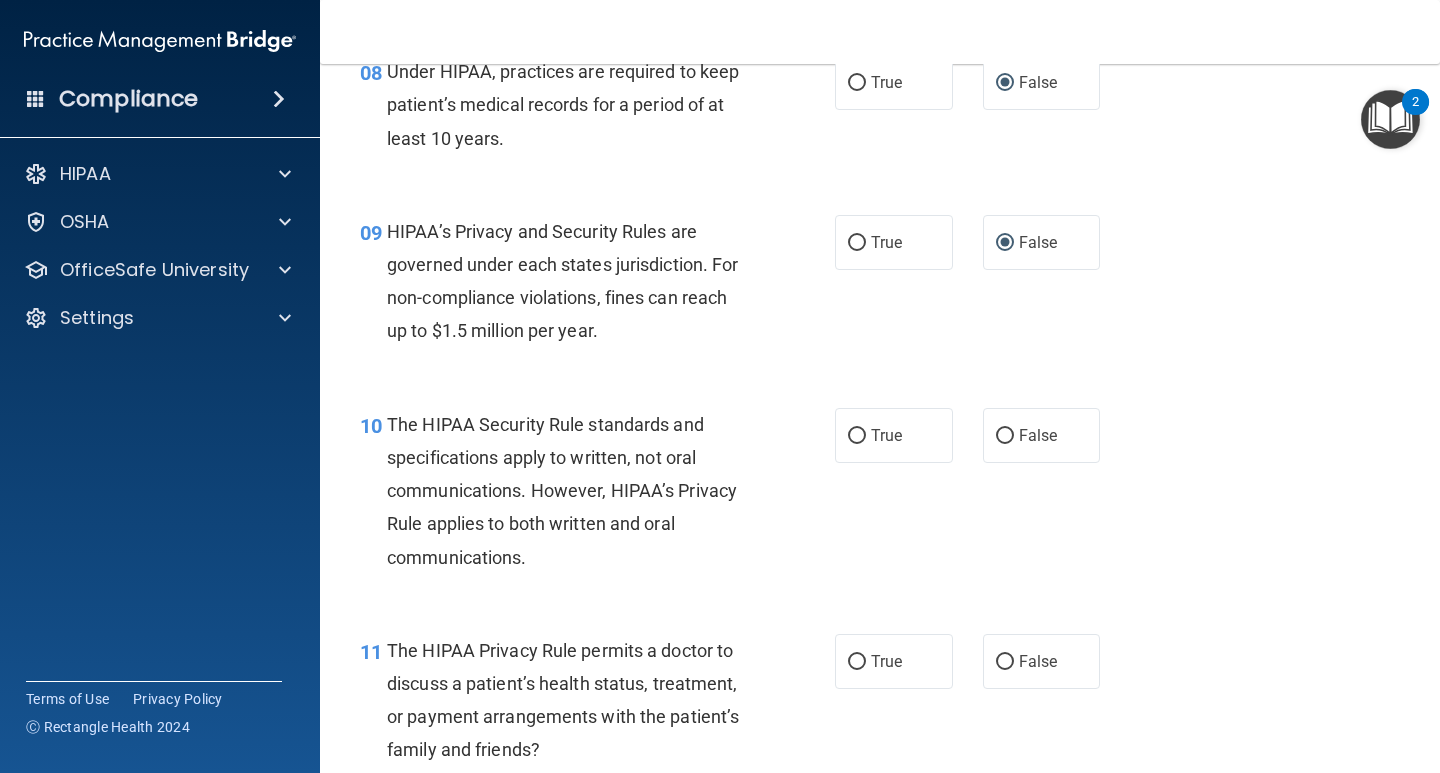 scroll, scrollTop: 1600, scrollLeft: 0, axis: vertical 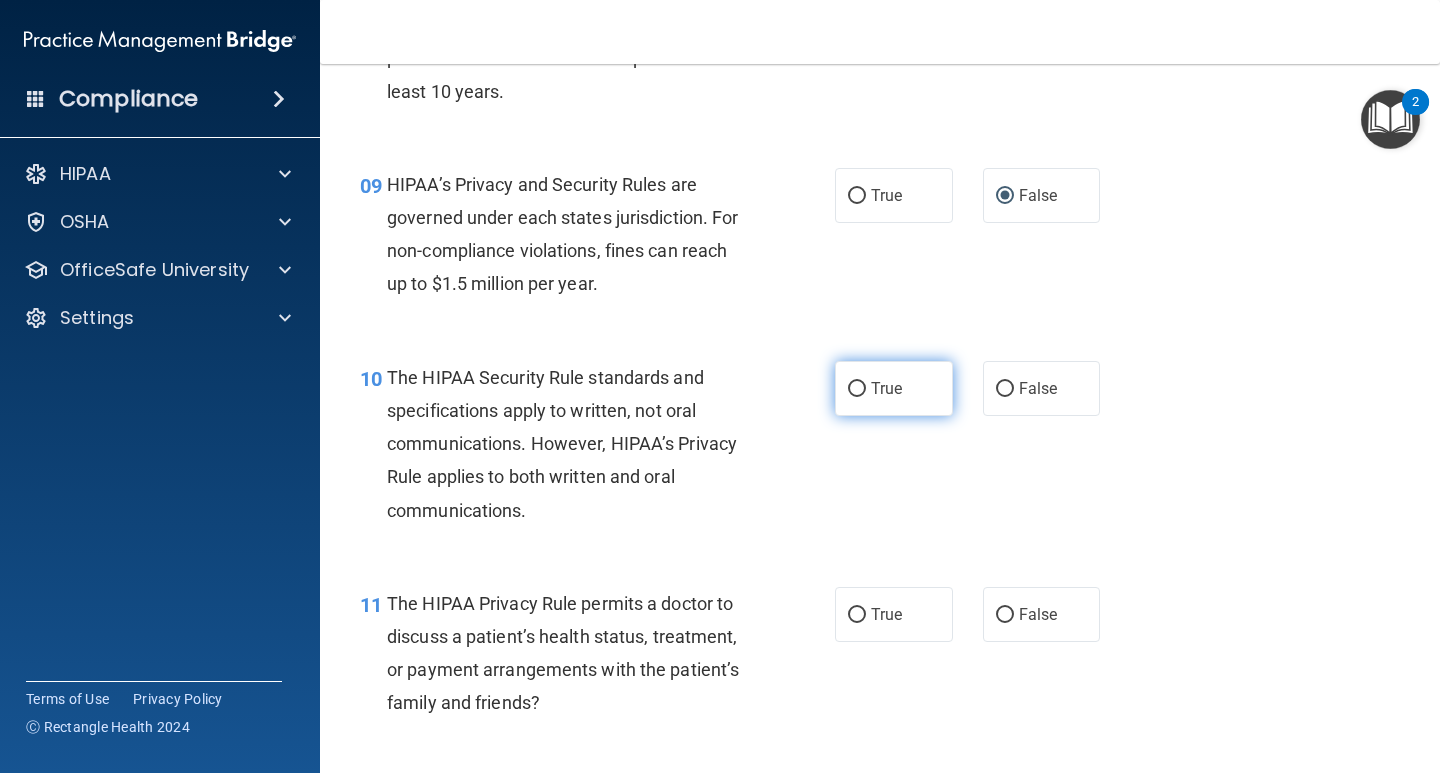 click on "True" at bounding box center [857, 389] 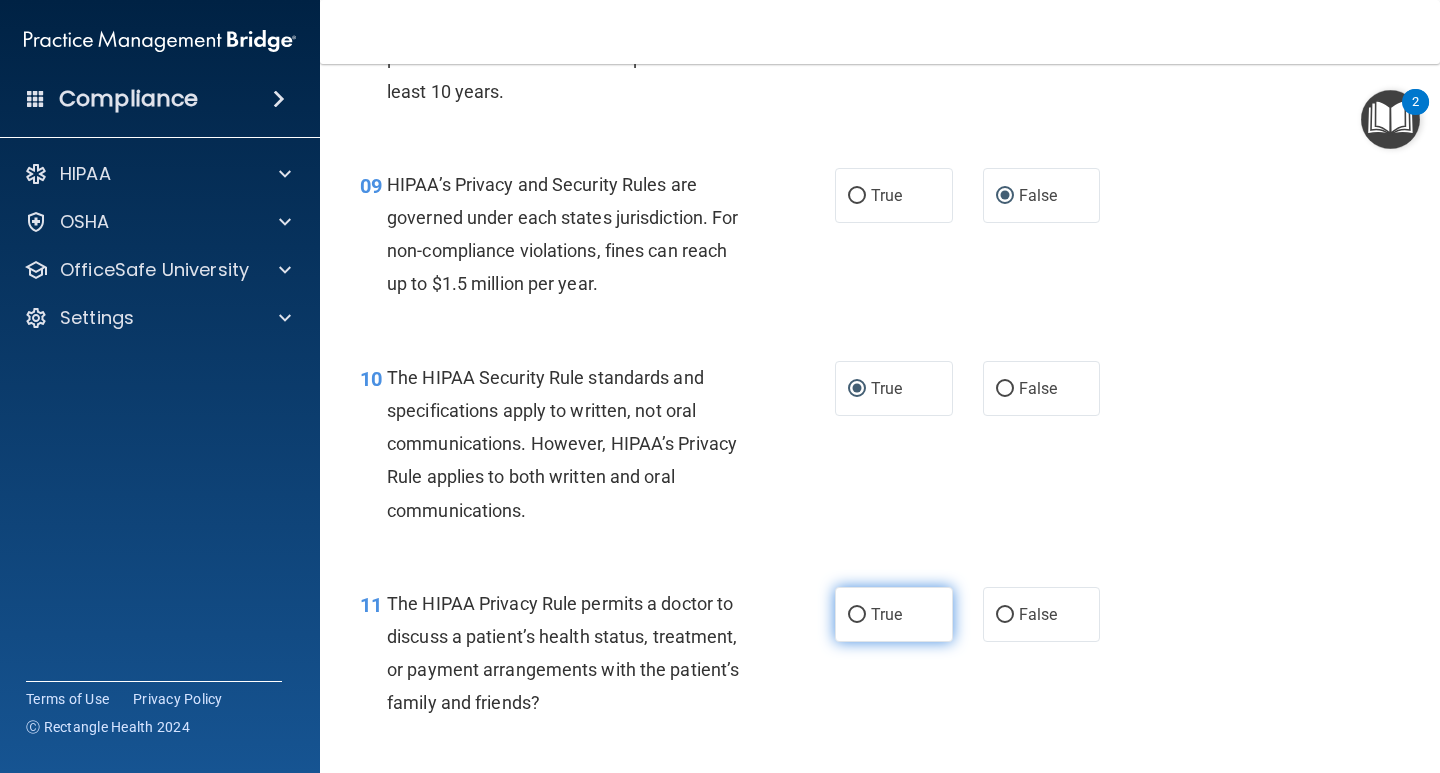 click on "True" at bounding box center (857, 615) 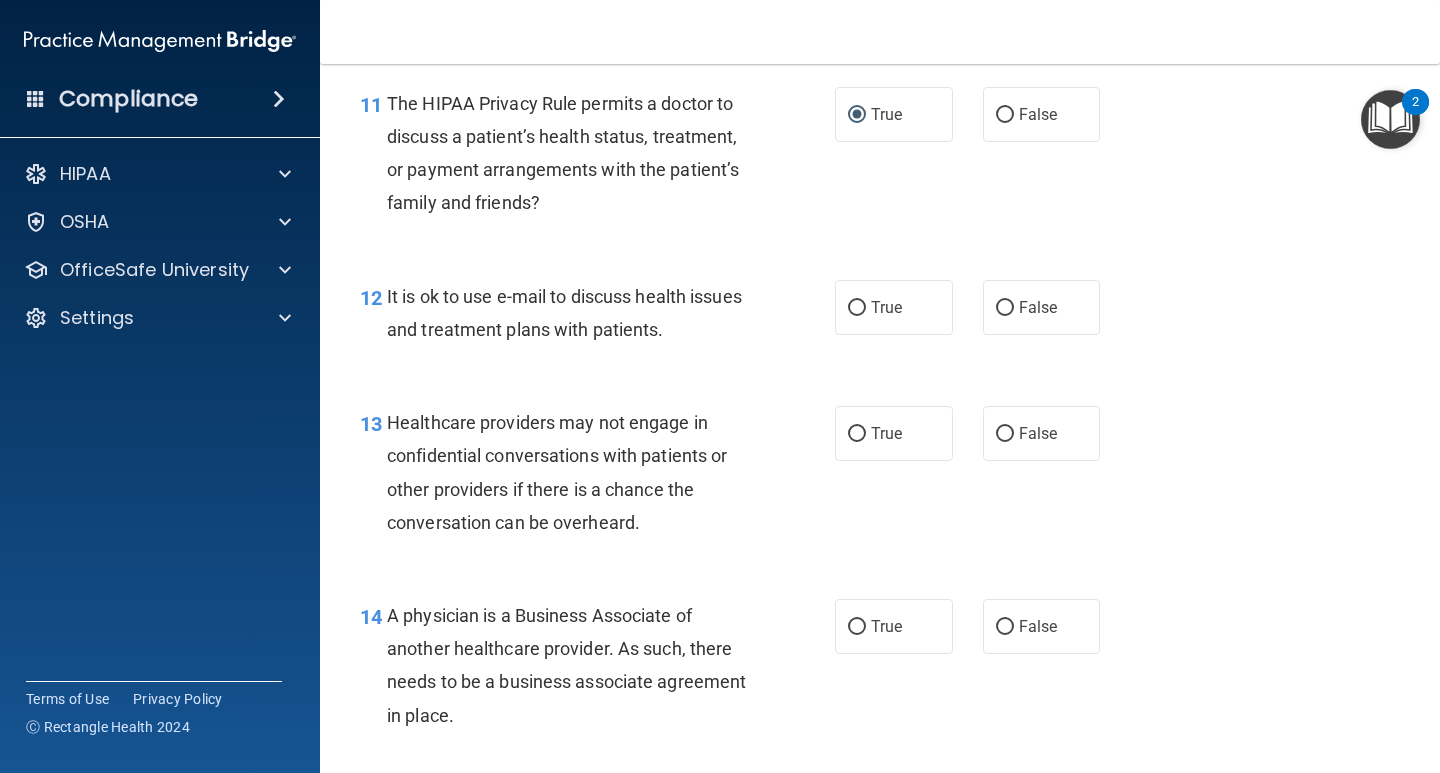 scroll, scrollTop: 2200, scrollLeft: 0, axis: vertical 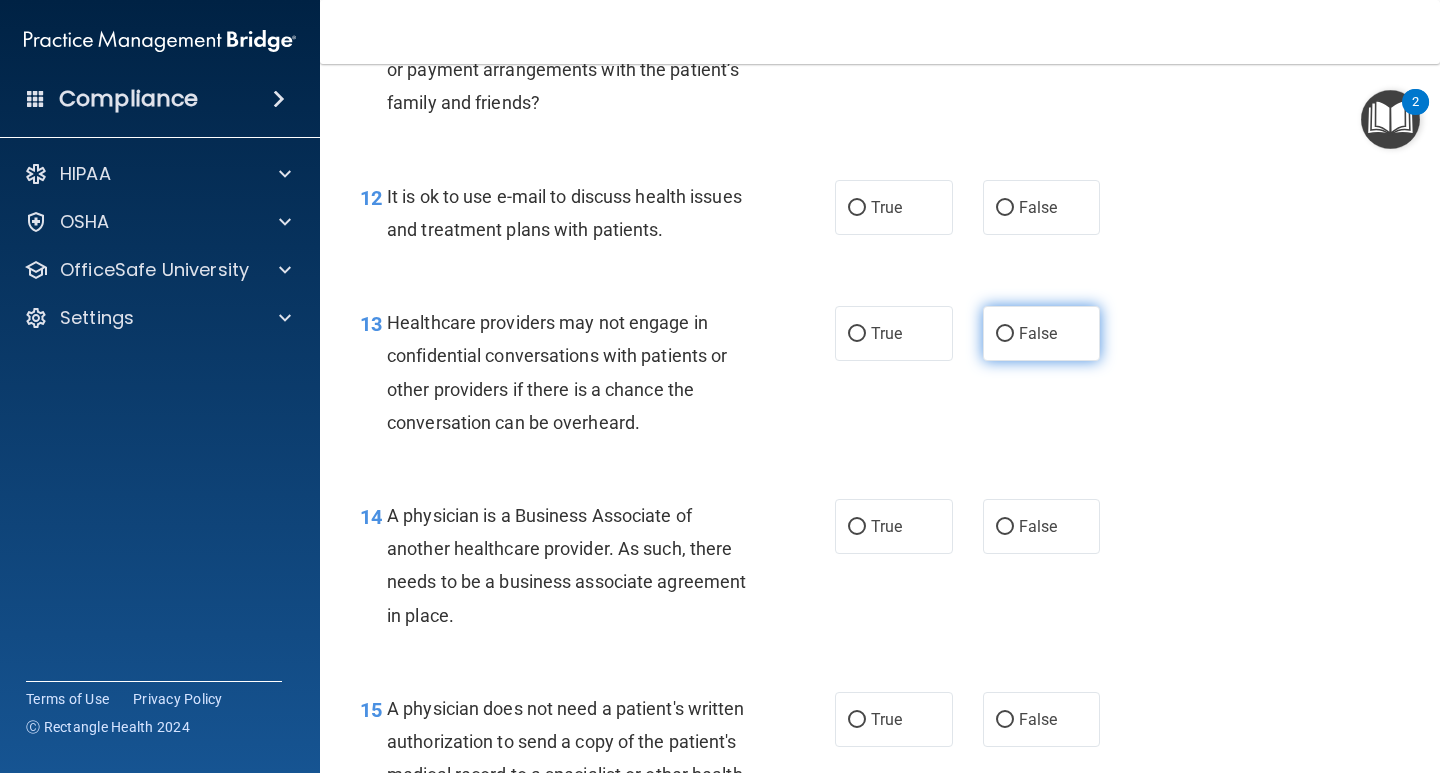 click on "False" at bounding box center [1005, 334] 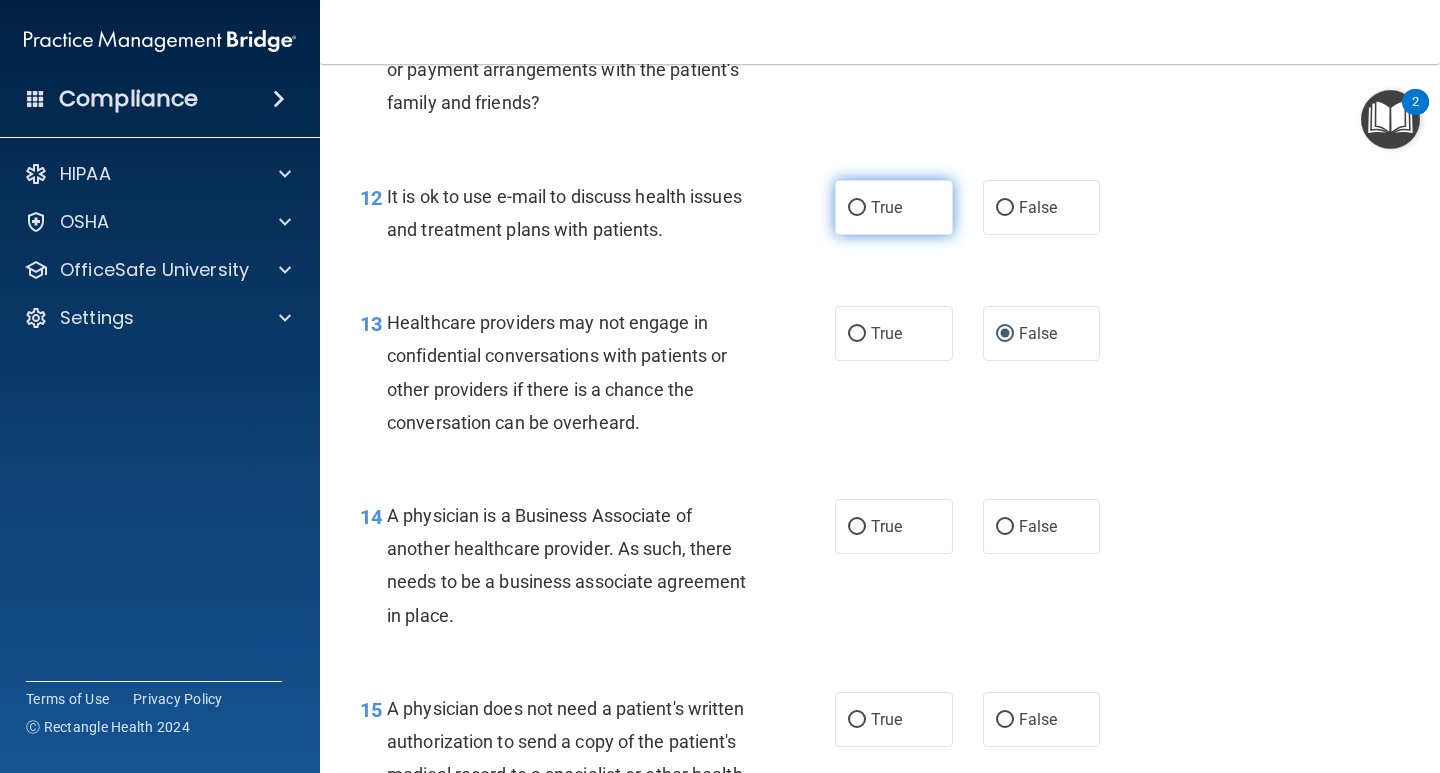 click on "True" at bounding box center [857, 208] 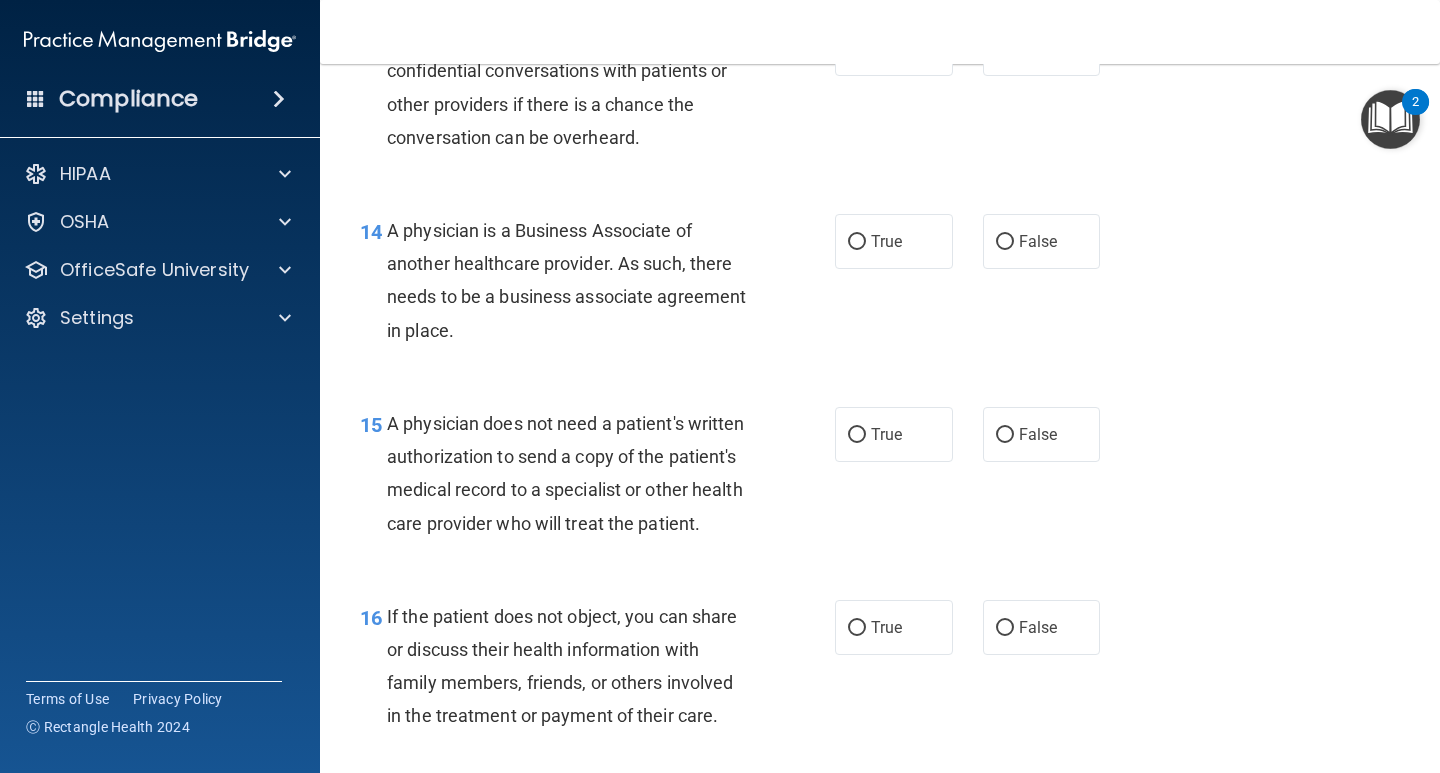scroll, scrollTop: 2500, scrollLeft: 0, axis: vertical 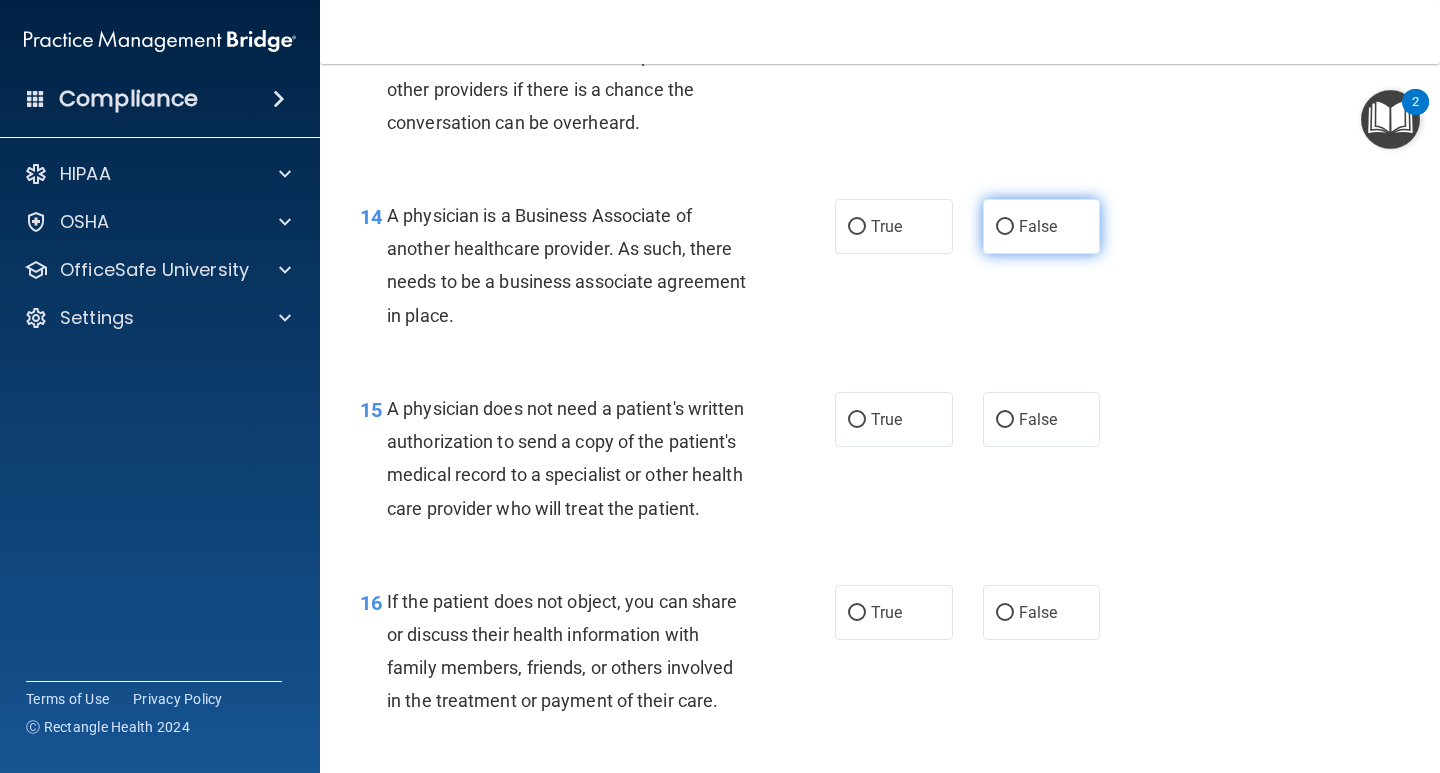click on "False" at bounding box center (1005, 227) 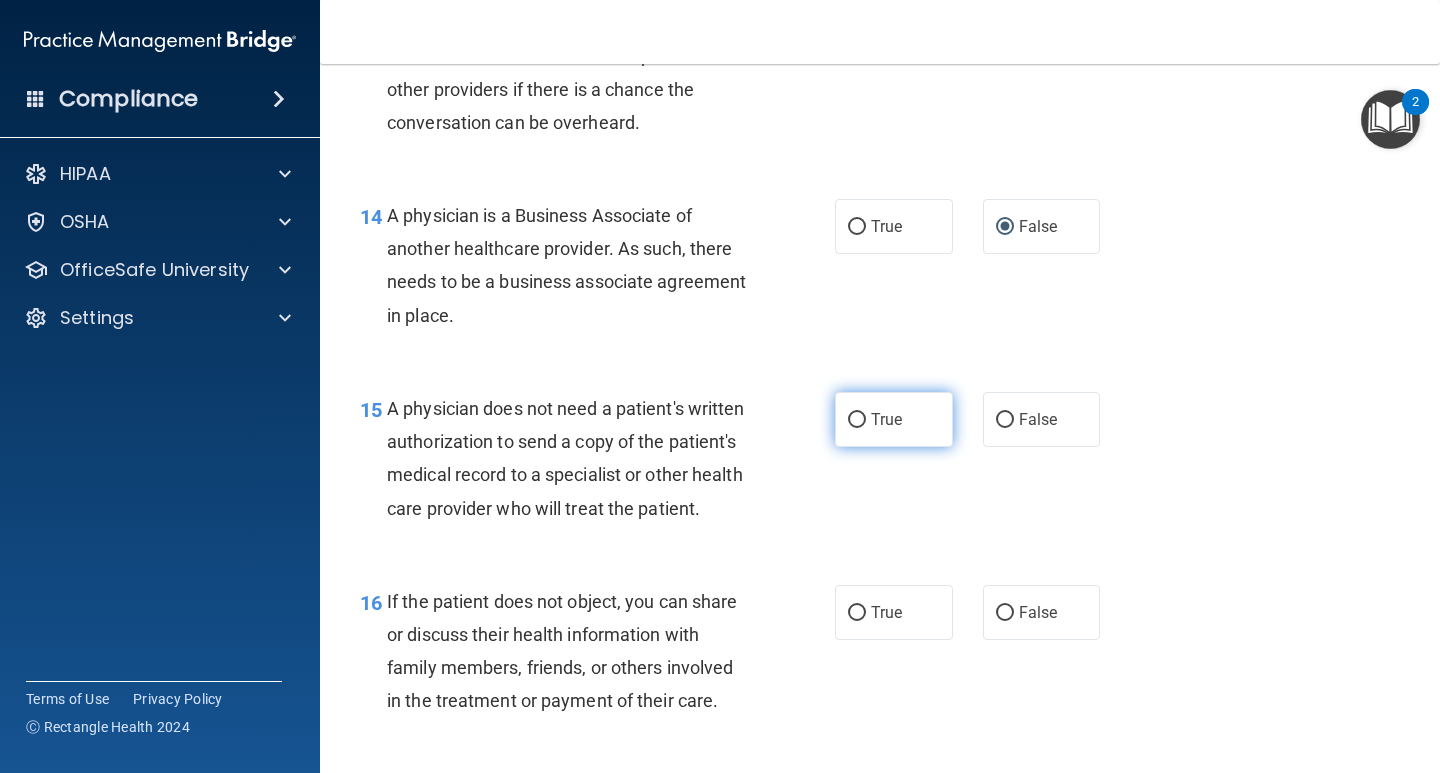 click on "True" at bounding box center (857, 420) 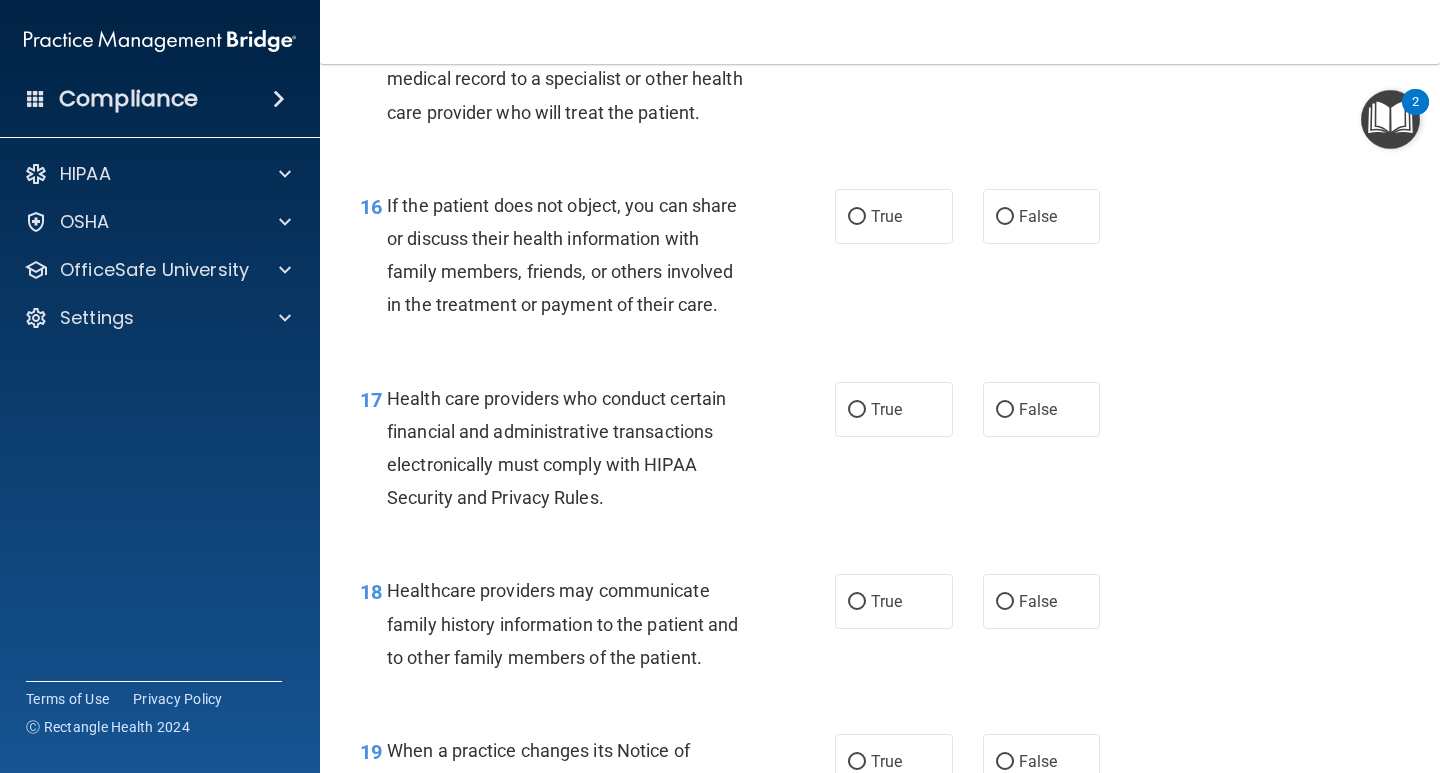 scroll, scrollTop: 2900, scrollLeft: 0, axis: vertical 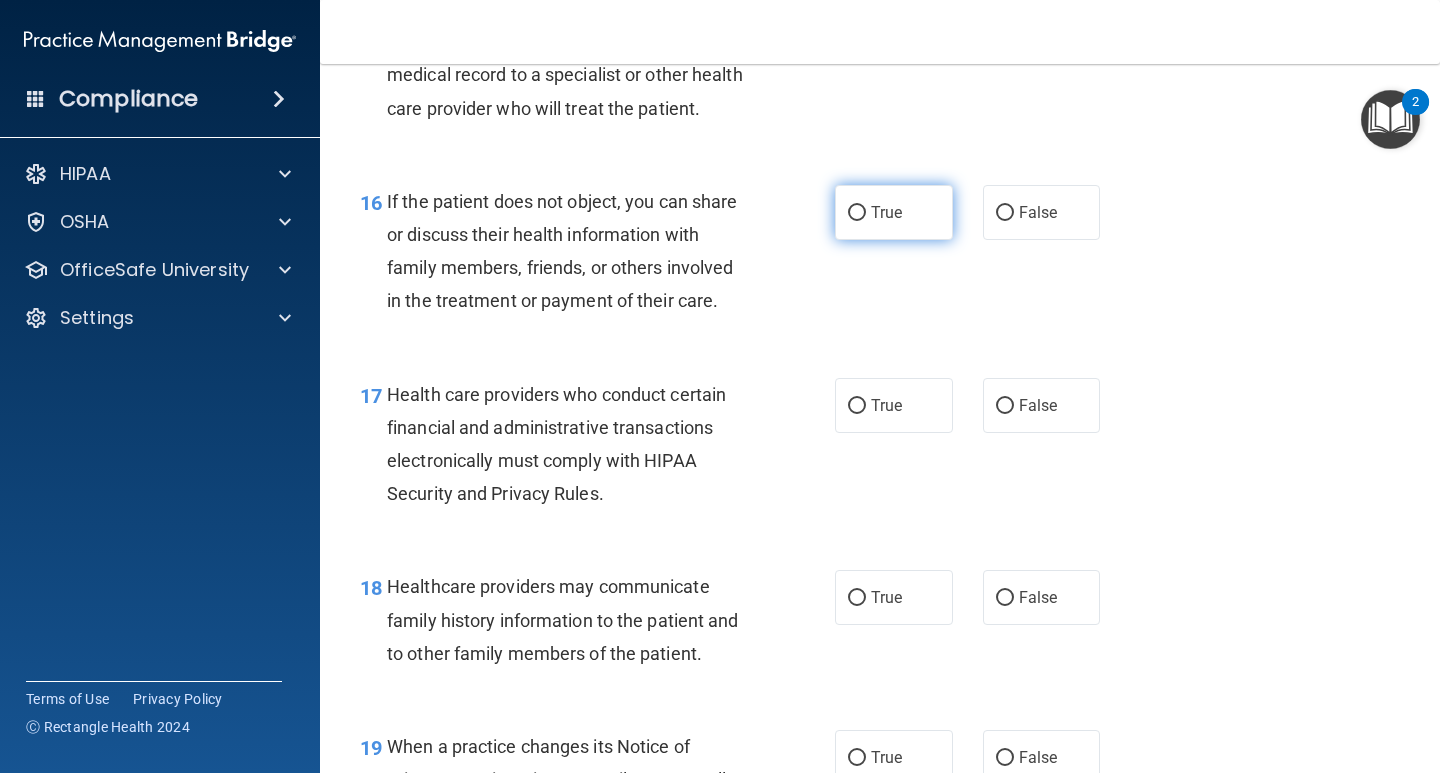 click on "True" at bounding box center [857, 213] 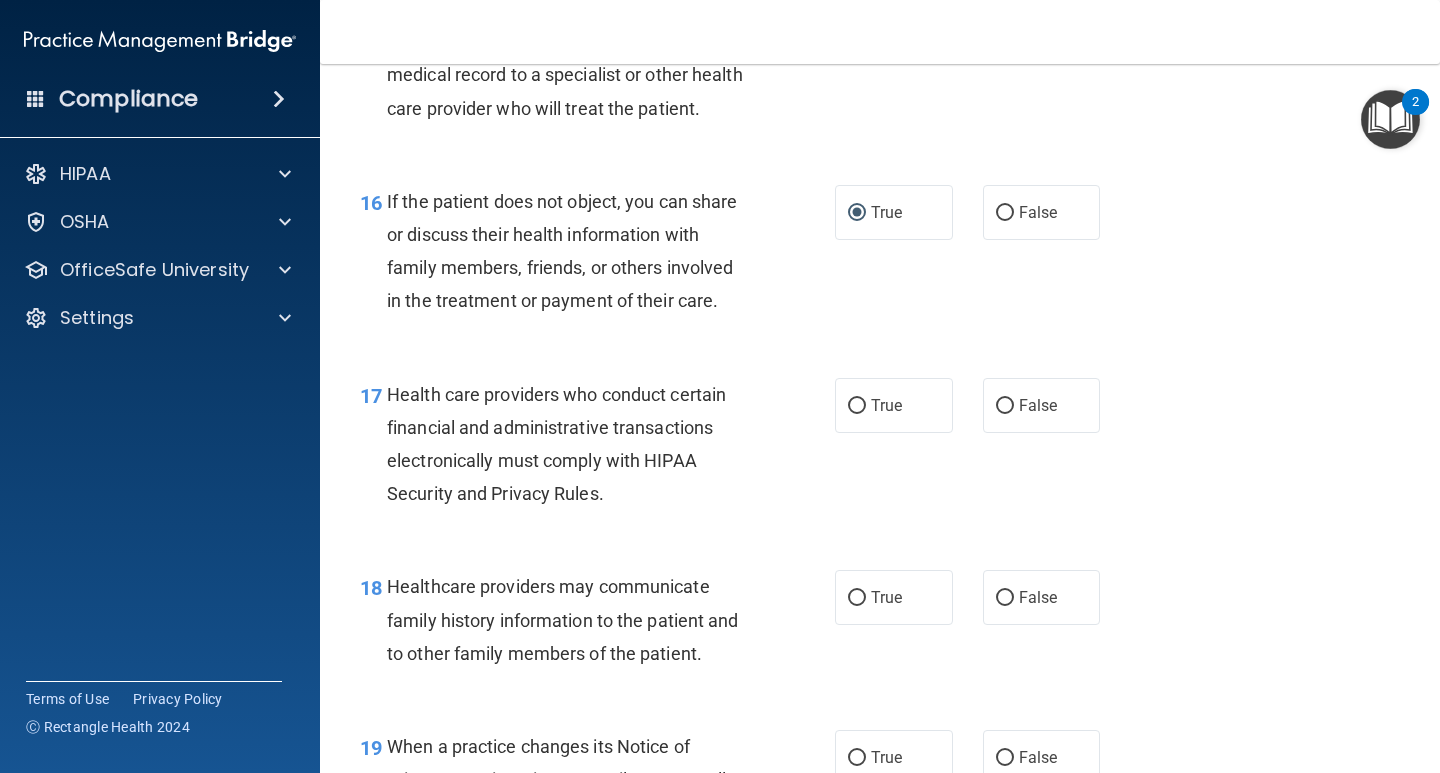 scroll, scrollTop: 3000, scrollLeft: 0, axis: vertical 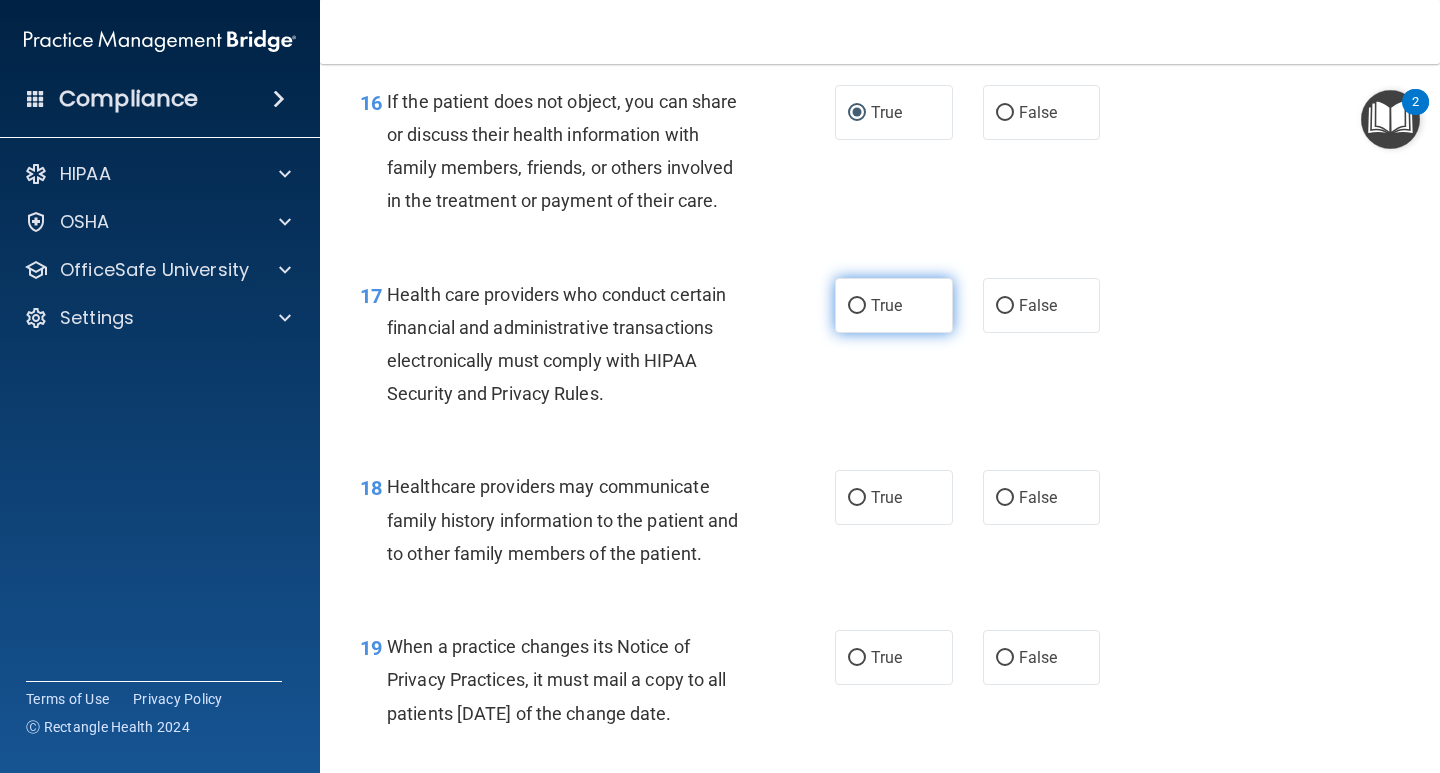 click on "True" at bounding box center (857, 306) 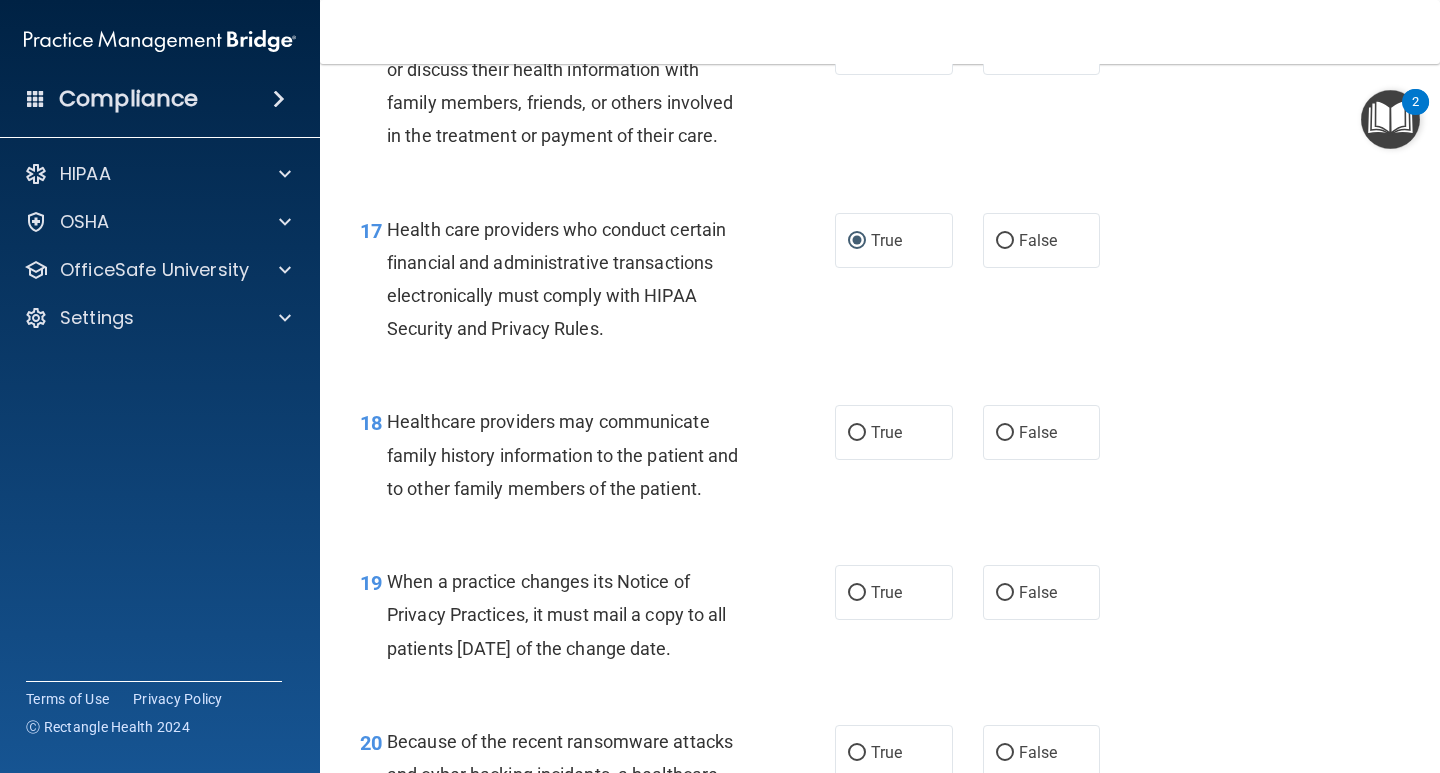 scroll, scrollTop: 3100, scrollLeft: 0, axis: vertical 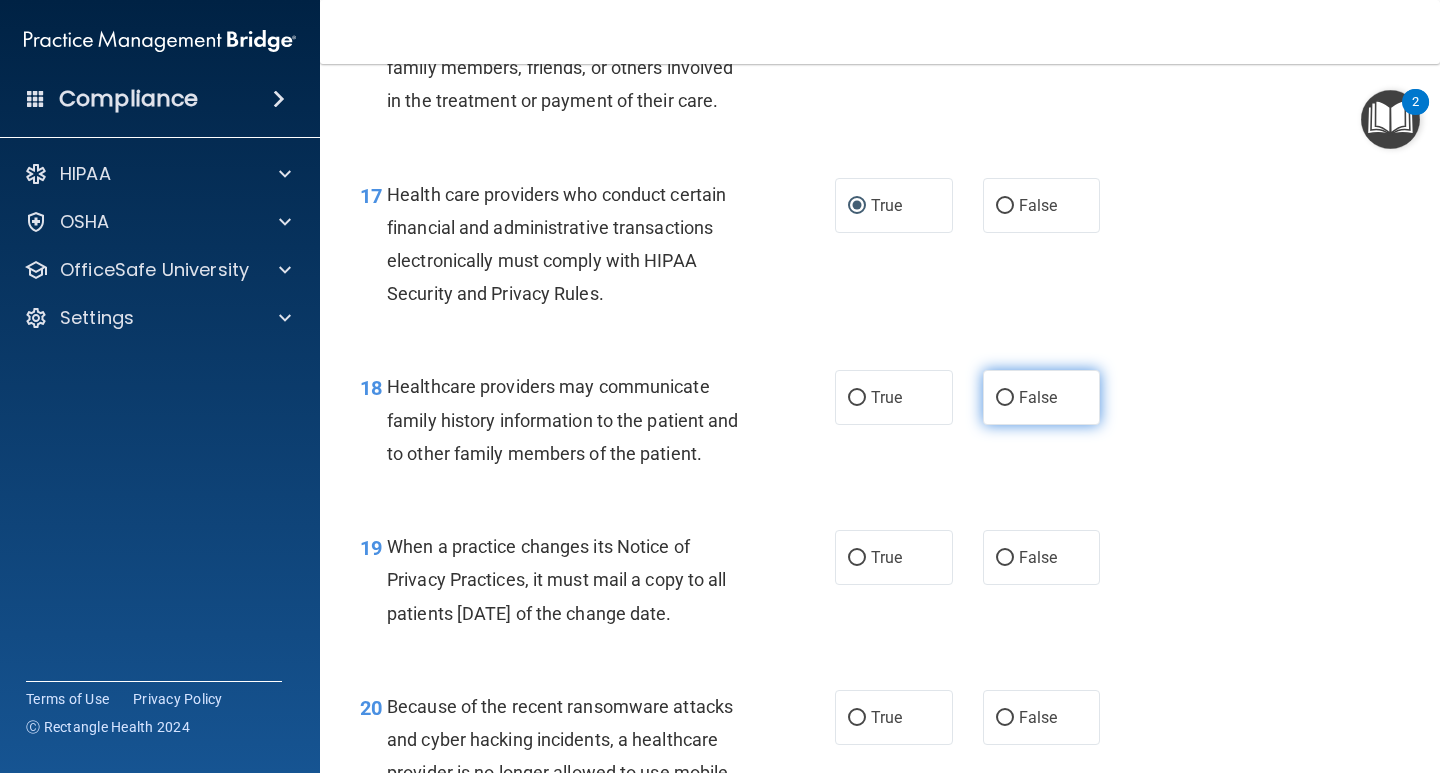 click on "False" at bounding box center (1005, 398) 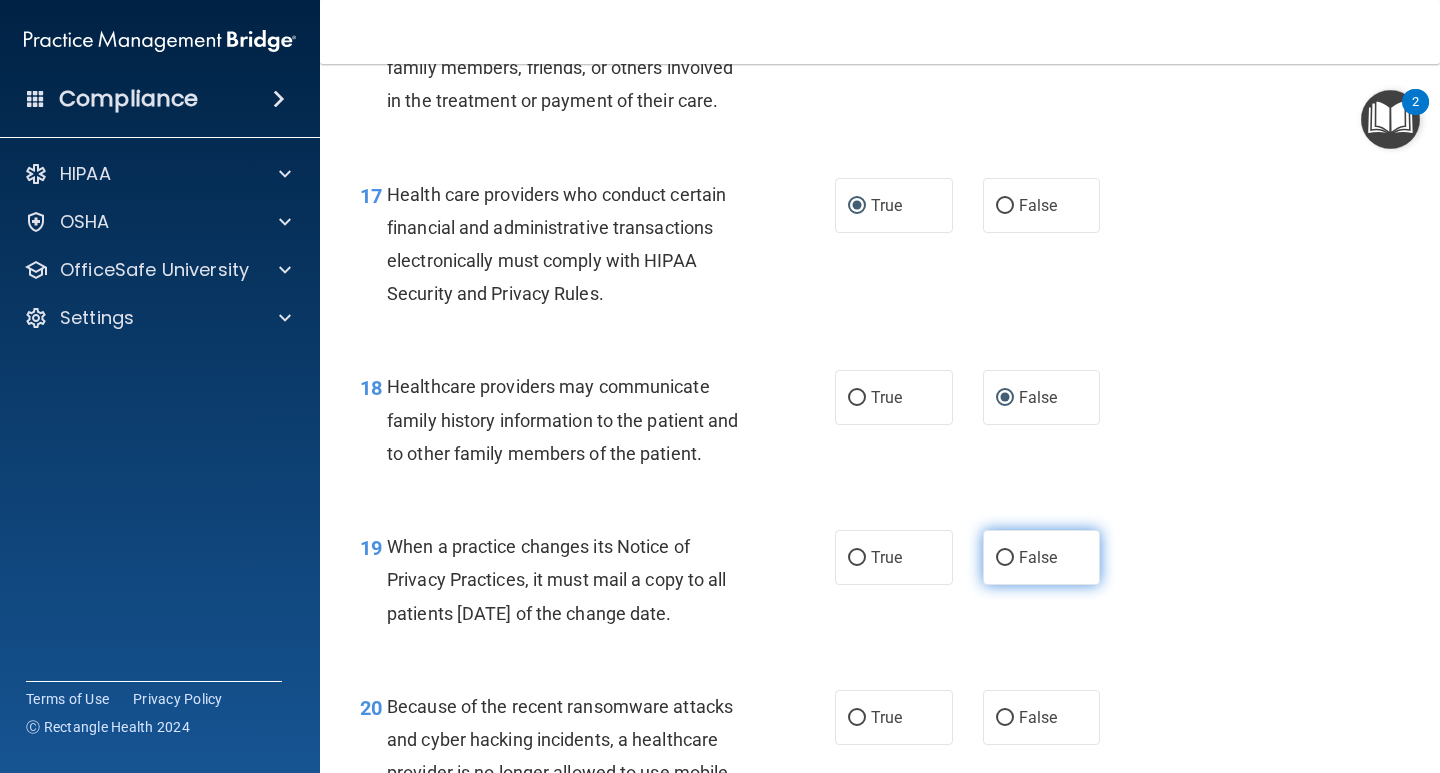 click on "False" at bounding box center [1005, 558] 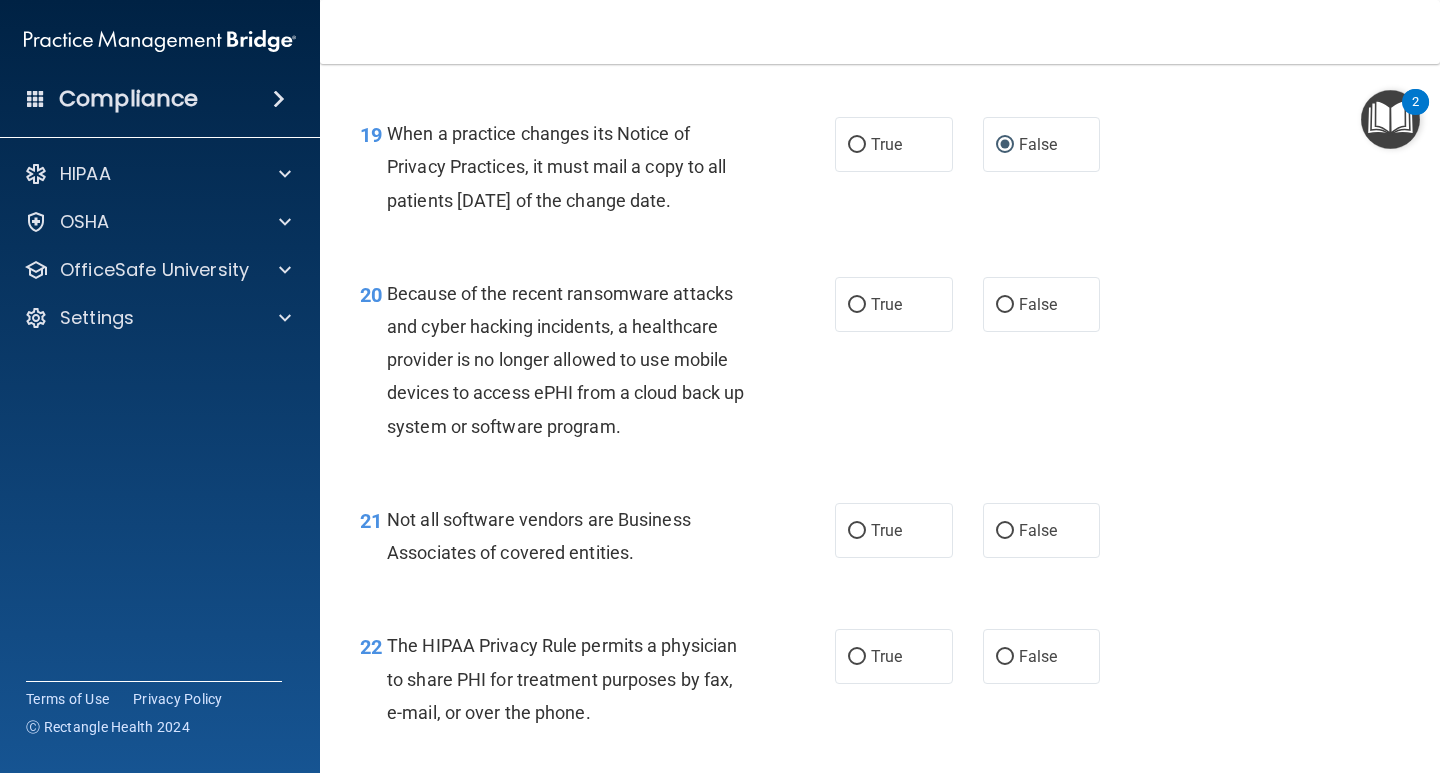 scroll, scrollTop: 3600, scrollLeft: 0, axis: vertical 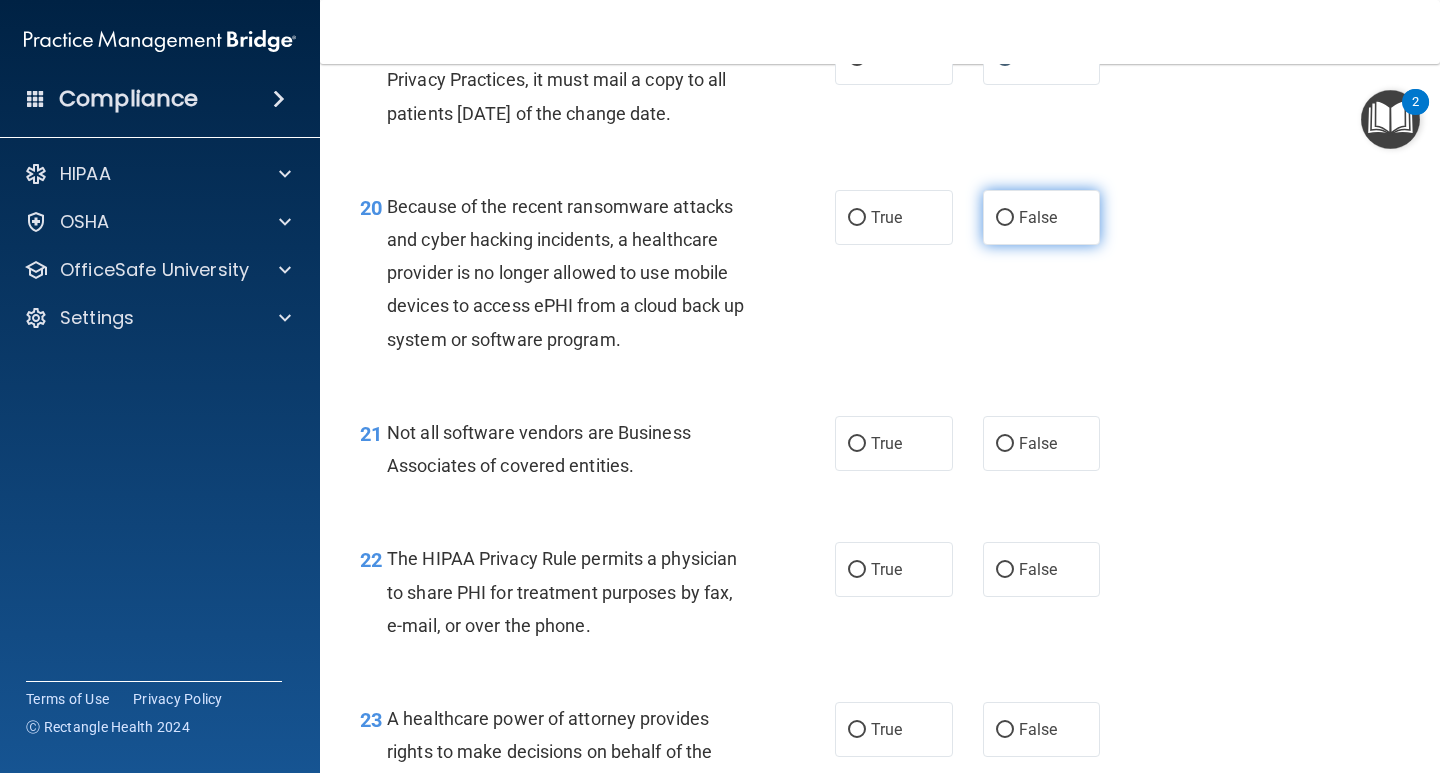 click on "False" at bounding box center (1005, 218) 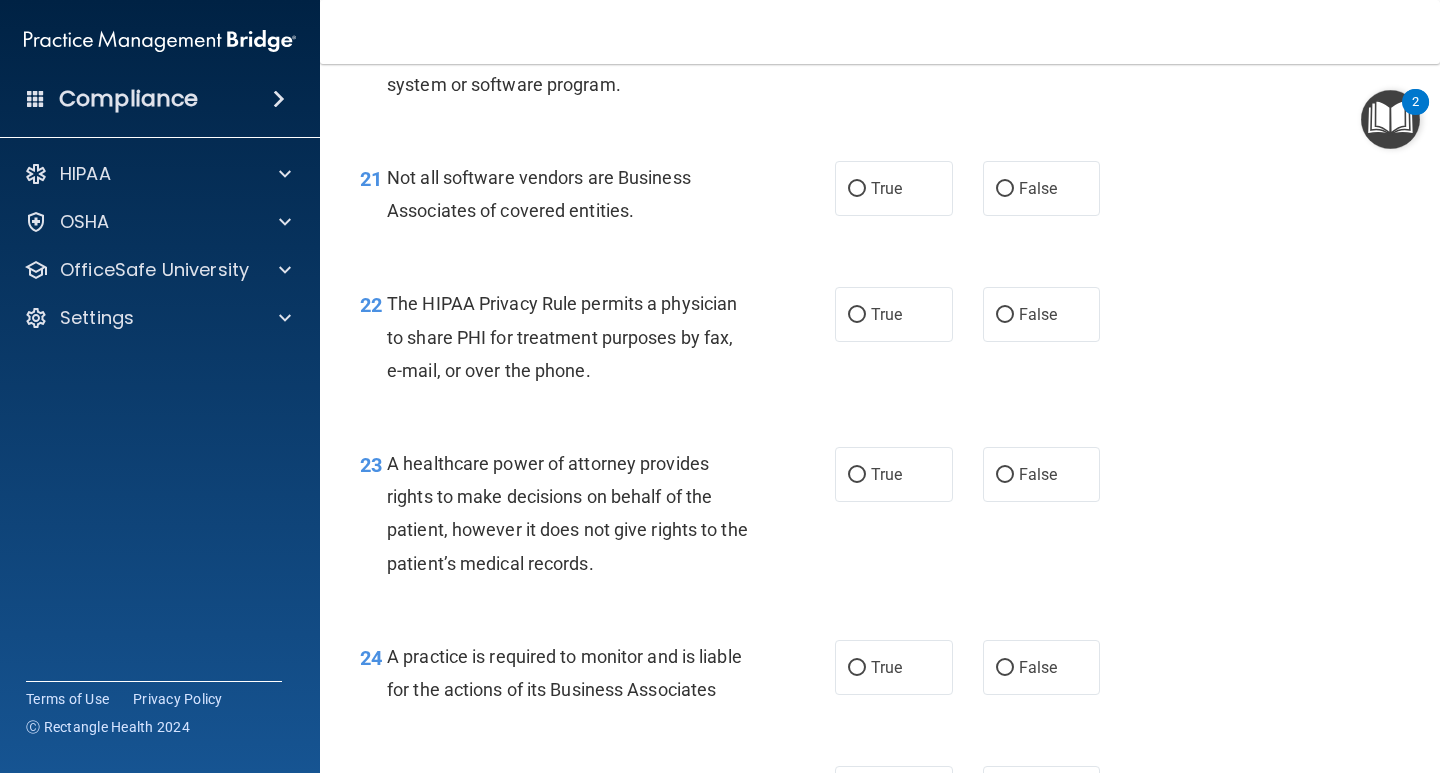 scroll, scrollTop: 3900, scrollLeft: 0, axis: vertical 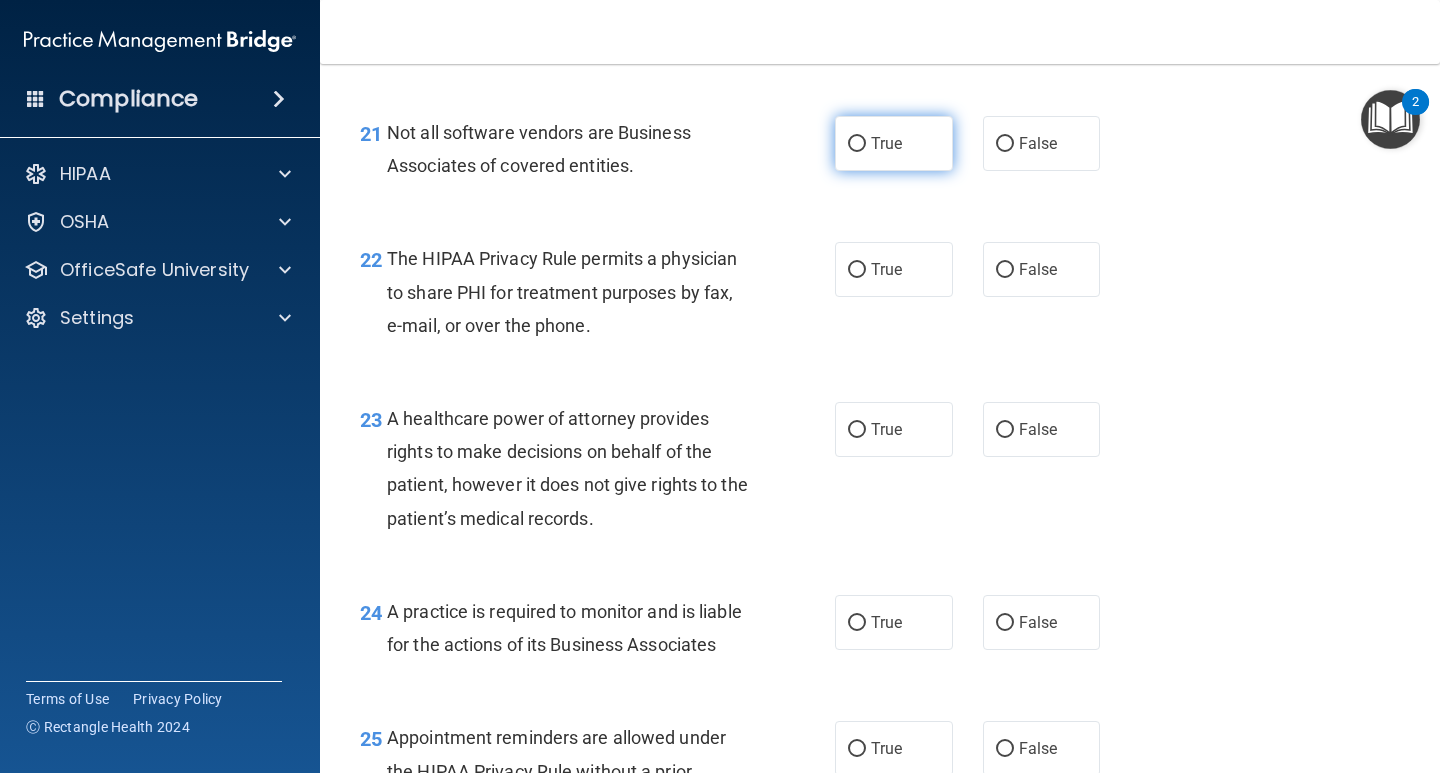 click on "True" at bounding box center [857, 144] 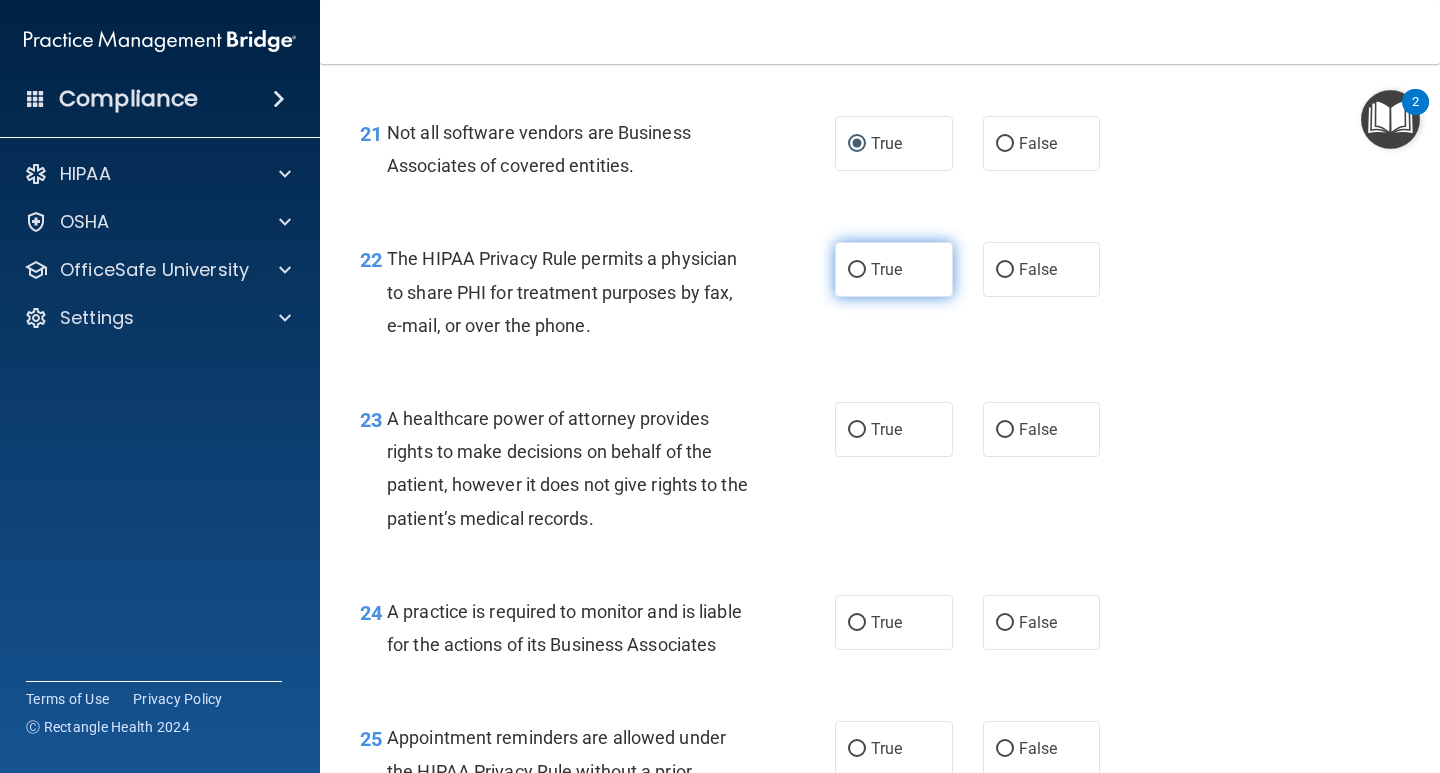 click on "True" at bounding box center [857, 270] 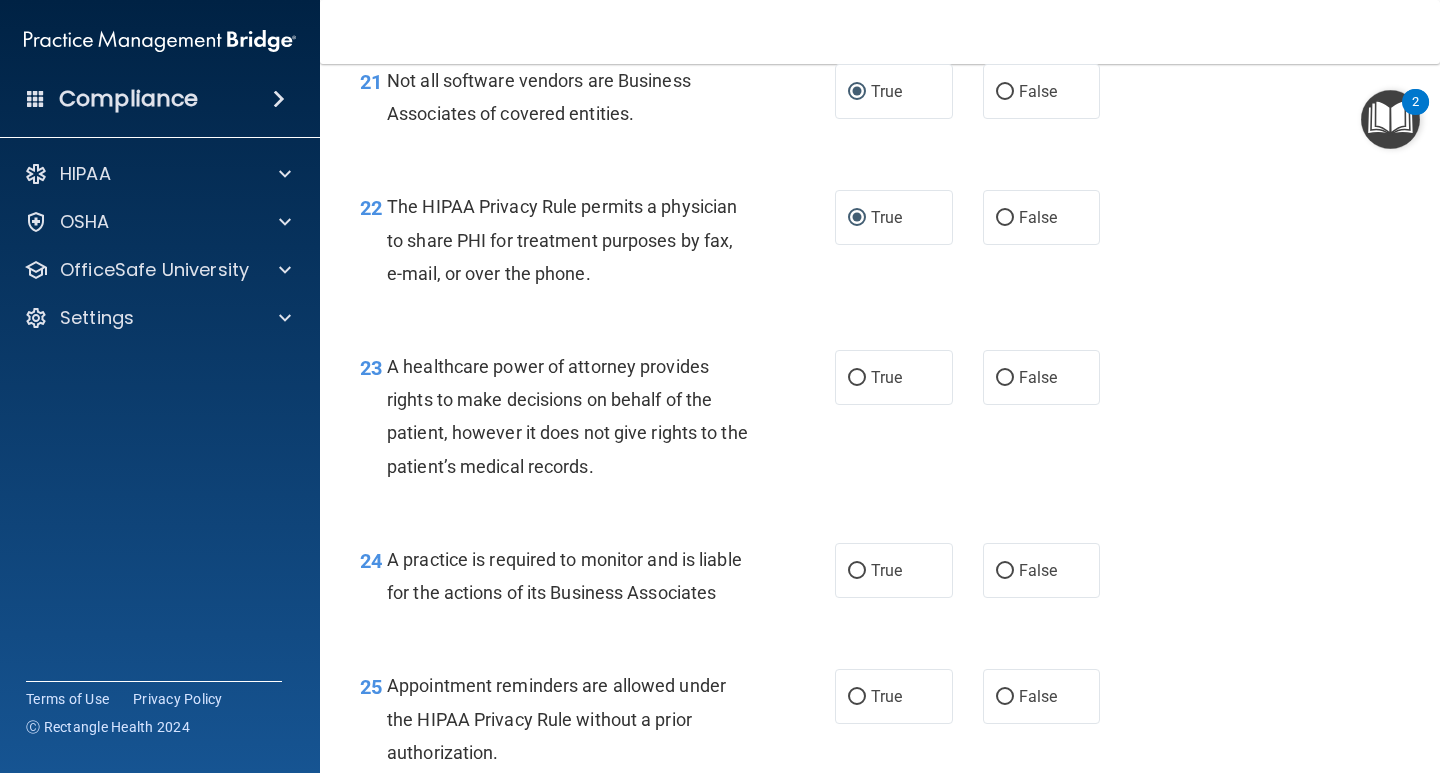 scroll, scrollTop: 4000, scrollLeft: 0, axis: vertical 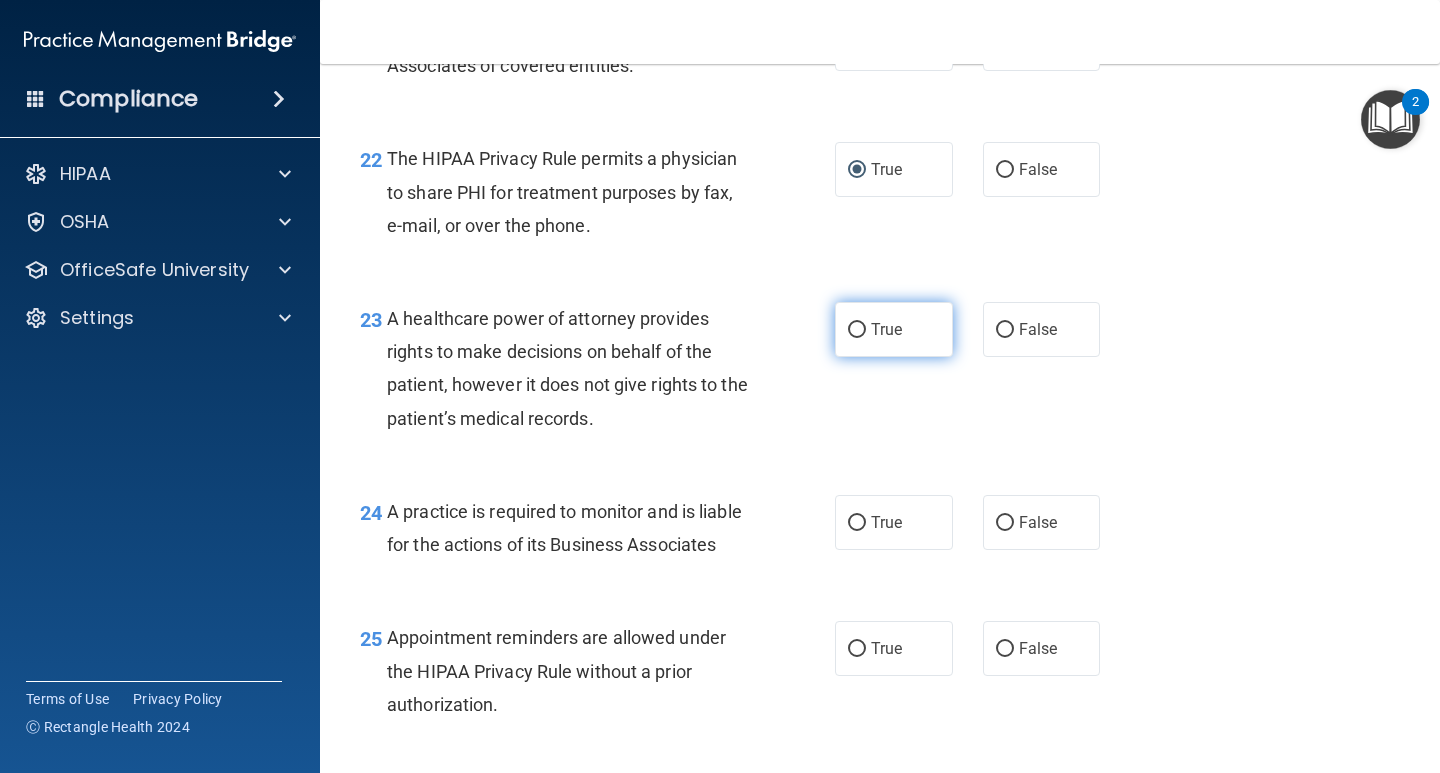 click on "True" at bounding box center (857, 330) 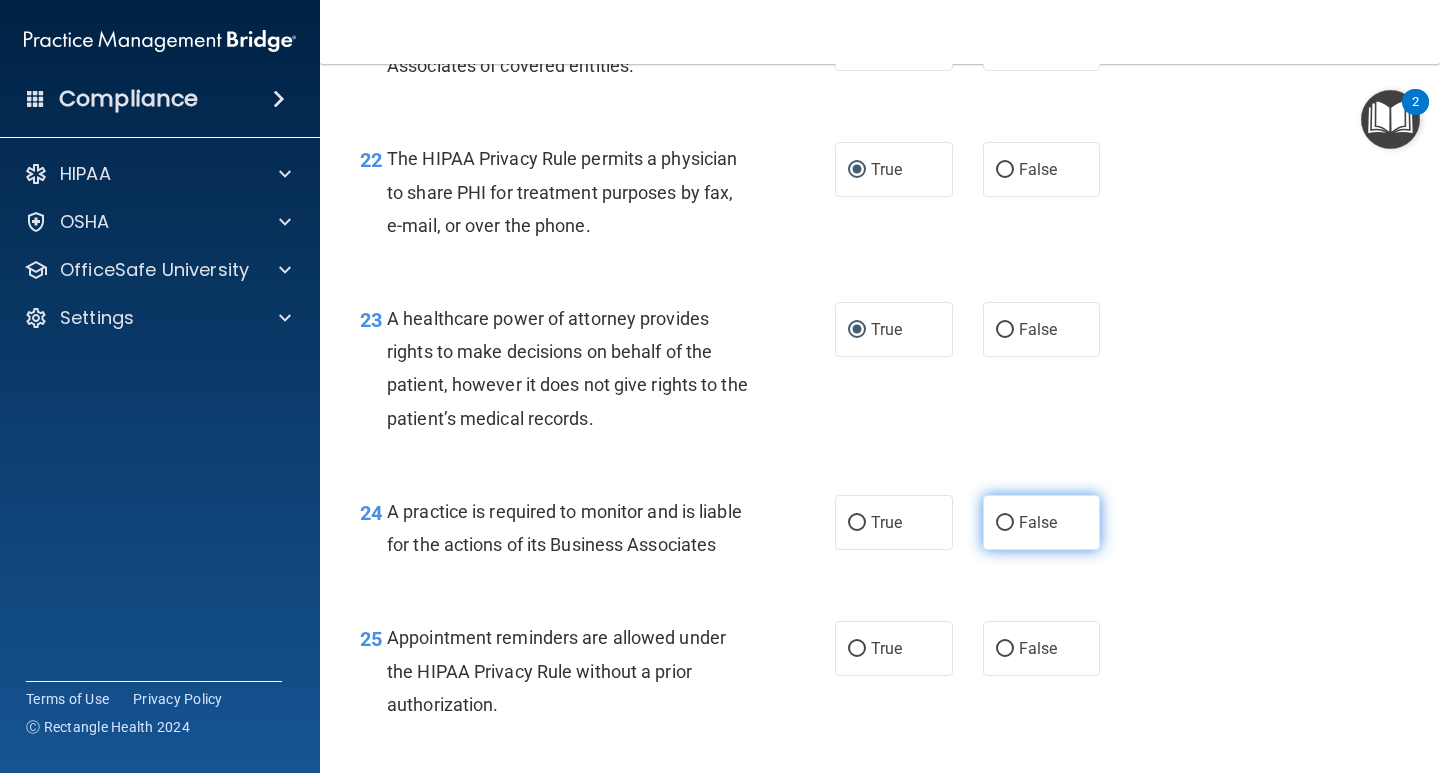 click on "False" at bounding box center [1005, 523] 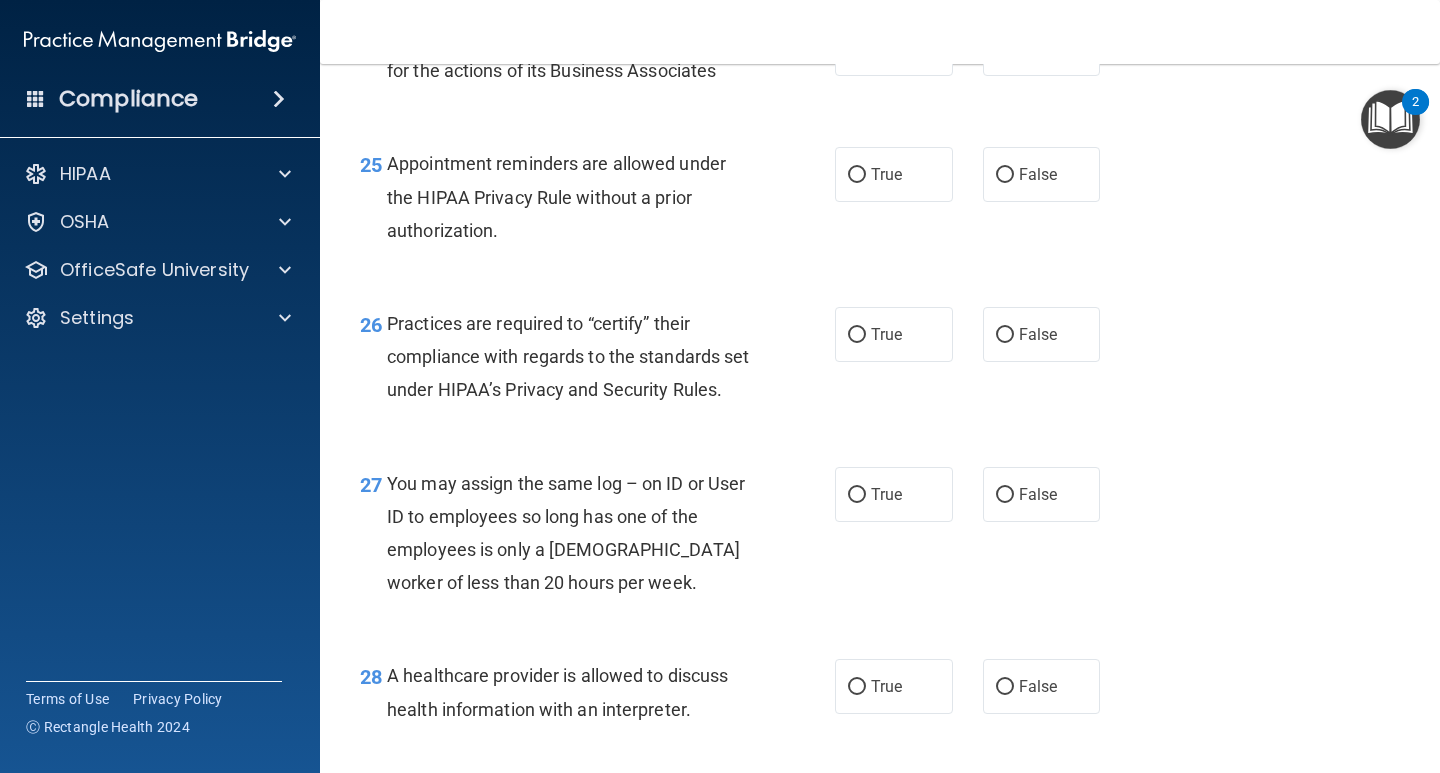 scroll, scrollTop: 4500, scrollLeft: 0, axis: vertical 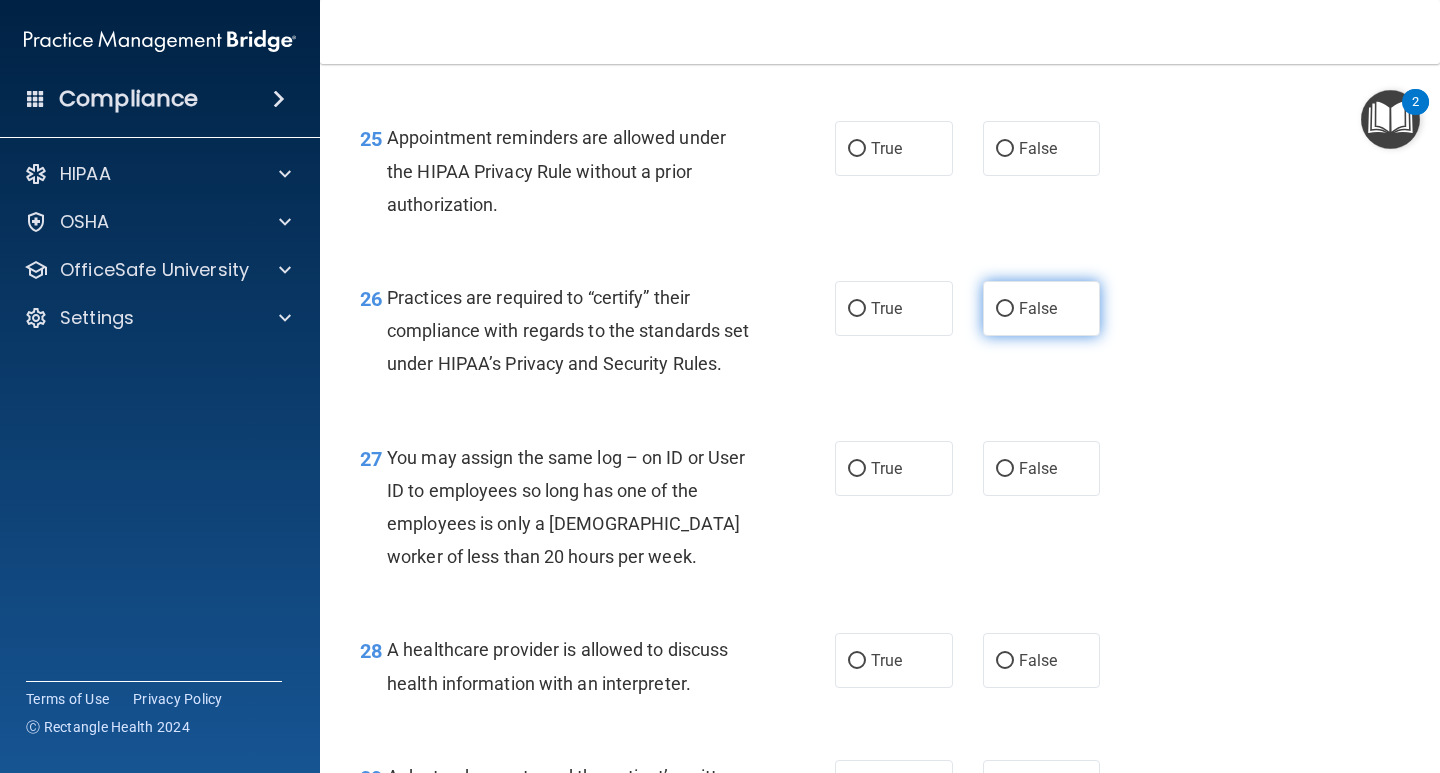 click on "False" at bounding box center (1005, 309) 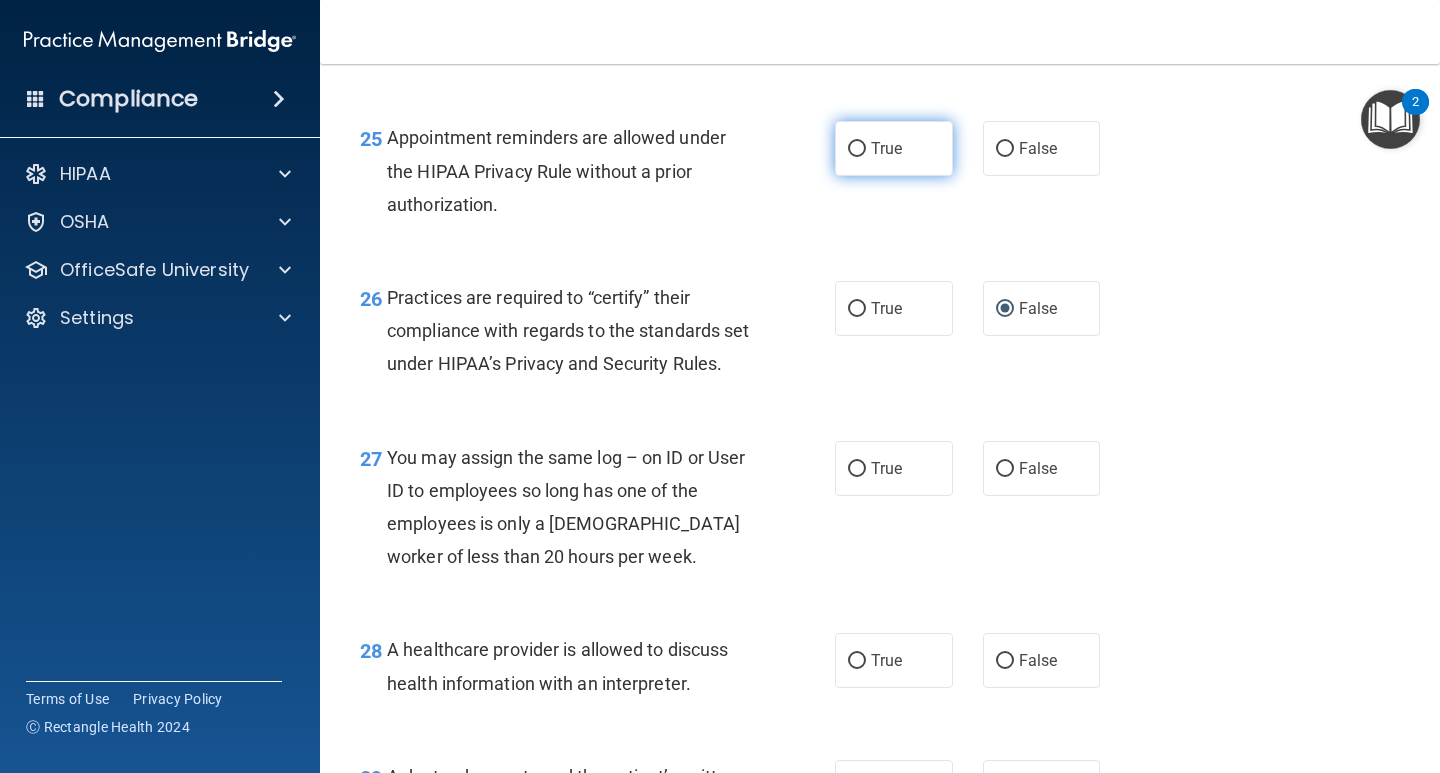 click on "True" at bounding box center [857, 149] 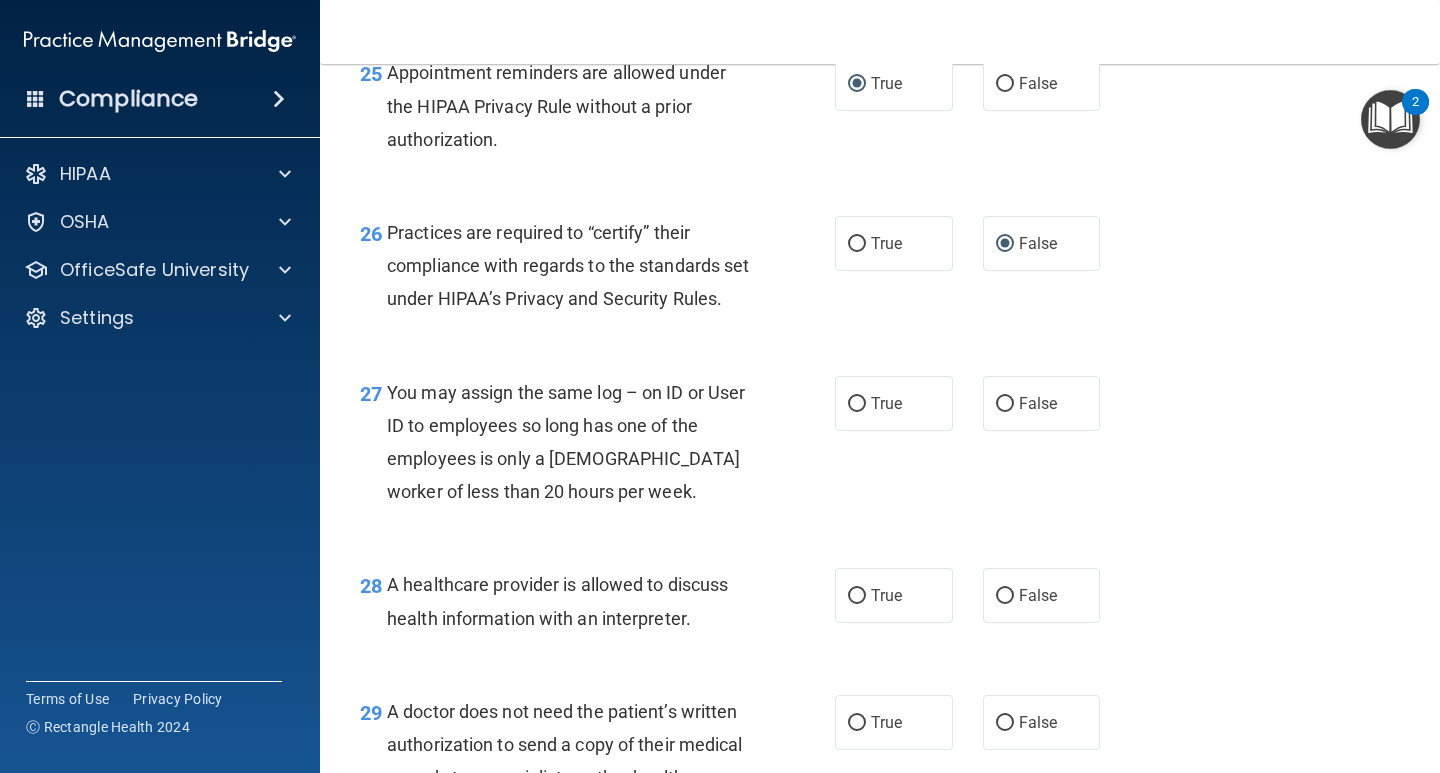 scroll, scrollTop: 4600, scrollLeft: 0, axis: vertical 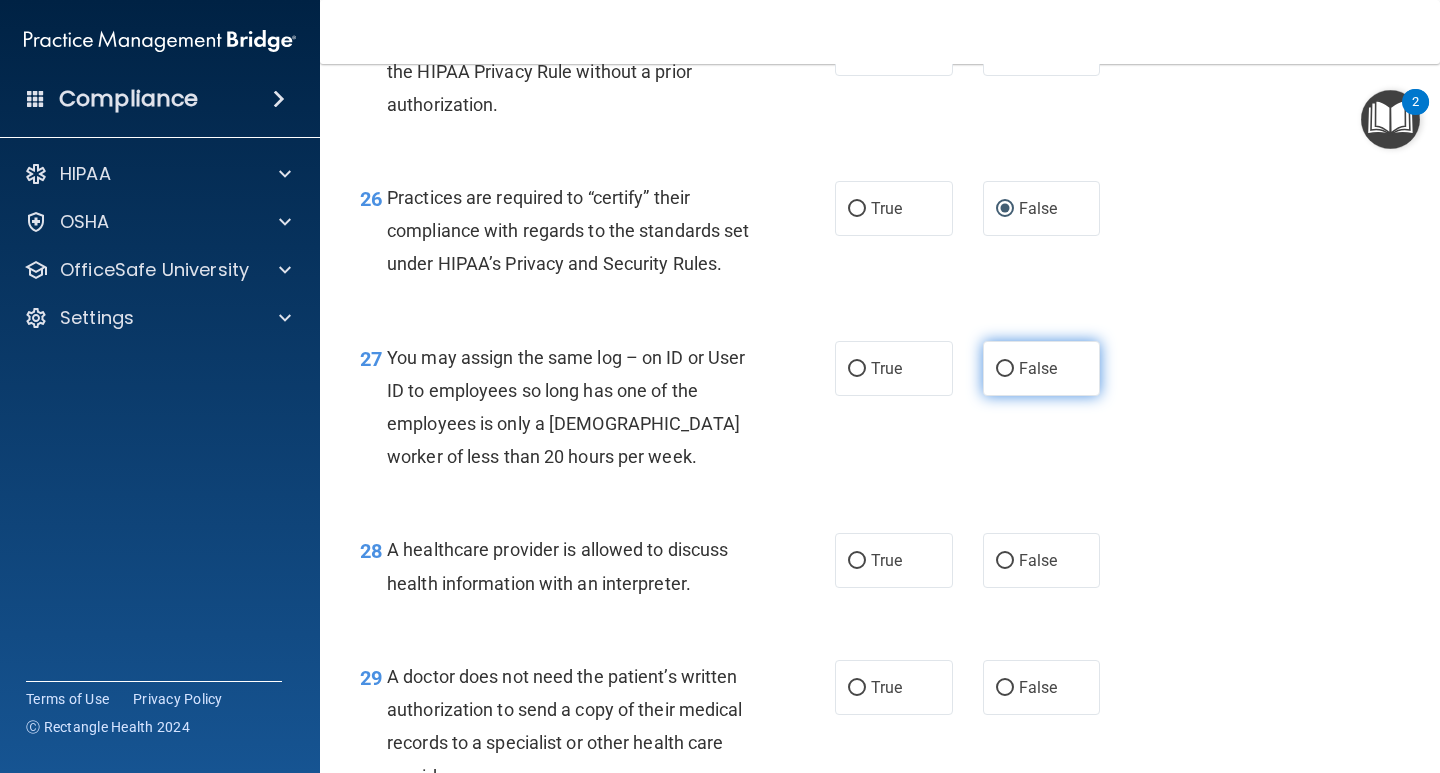 click on "False" at bounding box center [1042, 368] 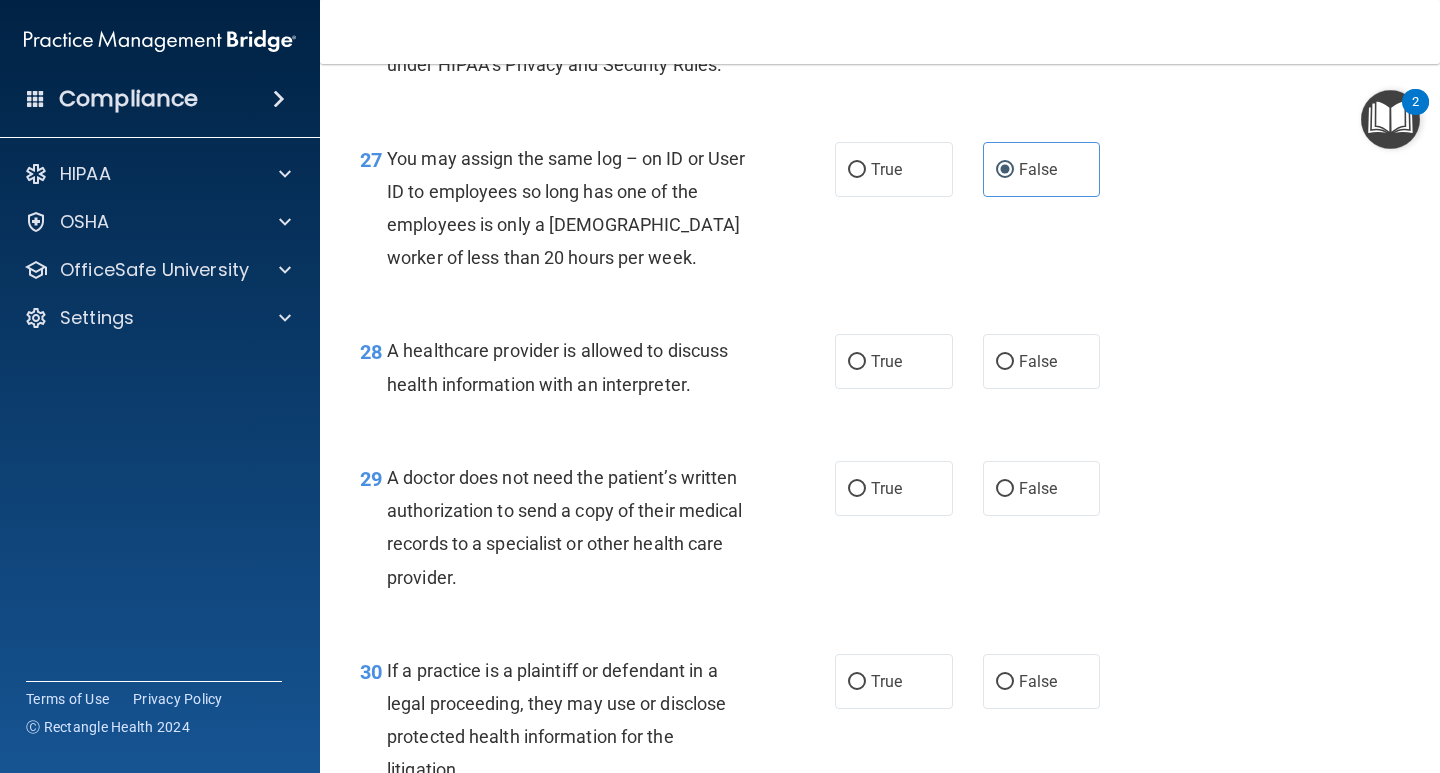 scroll, scrollTop: 4800, scrollLeft: 0, axis: vertical 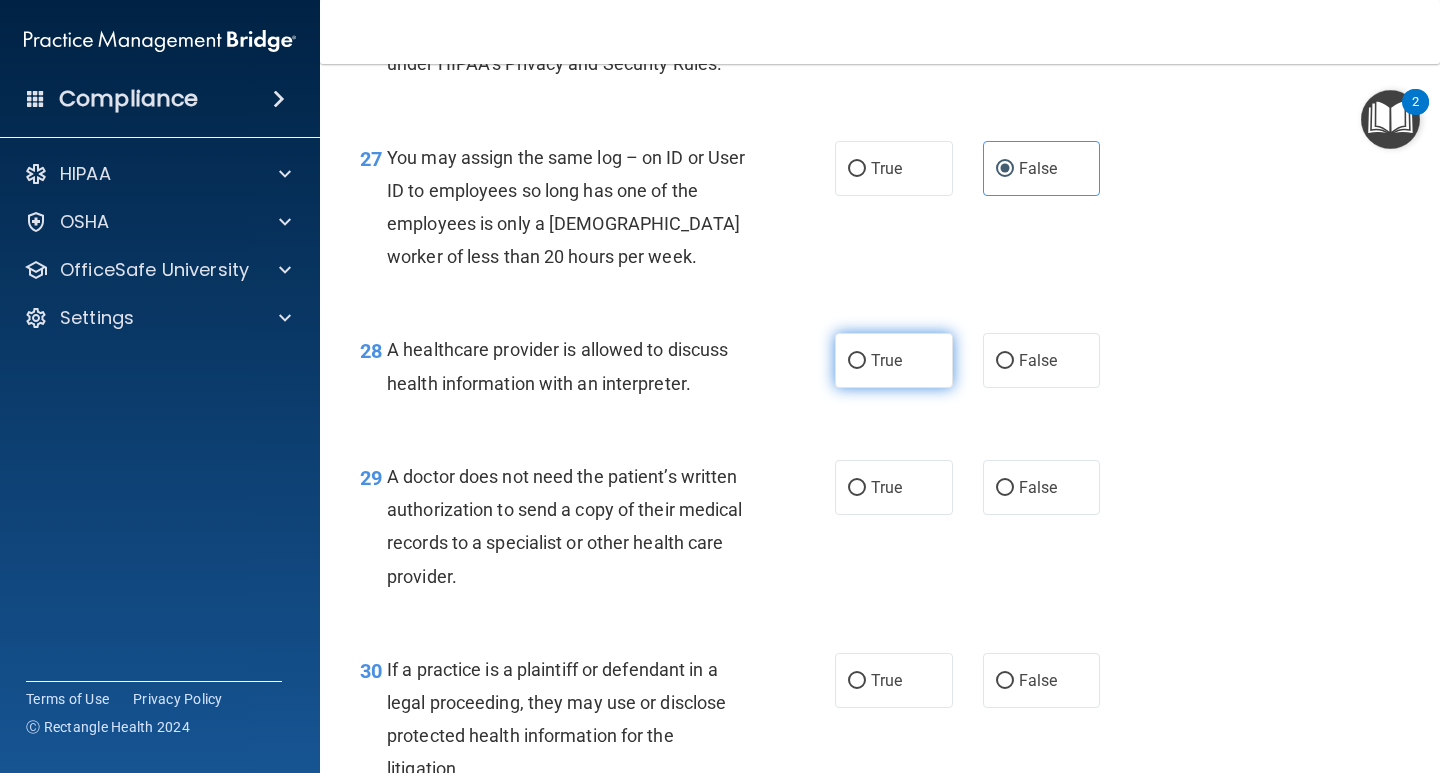 drag, startPoint x: 847, startPoint y: 455, endPoint x: 868, endPoint y: 455, distance: 21 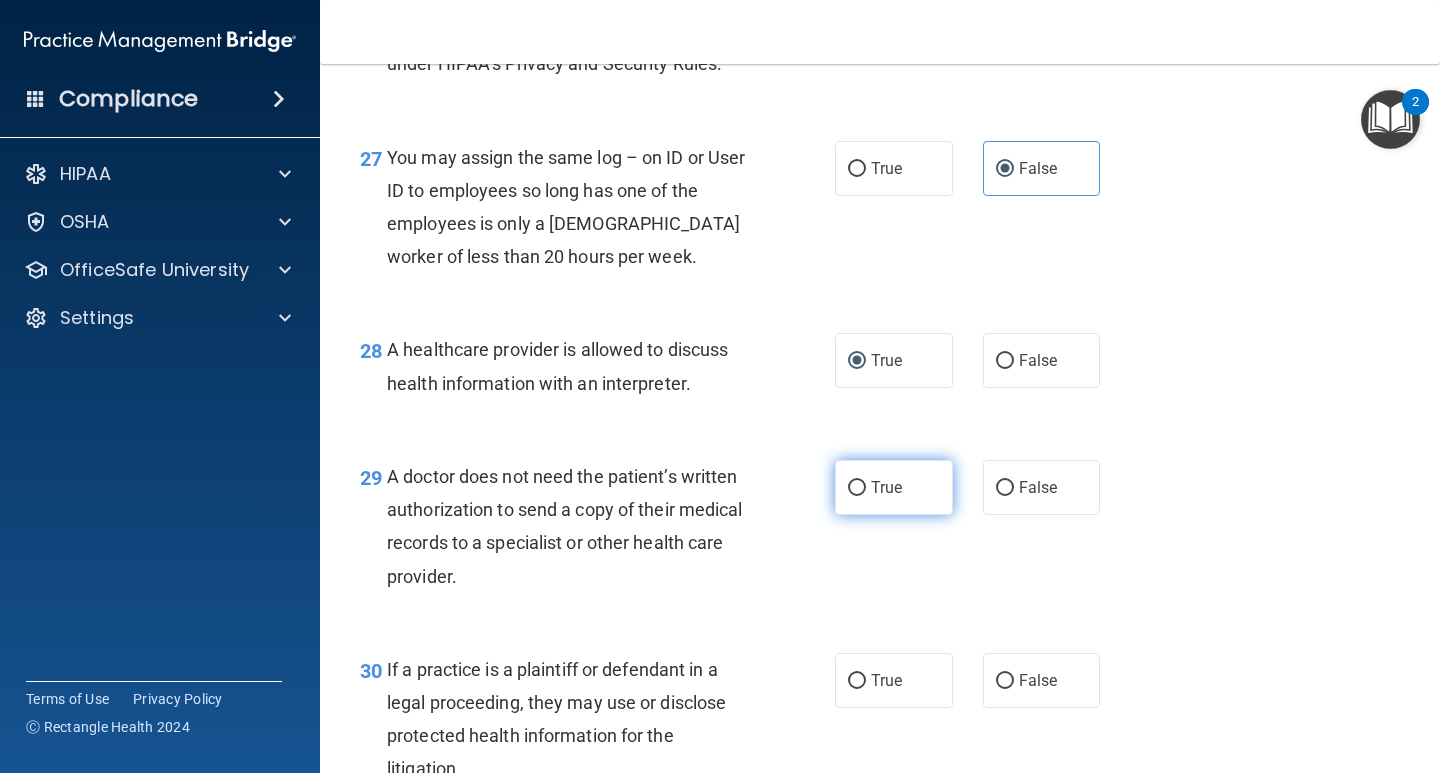 click on "True" at bounding box center [857, 488] 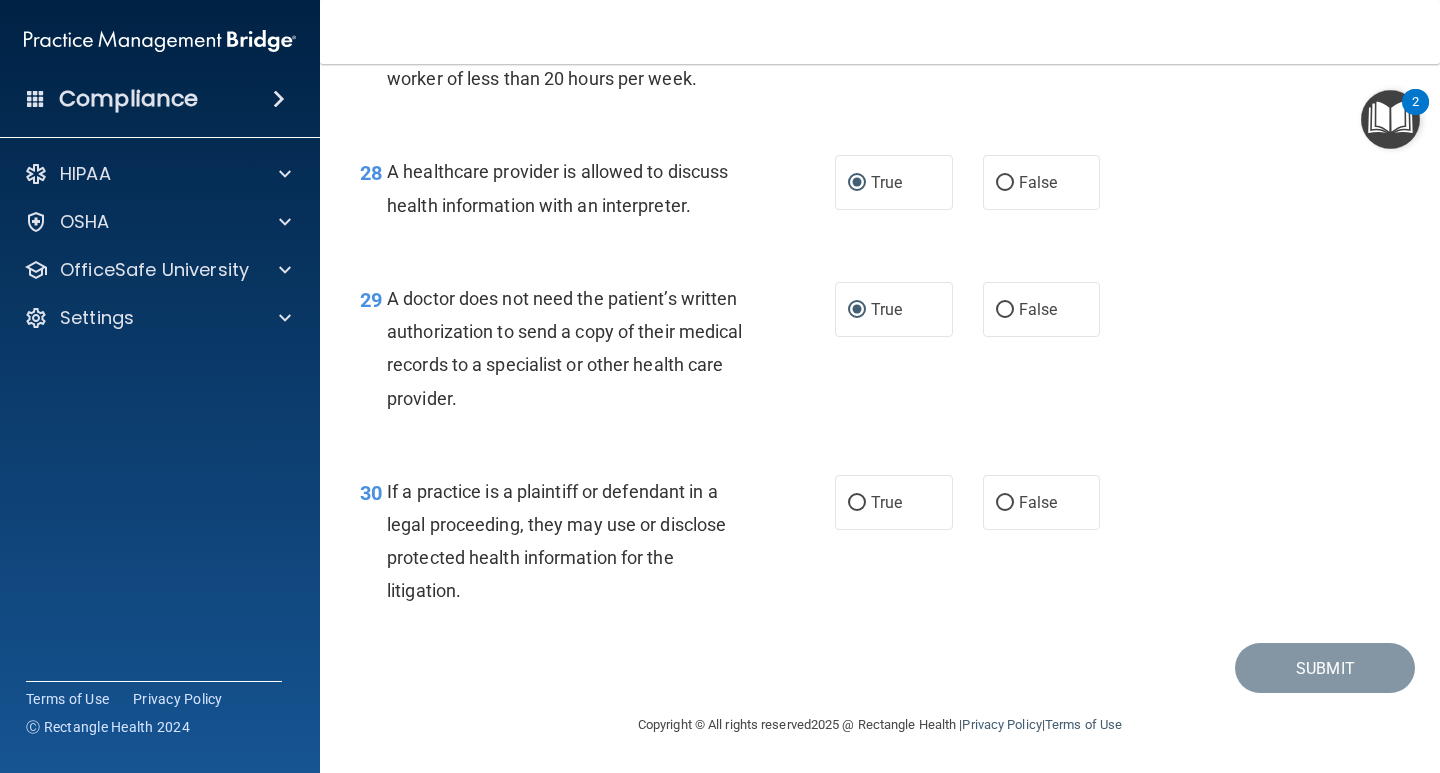 scroll, scrollTop: 5000, scrollLeft: 0, axis: vertical 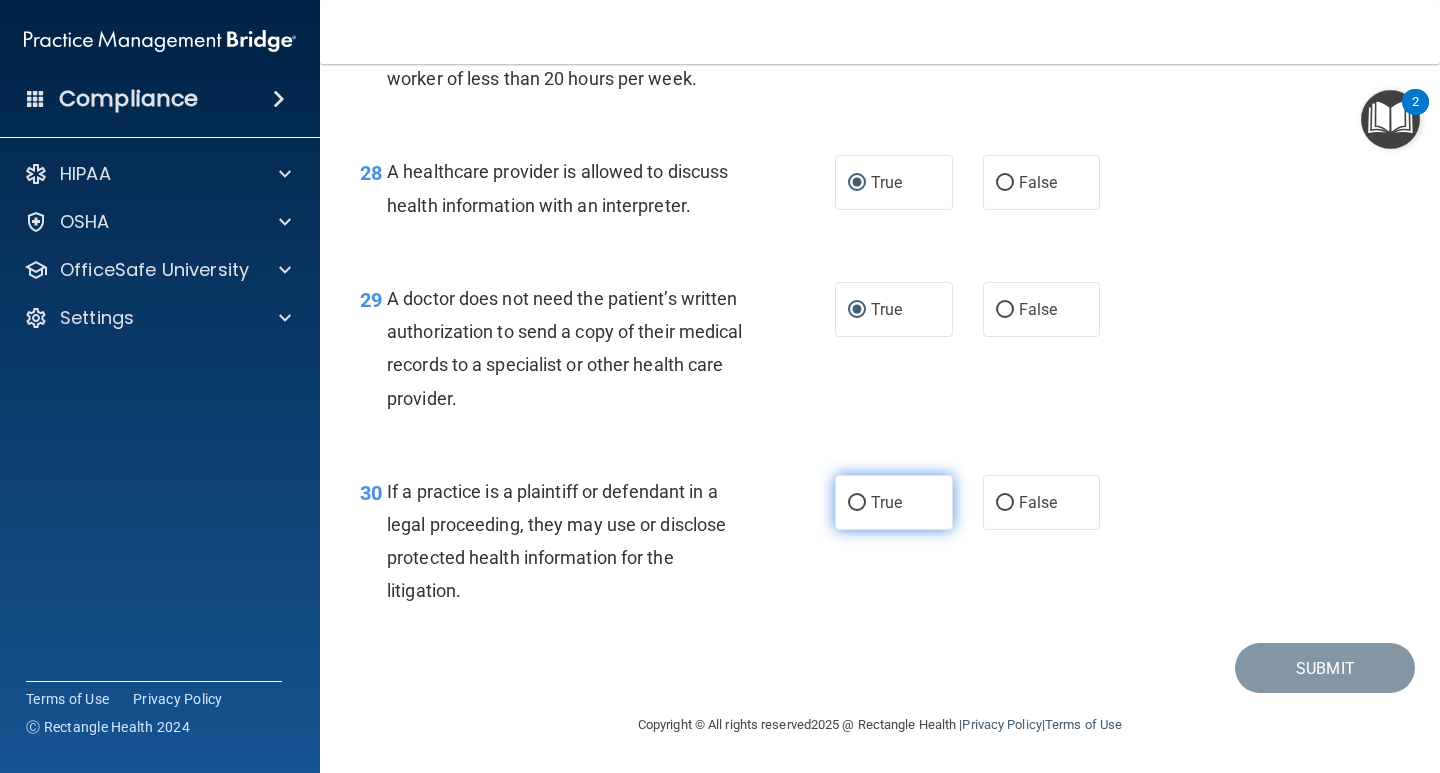 click on "True" at bounding box center (857, 503) 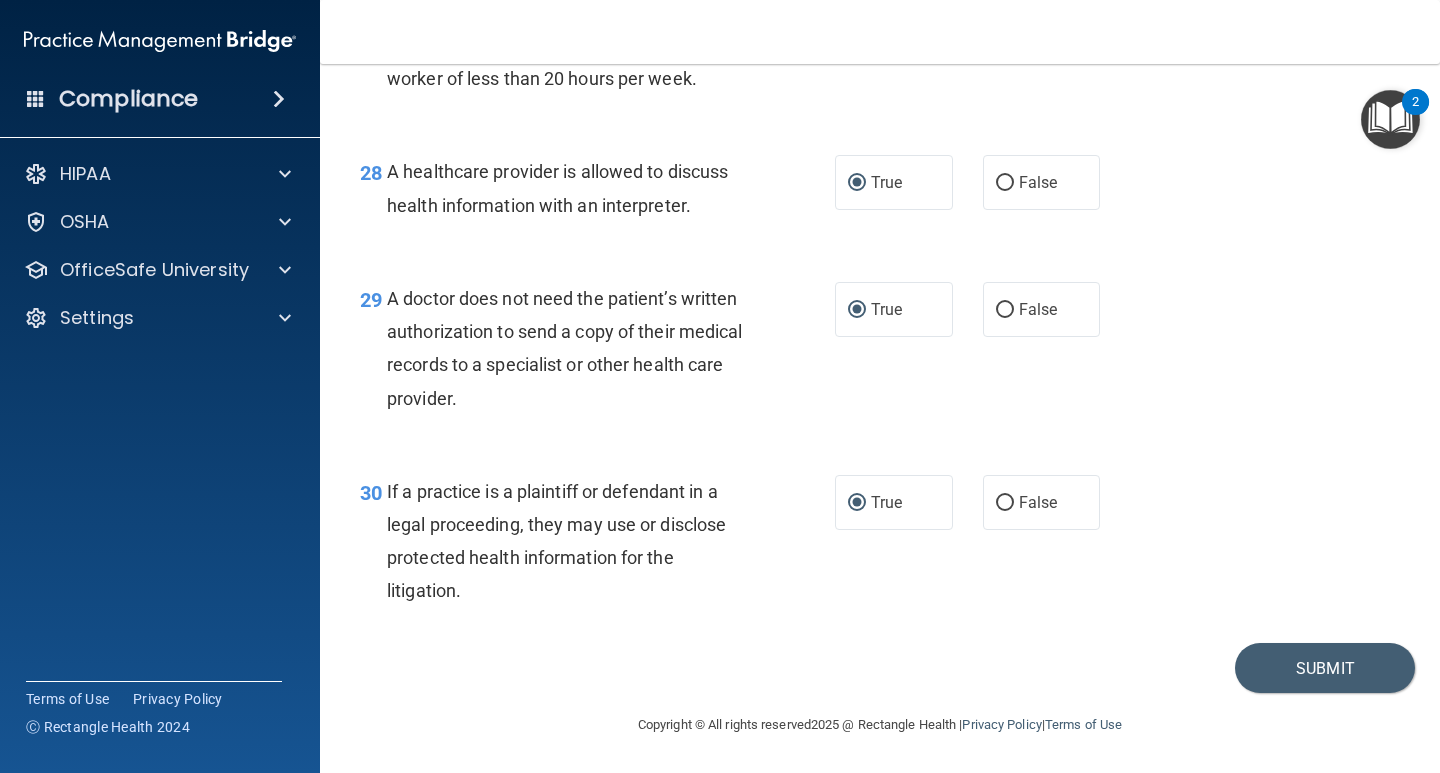 scroll, scrollTop: 5078, scrollLeft: 0, axis: vertical 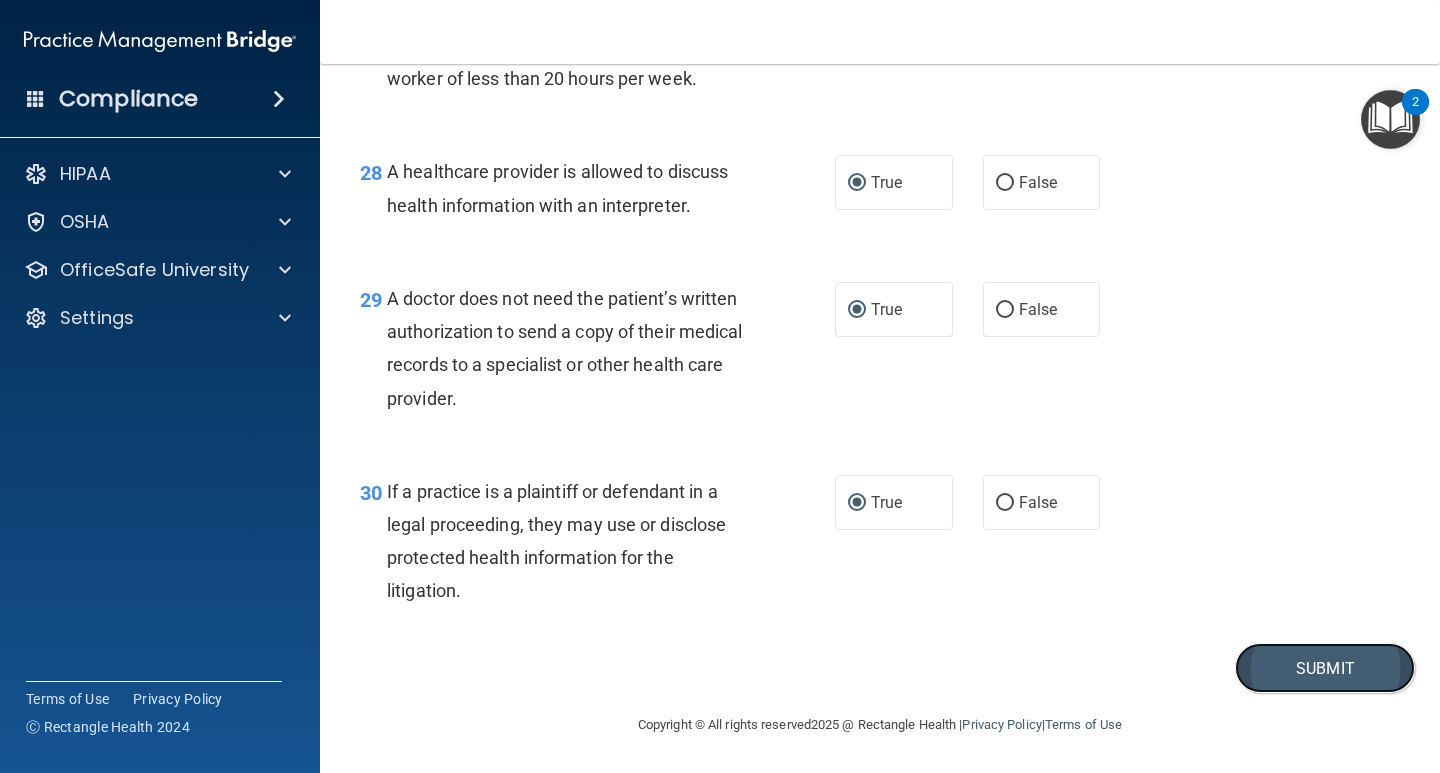click on "Submit" at bounding box center (1325, 668) 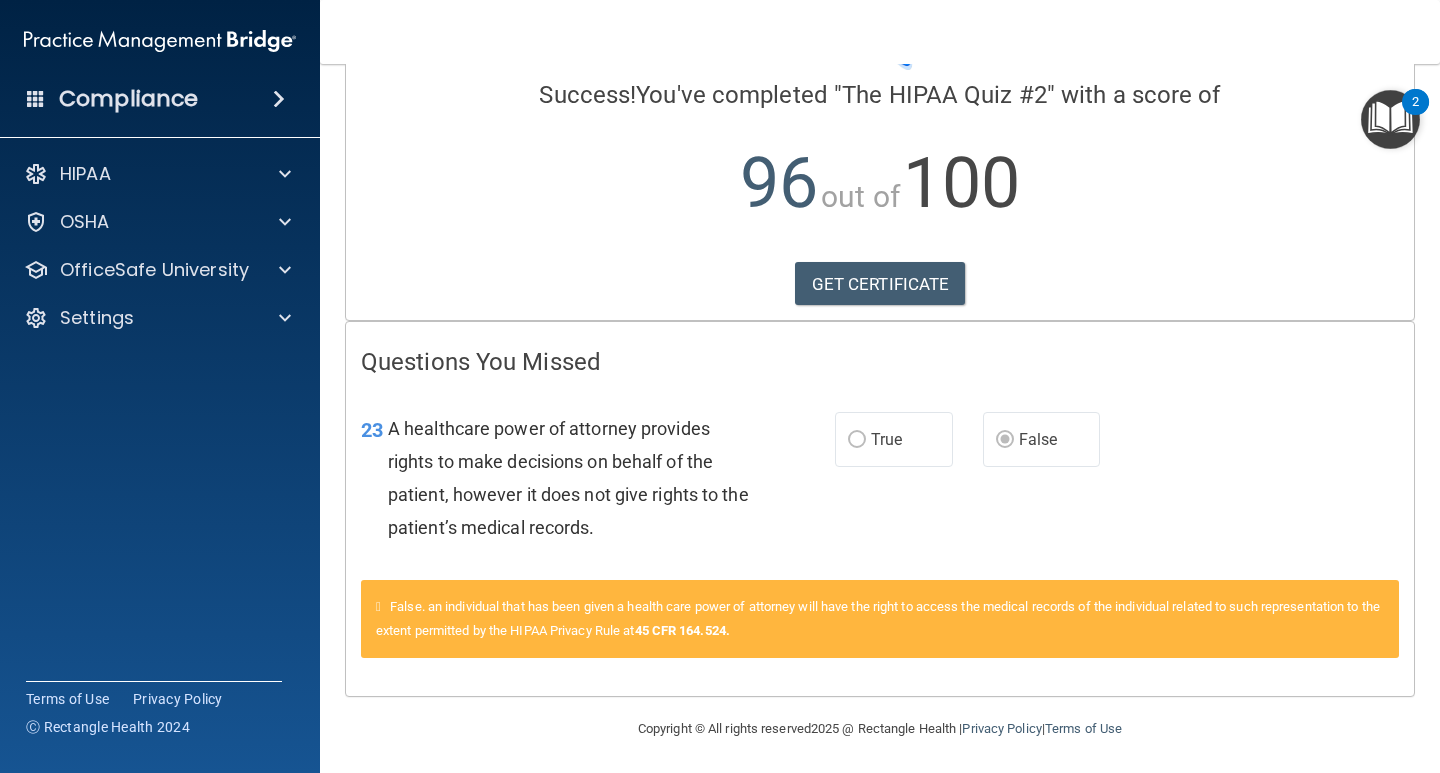 scroll, scrollTop: 154, scrollLeft: 0, axis: vertical 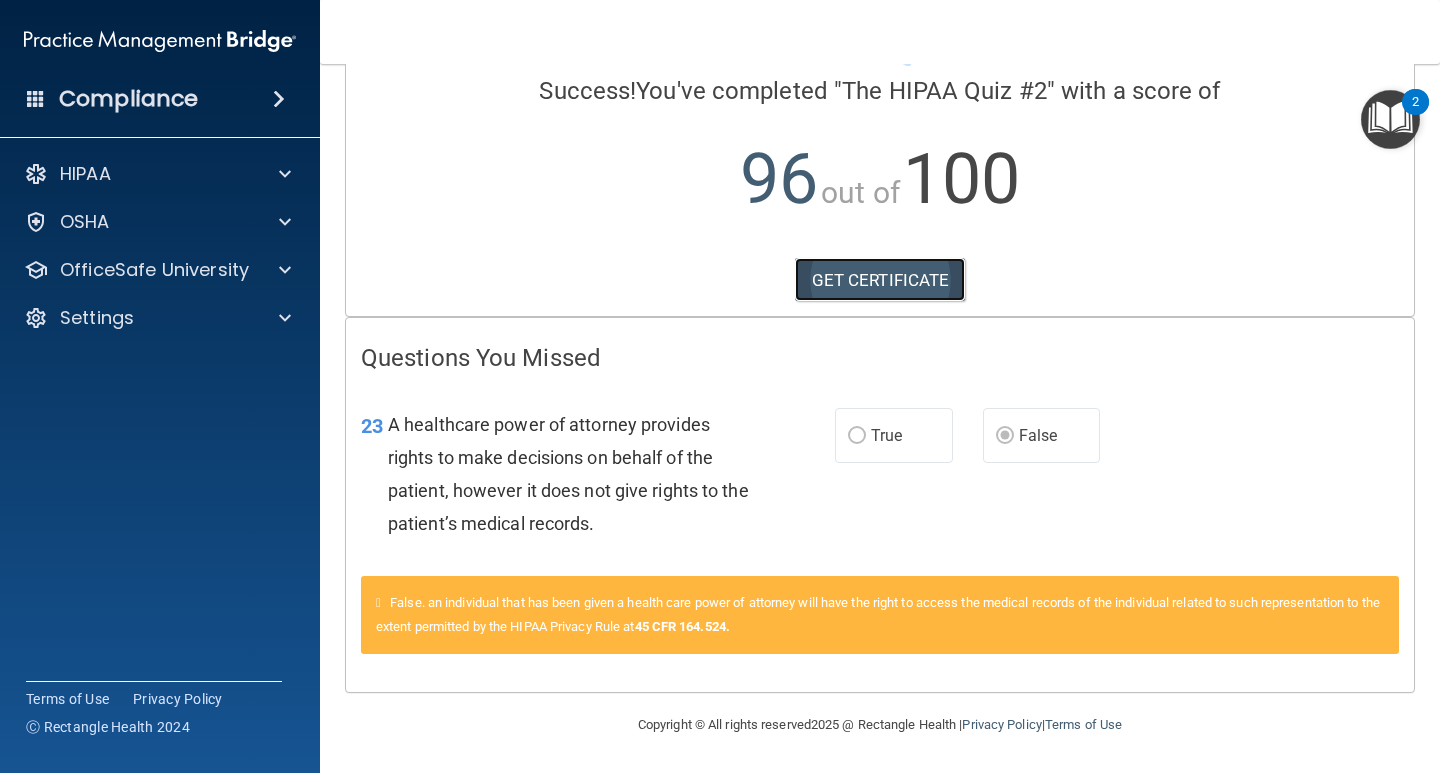 click on "GET CERTIFICATE" at bounding box center (880, 280) 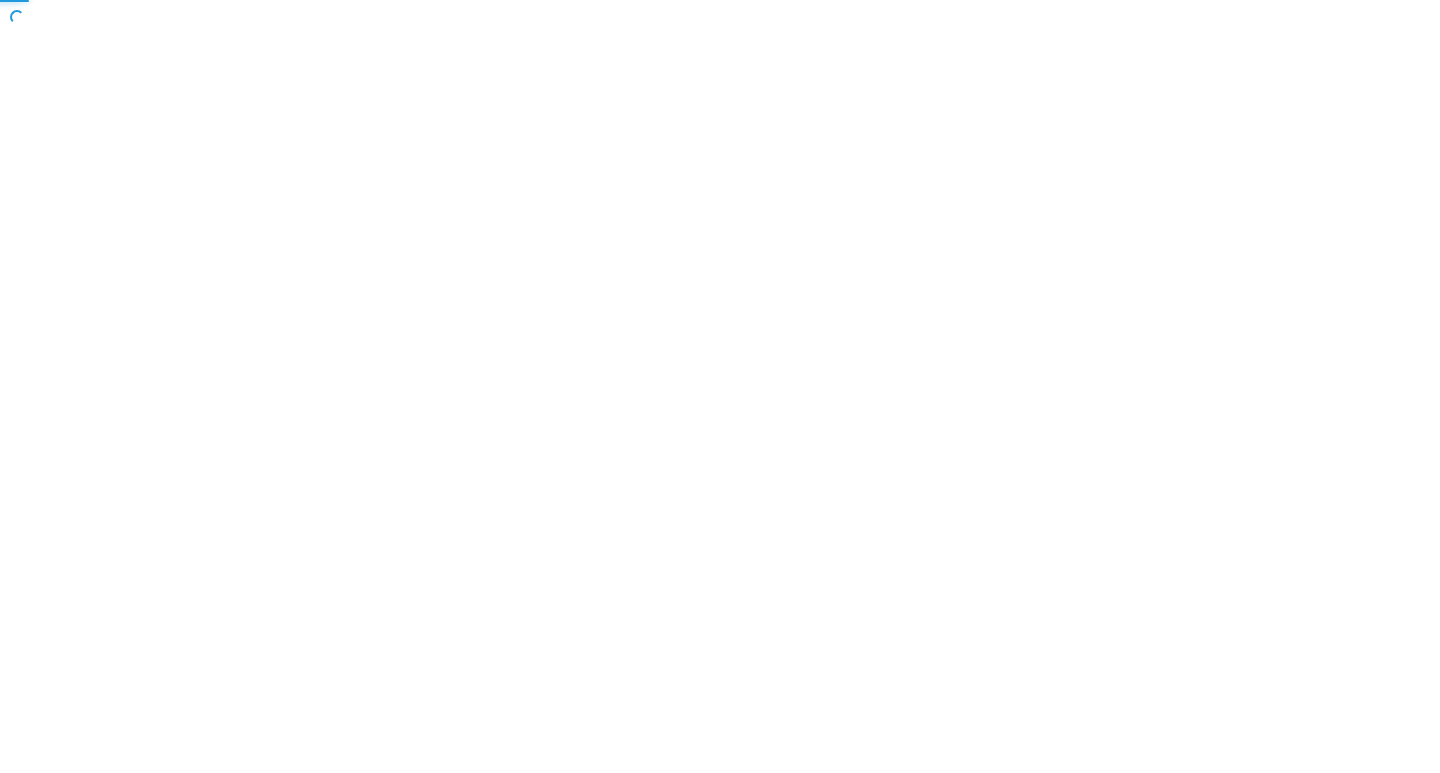 scroll, scrollTop: 0, scrollLeft: 0, axis: both 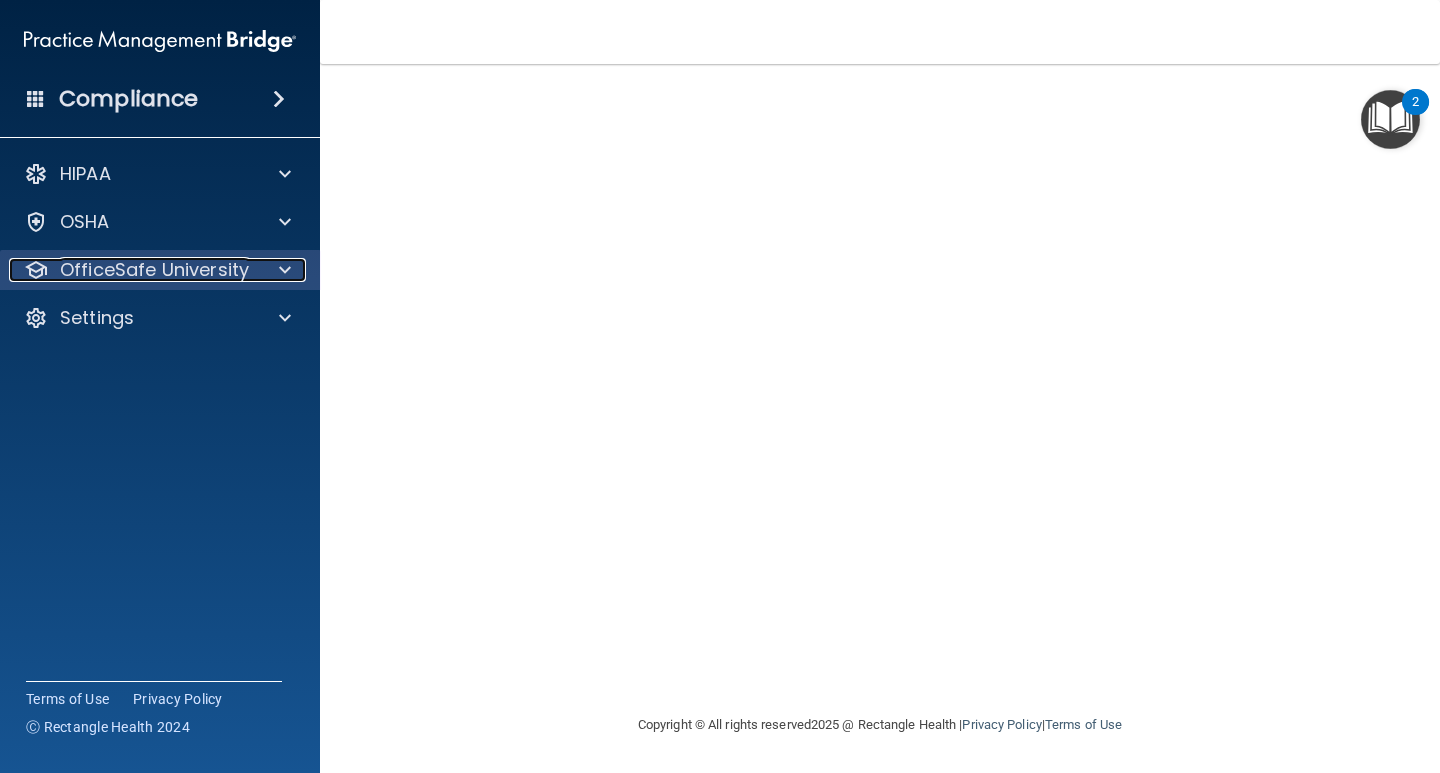click on "OfficeSafe University" at bounding box center [154, 270] 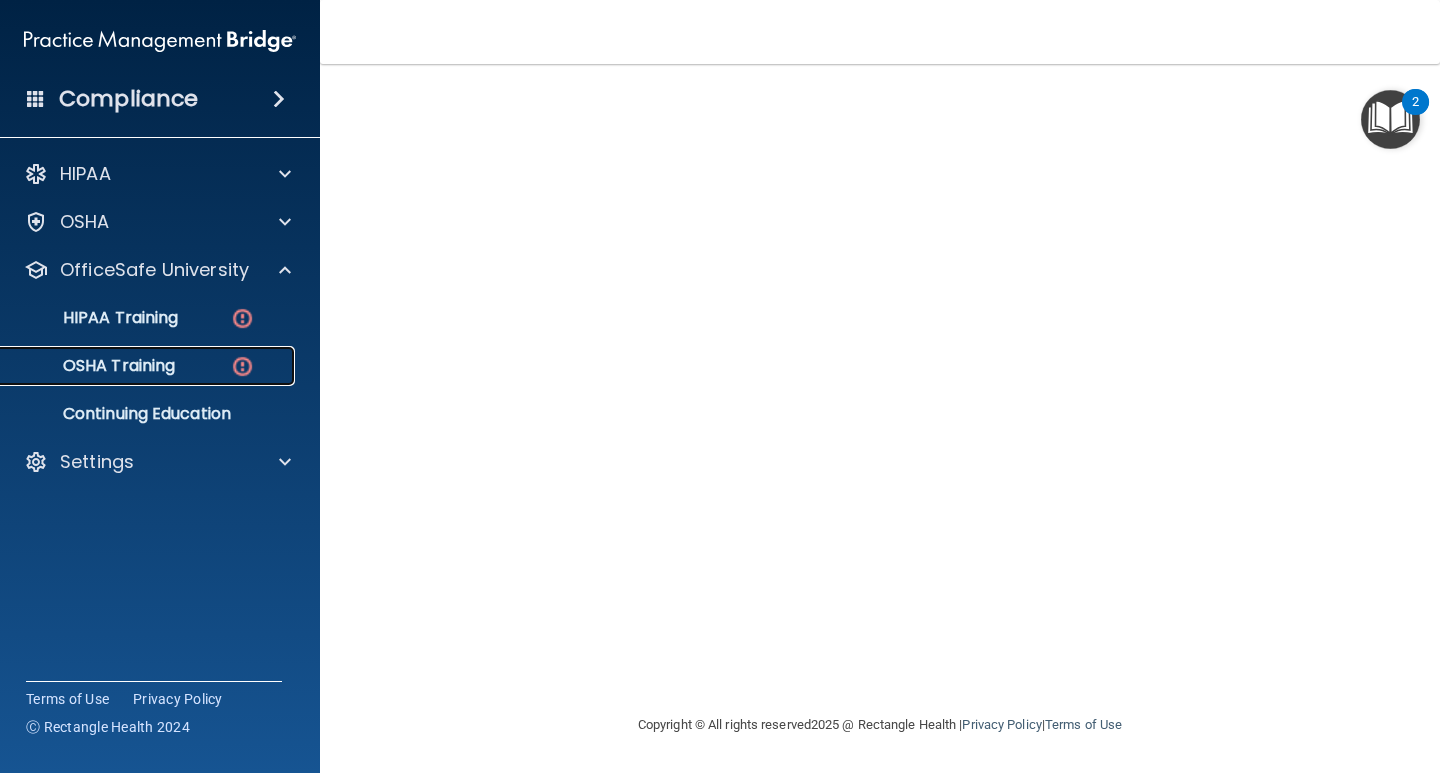 click on "OSHA Training" at bounding box center (94, 366) 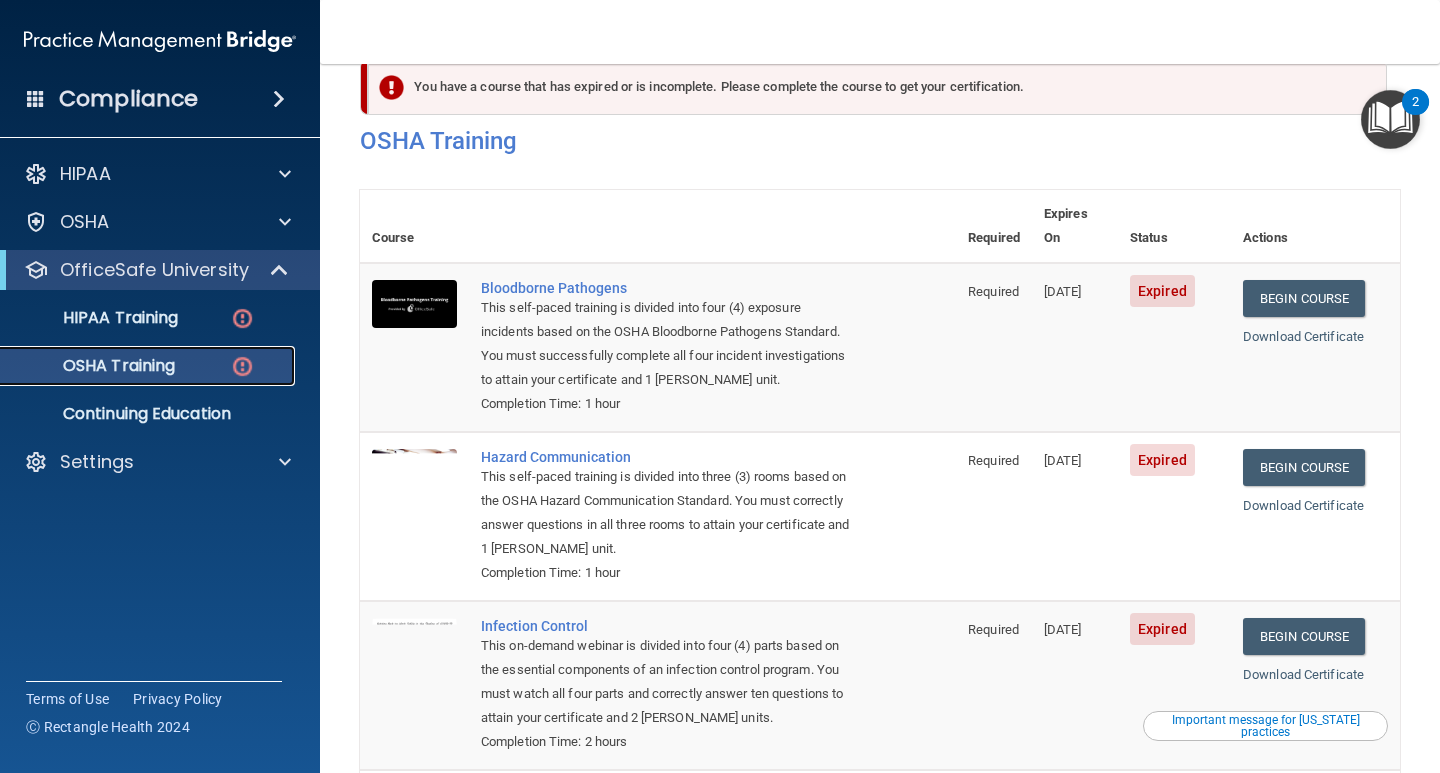 scroll, scrollTop: 0, scrollLeft: 0, axis: both 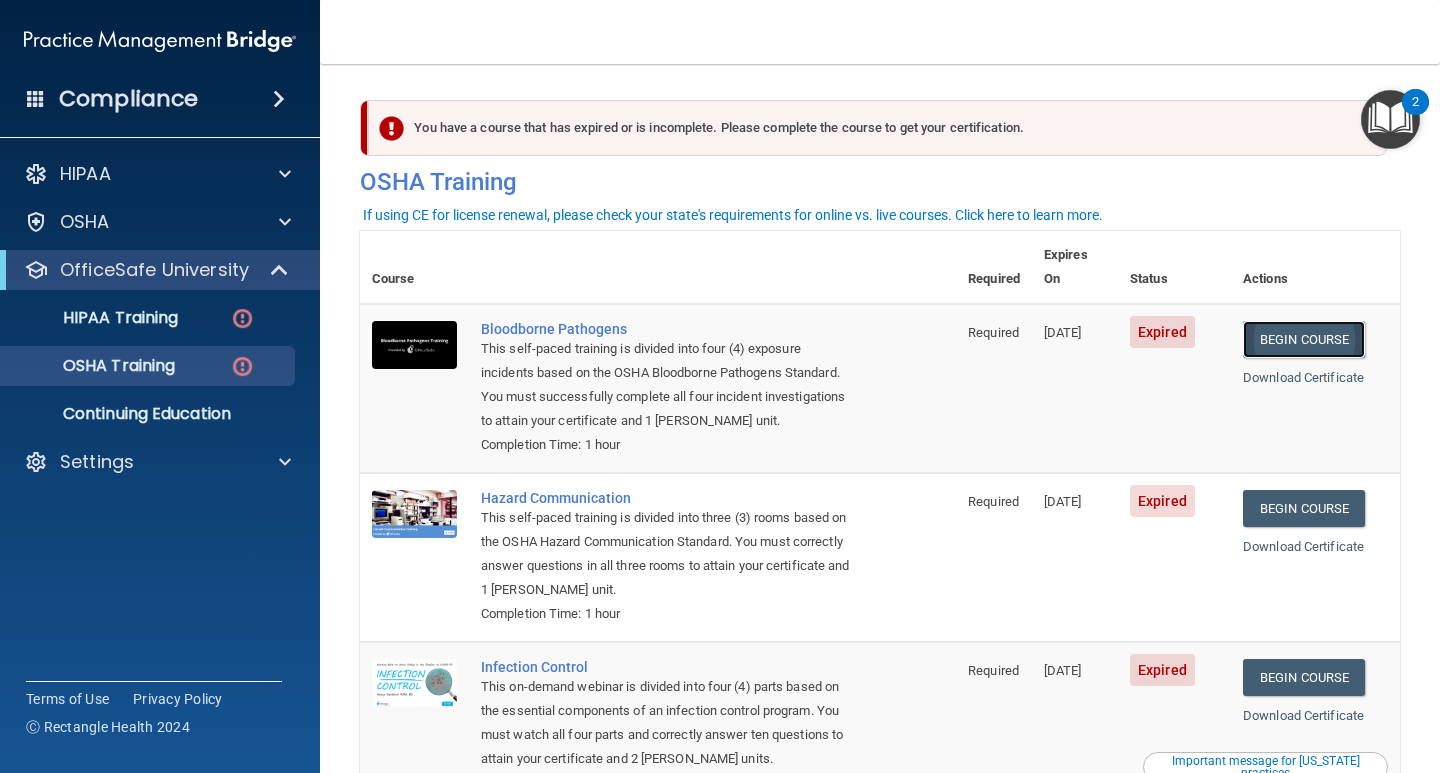 click on "Begin Course" at bounding box center (1304, 339) 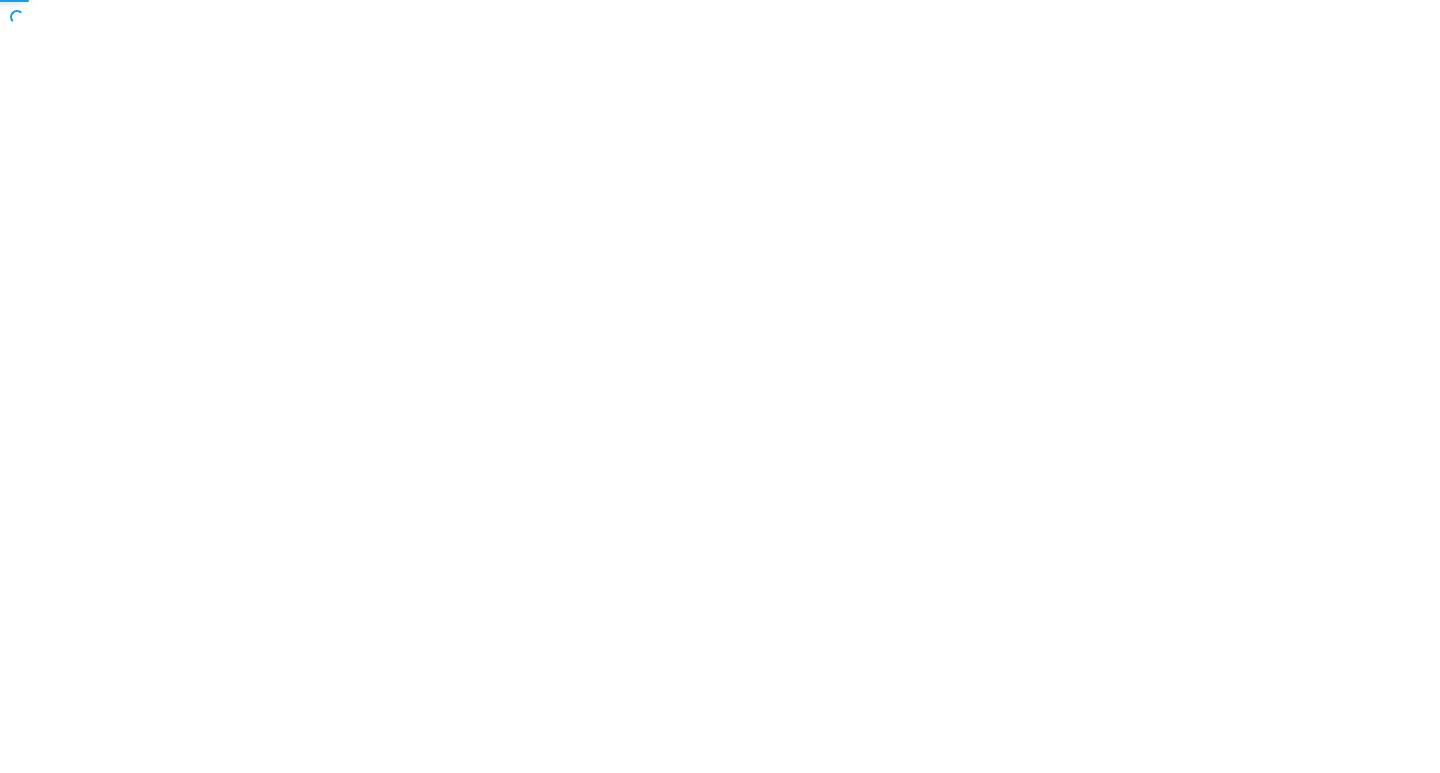 scroll, scrollTop: 0, scrollLeft: 0, axis: both 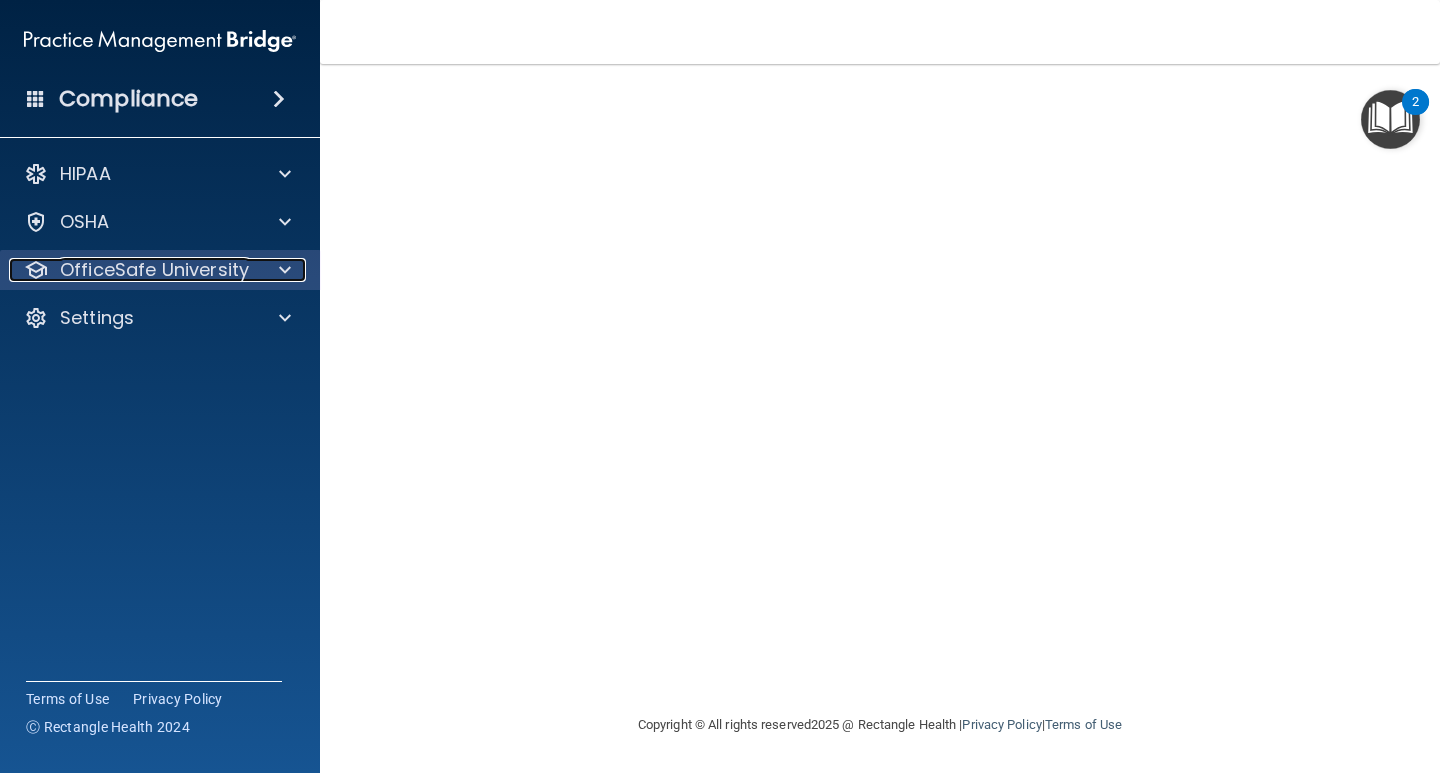 click on "OfficeSafe University" at bounding box center (154, 270) 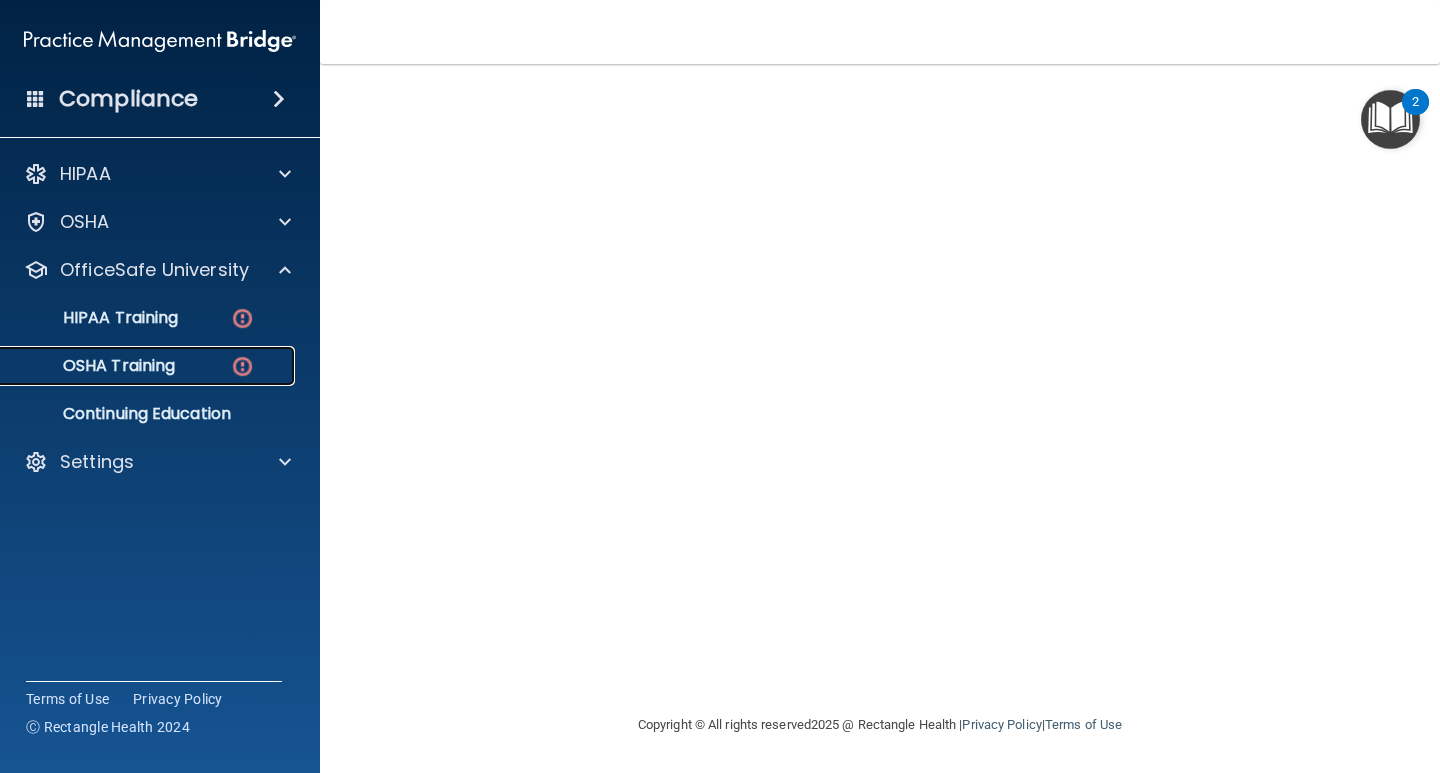 click on "OSHA Training" at bounding box center (94, 366) 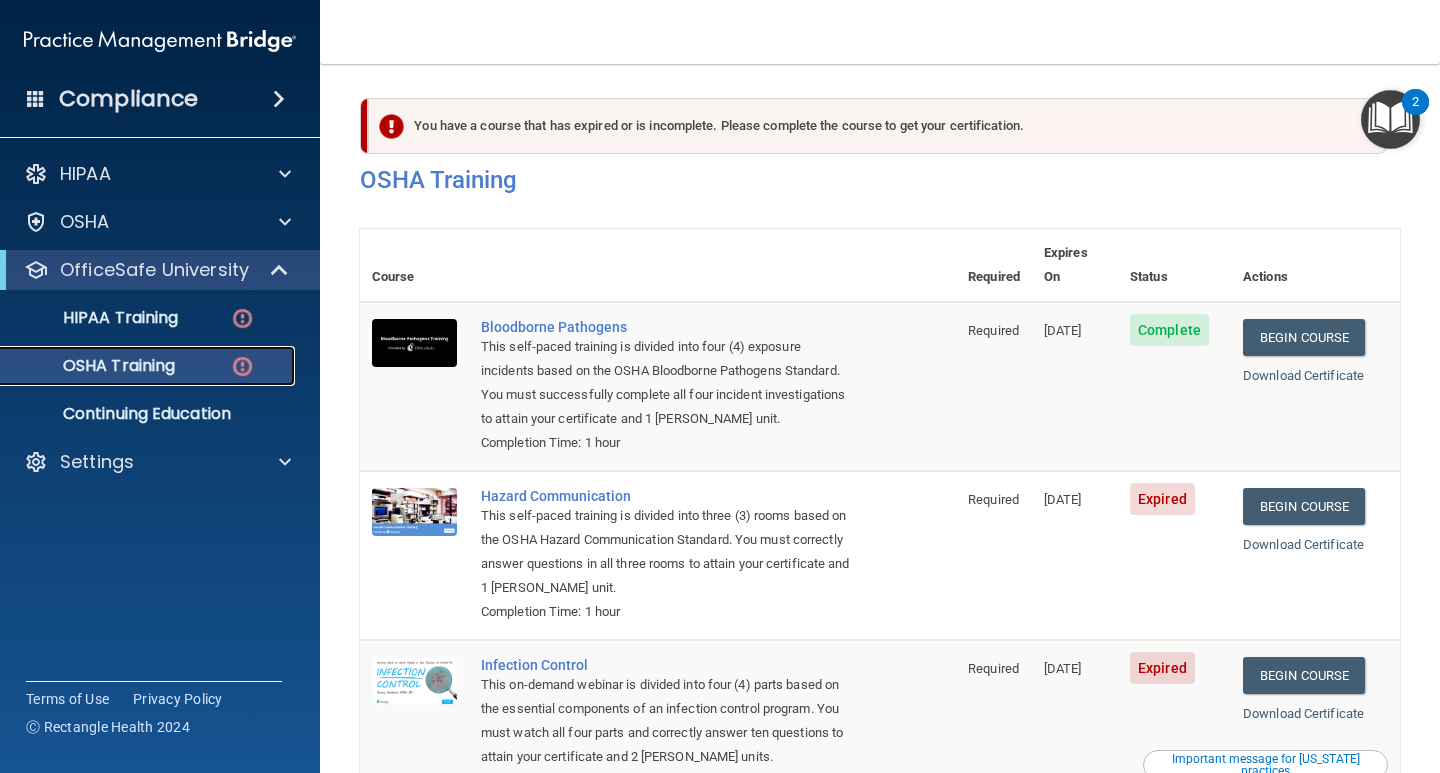 scroll, scrollTop: 0, scrollLeft: 0, axis: both 